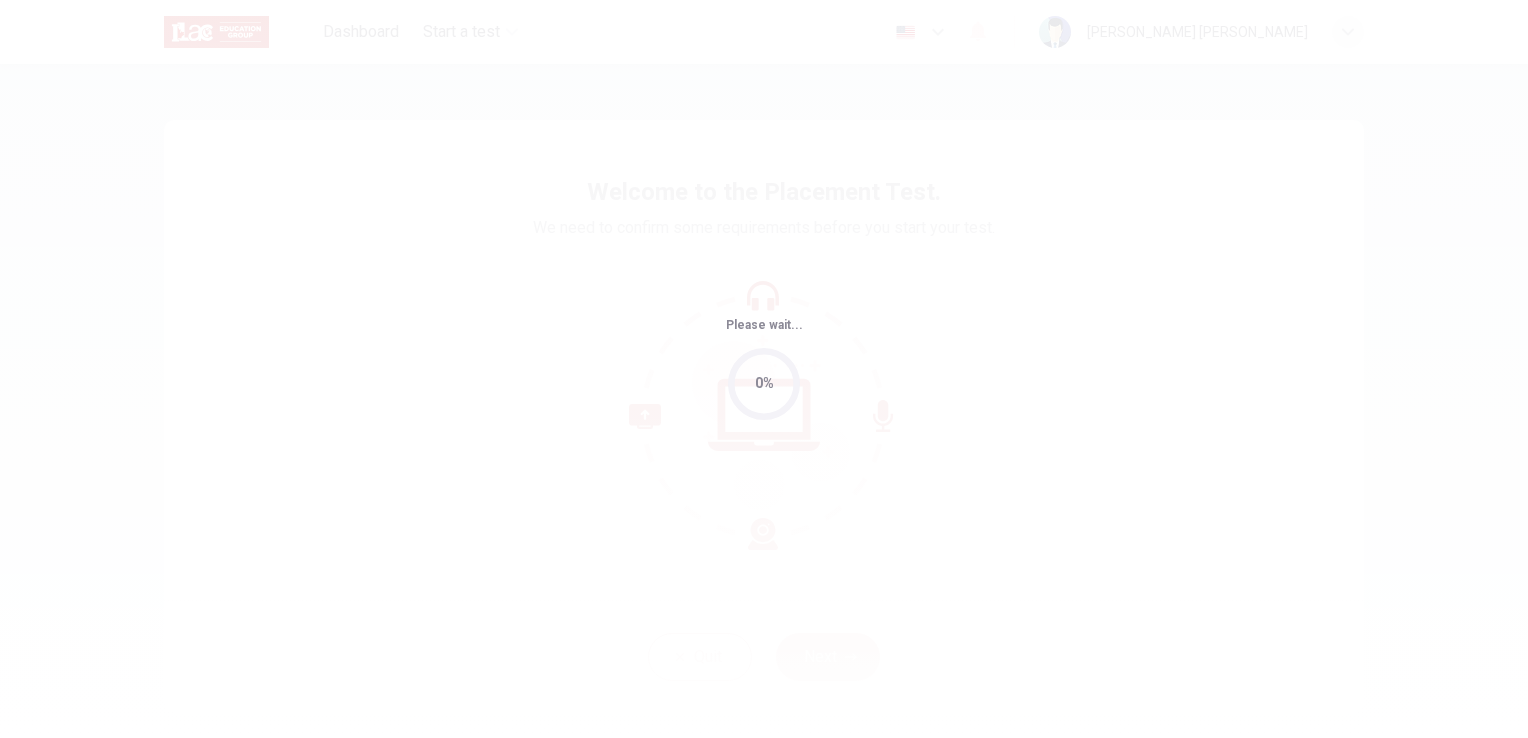 scroll, scrollTop: 0, scrollLeft: 0, axis: both 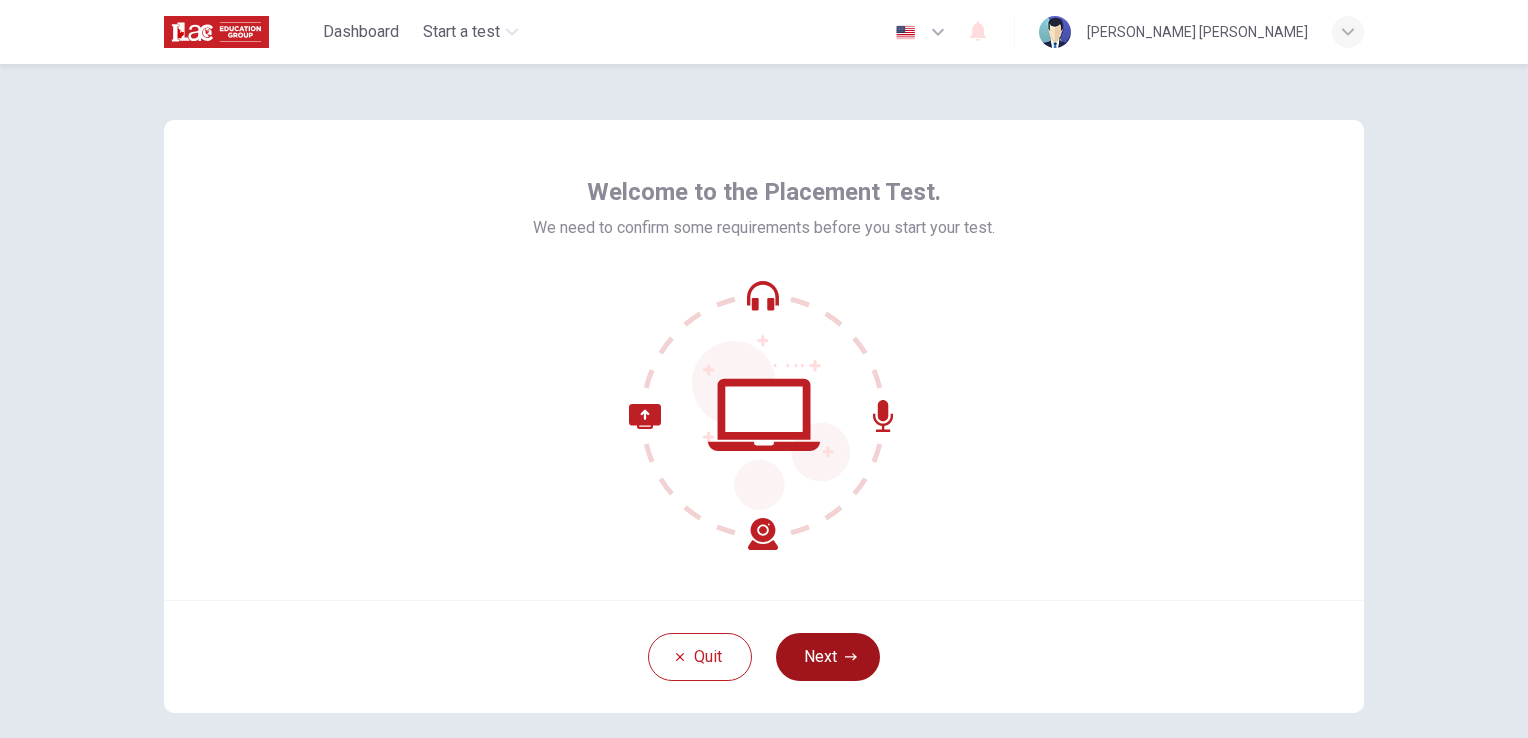 click on "Next" at bounding box center [828, 657] 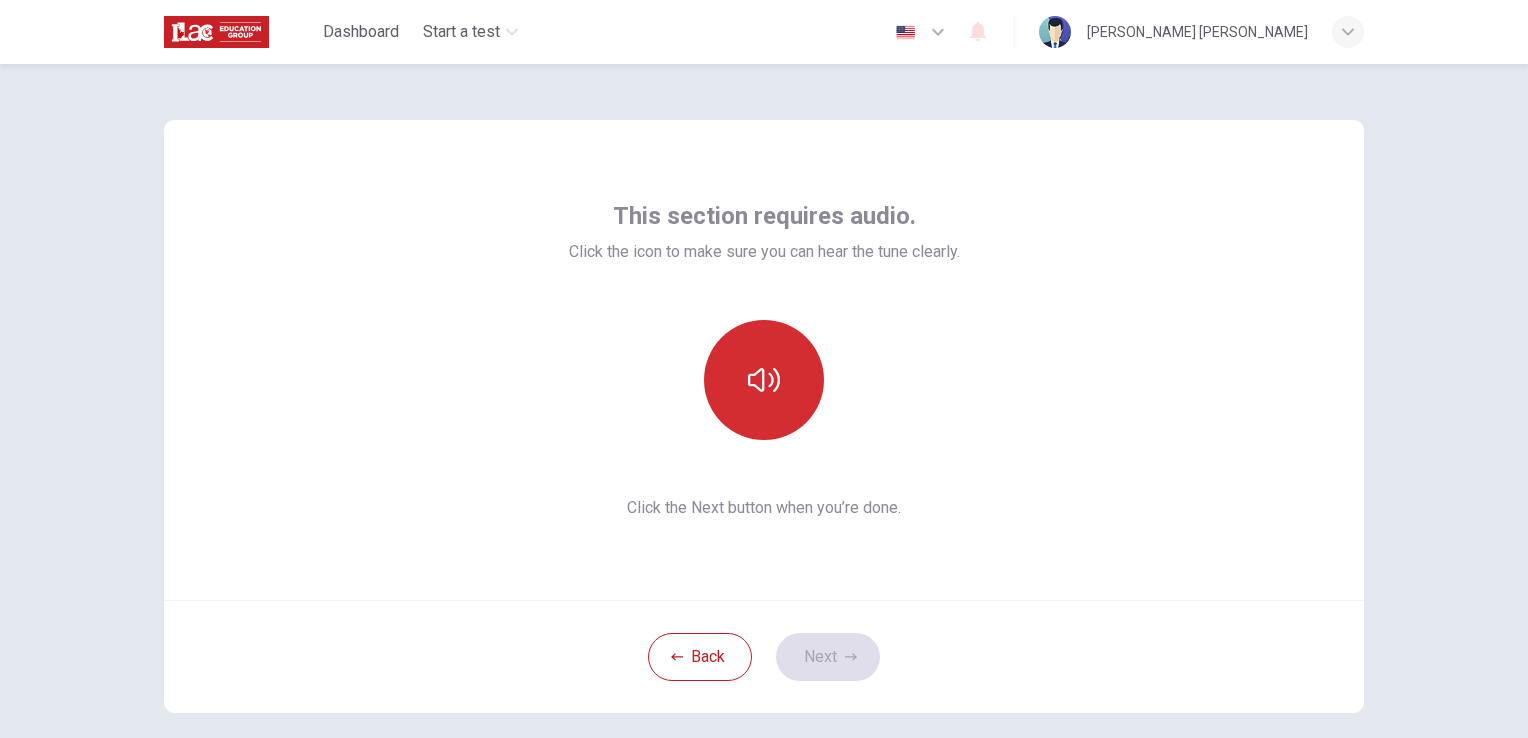 click 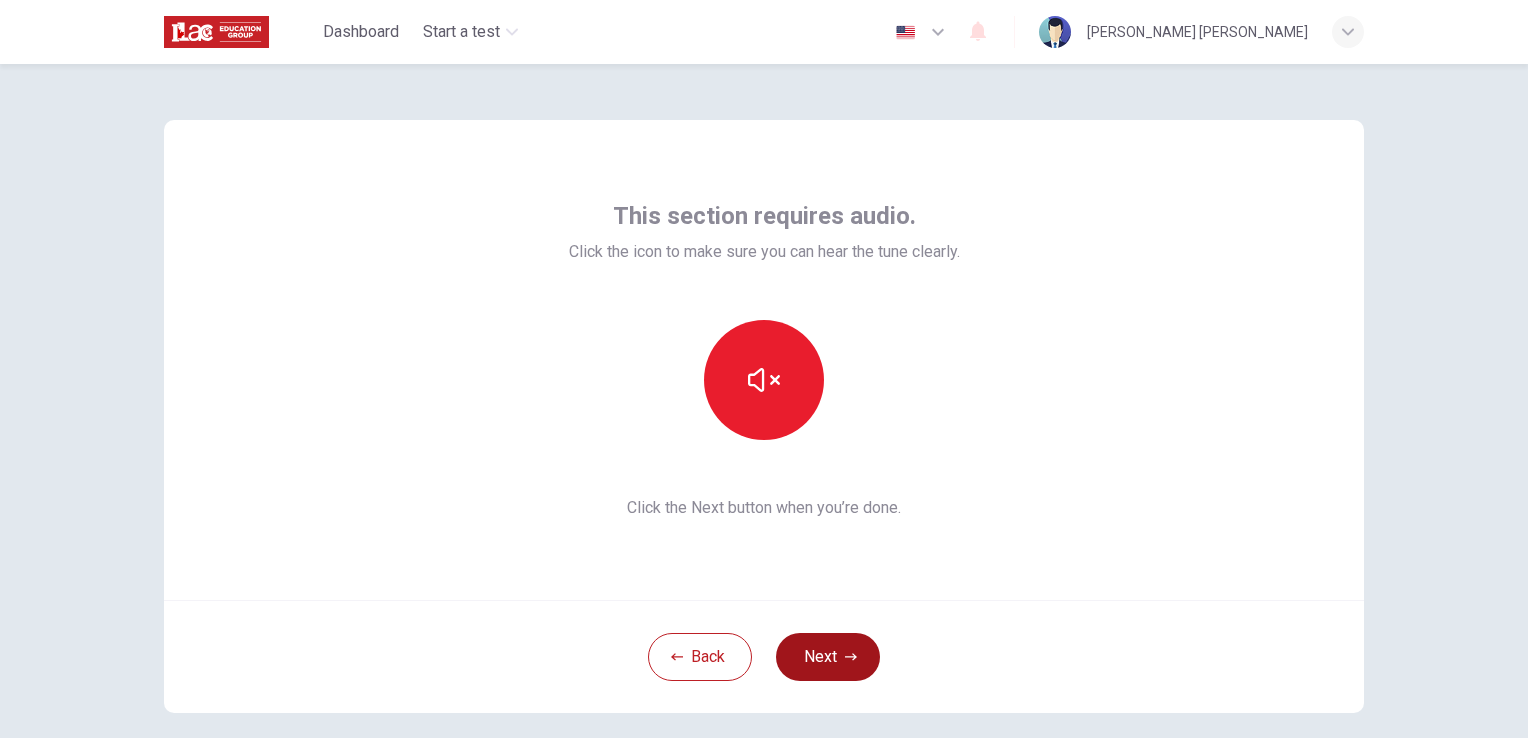 click on "Next" at bounding box center (828, 657) 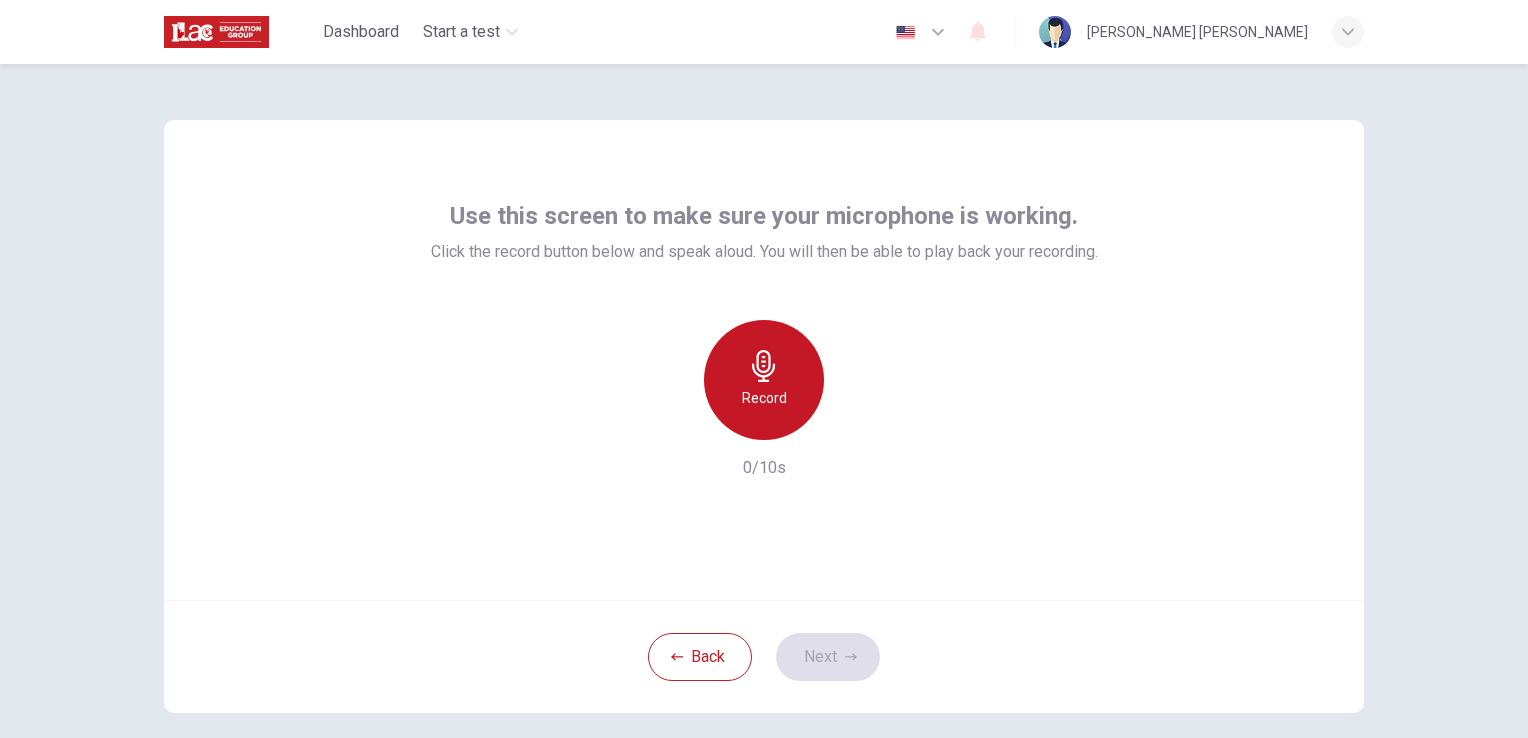 click on "Record" at bounding box center [764, 380] 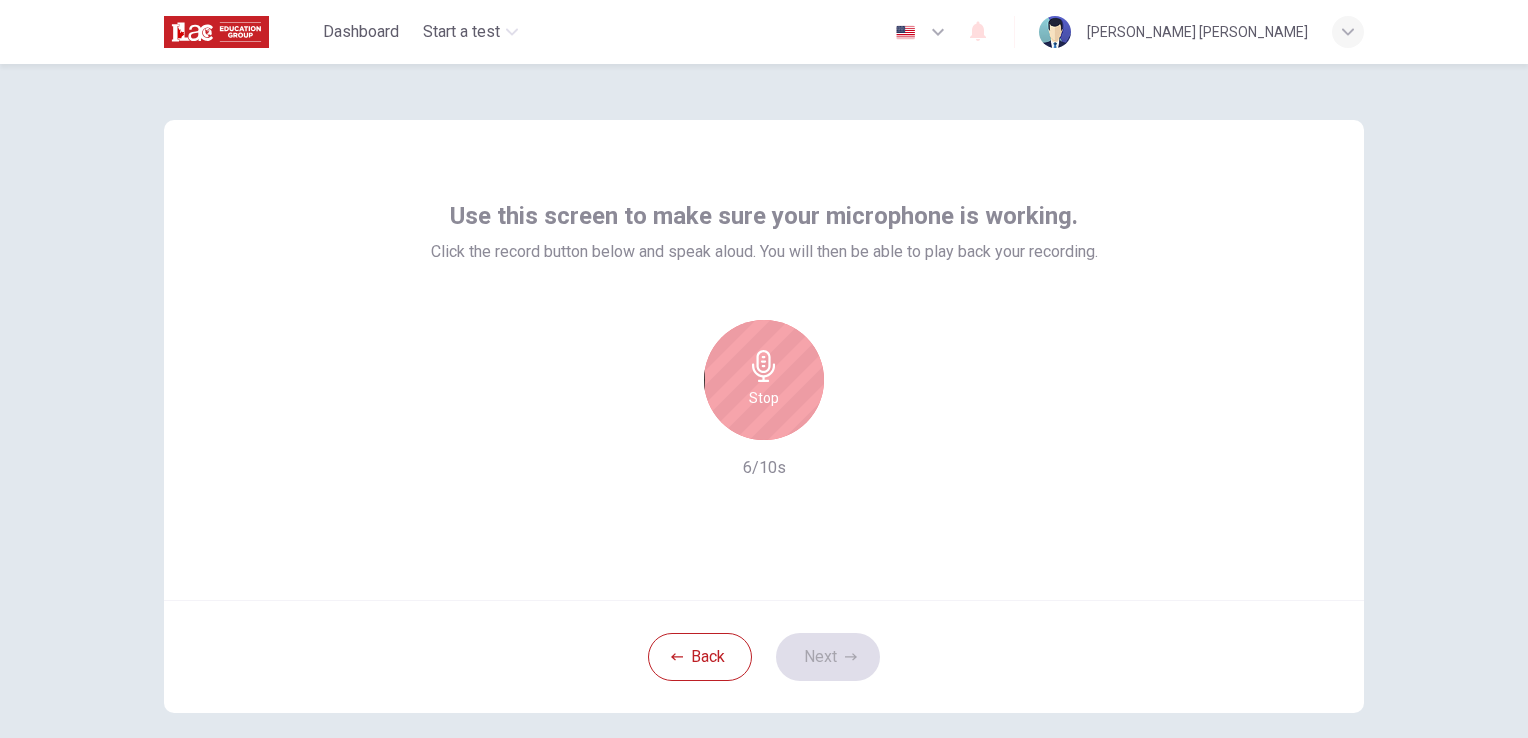 click 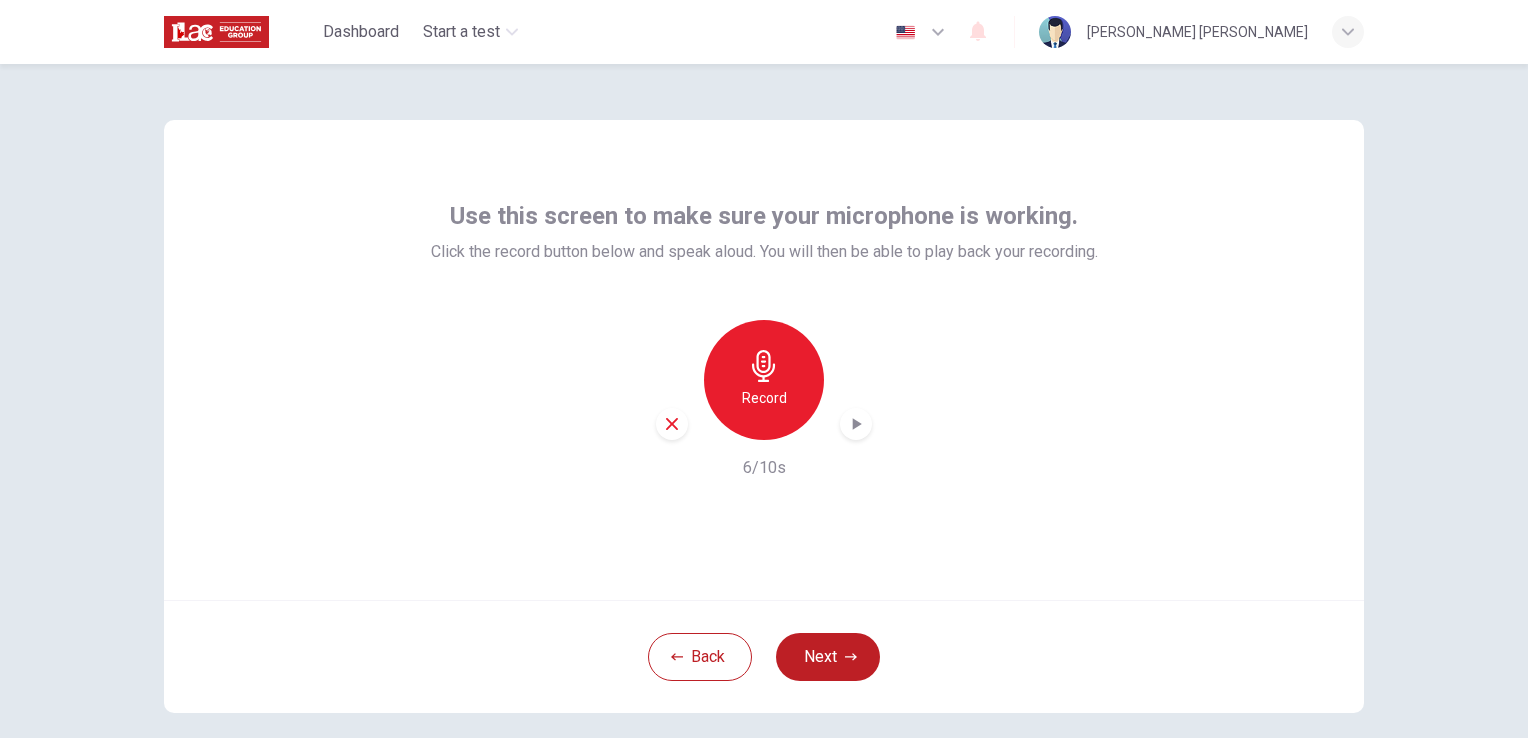 click 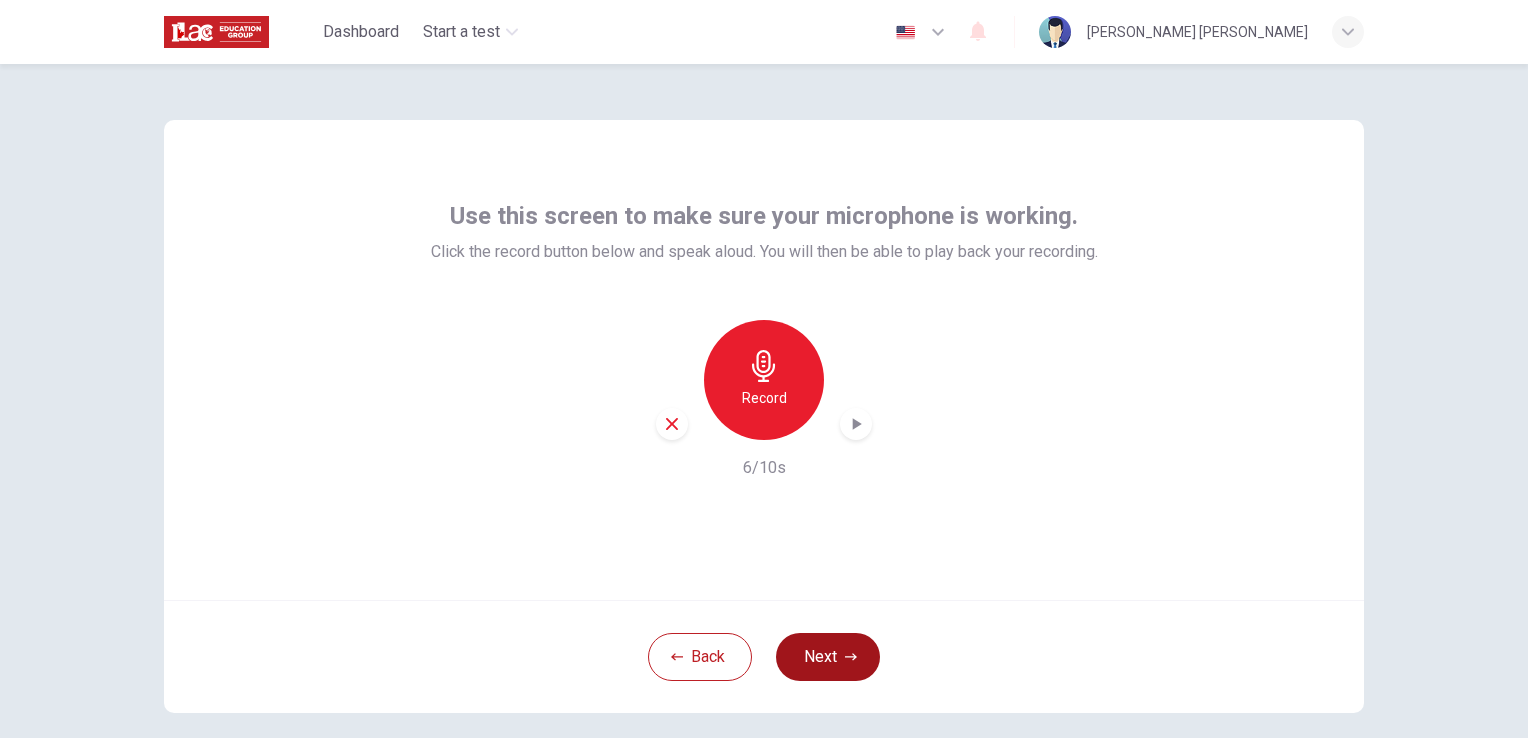 click 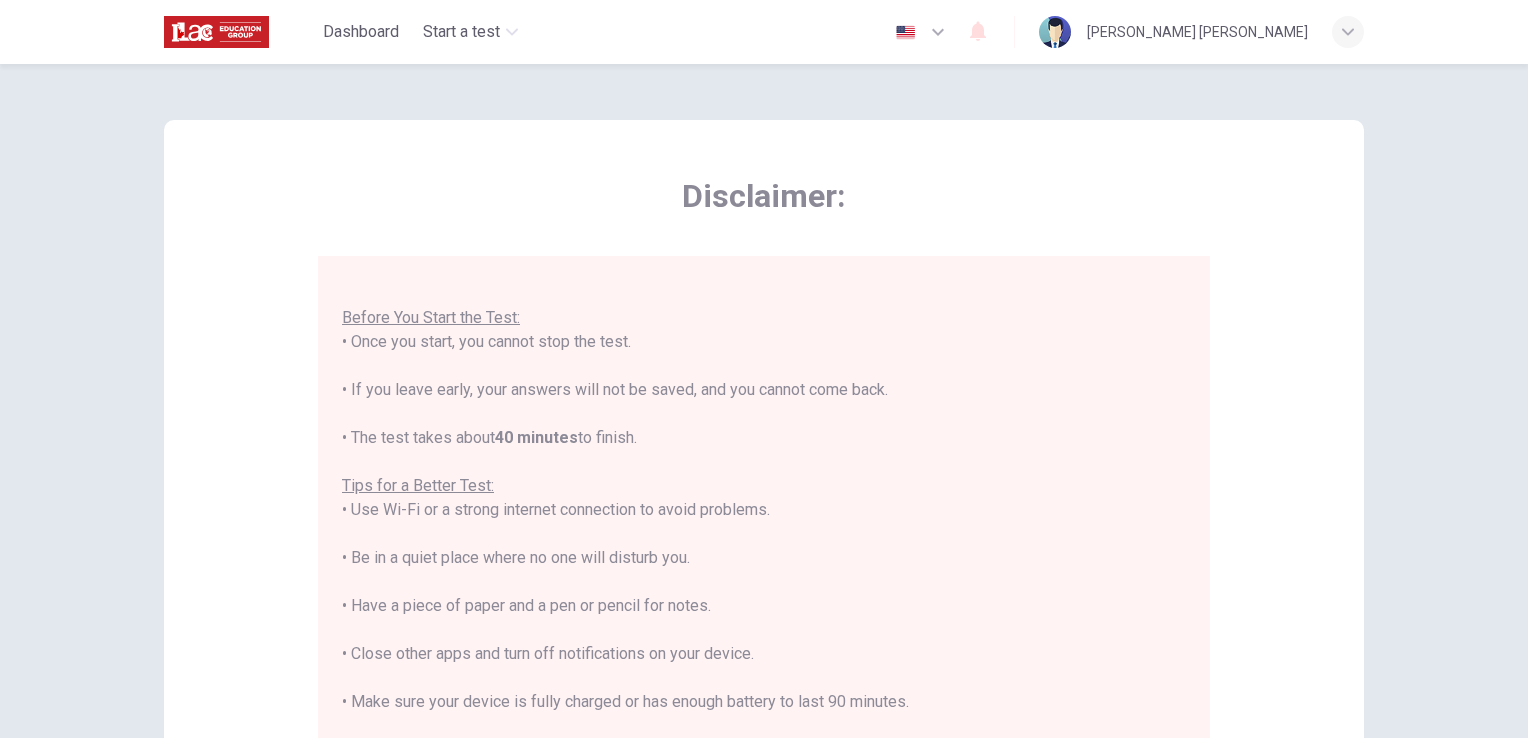scroll, scrollTop: 23, scrollLeft: 0, axis: vertical 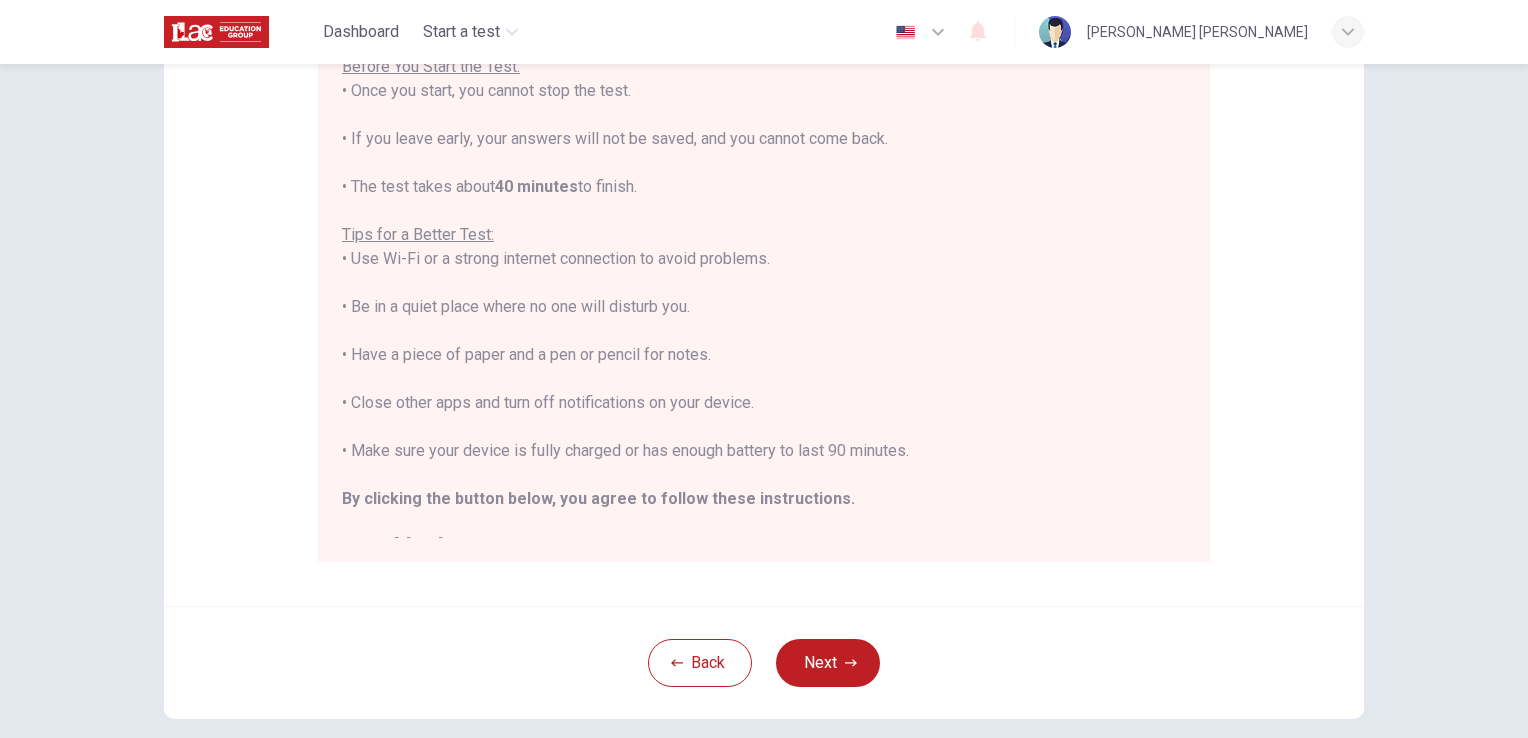 drag, startPoint x: 820, startPoint y: 654, endPoint x: 846, endPoint y: 609, distance: 51.971146 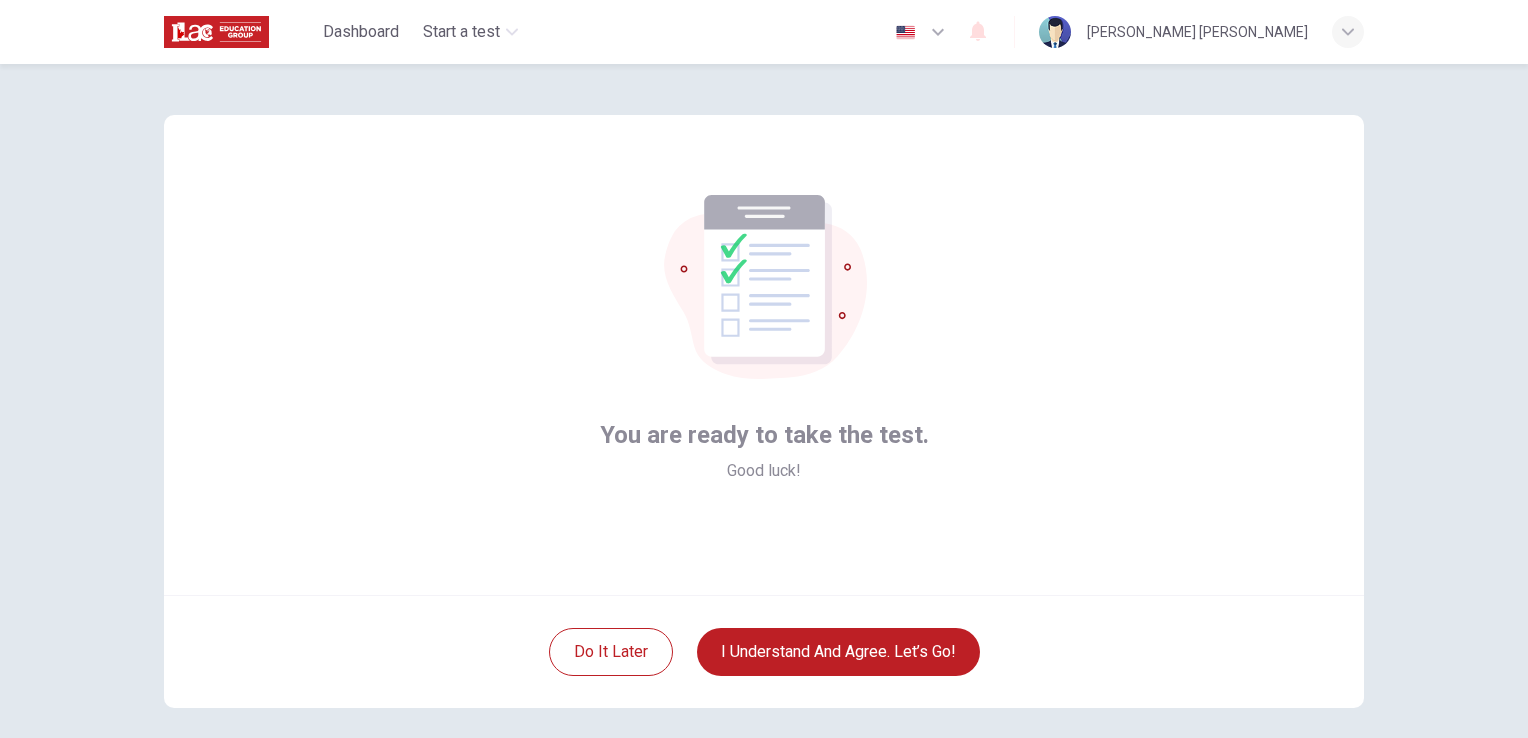 scroll, scrollTop: 0, scrollLeft: 0, axis: both 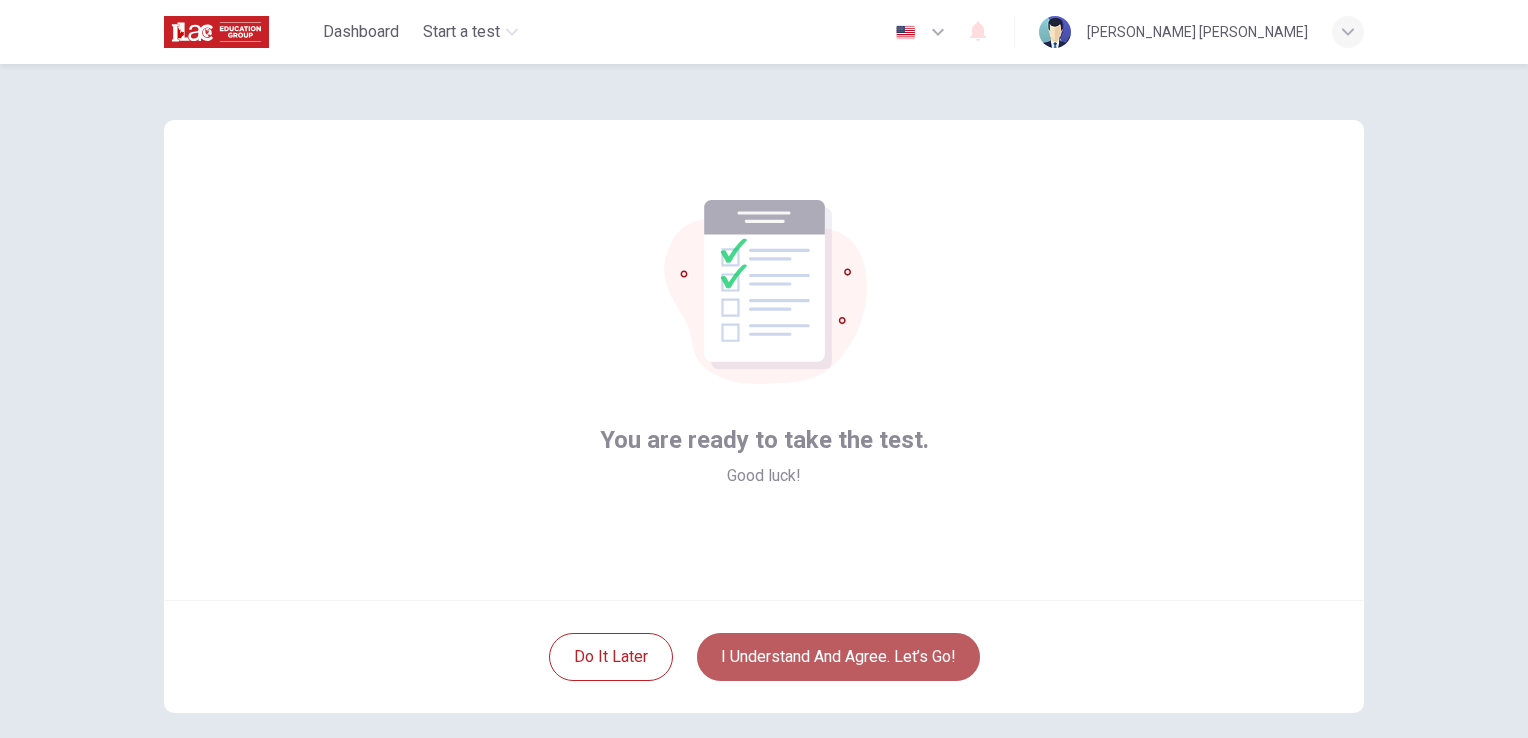 click on "I understand and agree. Let’s go!" at bounding box center (838, 657) 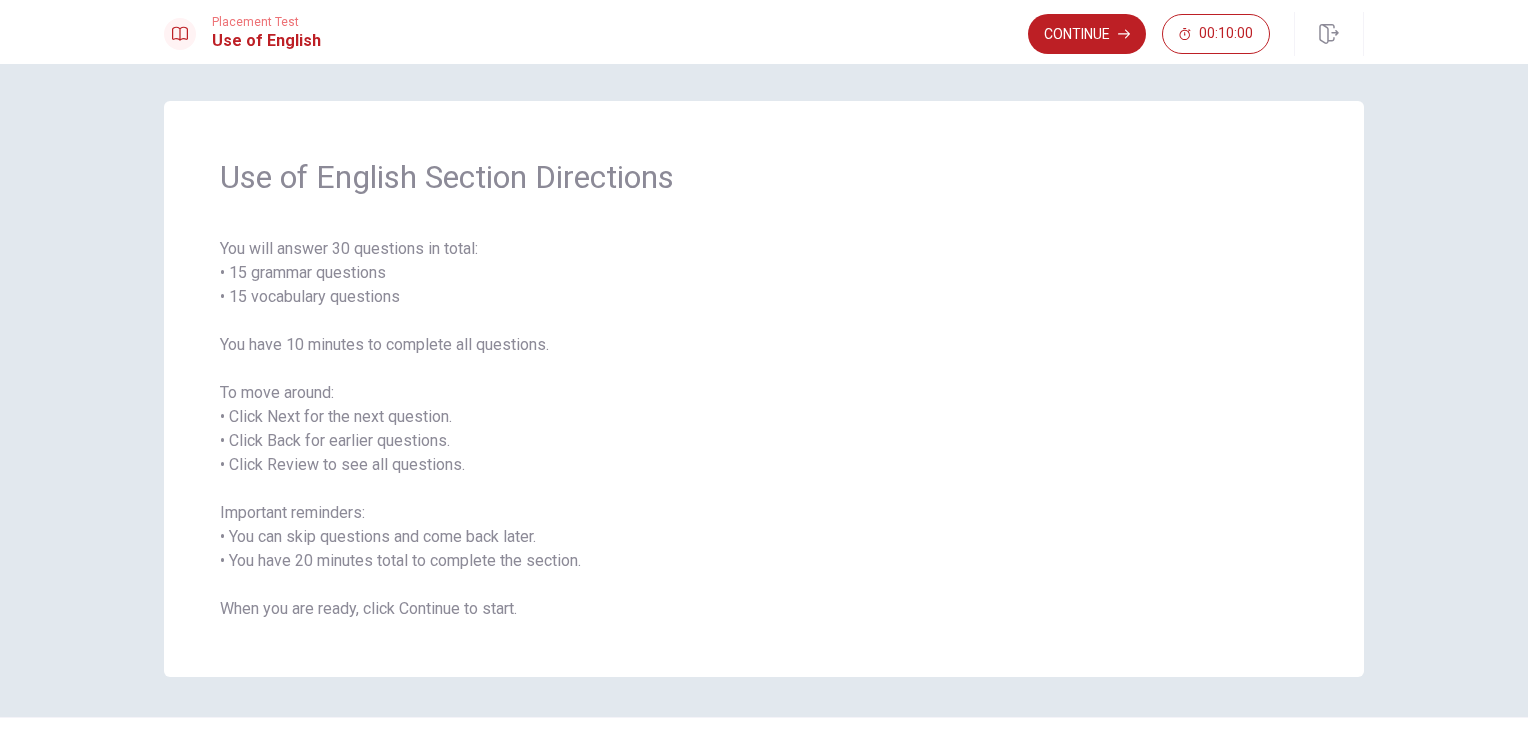 scroll, scrollTop: 0, scrollLeft: 0, axis: both 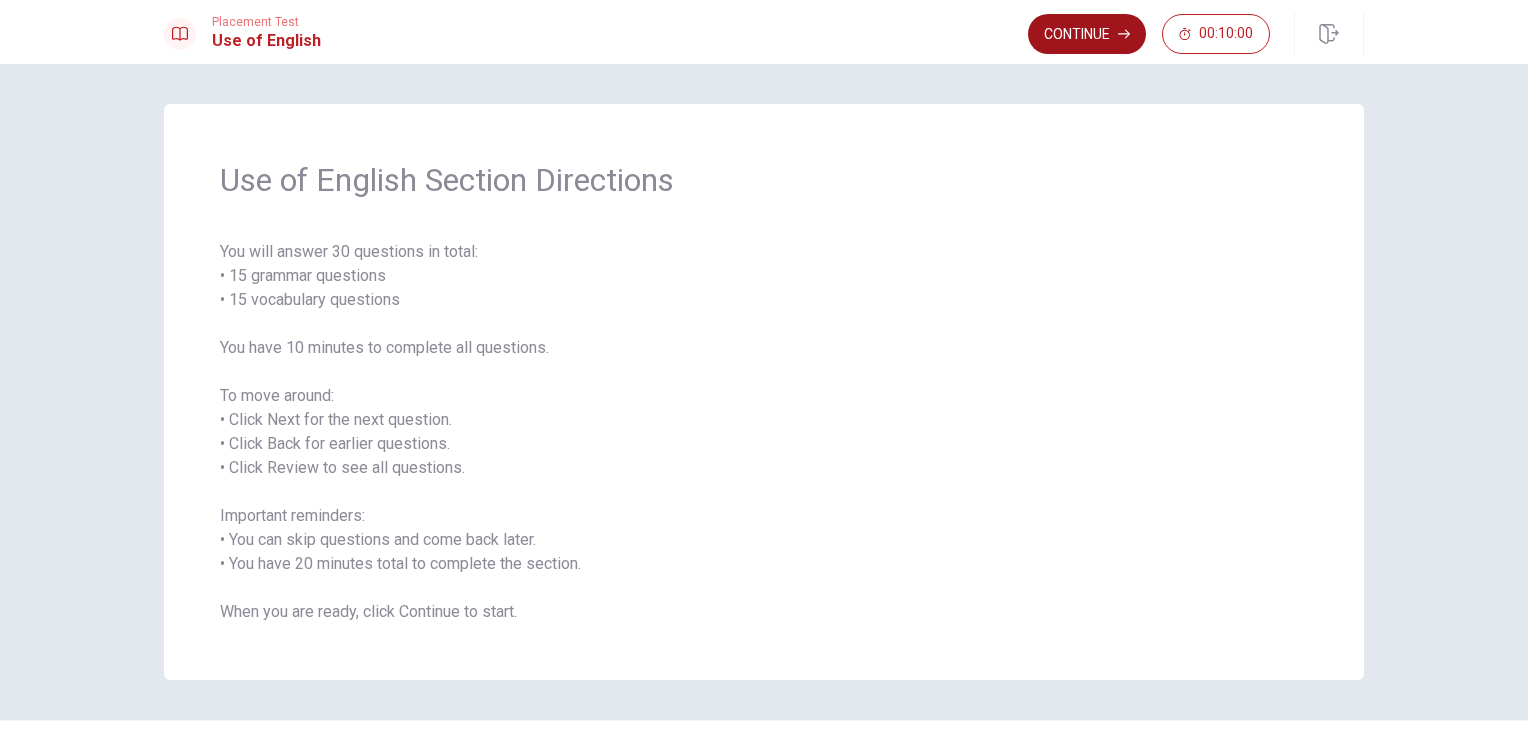 click on "Continue" at bounding box center [1087, 34] 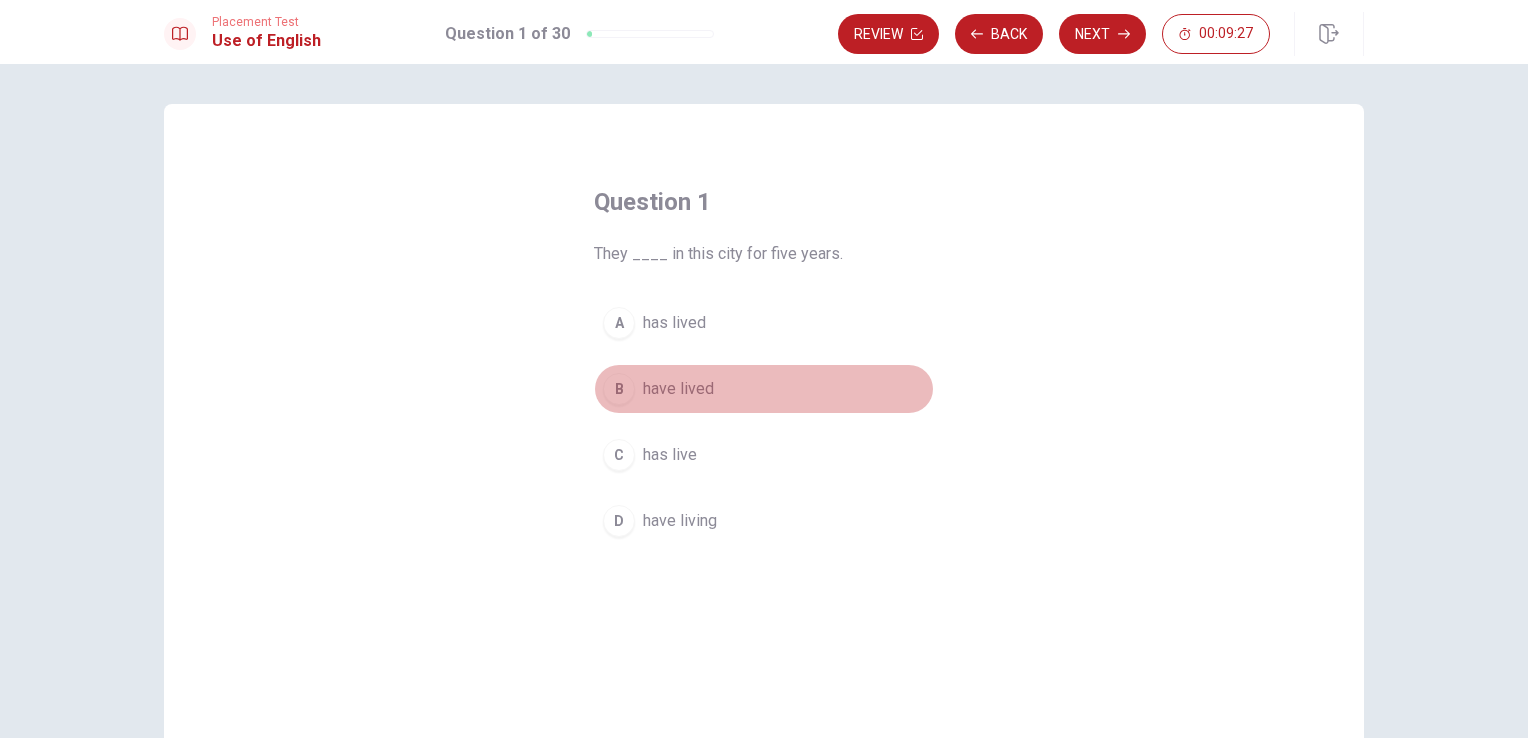 click on "B" at bounding box center [619, 389] 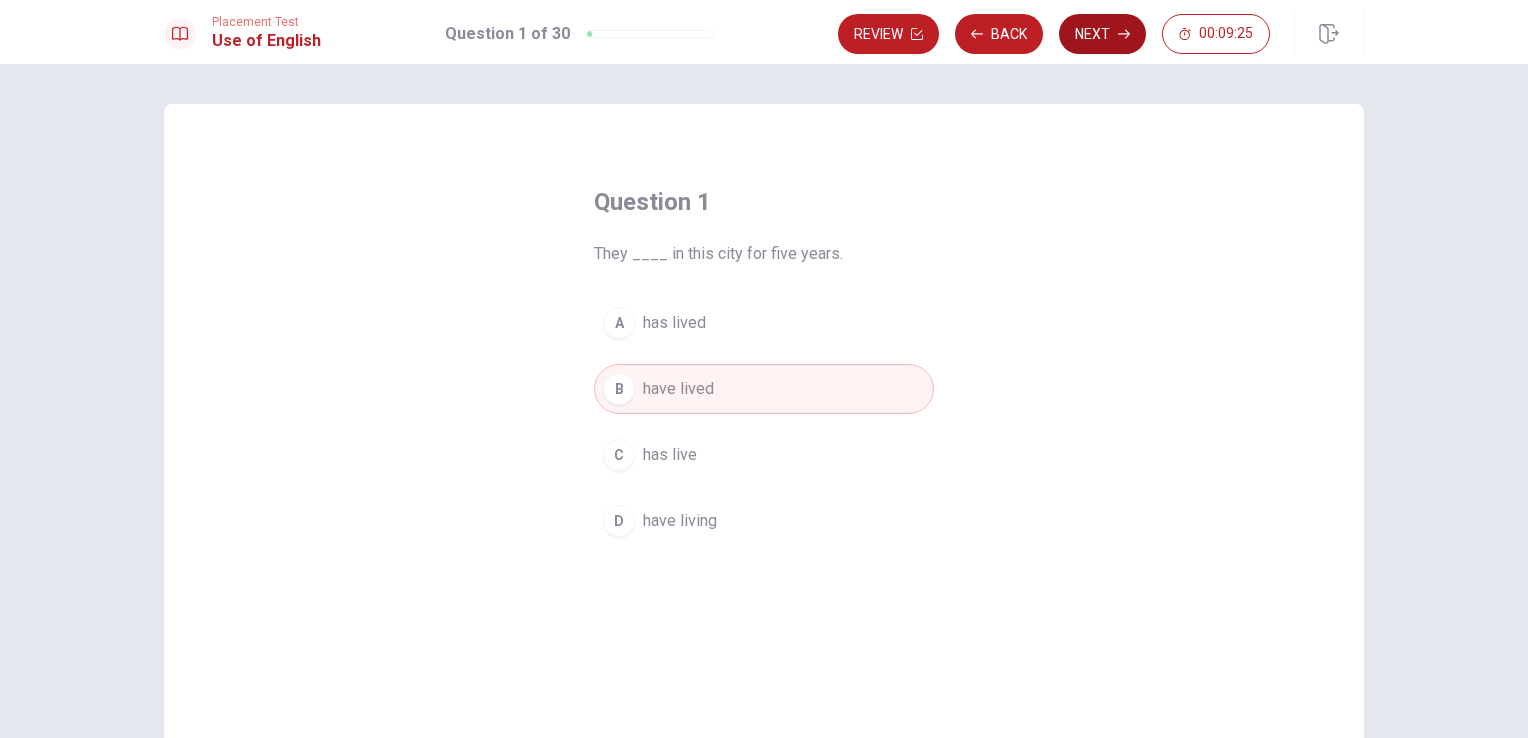 click on "Next" at bounding box center [1102, 34] 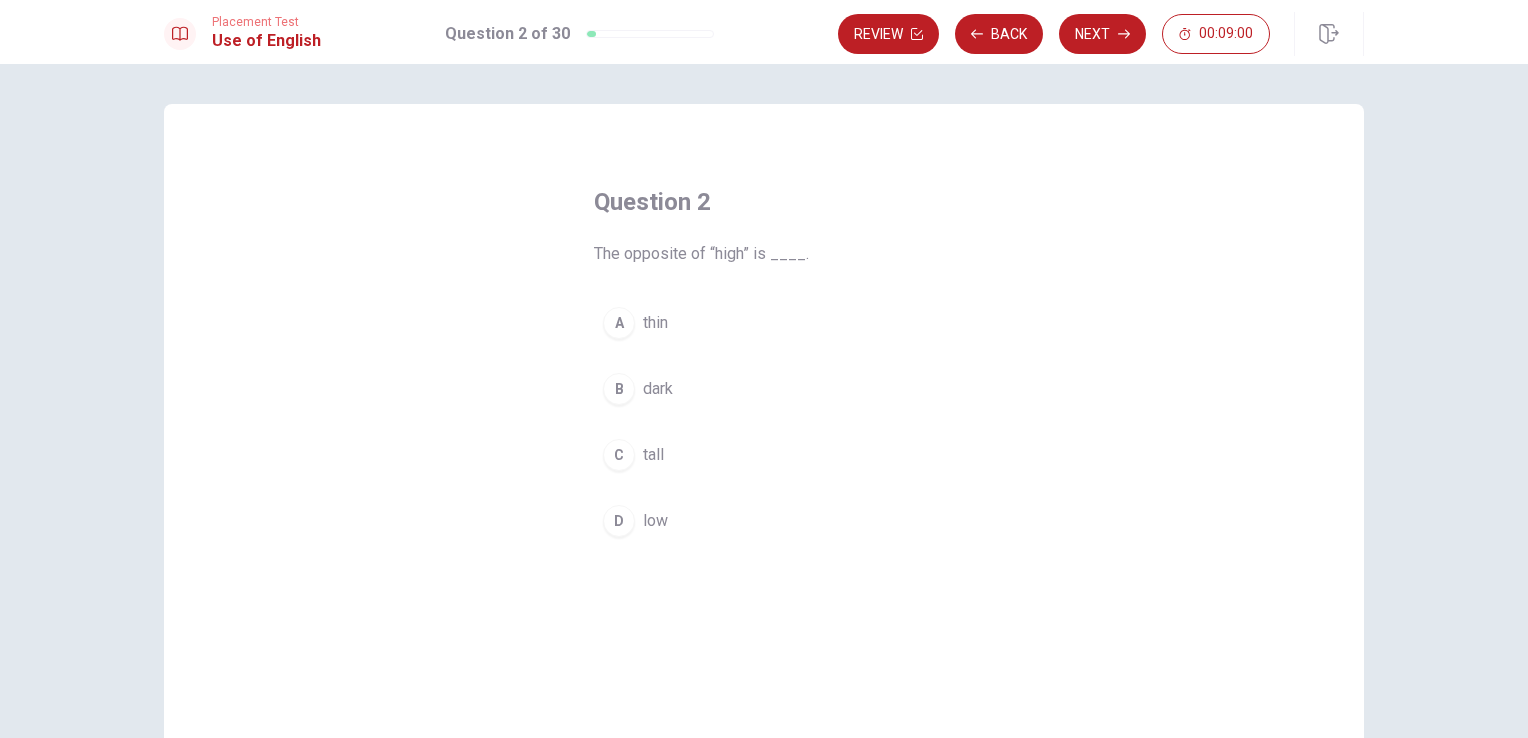 click on "D" at bounding box center (619, 521) 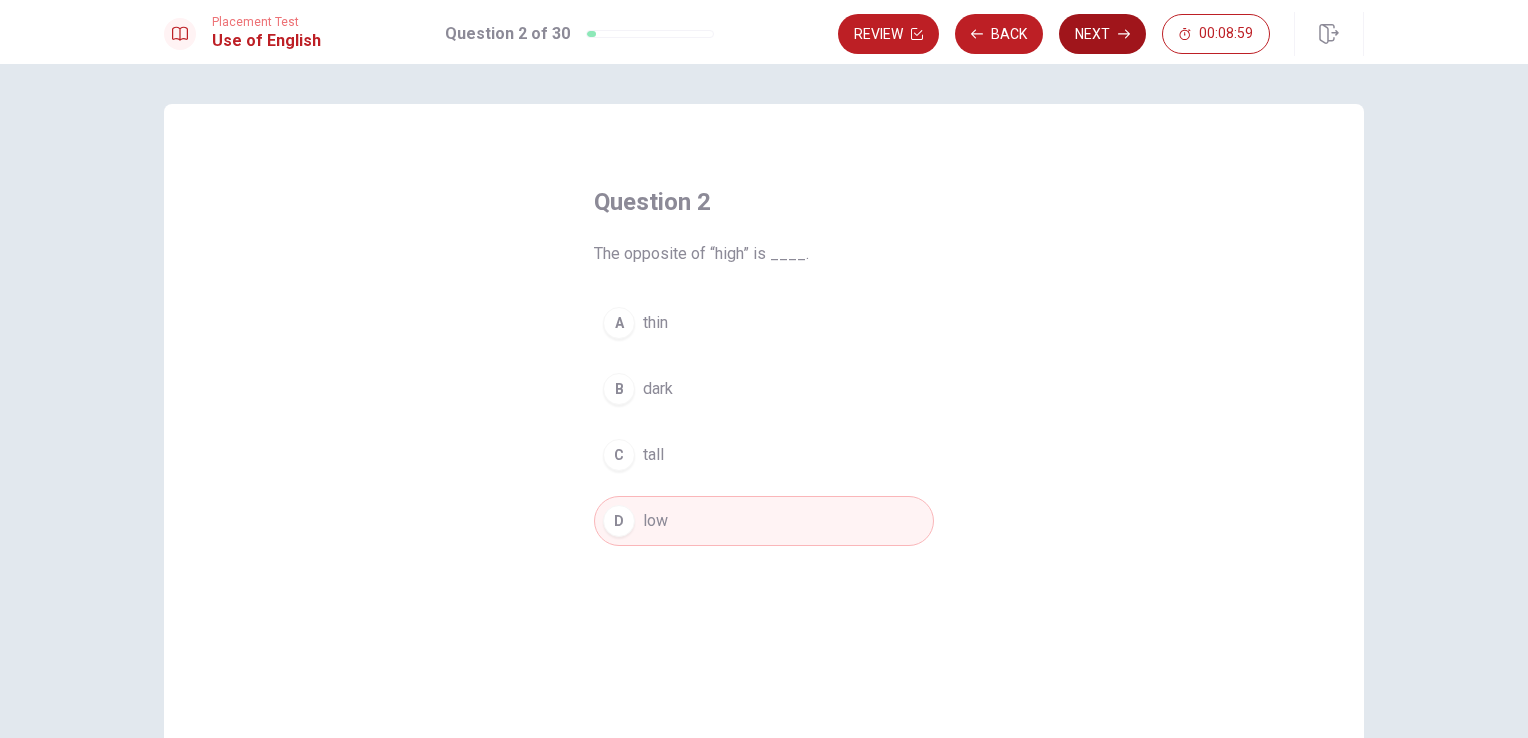click on "Next" at bounding box center (1102, 34) 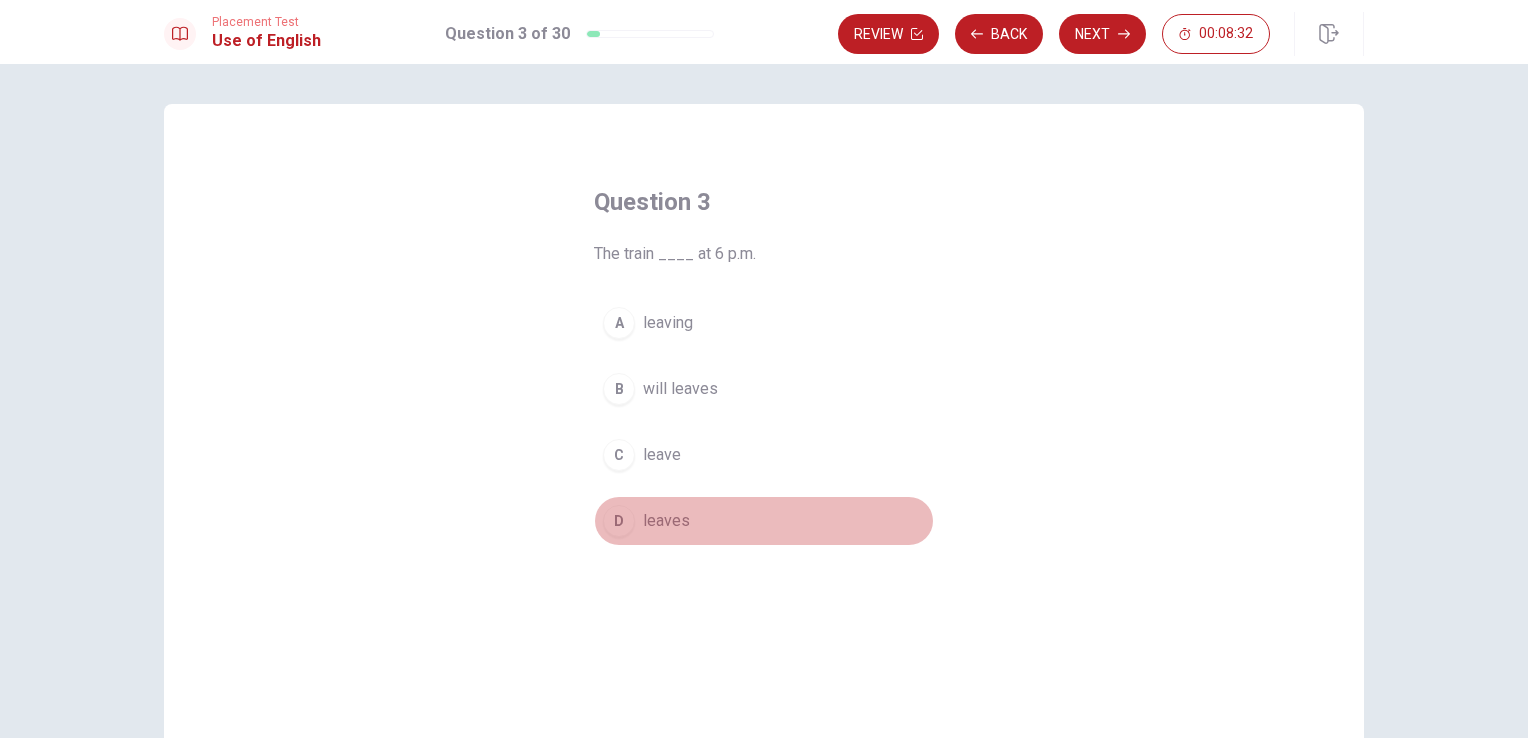 click on "D" at bounding box center [619, 521] 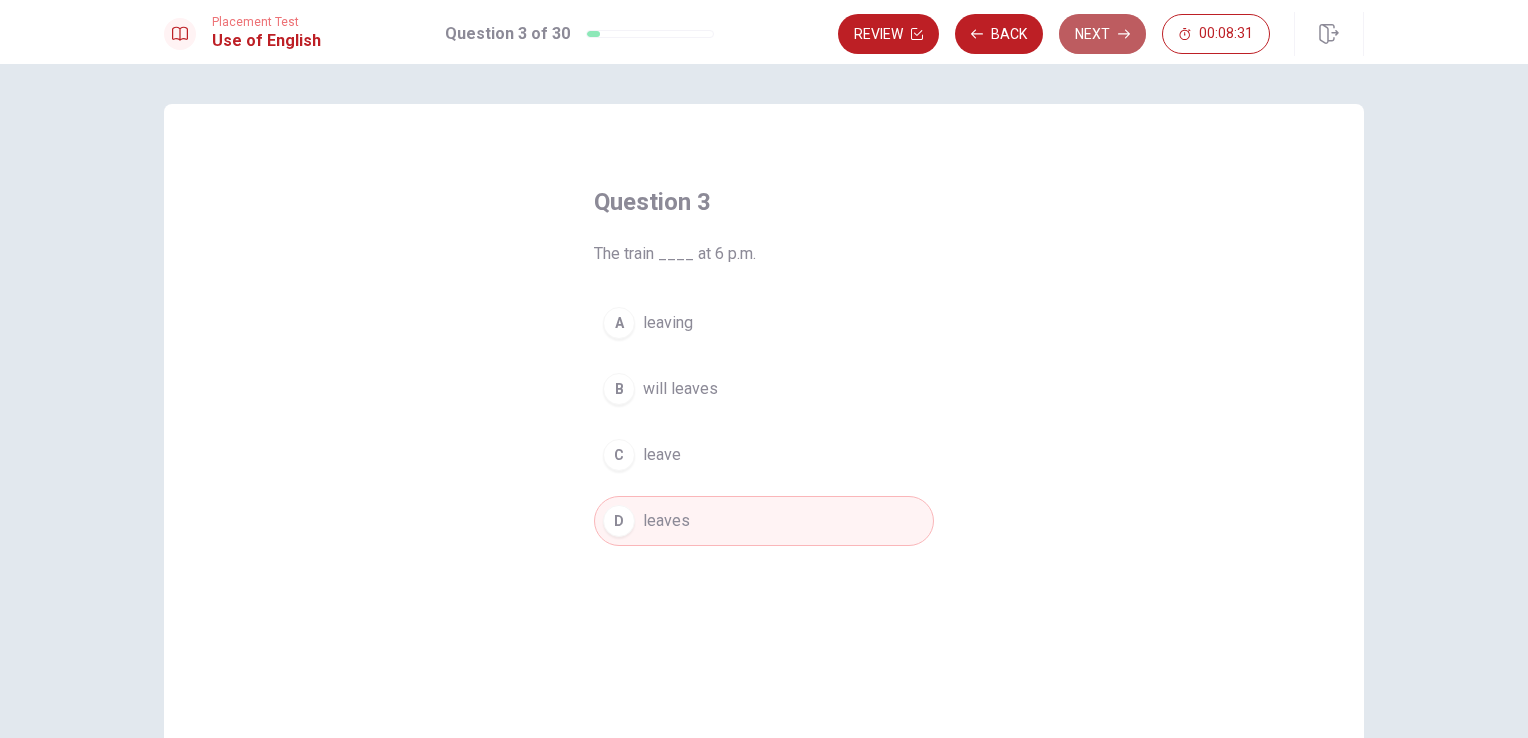 click on "Next" at bounding box center [1102, 34] 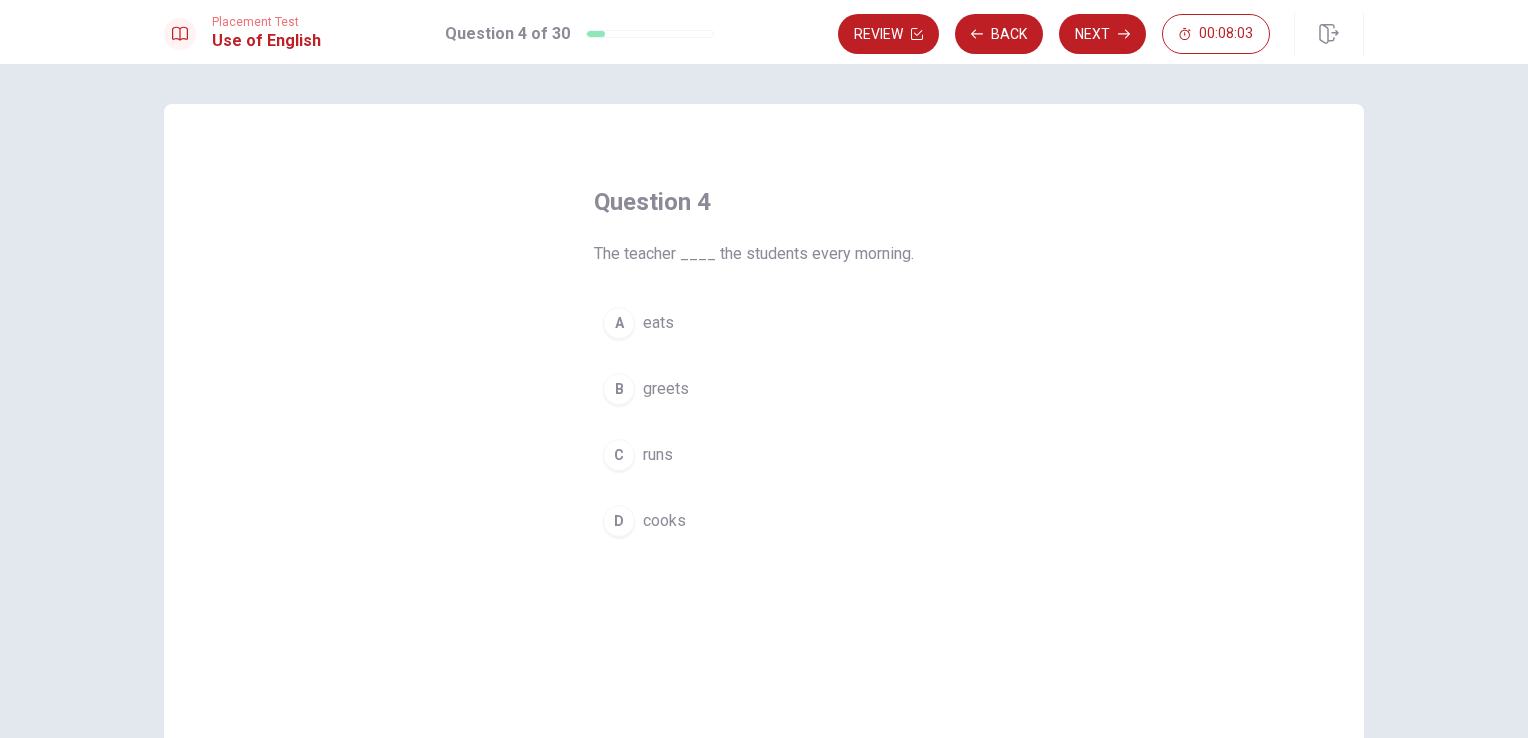 click on "B" at bounding box center [619, 389] 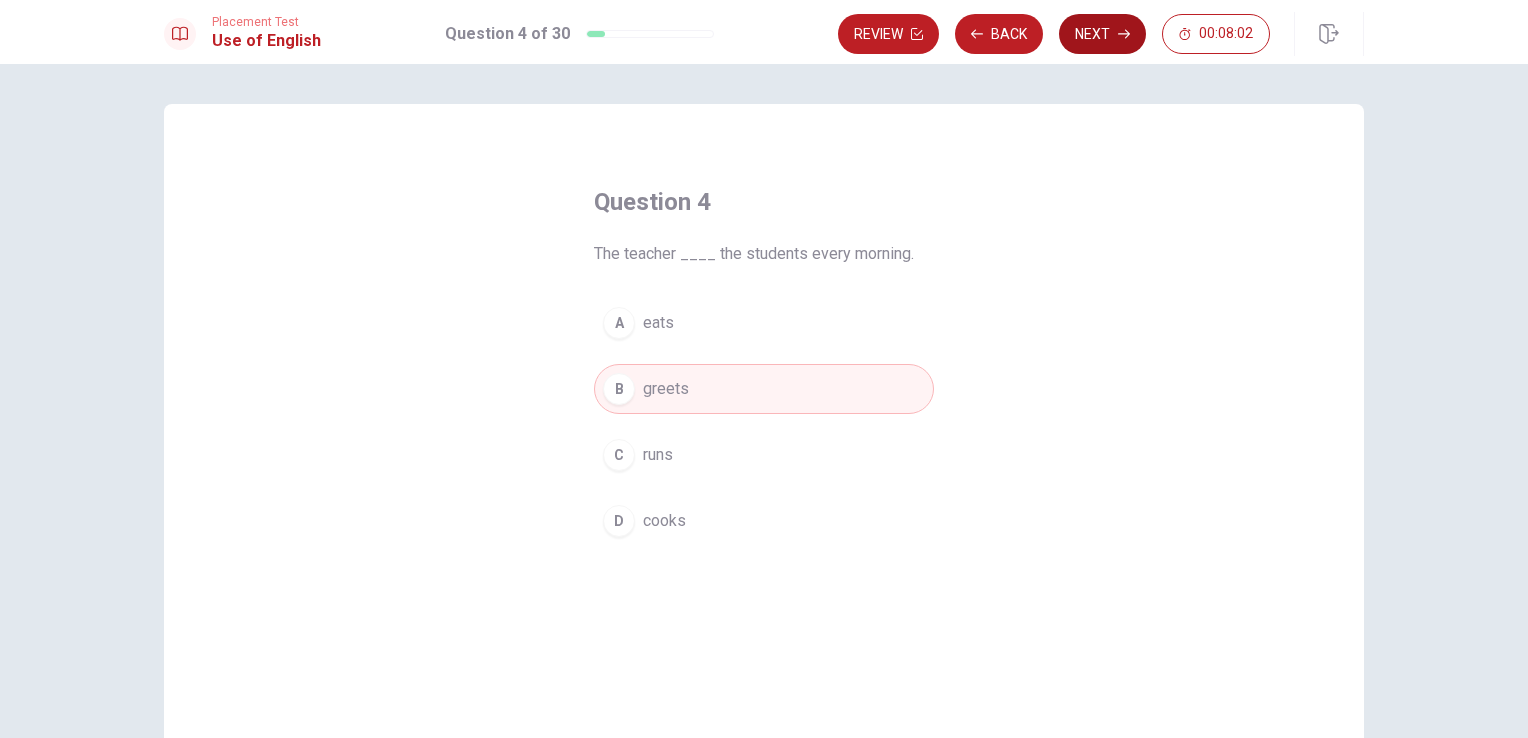 click on "Next" at bounding box center [1102, 34] 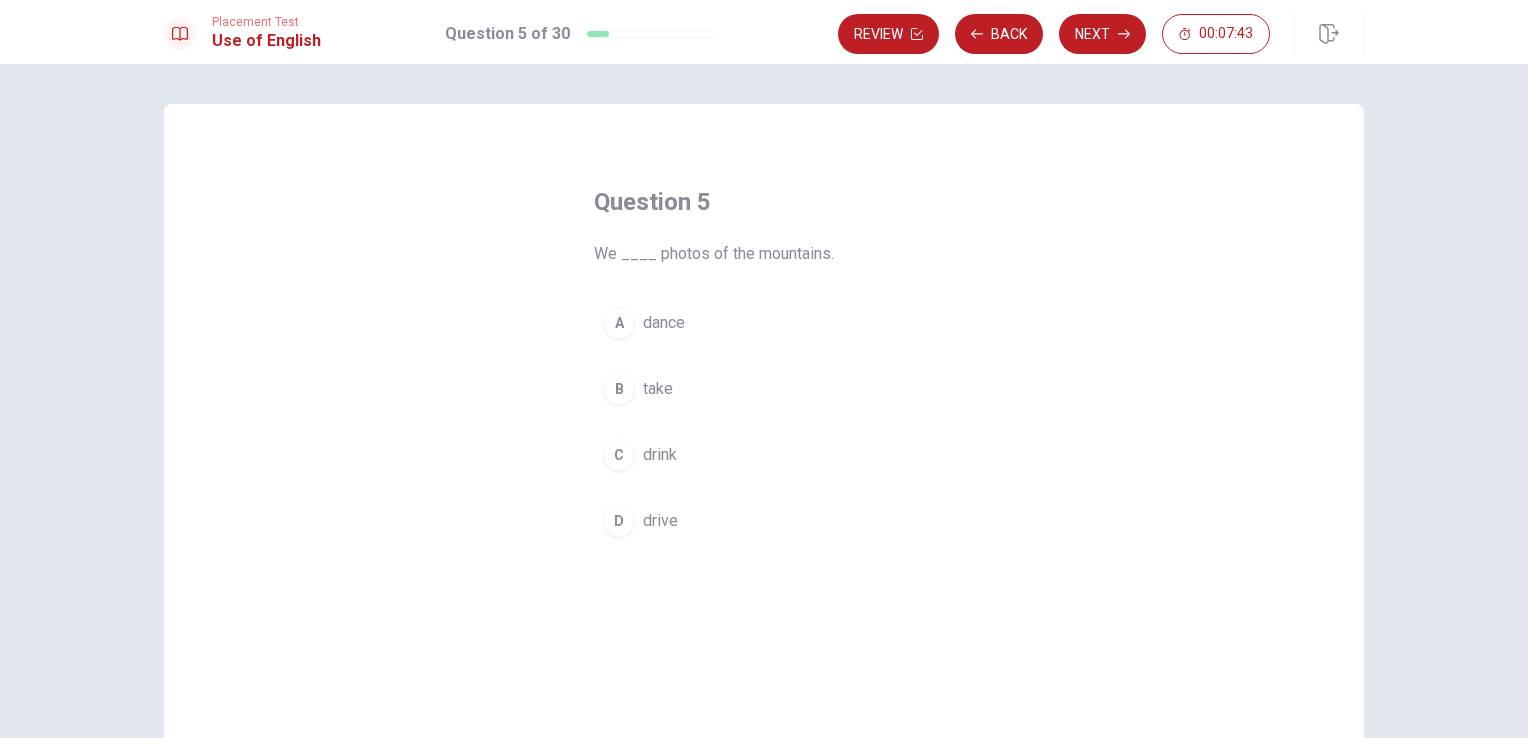 click on "B" at bounding box center (619, 389) 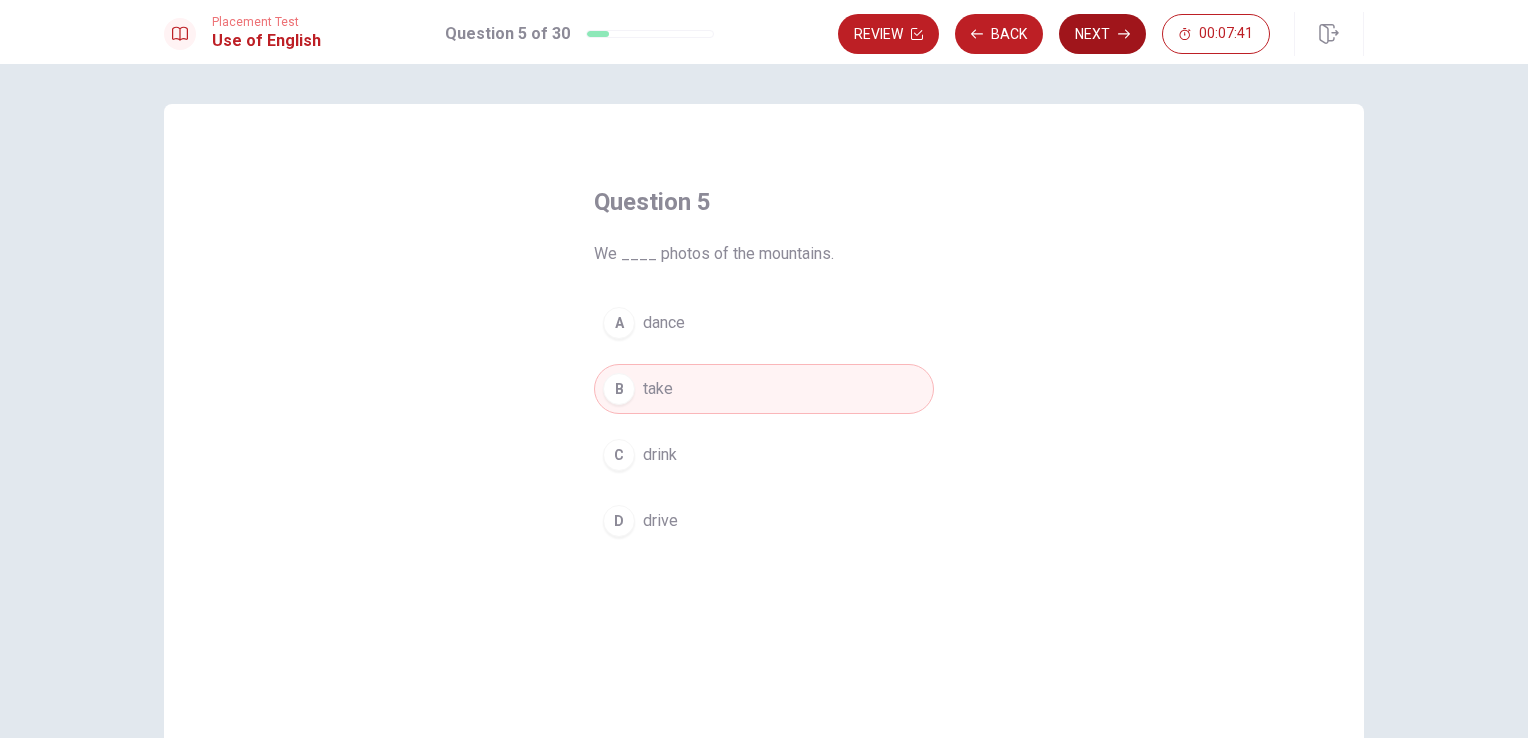 click on "Next" at bounding box center (1102, 34) 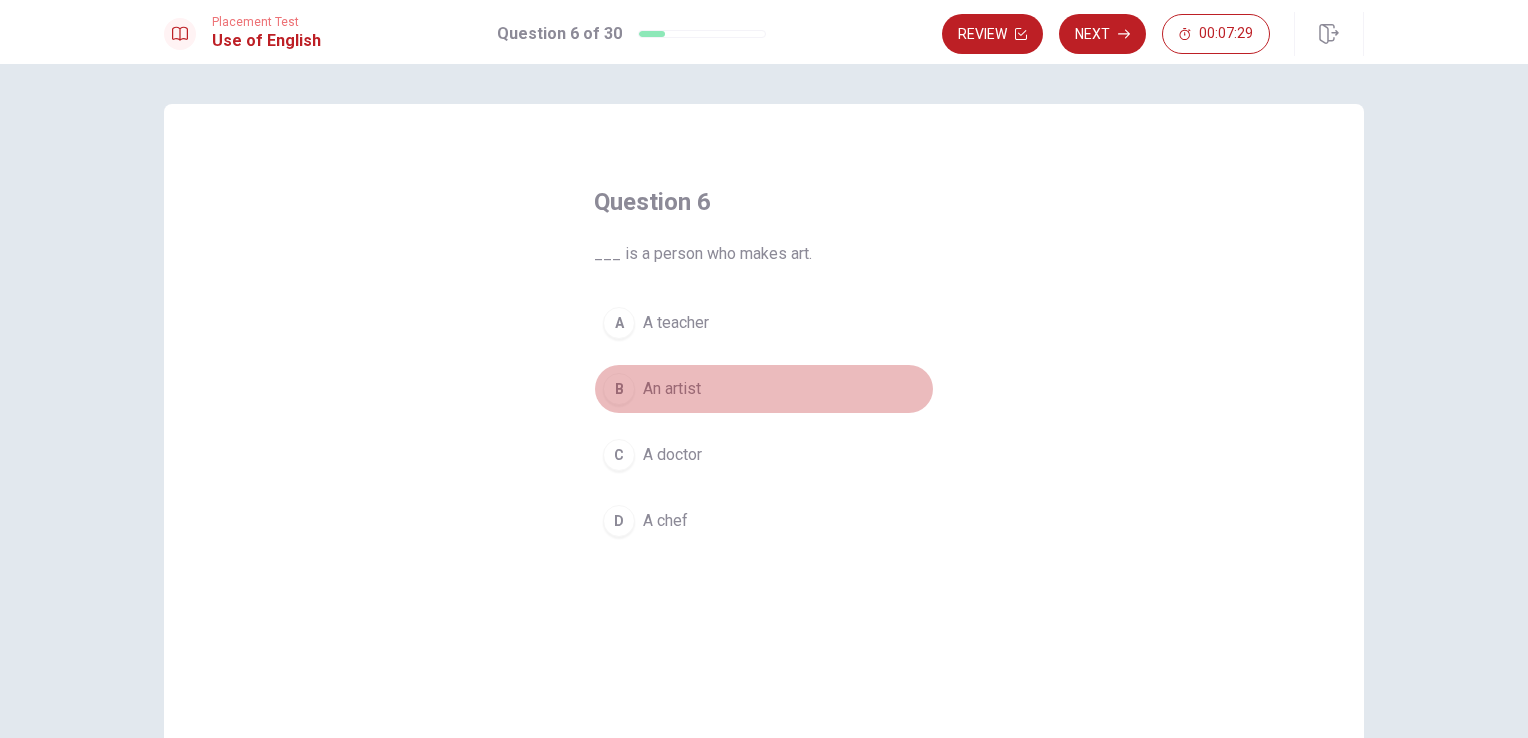 click on "B" at bounding box center [619, 389] 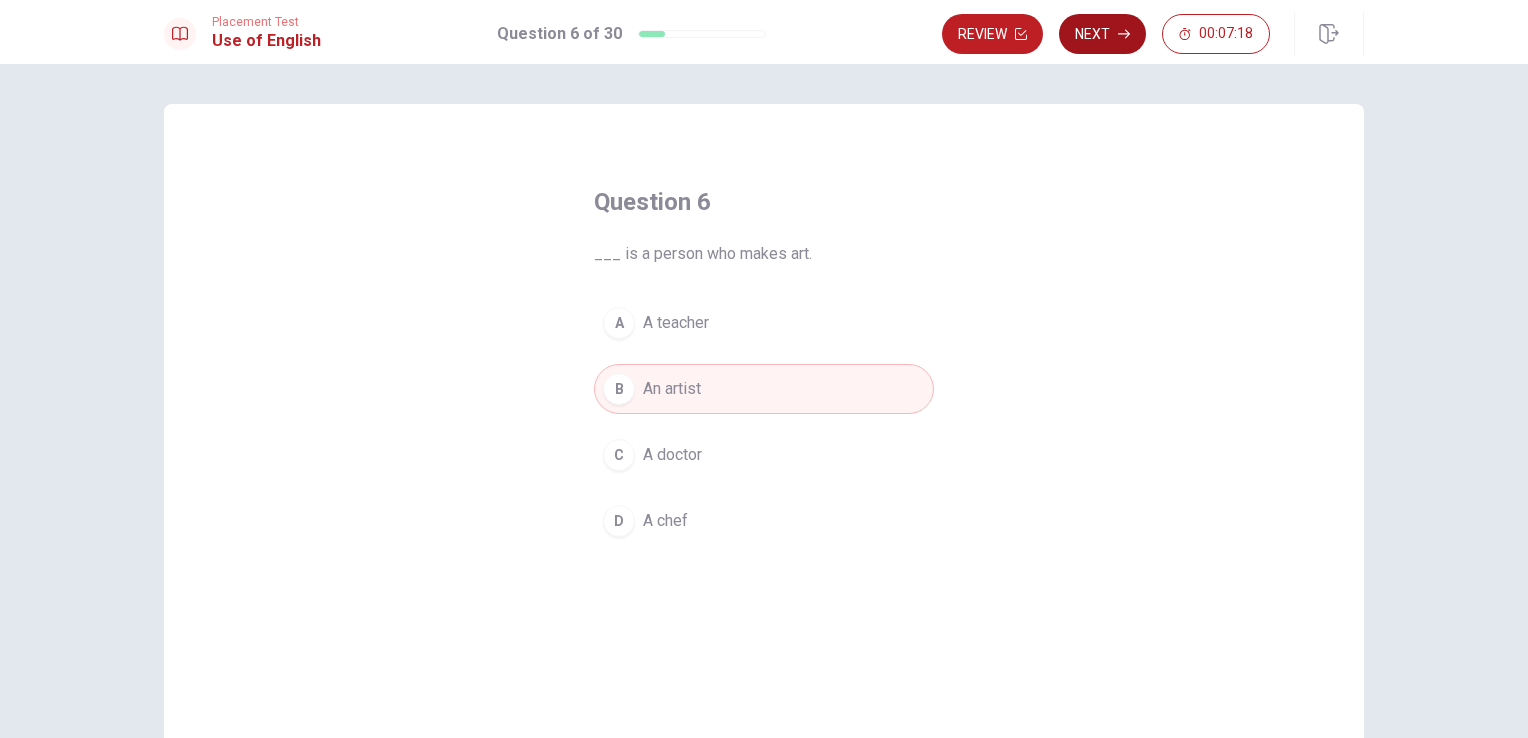 click on "Next" at bounding box center (1102, 34) 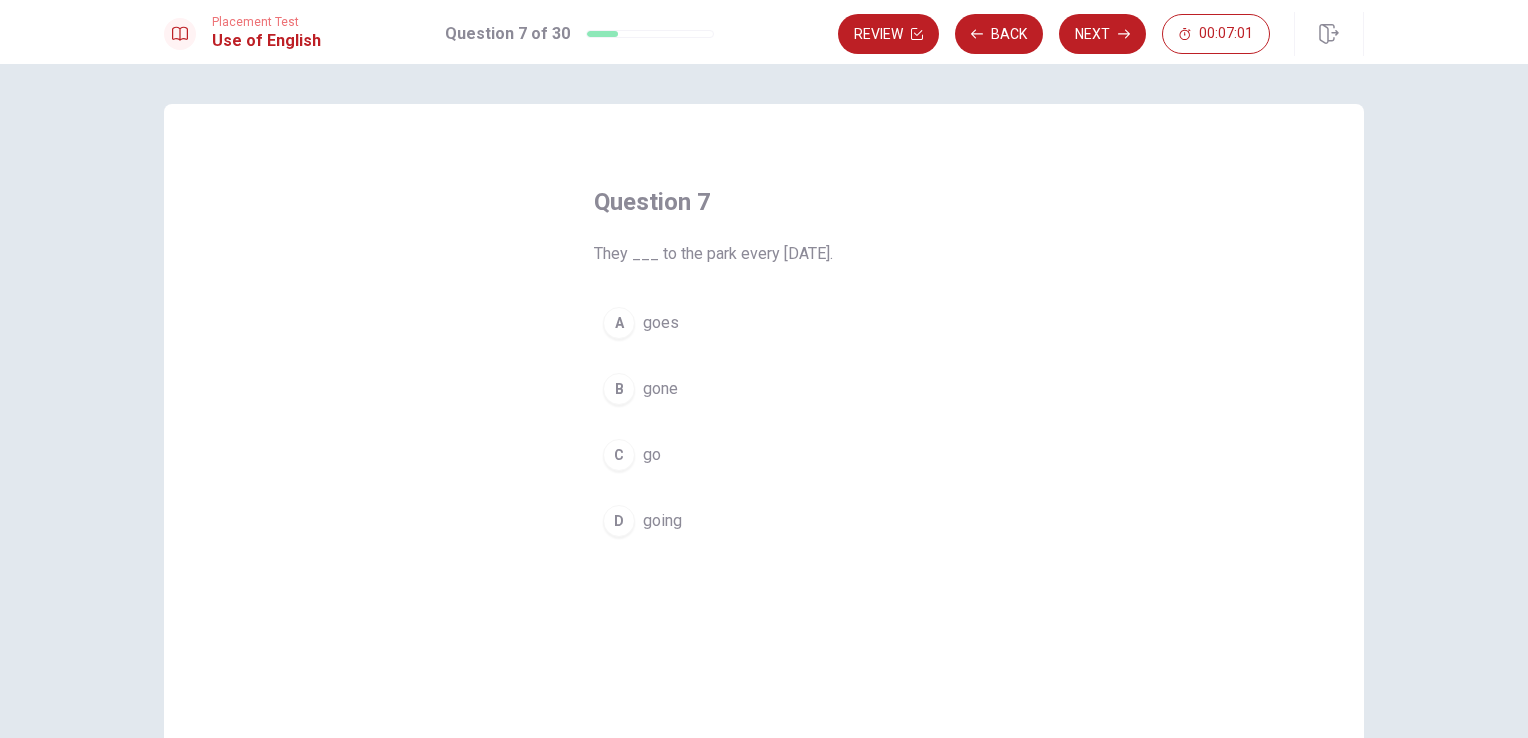 click on "C" at bounding box center (619, 455) 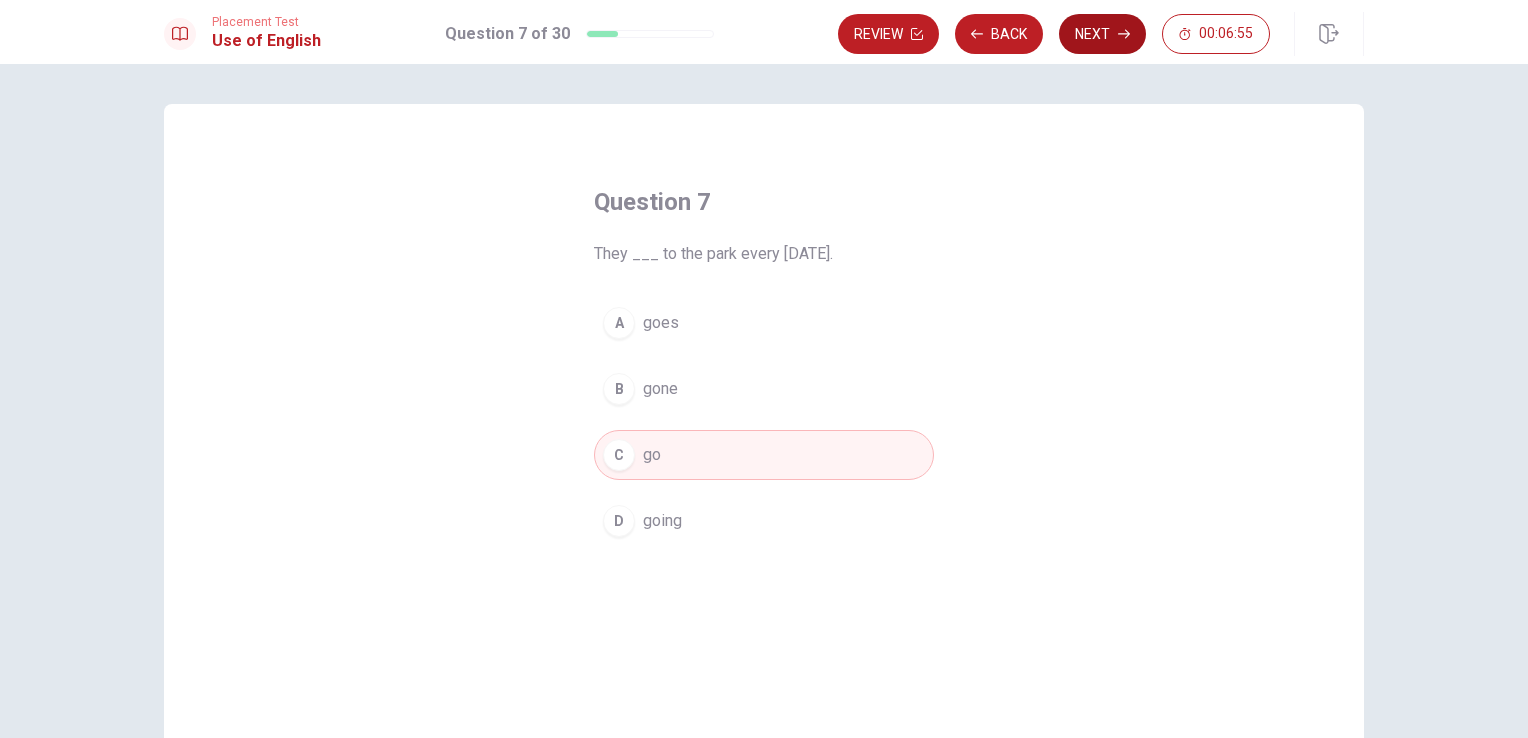 click on "Next" at bounding box center [1102, 34] 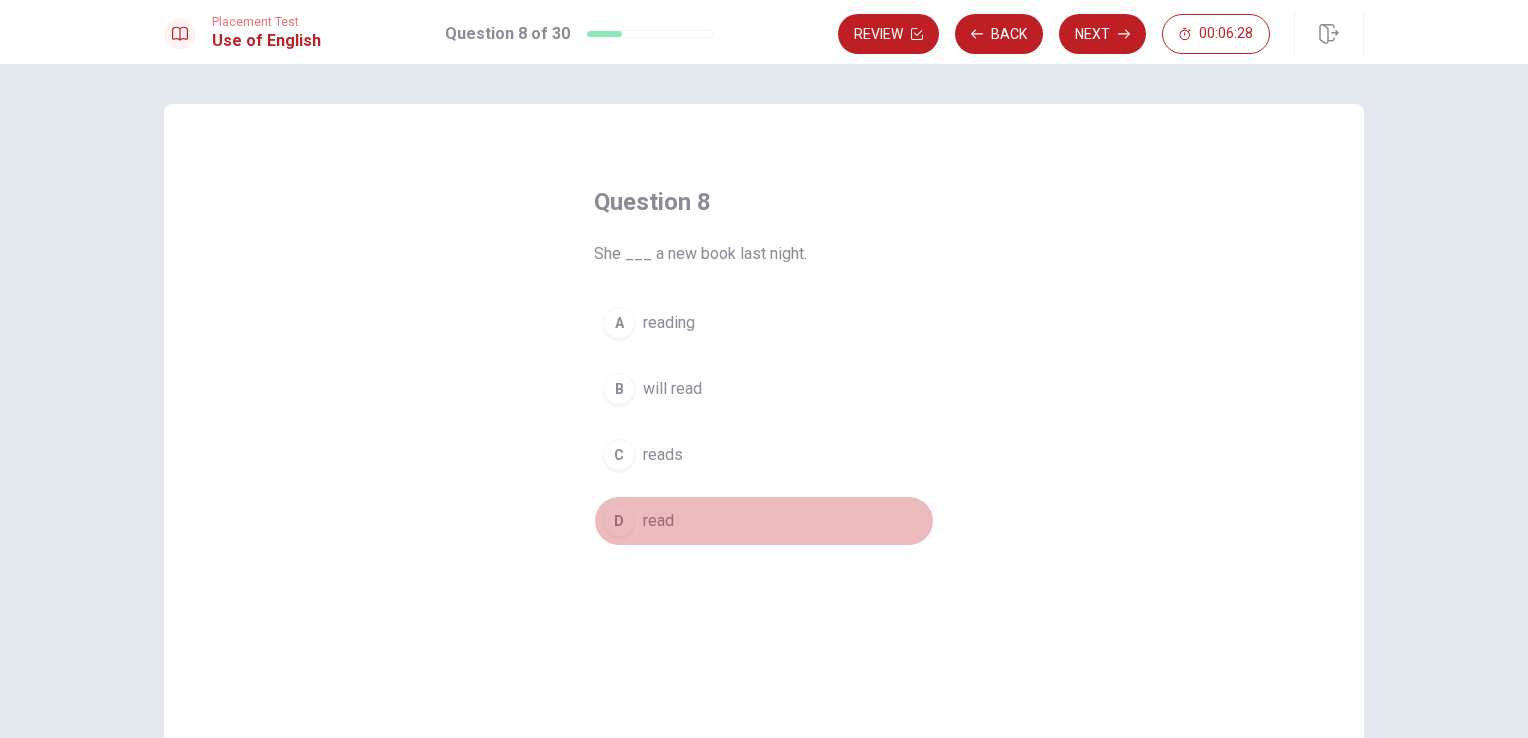 click on "D" at bounding box center (619, 521) 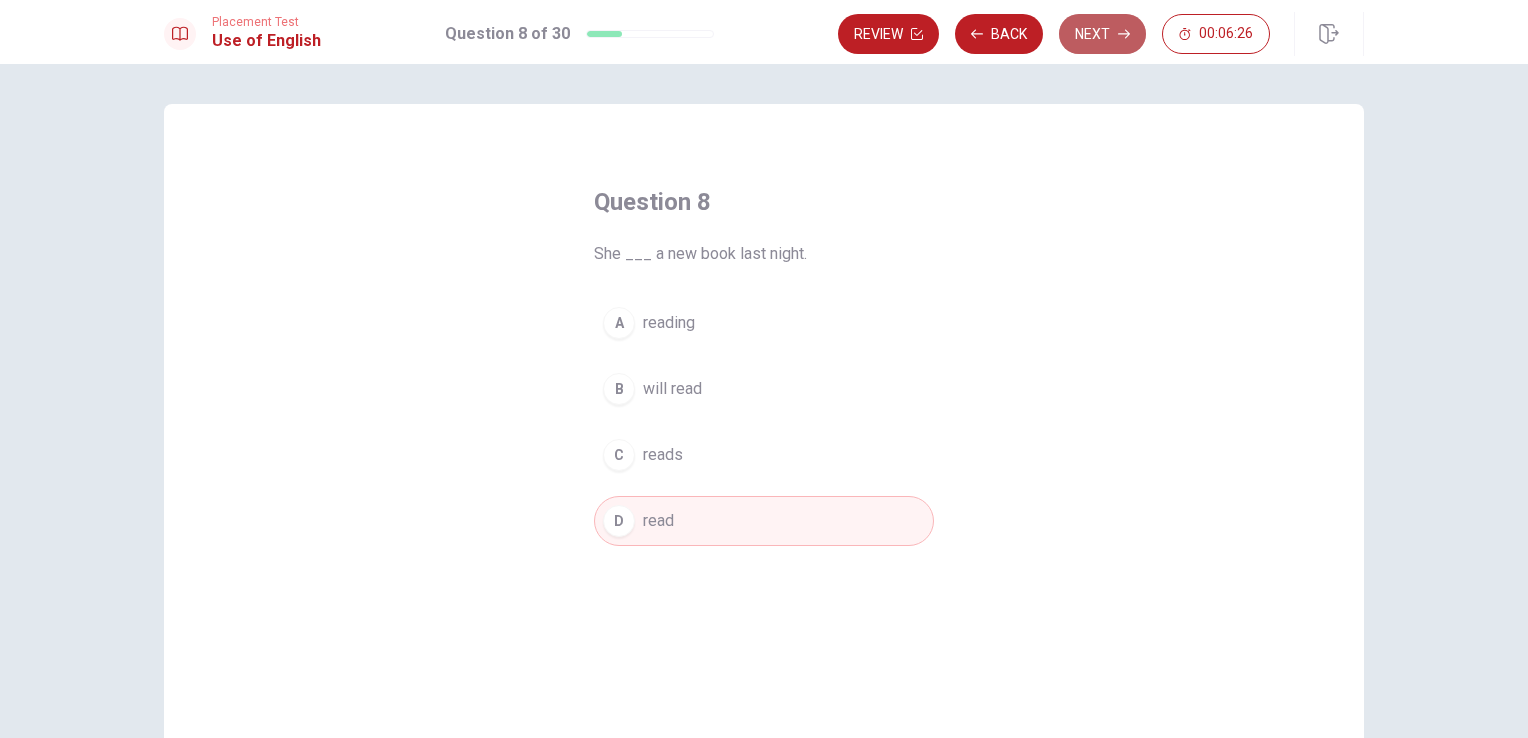 click on "Next" at bounding box center [1102, 34] 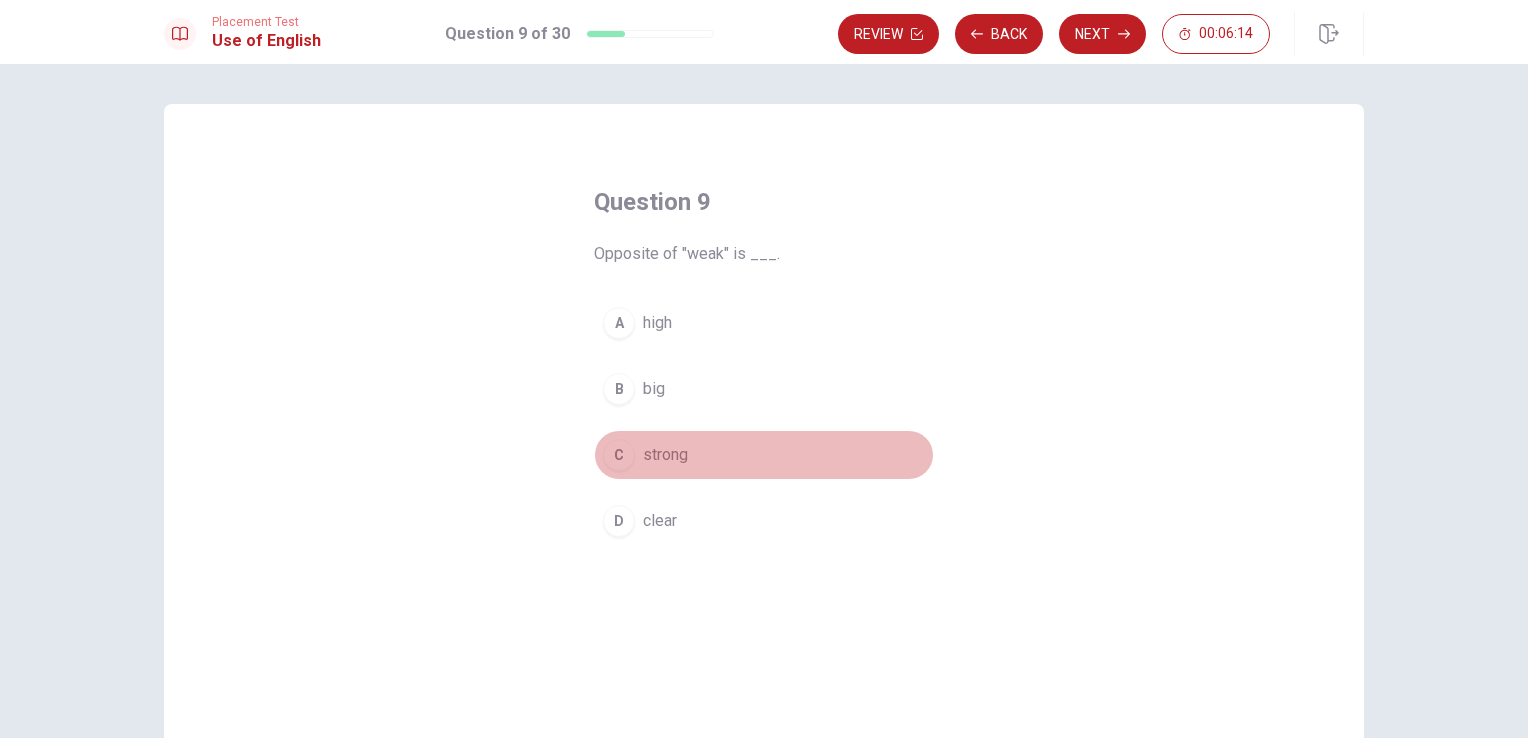 click on "C" at bounding box center (619, 455) 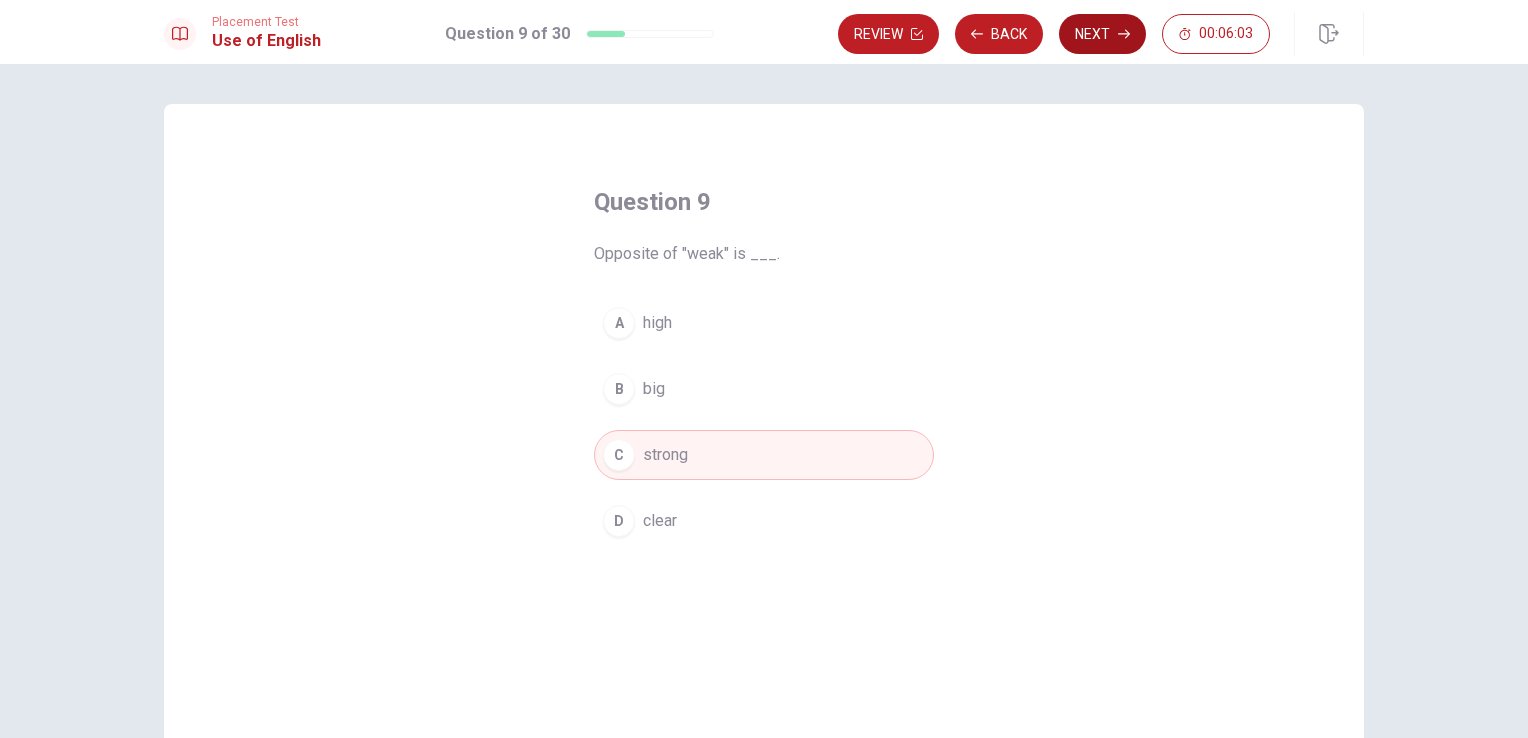 click on "Next" at bounding box center [1102, 34] 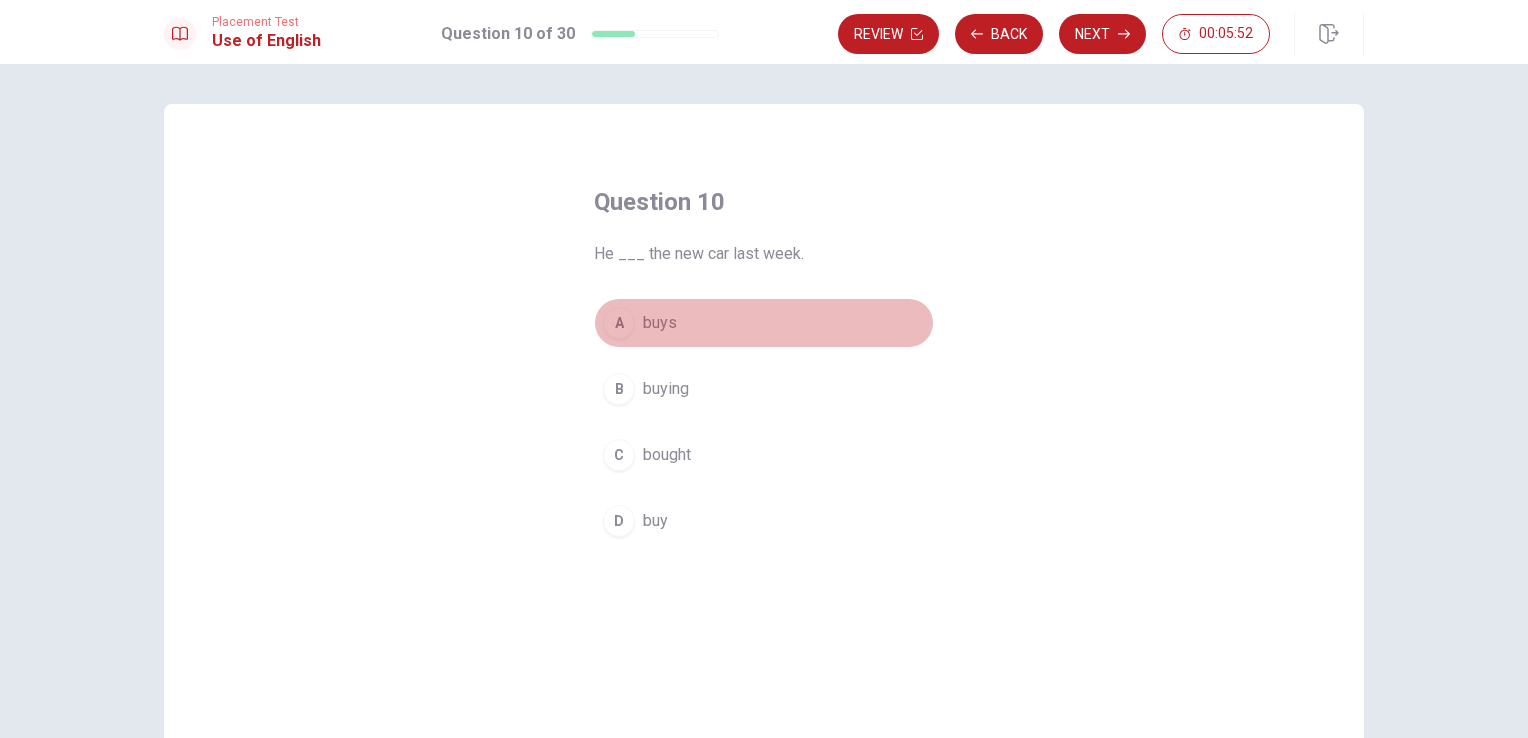 click on "A" at bounding box center (619, 323) 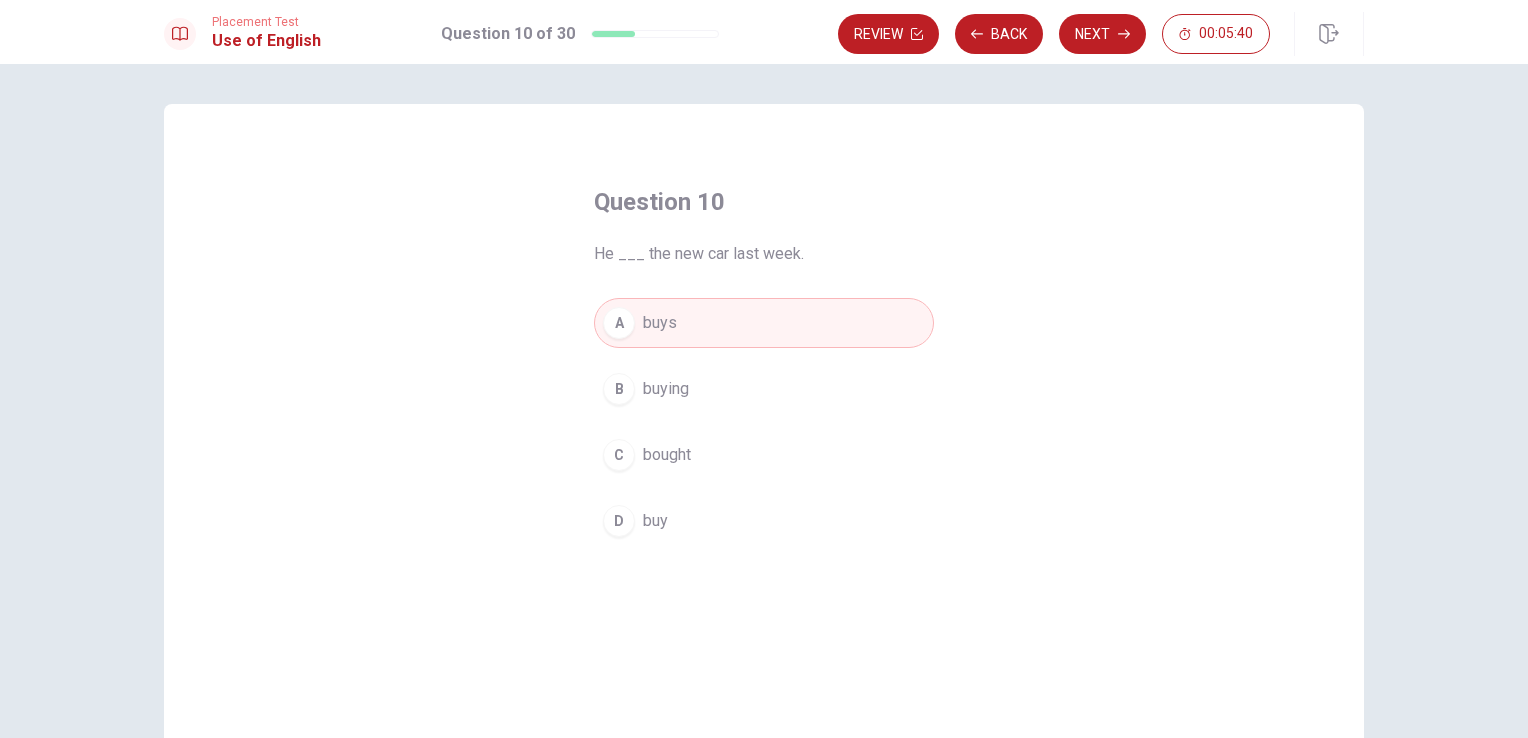 click on "C" at bounding box center (619, 455) 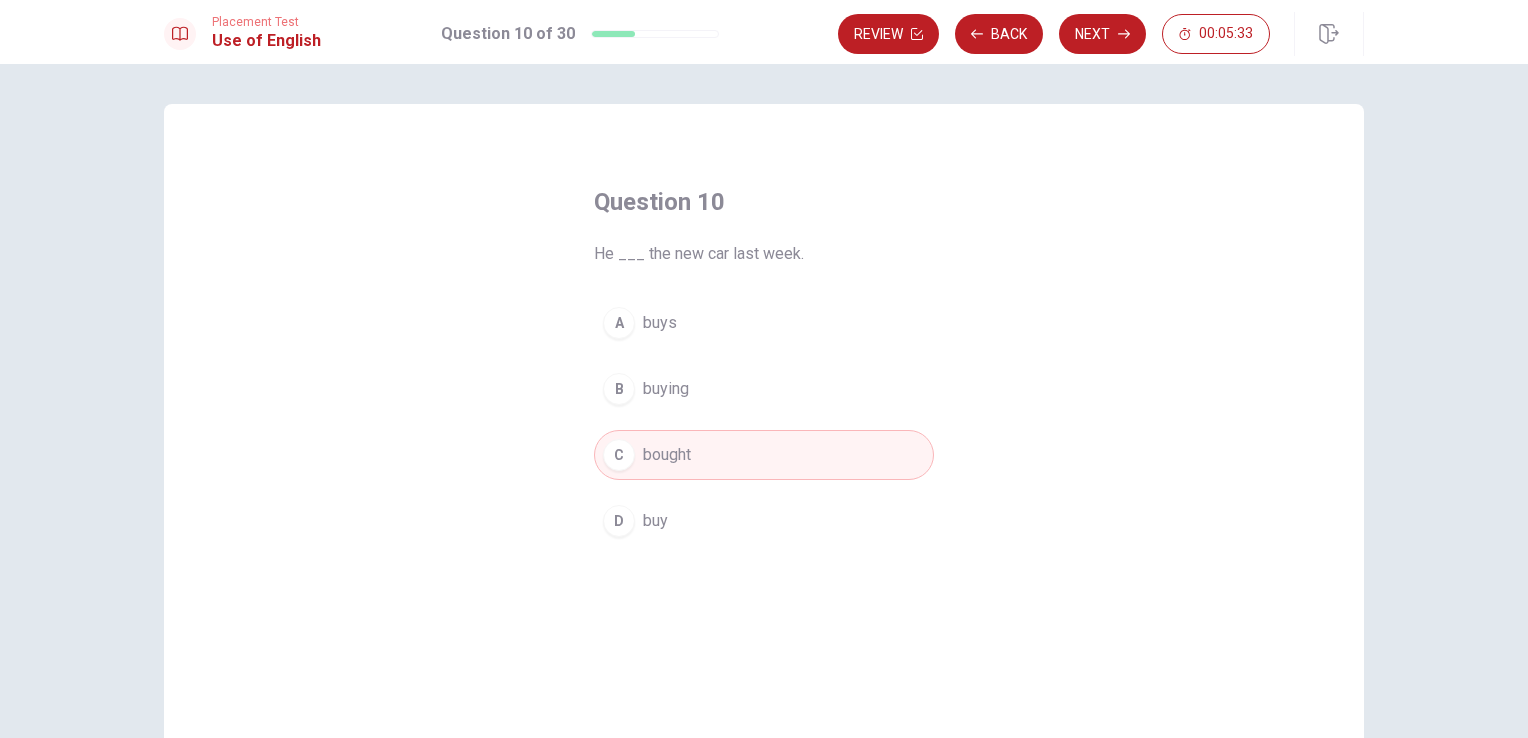 click on "Next" at bounding box center (1102, 34) 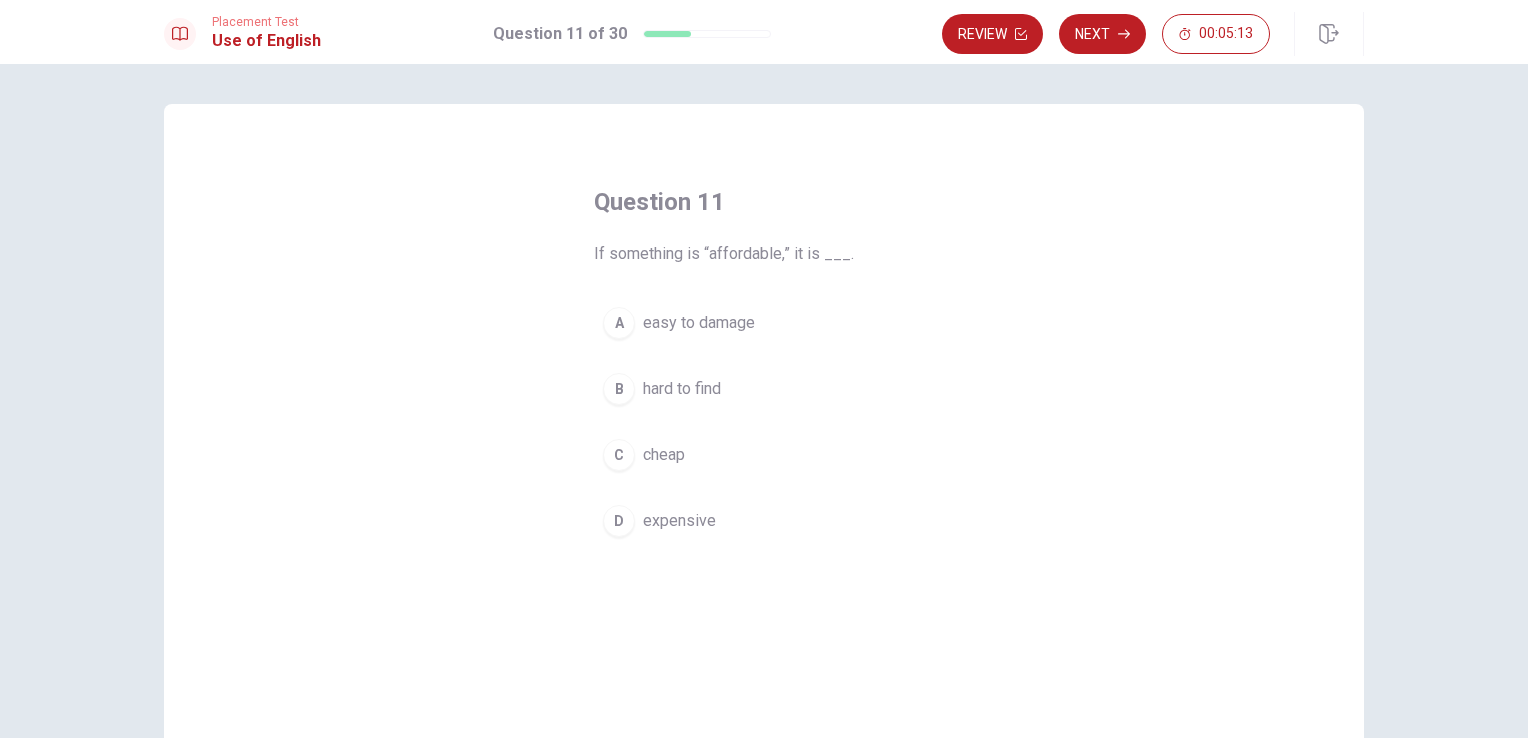 click on "C" at bounding box center (619, 455) 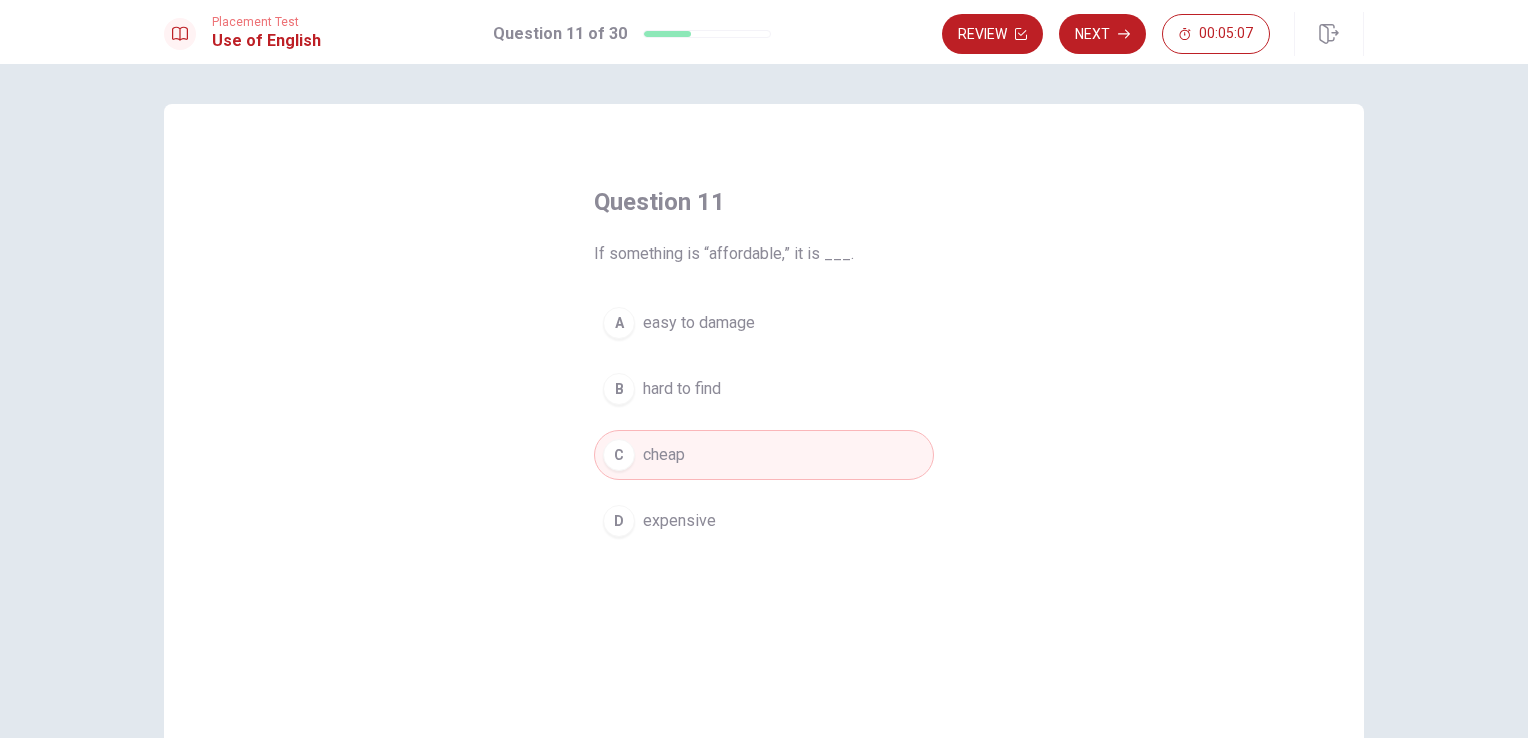 click on "Next" at bounding box center (1102, 34) 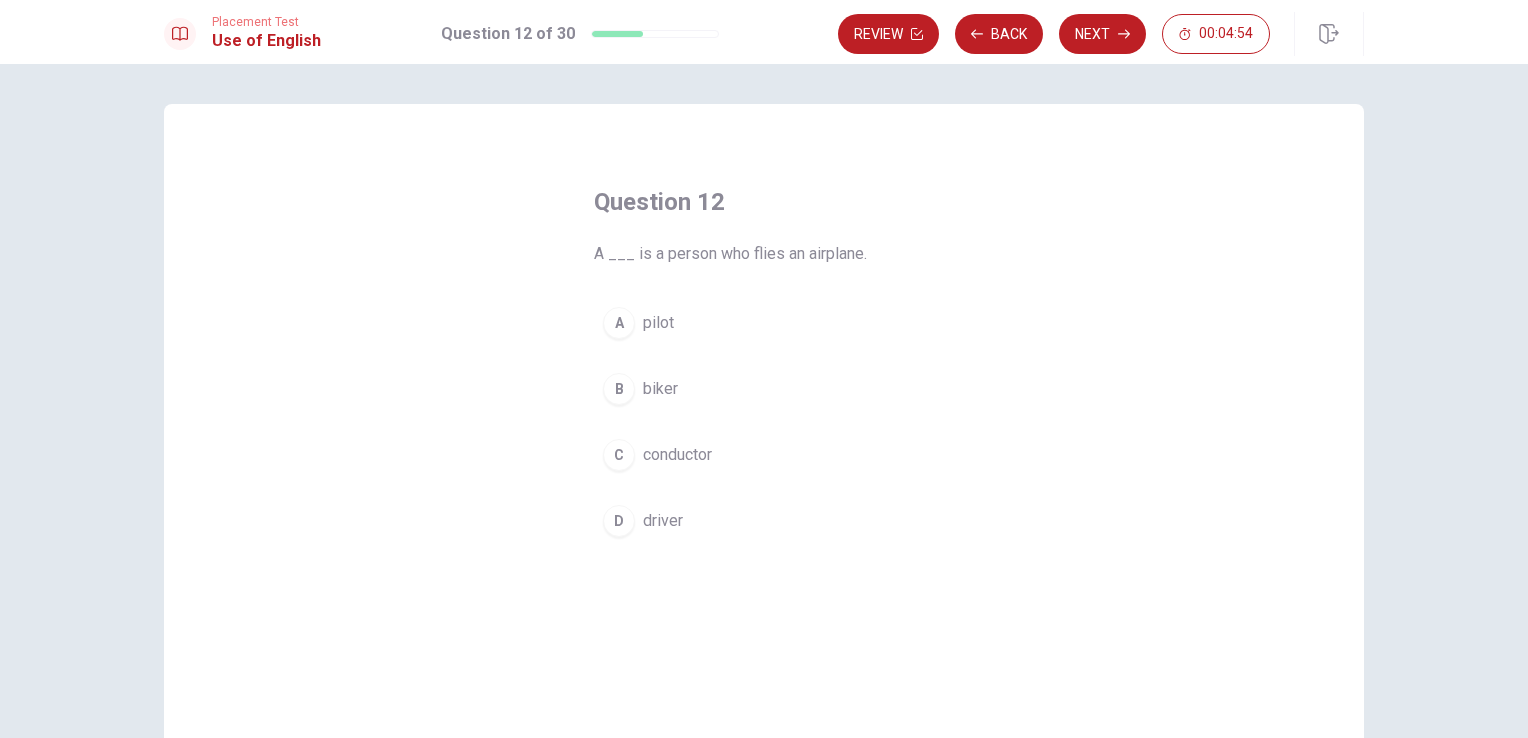 click on "A" at bounding box center [619, 323] 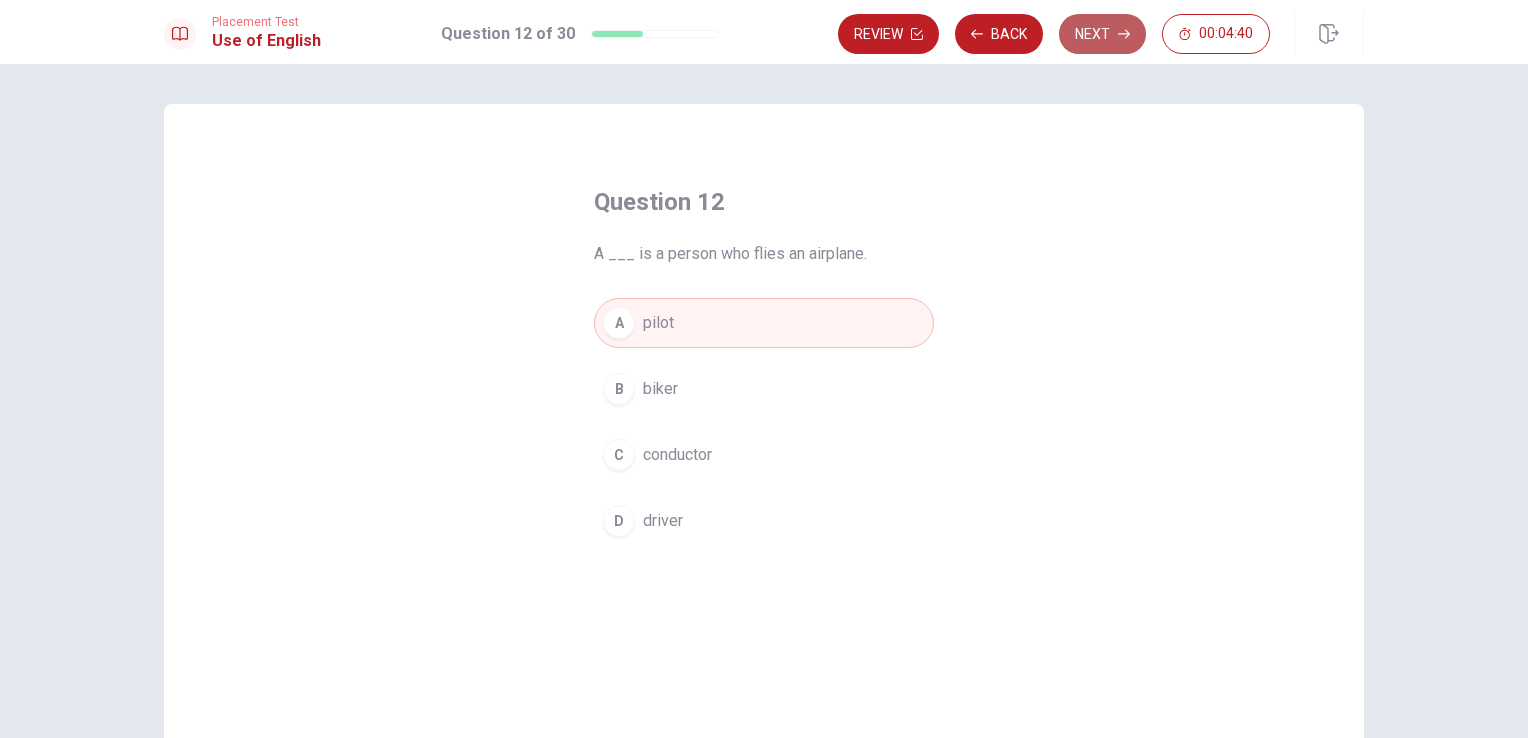 click on "Next" at bounding box center [1102, 34] 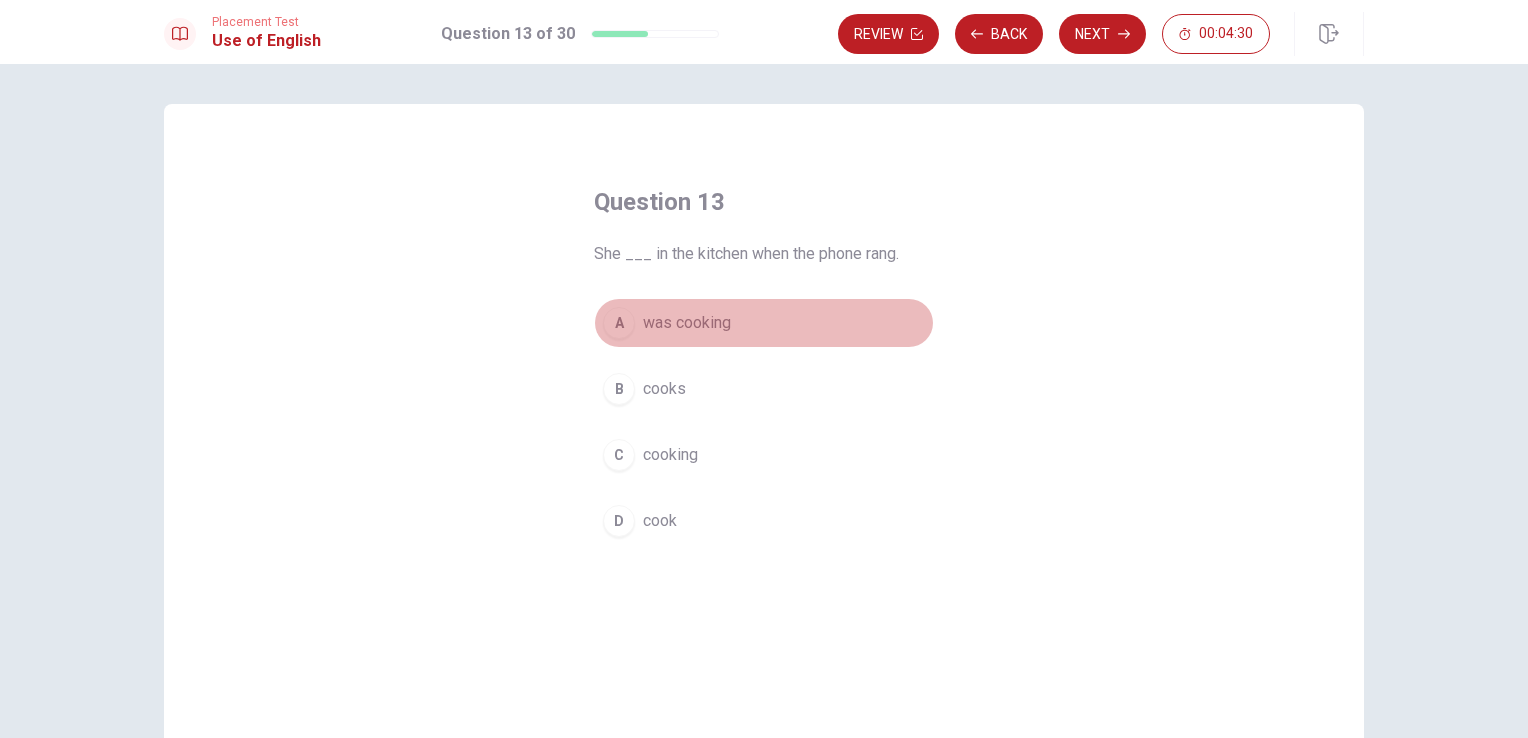 click on "A" at bounding box center (619, 323) 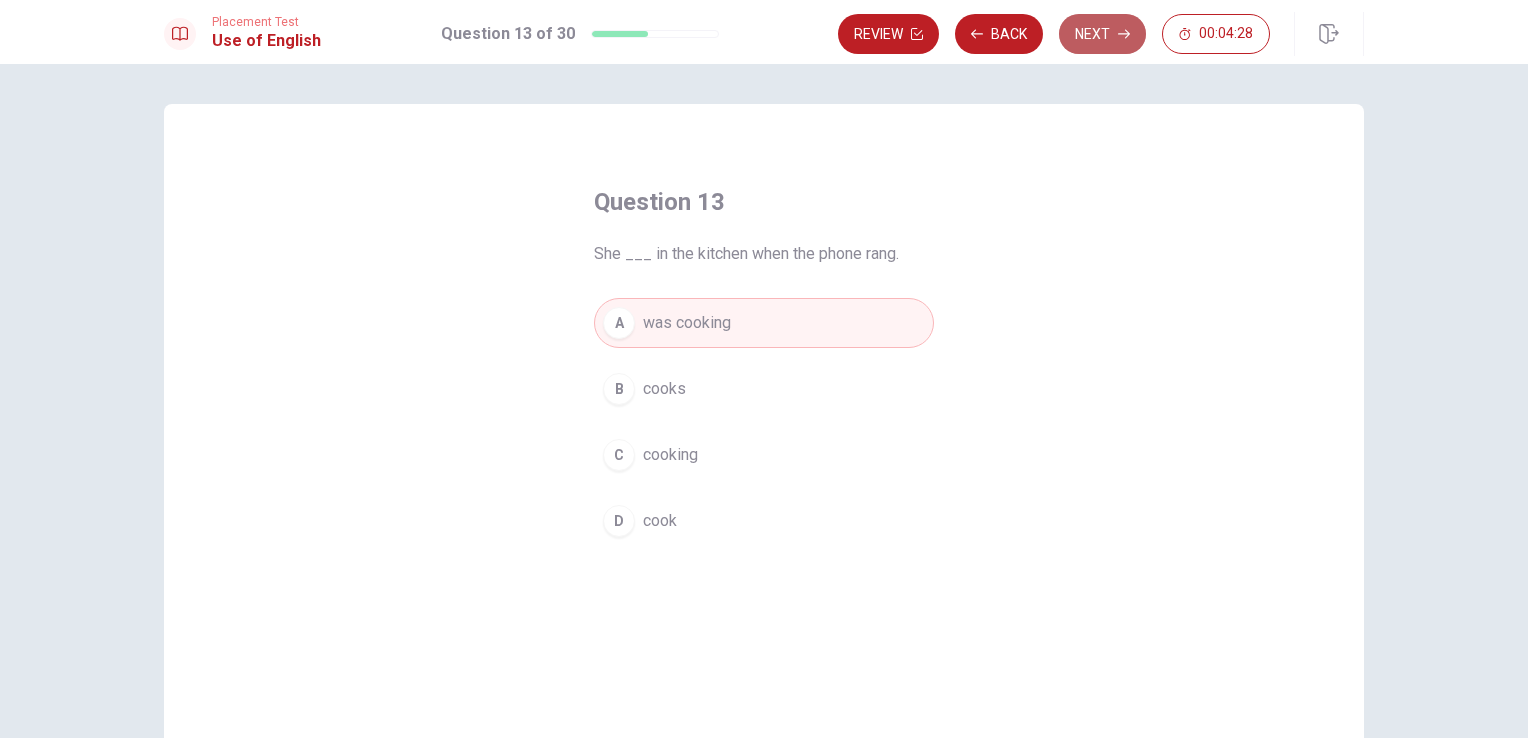 click on "Next" at bounding box center [1102, 34] 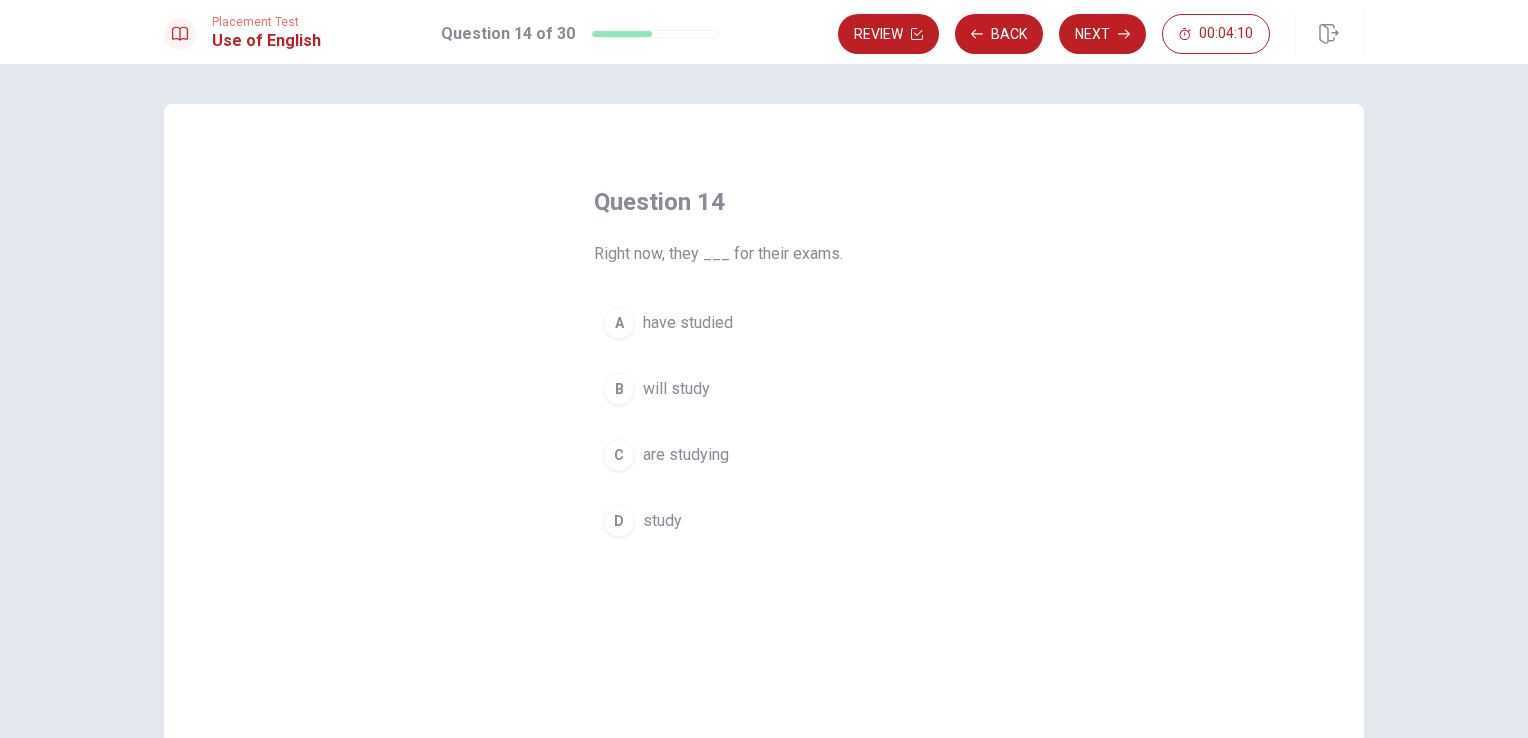 click on "C" at bounding box center [619, 455] 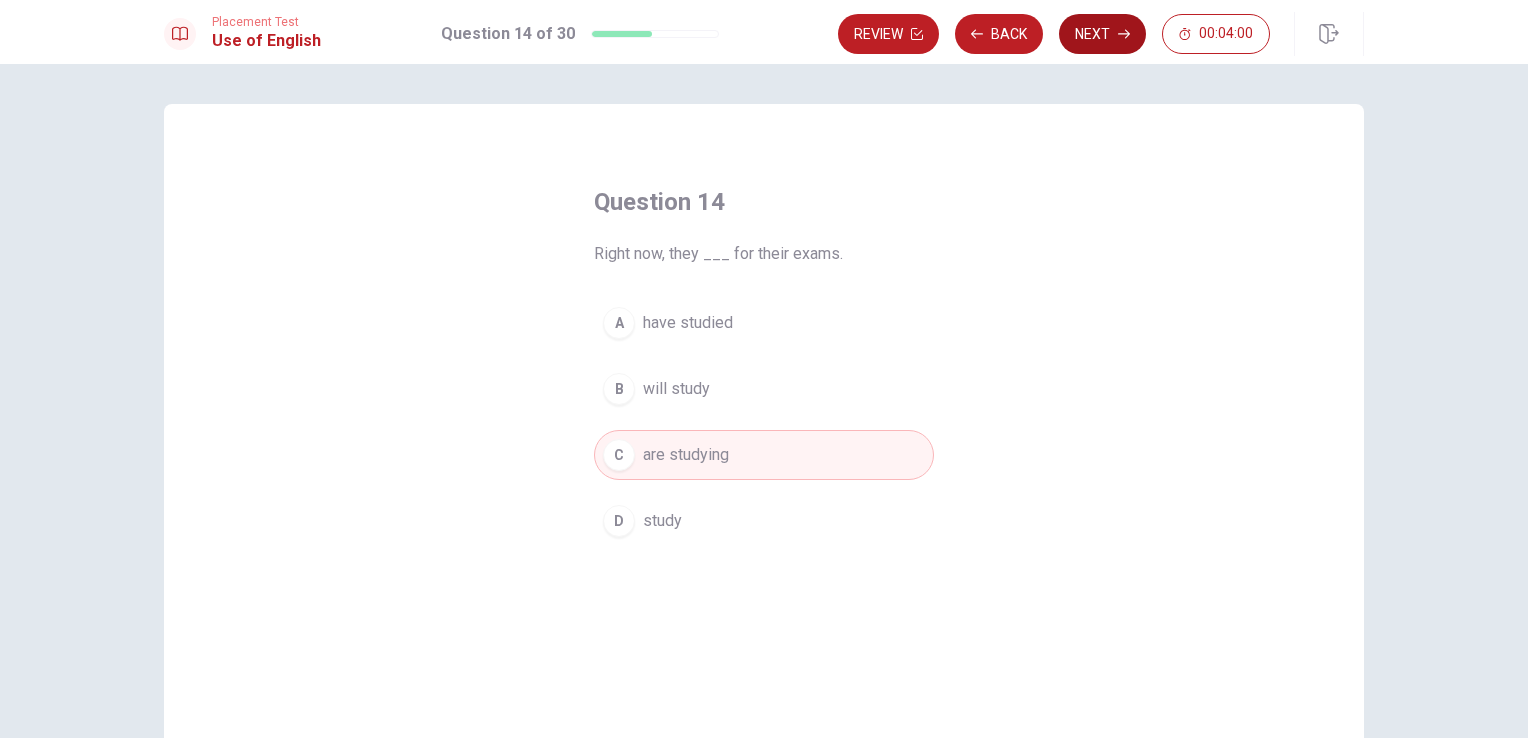 click on "Next" at bounding box center [1102, 34] 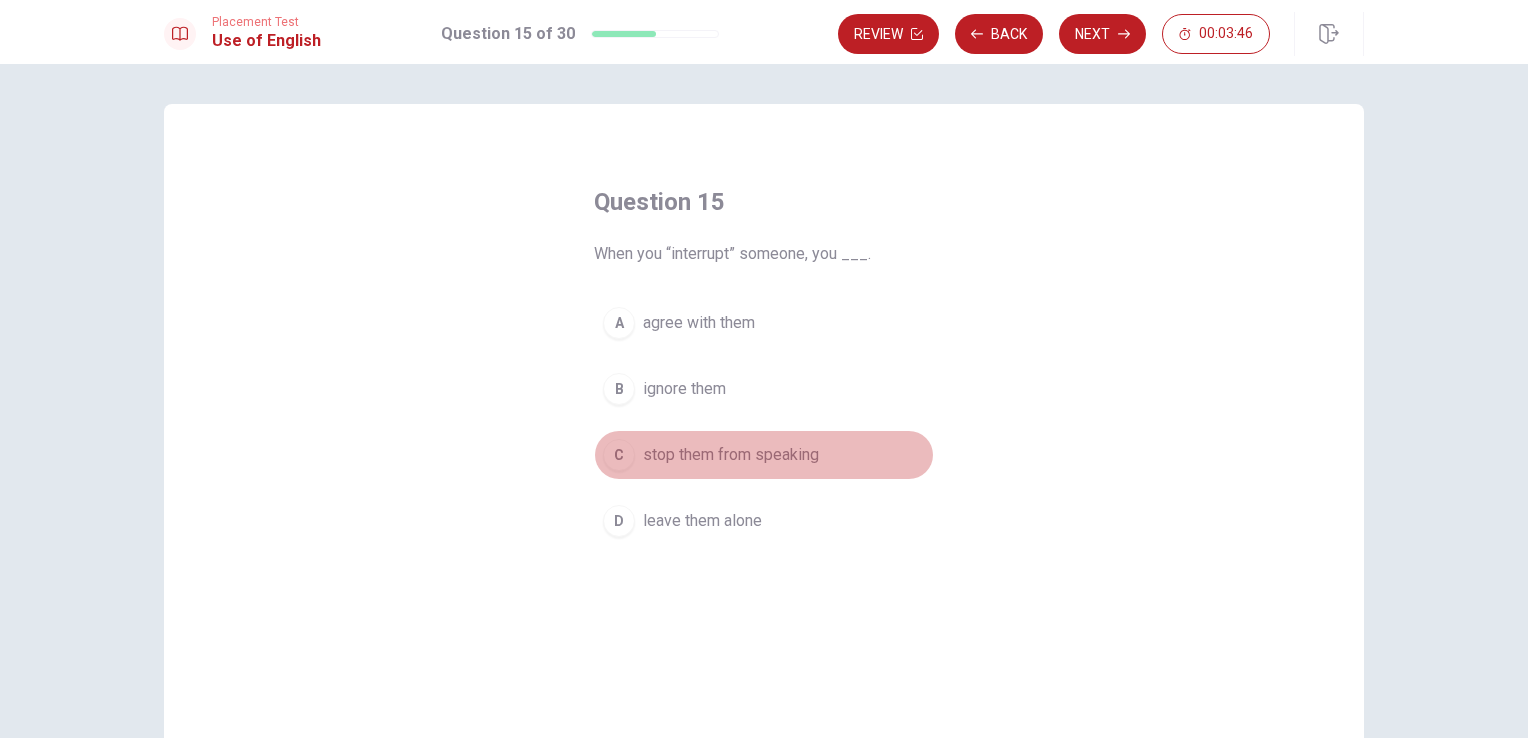 click on "C" at bounding box center [619, 455] 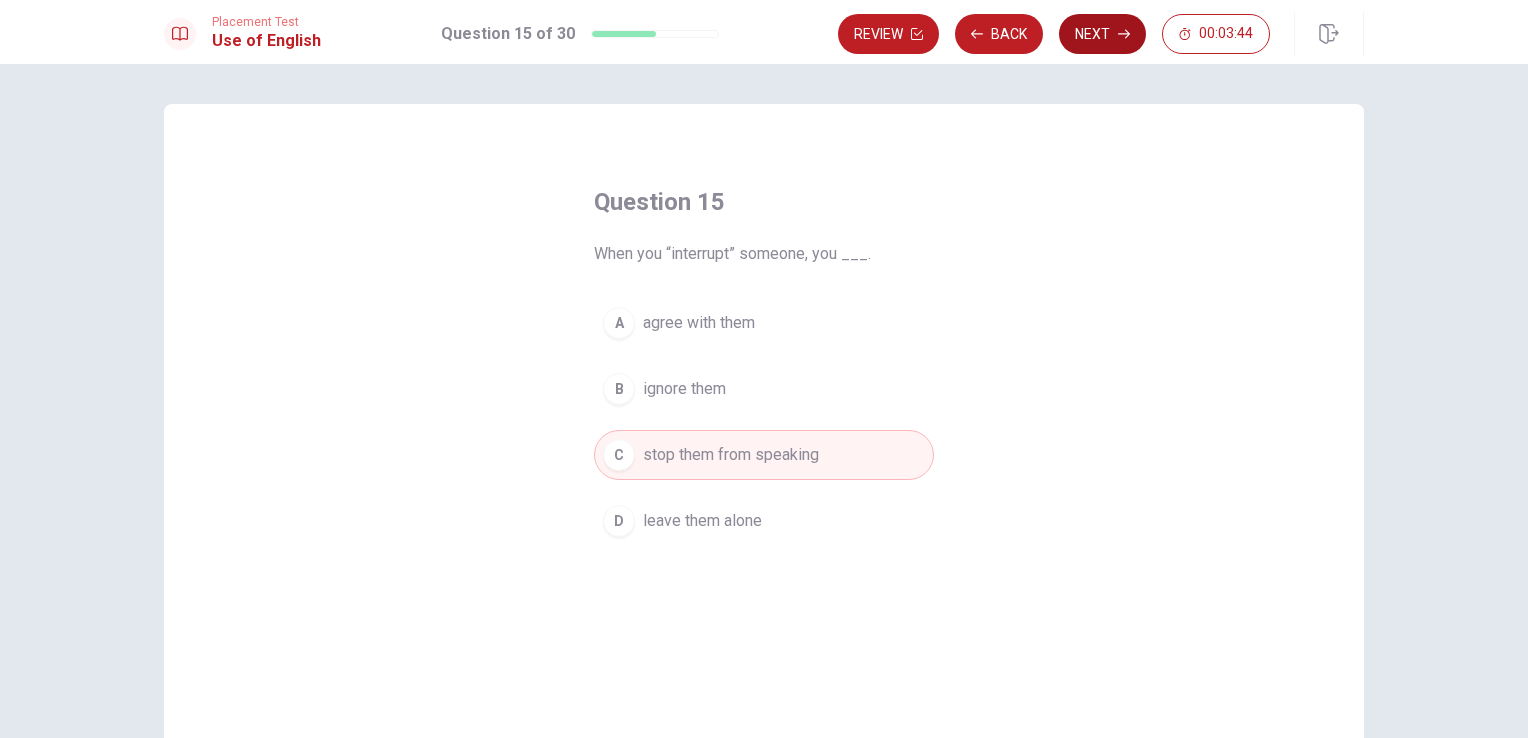 click on "Next" at bounding box center (1102, 34) 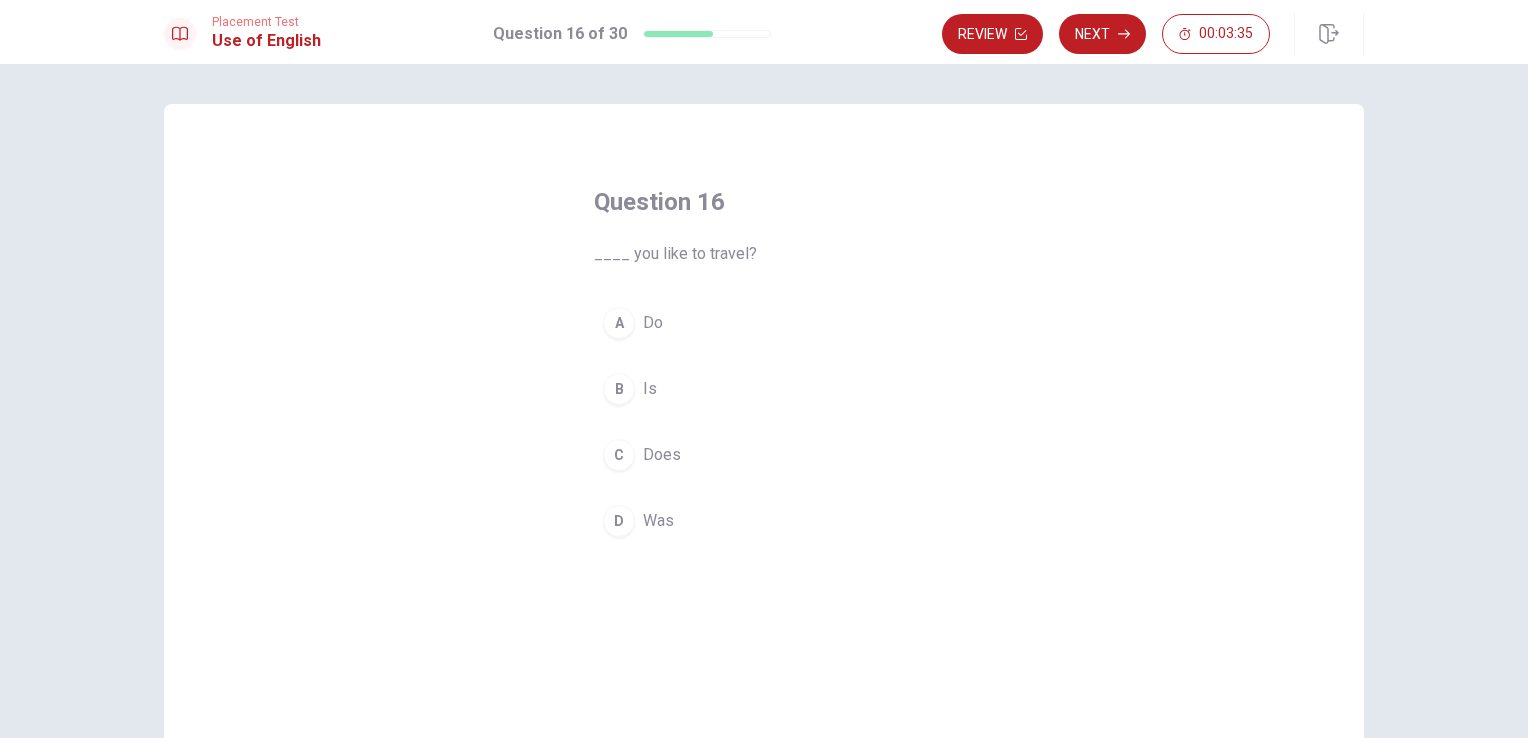 click on "A" at bounding box center [619, 323] 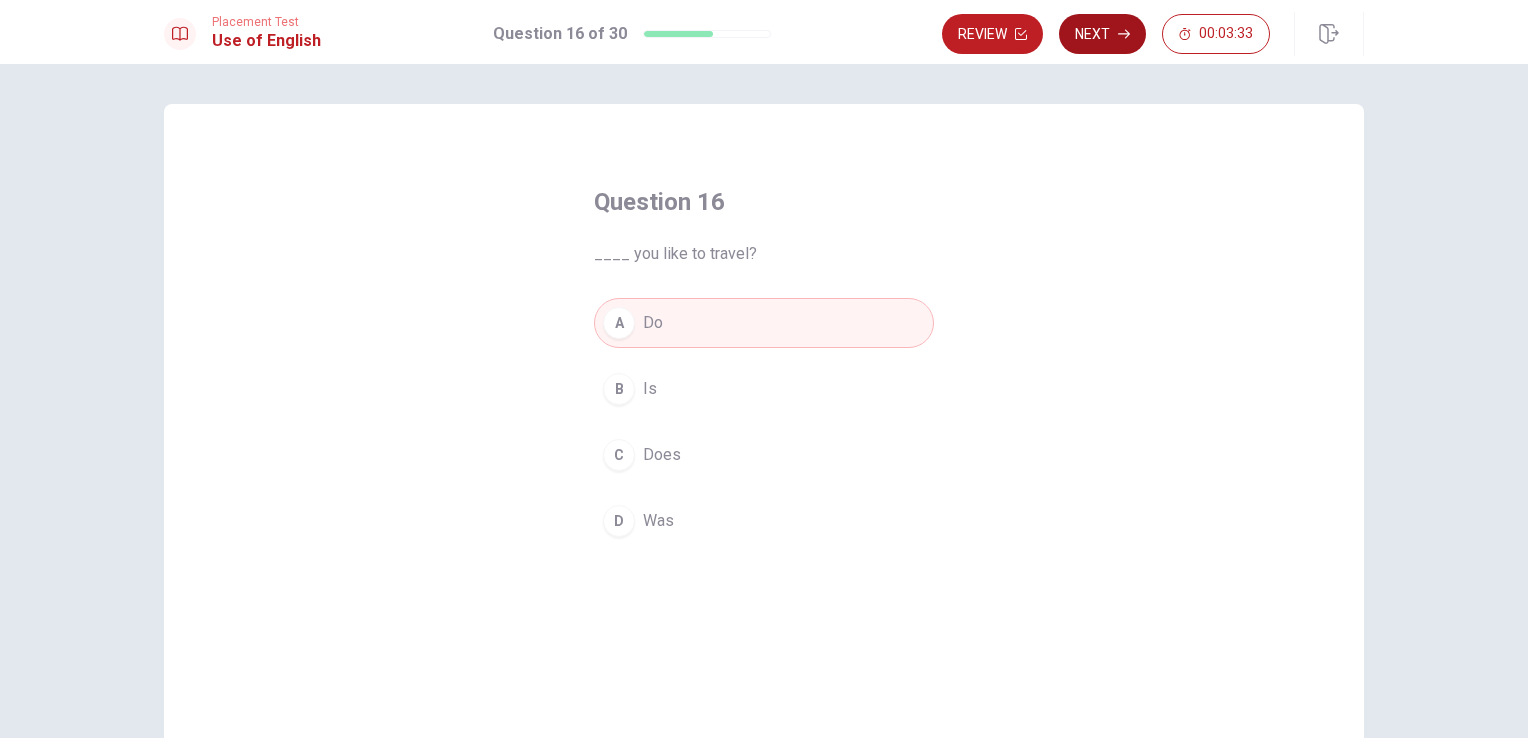 click on "Next" at bounding box center (1102, 34) 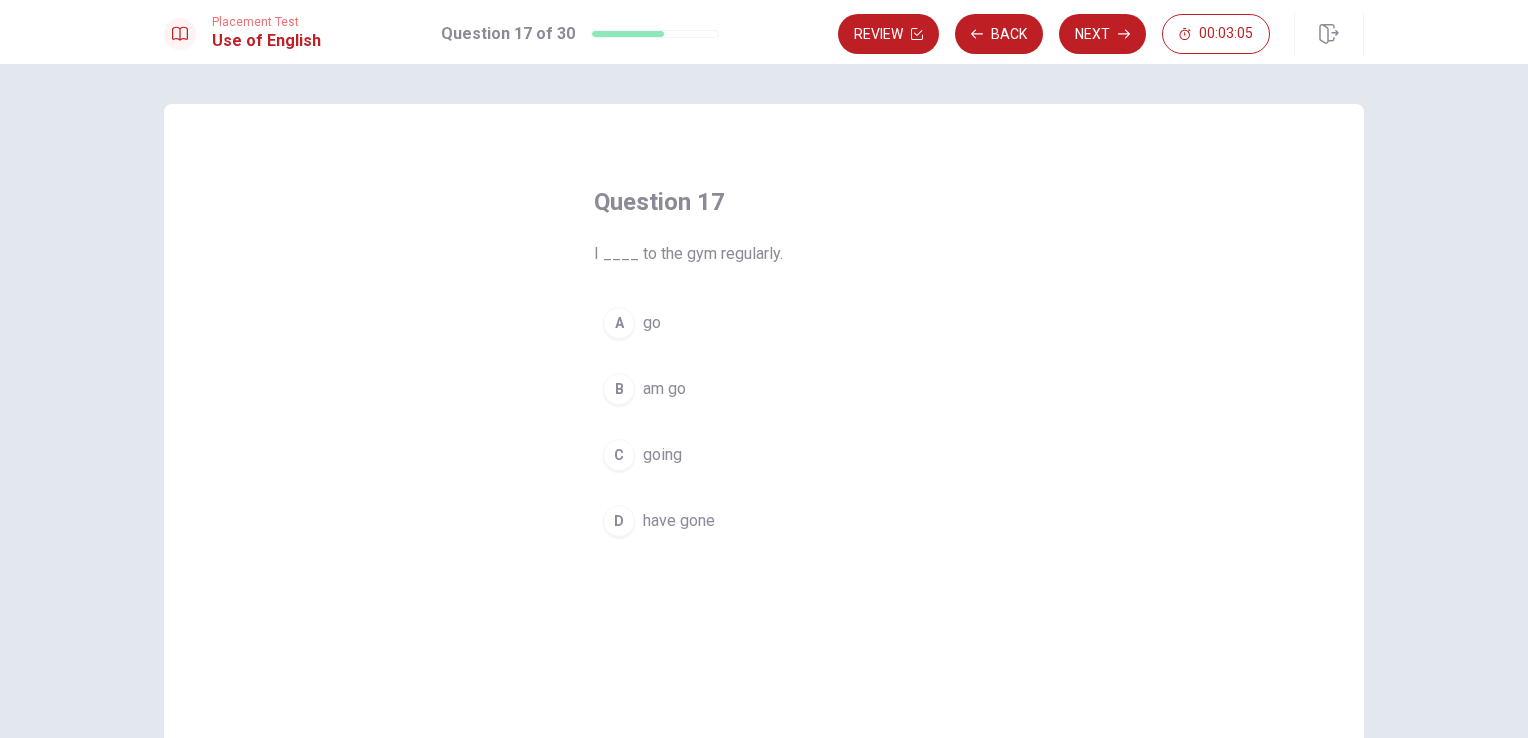 click on "A" at bounding box center [619, 323] 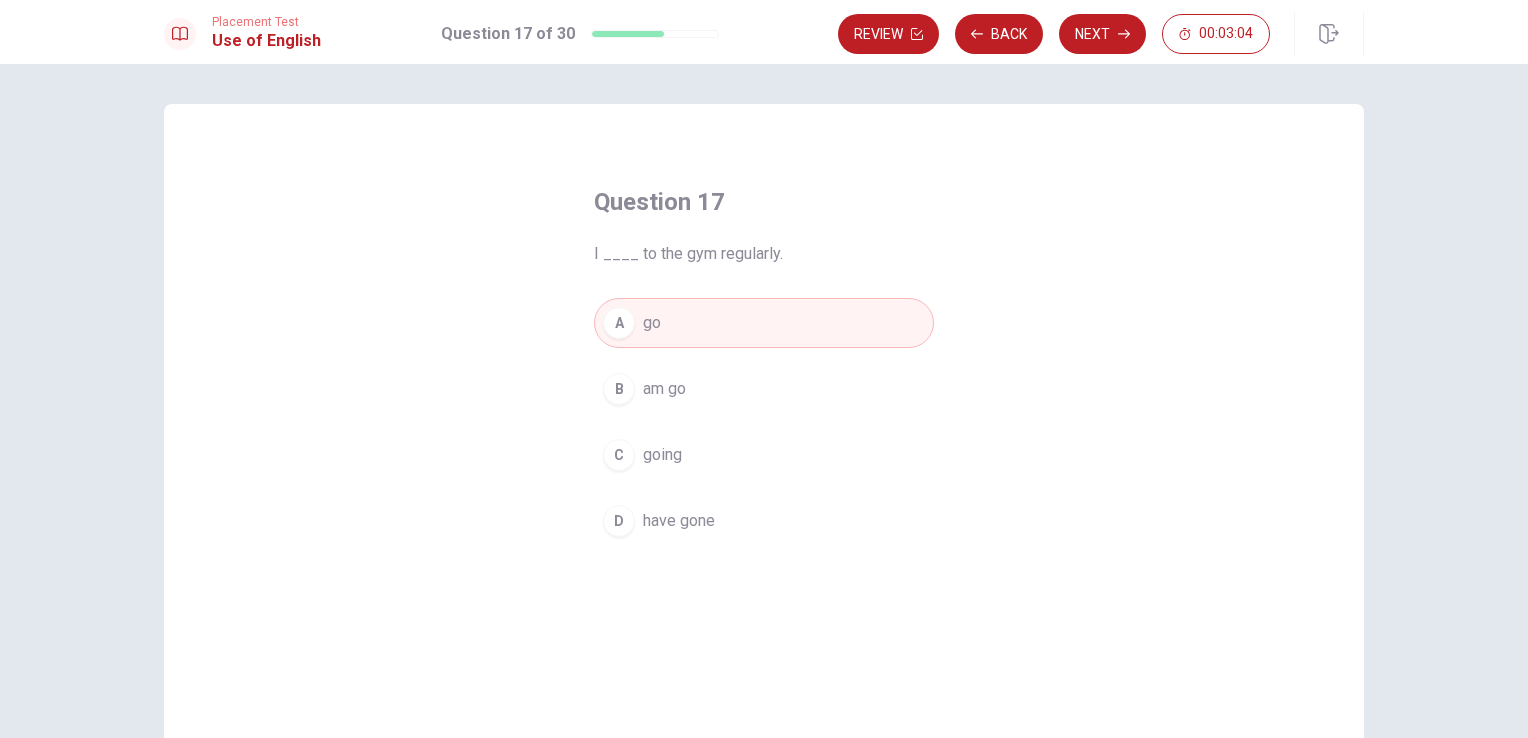 click on "Next" at bounding box center (1102, 34) 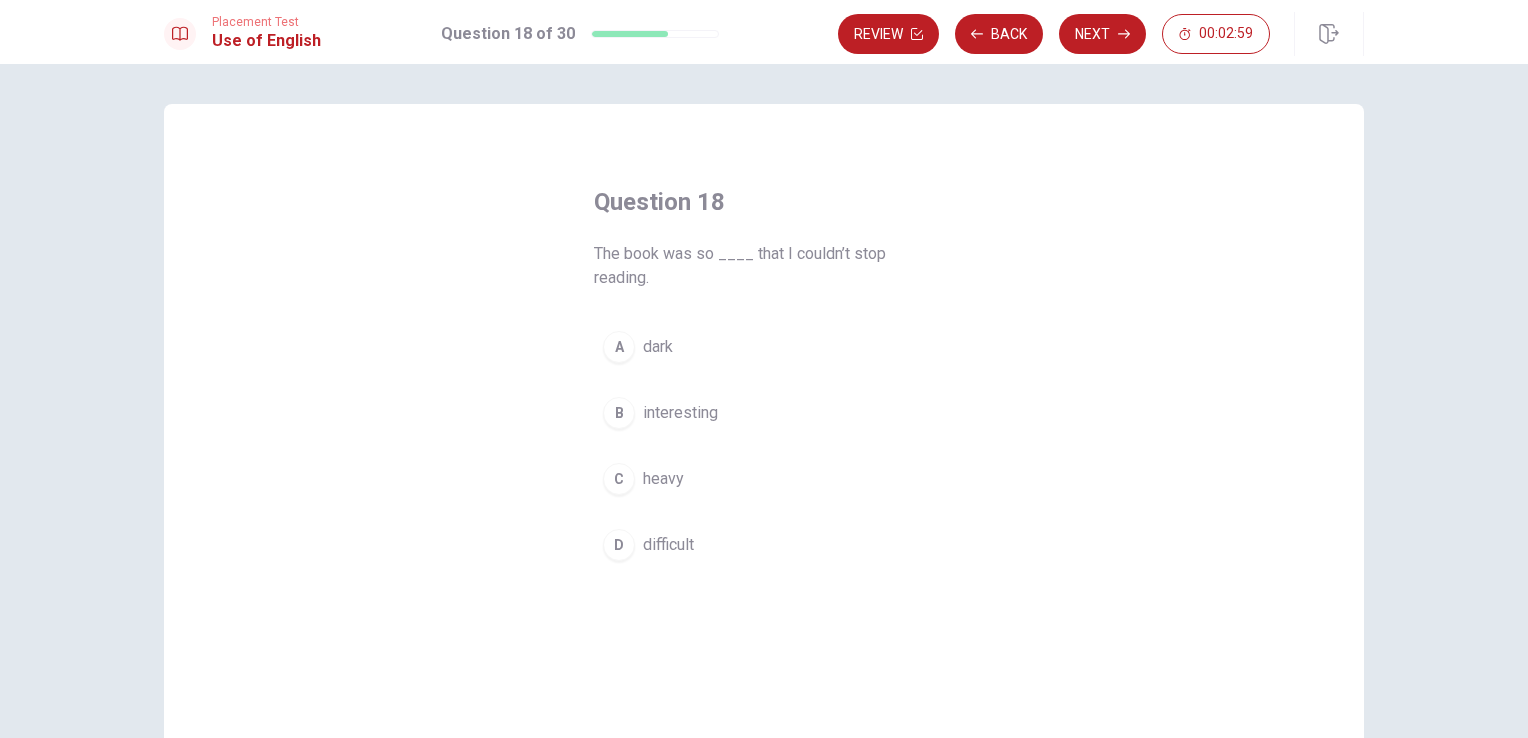 click on "B" at bounding box center [619, 413] 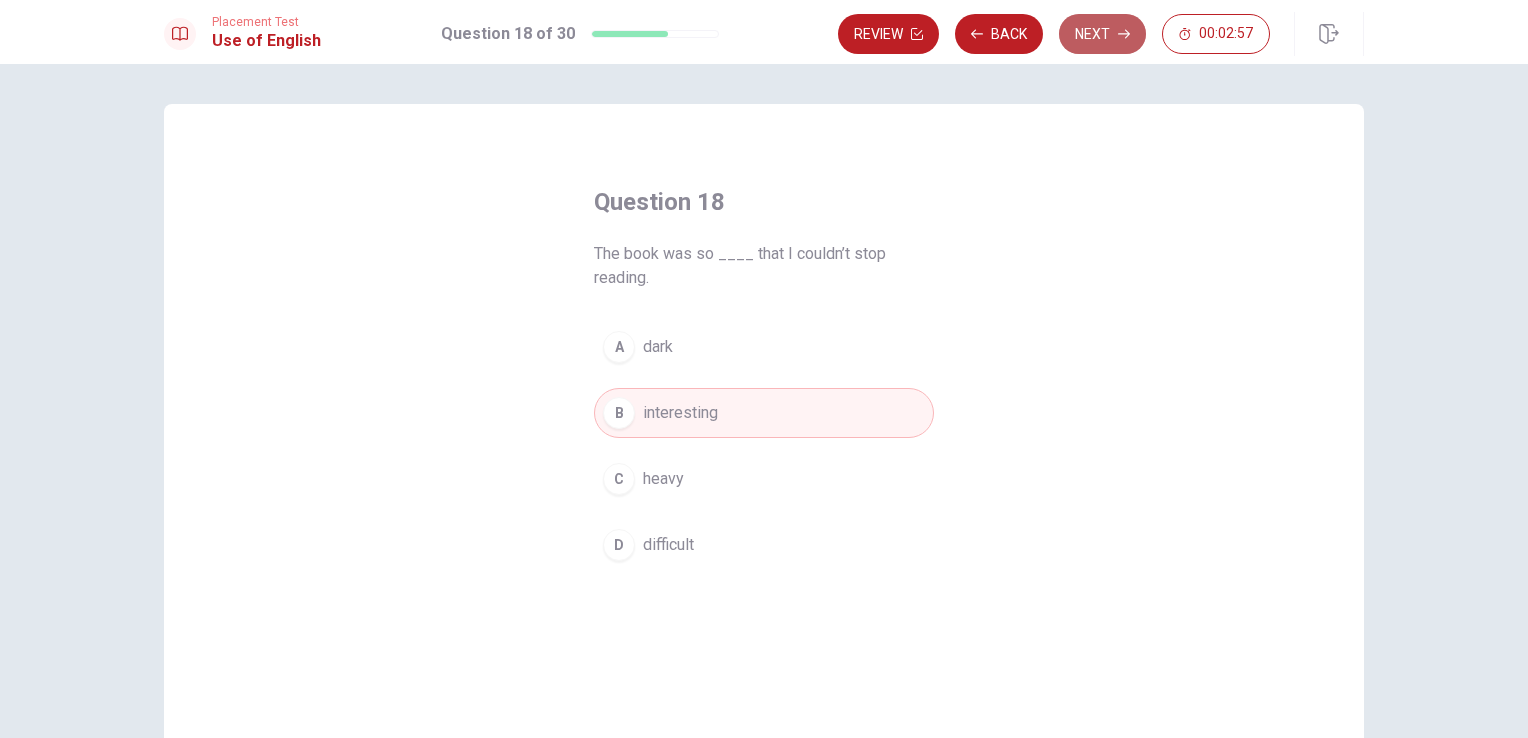 click on "Next" at bounding box center (1102, 34) 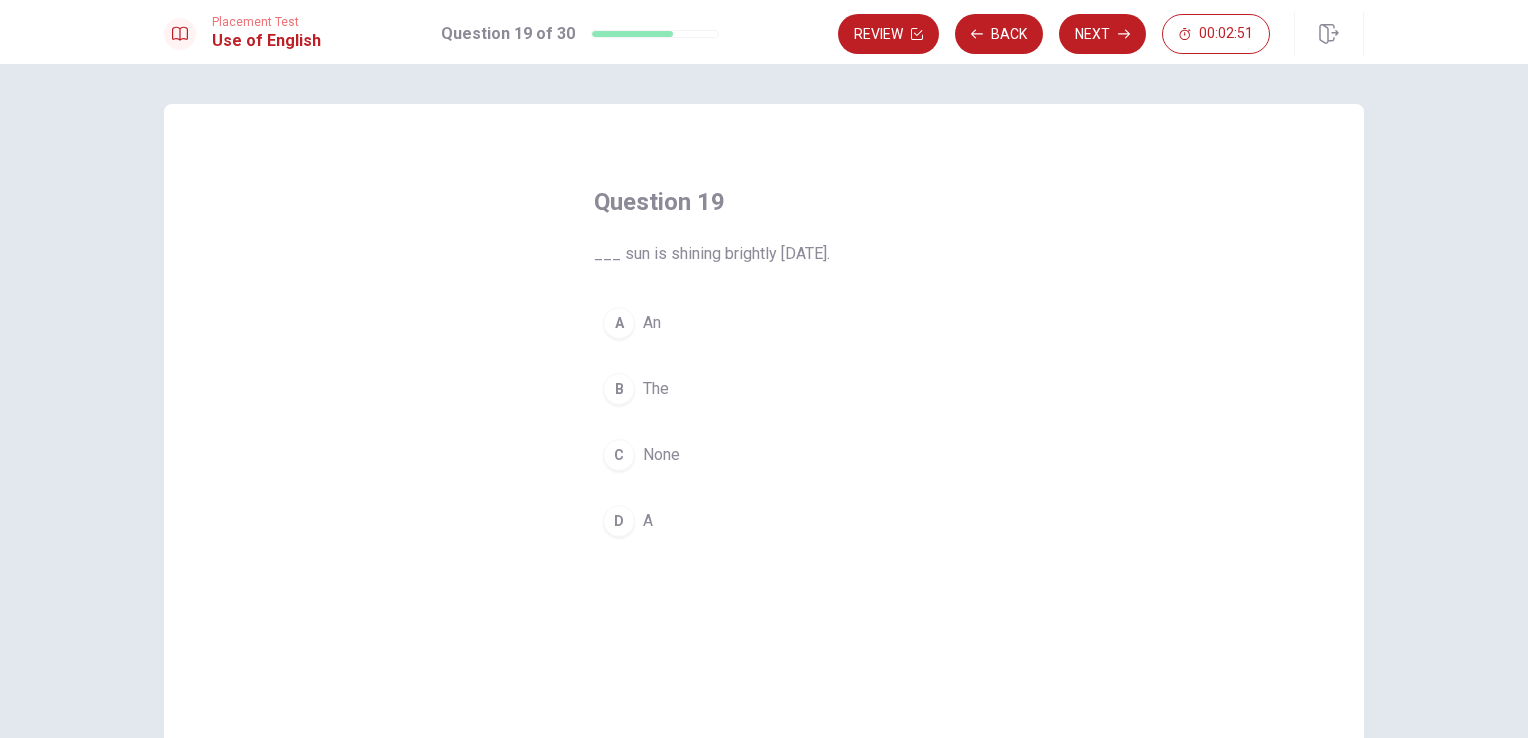 click on "B" at bounding box center [619, 389] 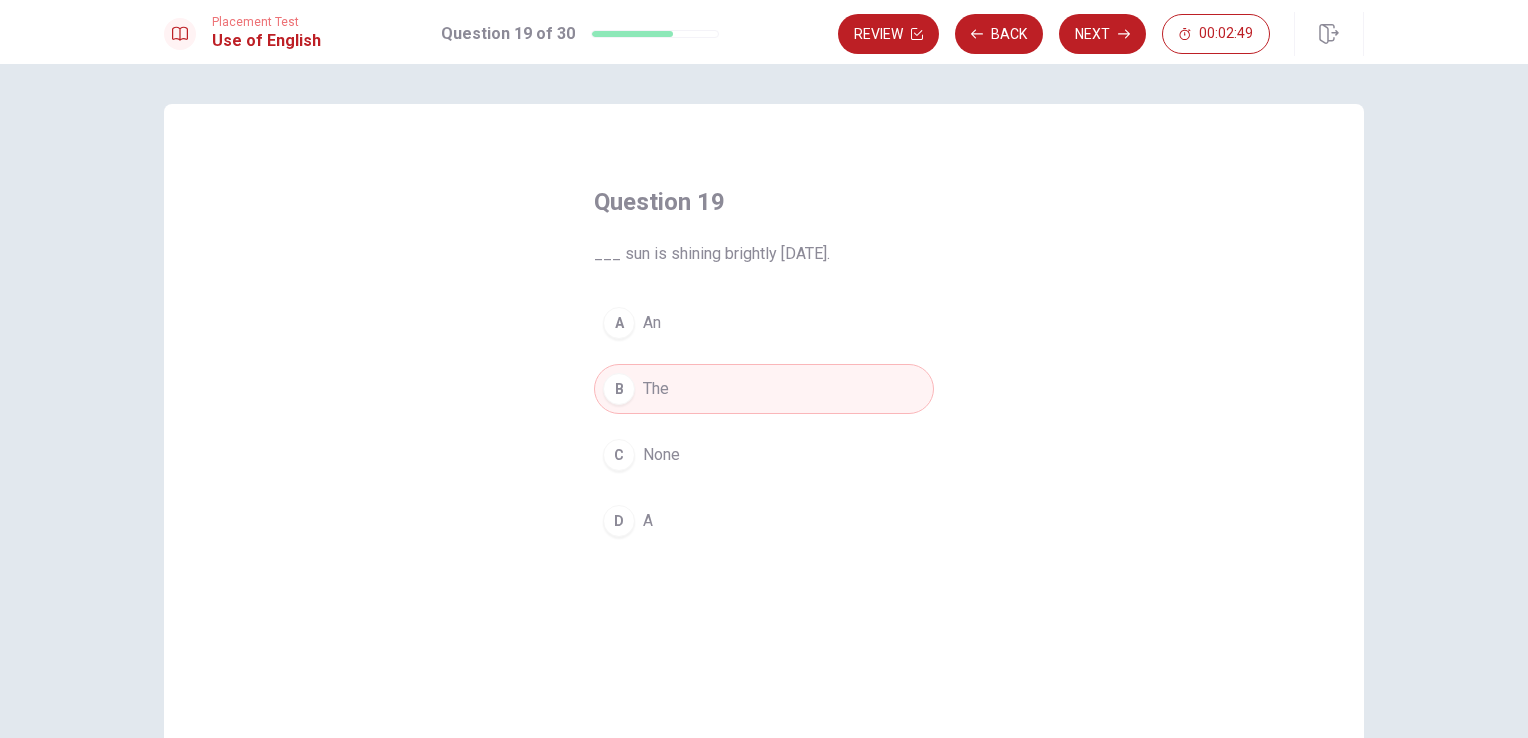 drag, startPoint x: 1098, startPoint y: 31, endPoint x: 1096, endPoint y: 46, distance: 15.132746 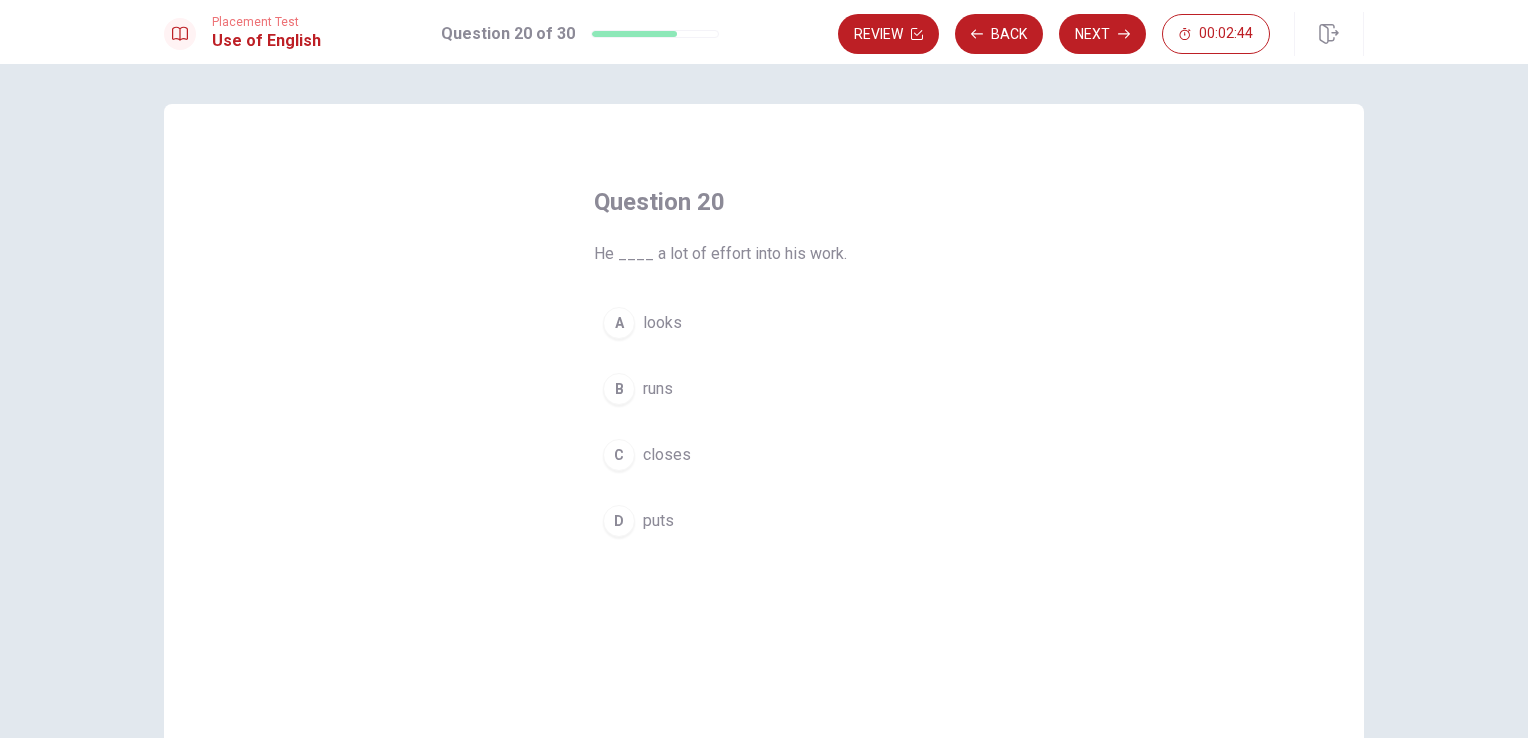 click on "D" at bounding box center [619, 521] 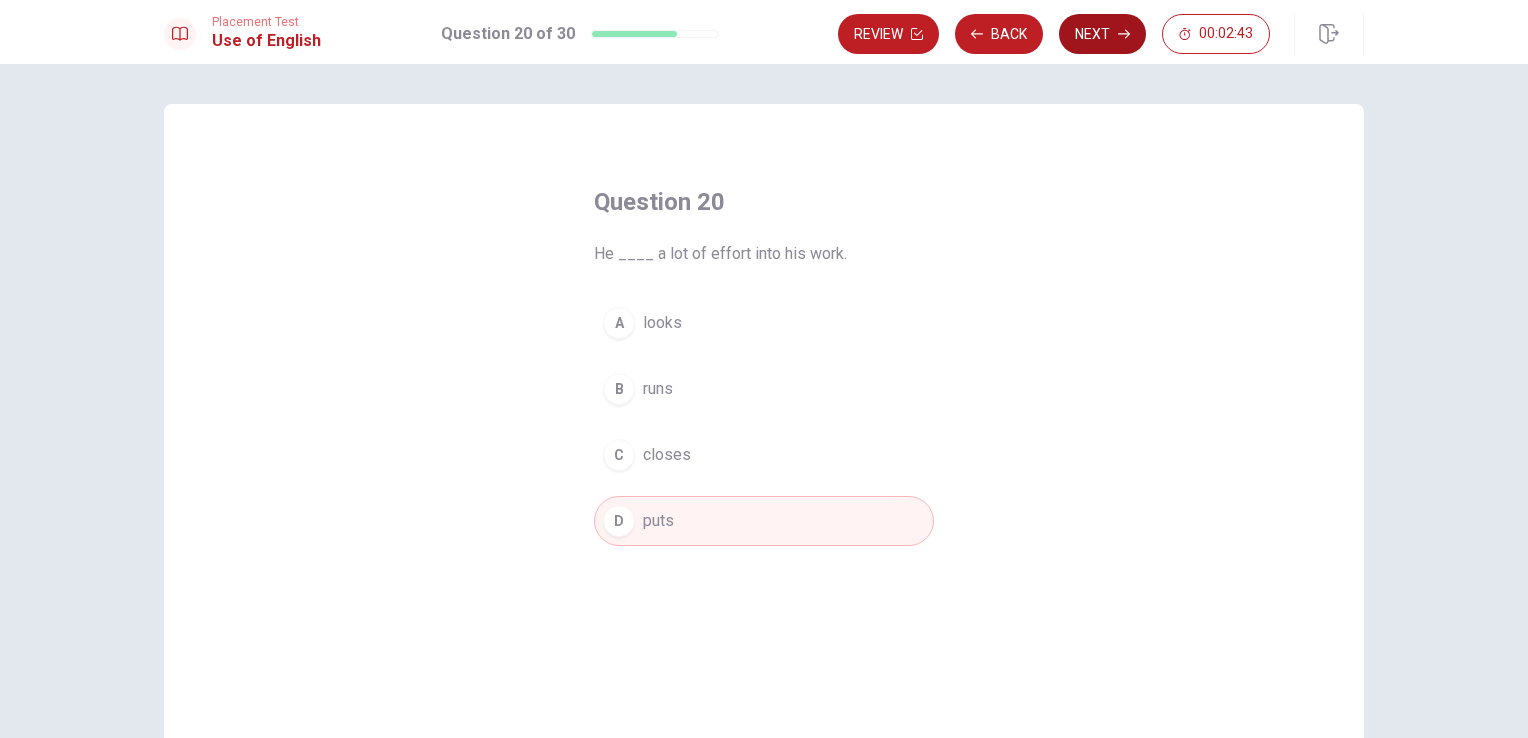 click on "Next" at bounding box center [1102, 34] 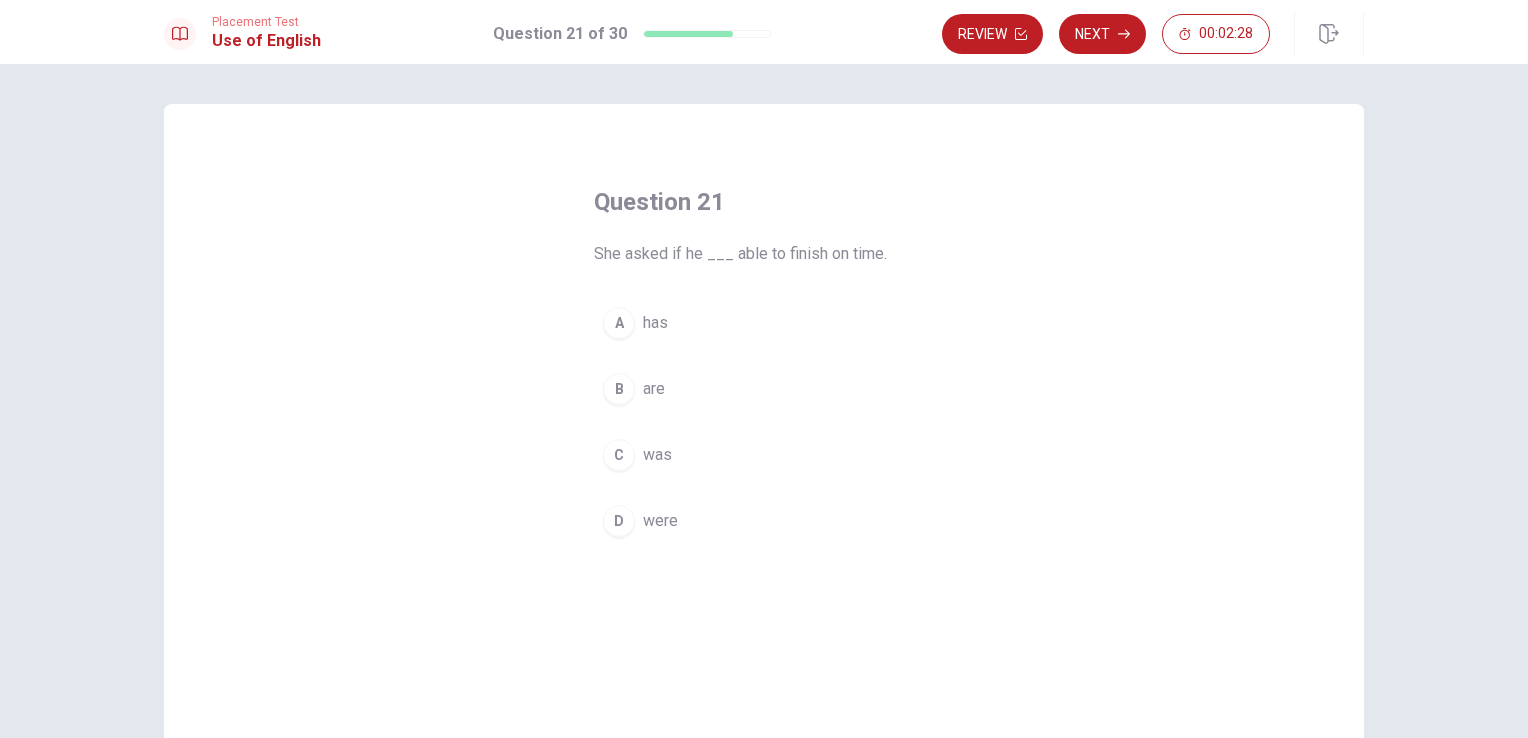 click on "C" at bounding box center (619, 455) 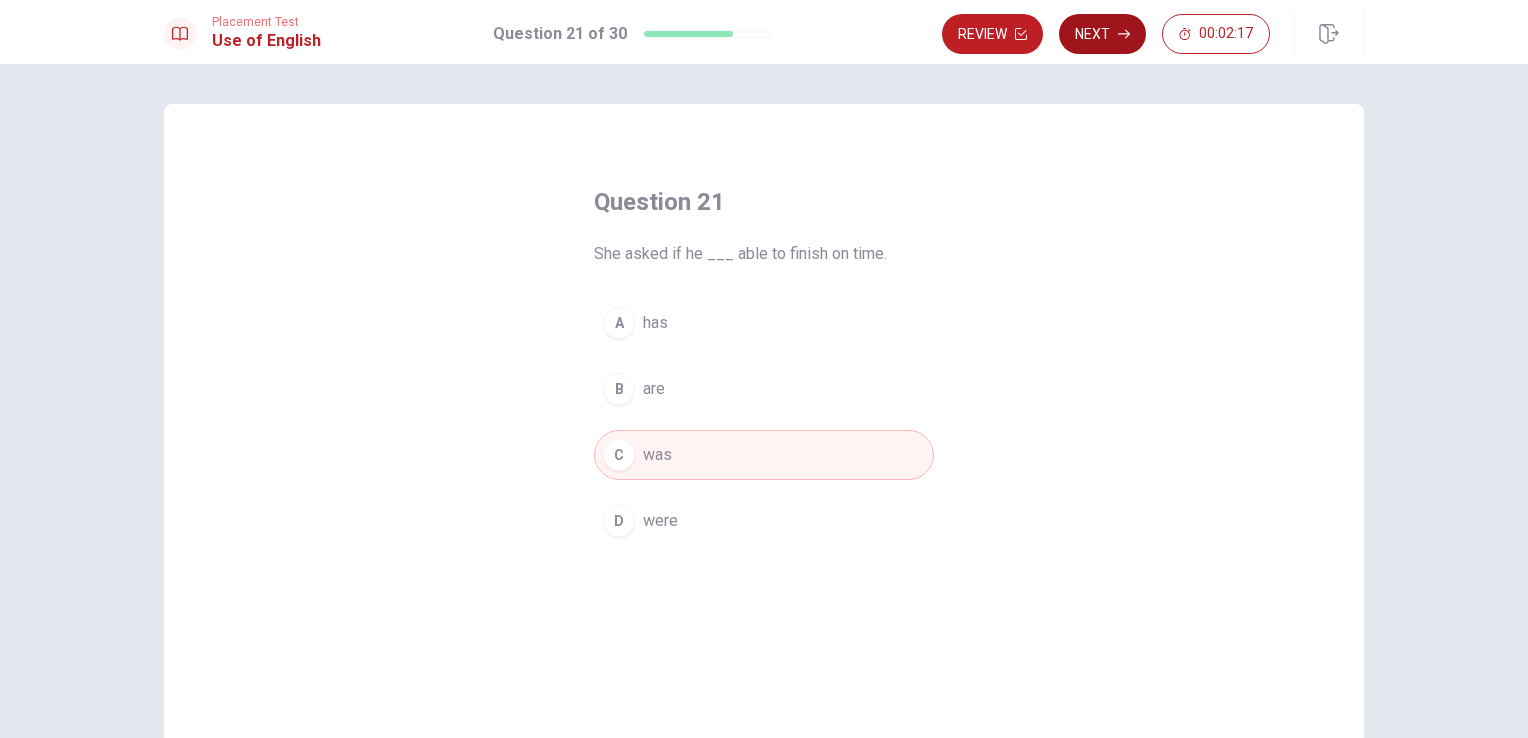 click on "Next" at bounding box center (1102, 34) 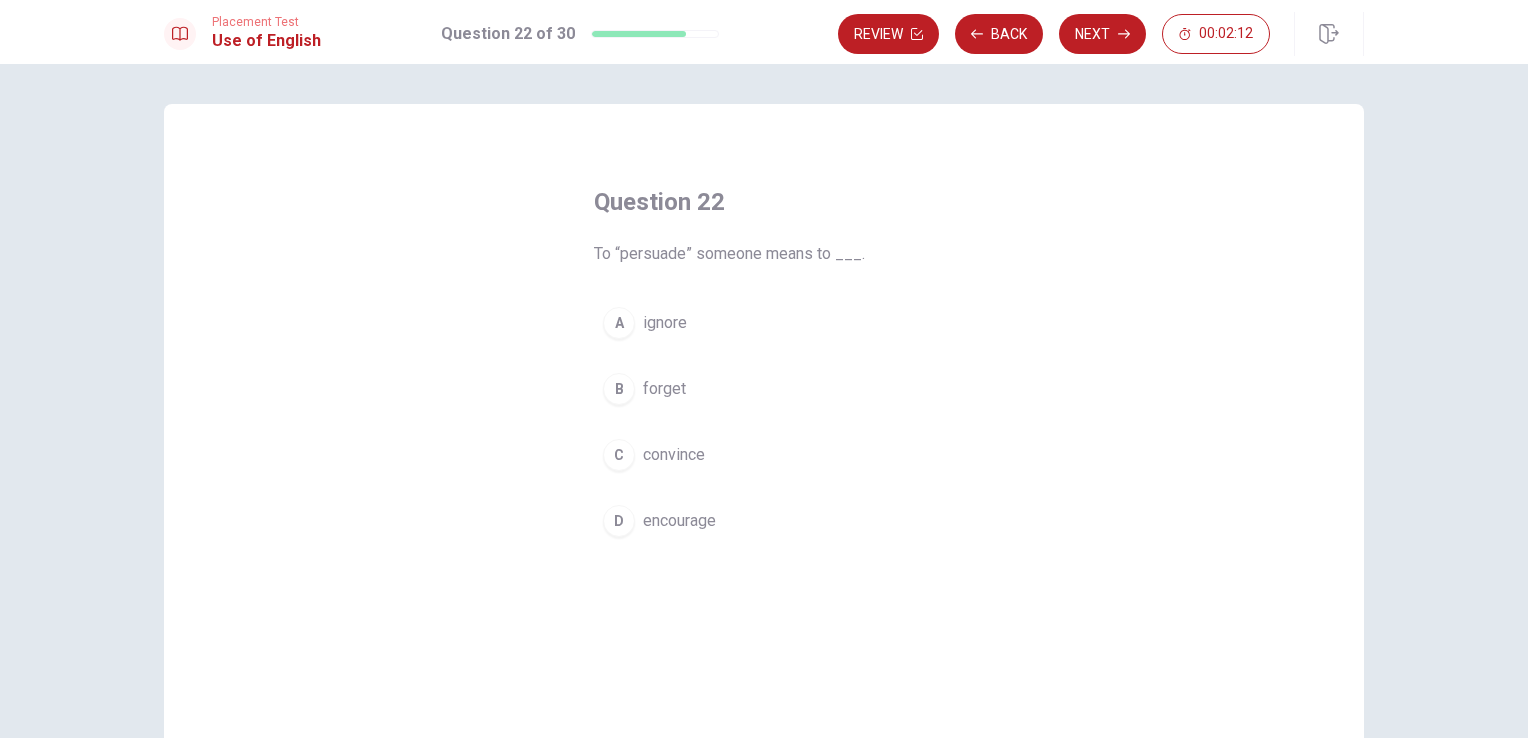 click on "C" at bounding box center (619, 455) 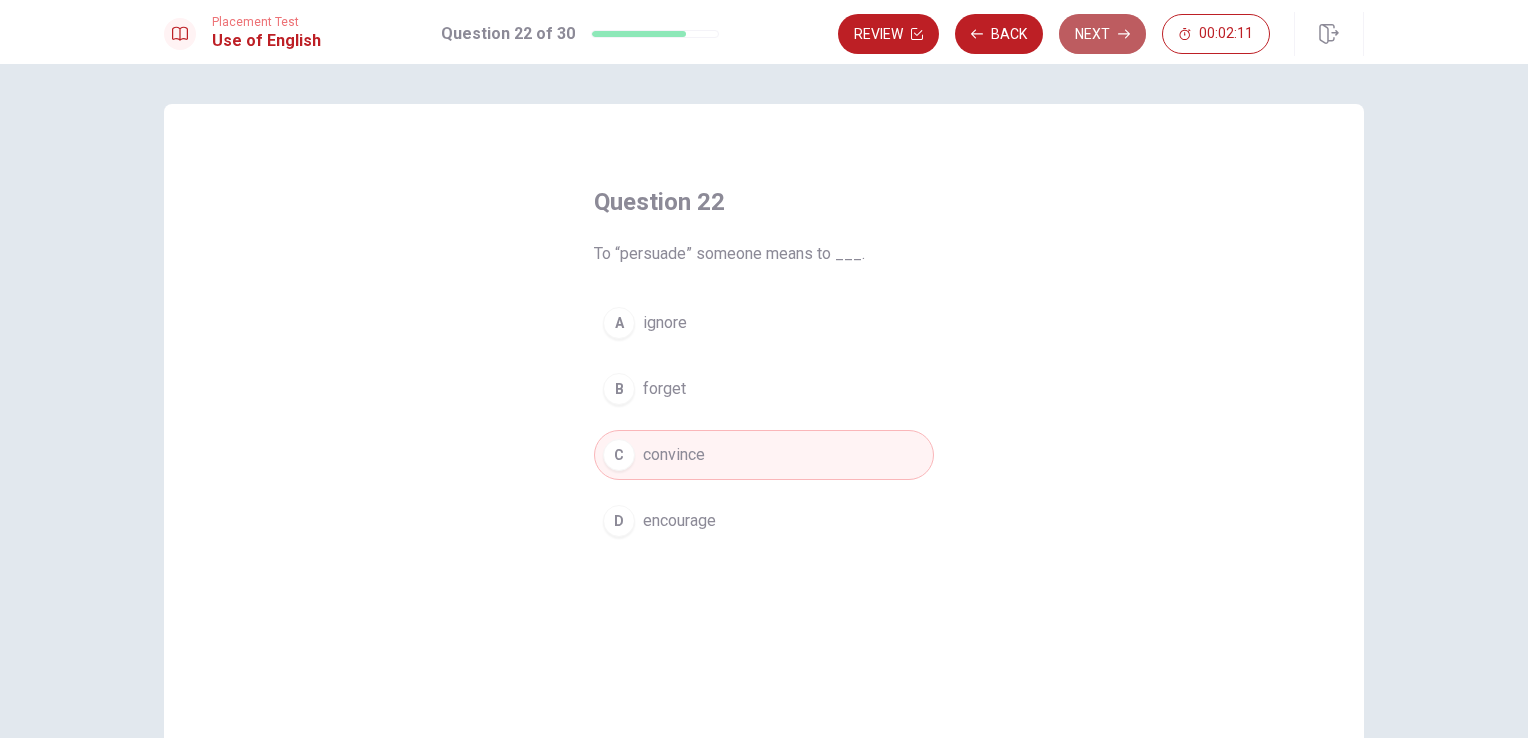 click on "Next" at bounding box center (1102, 34) 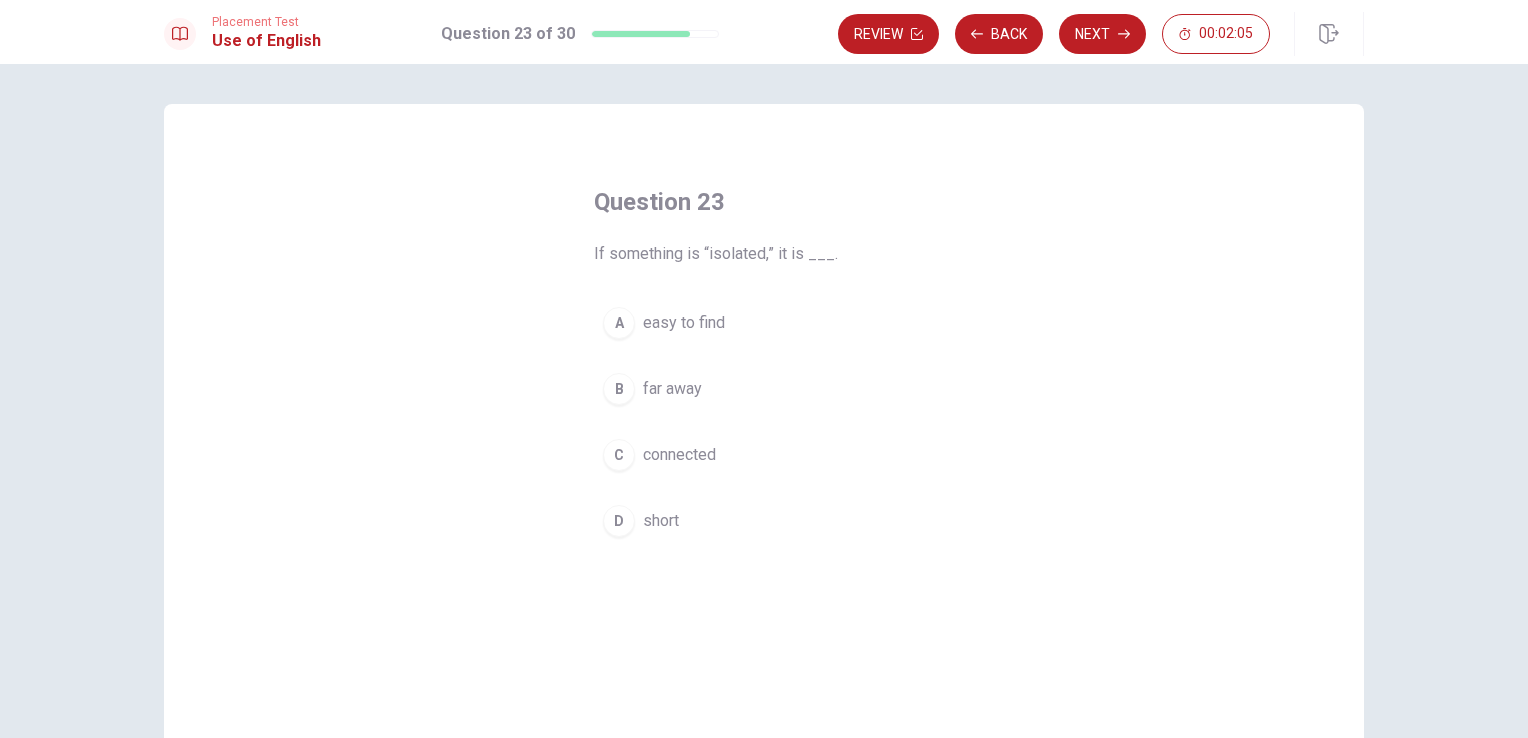 click on "B" at bounding box center [619, 389] 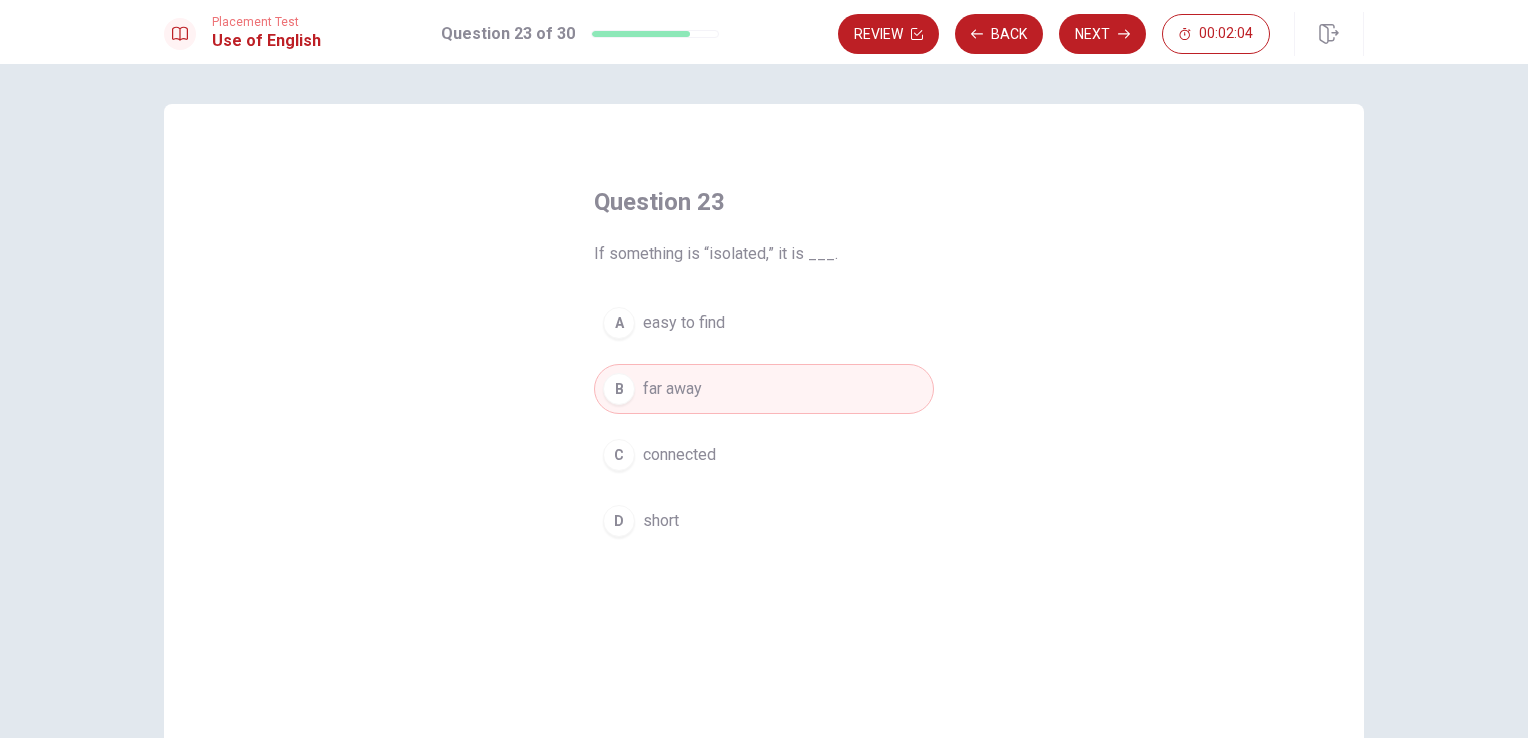 click on "Next" at bounding box center (1102, 34) 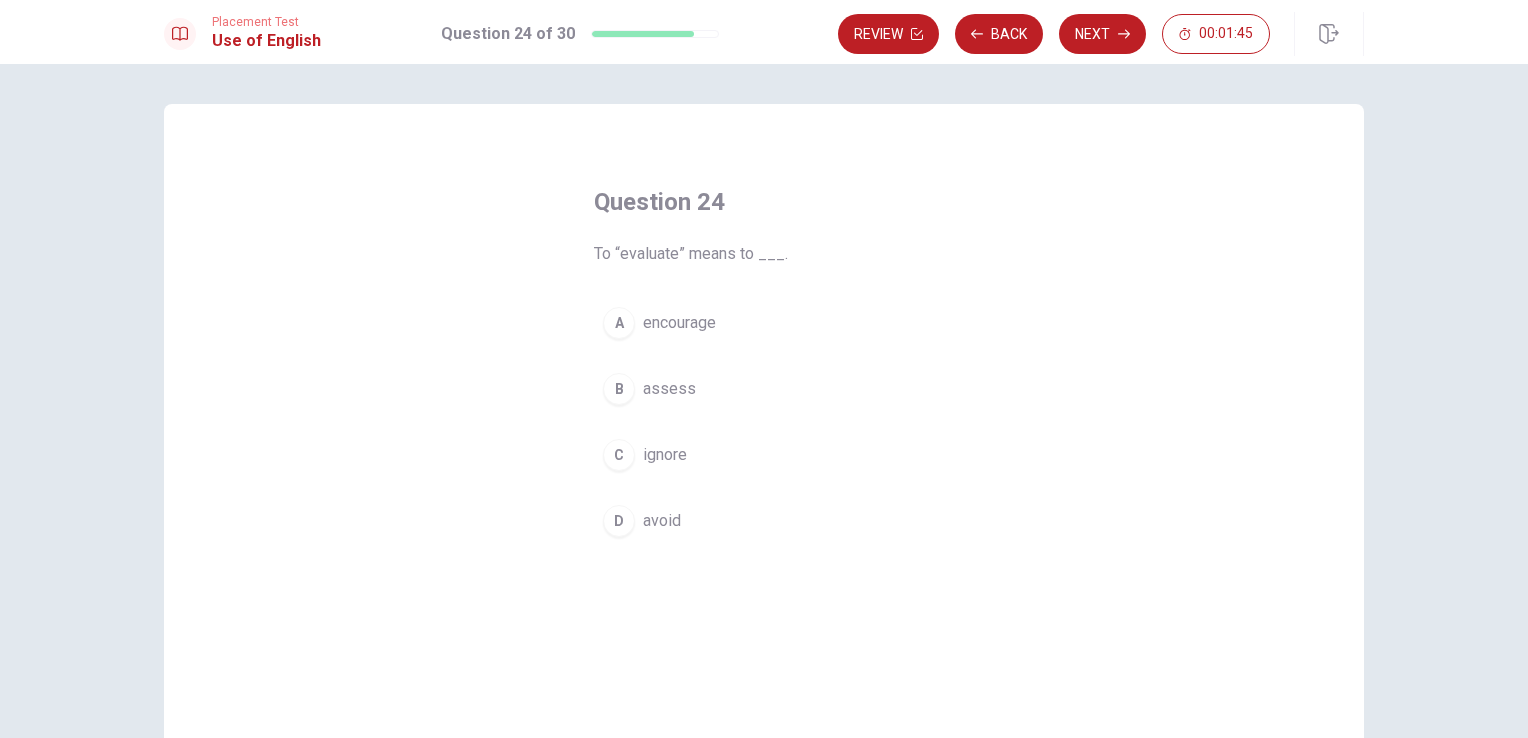 click on "B" at bounding box center (619, 389) 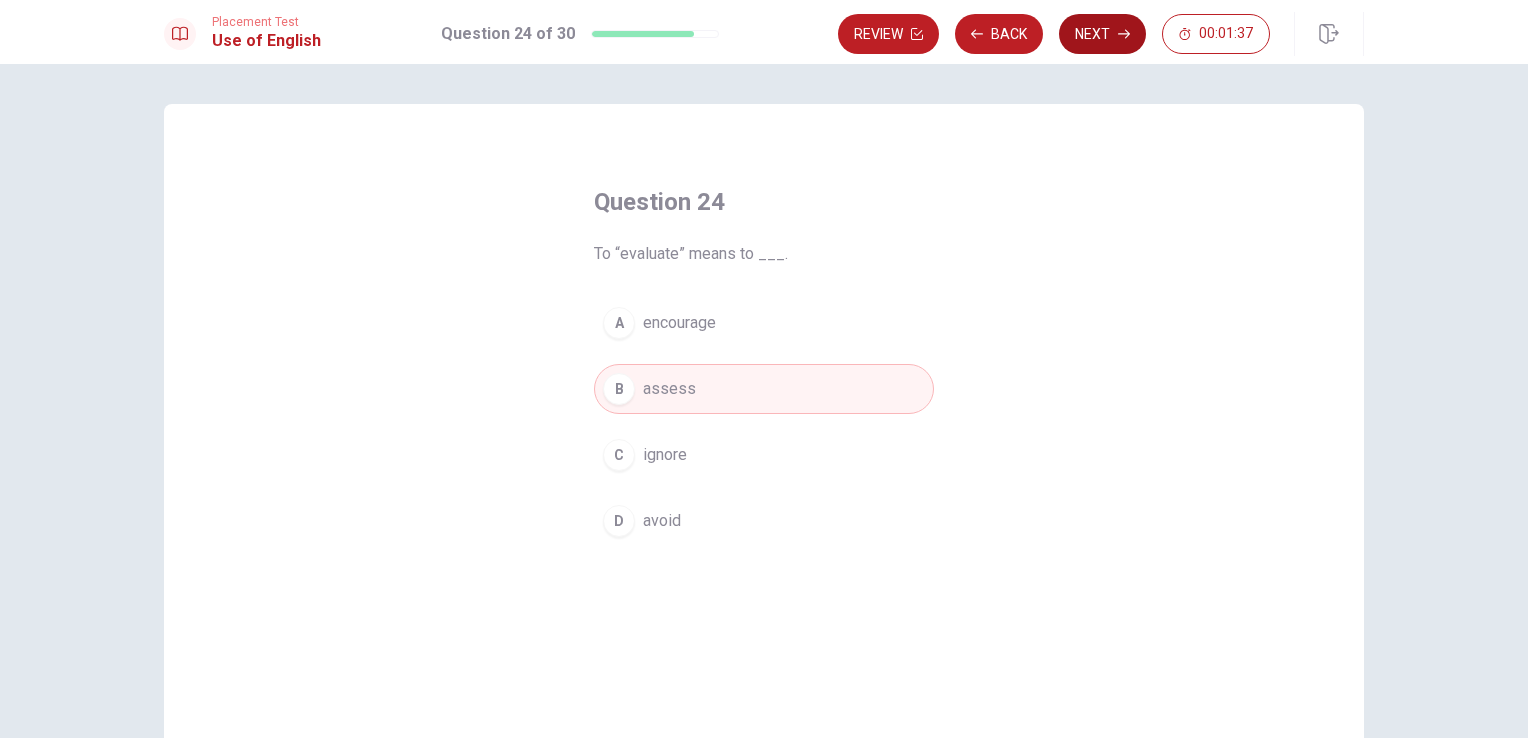 click on "Next" at bounding box center [1102, 34] 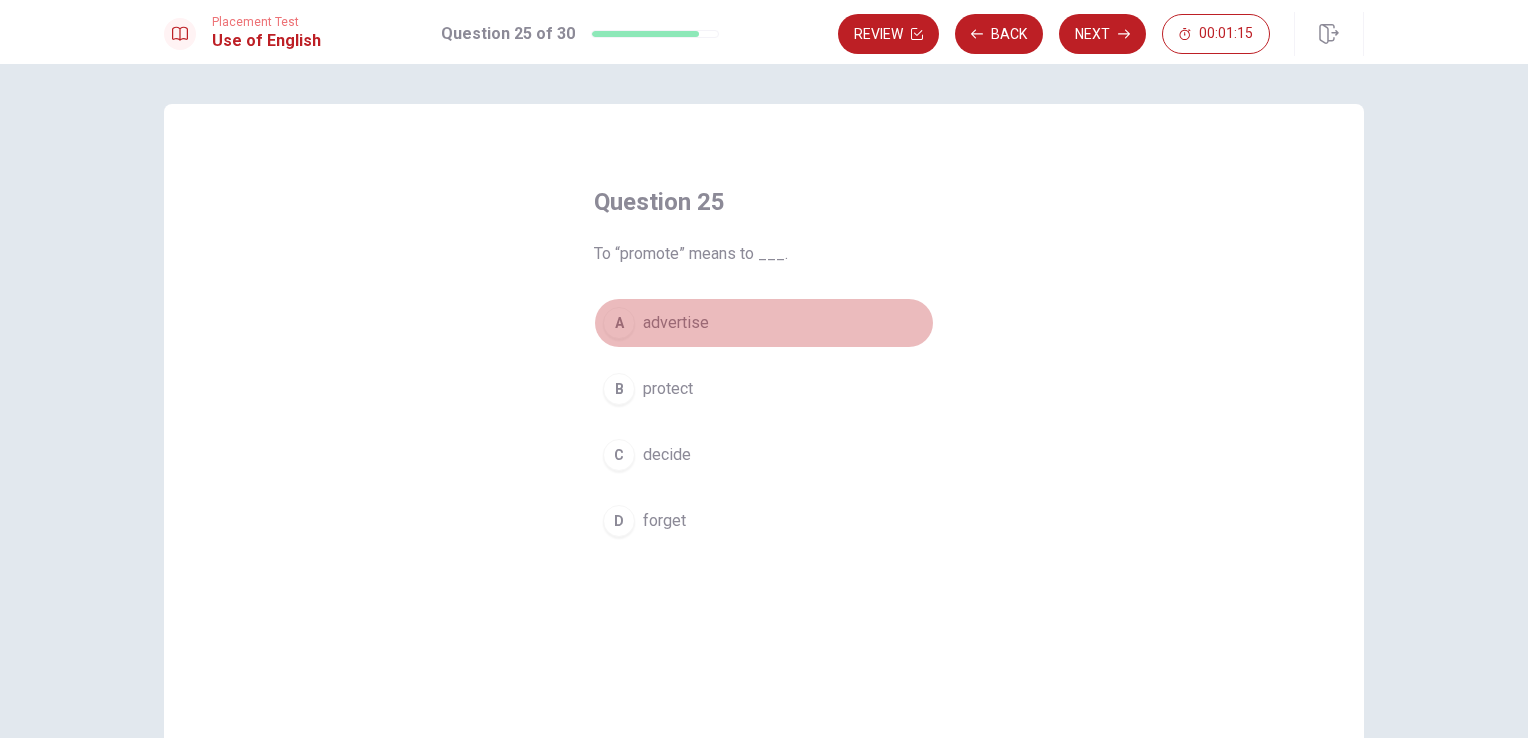click on "A" at bounding box center (619, 323) 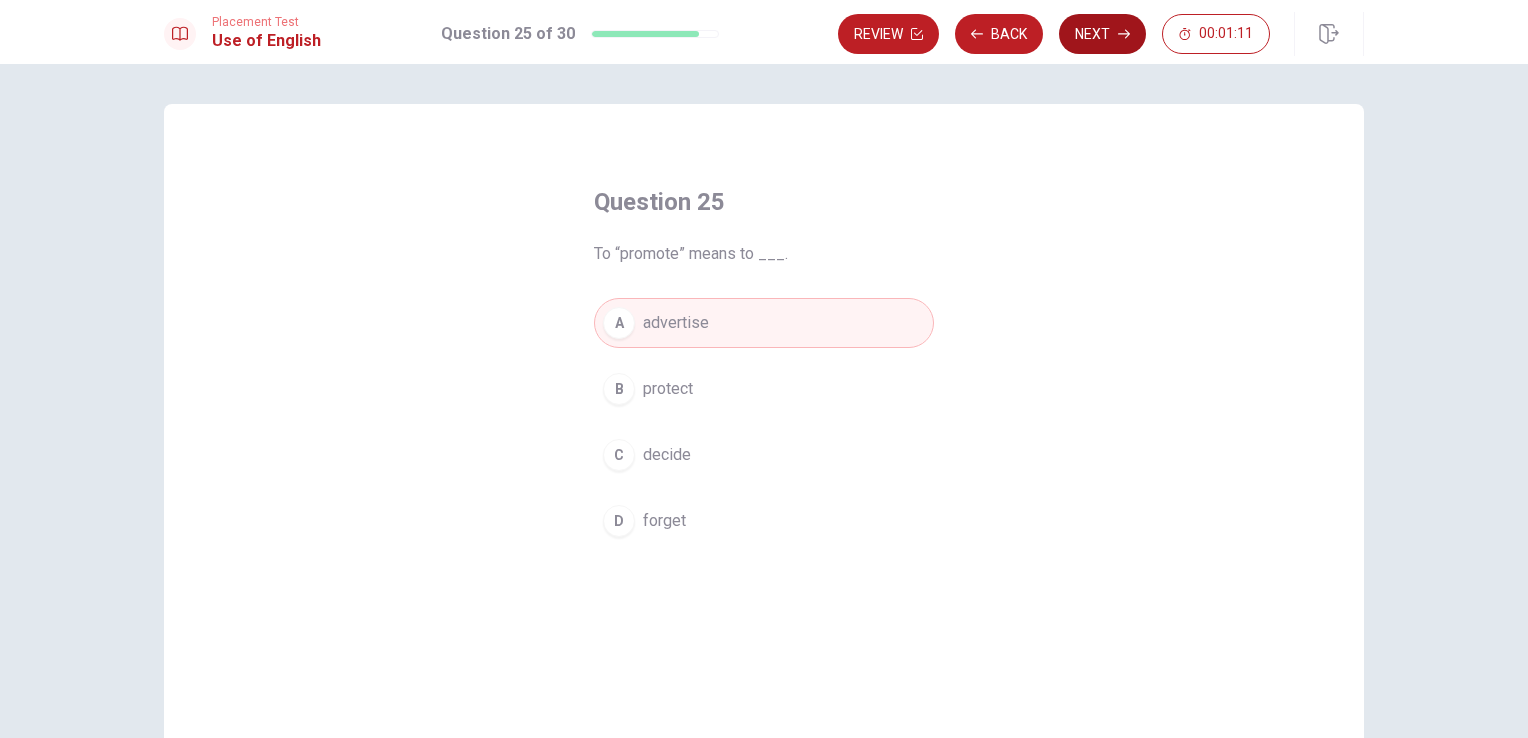 click on "Next" at bounding box center (1102, 34) 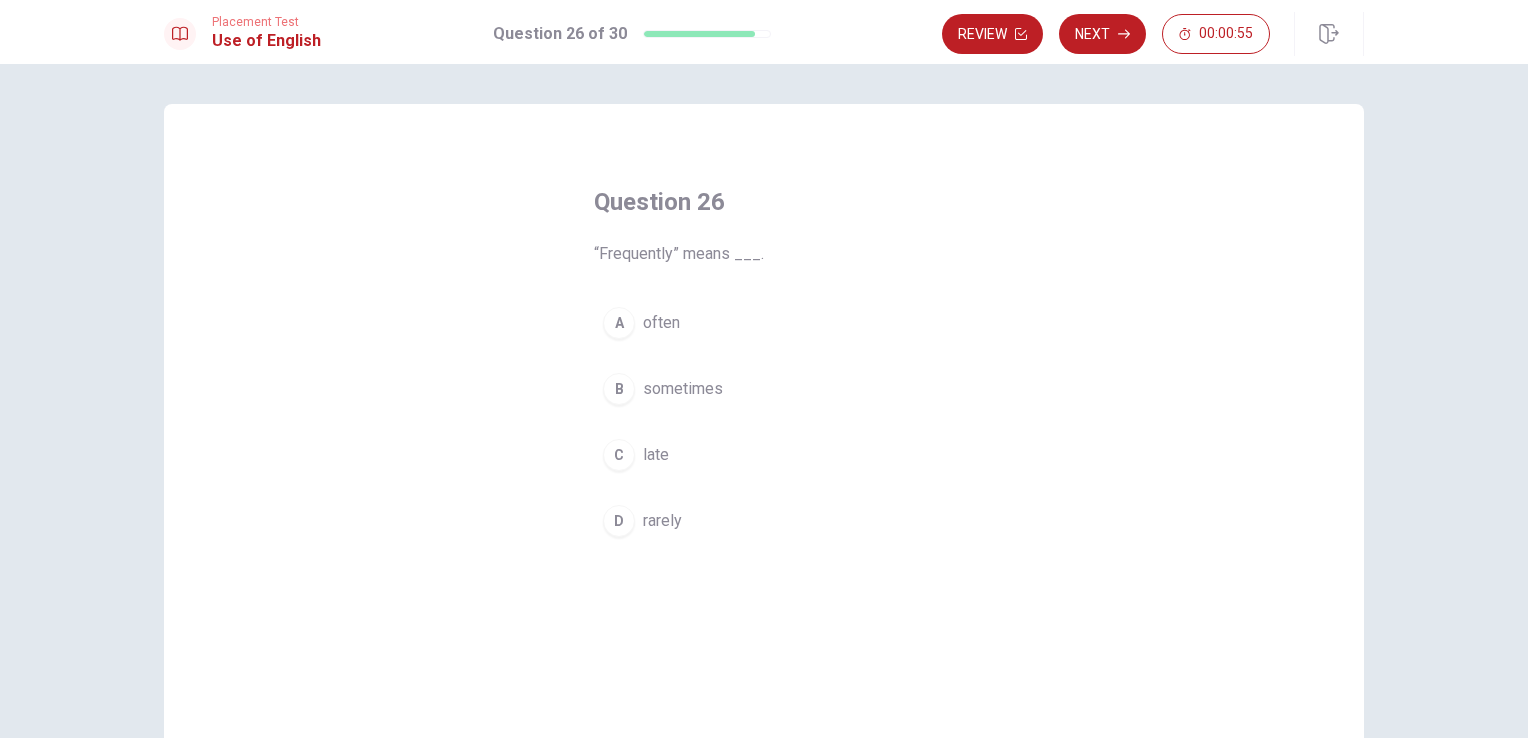 click on "A" at bounding box center [619, 323] 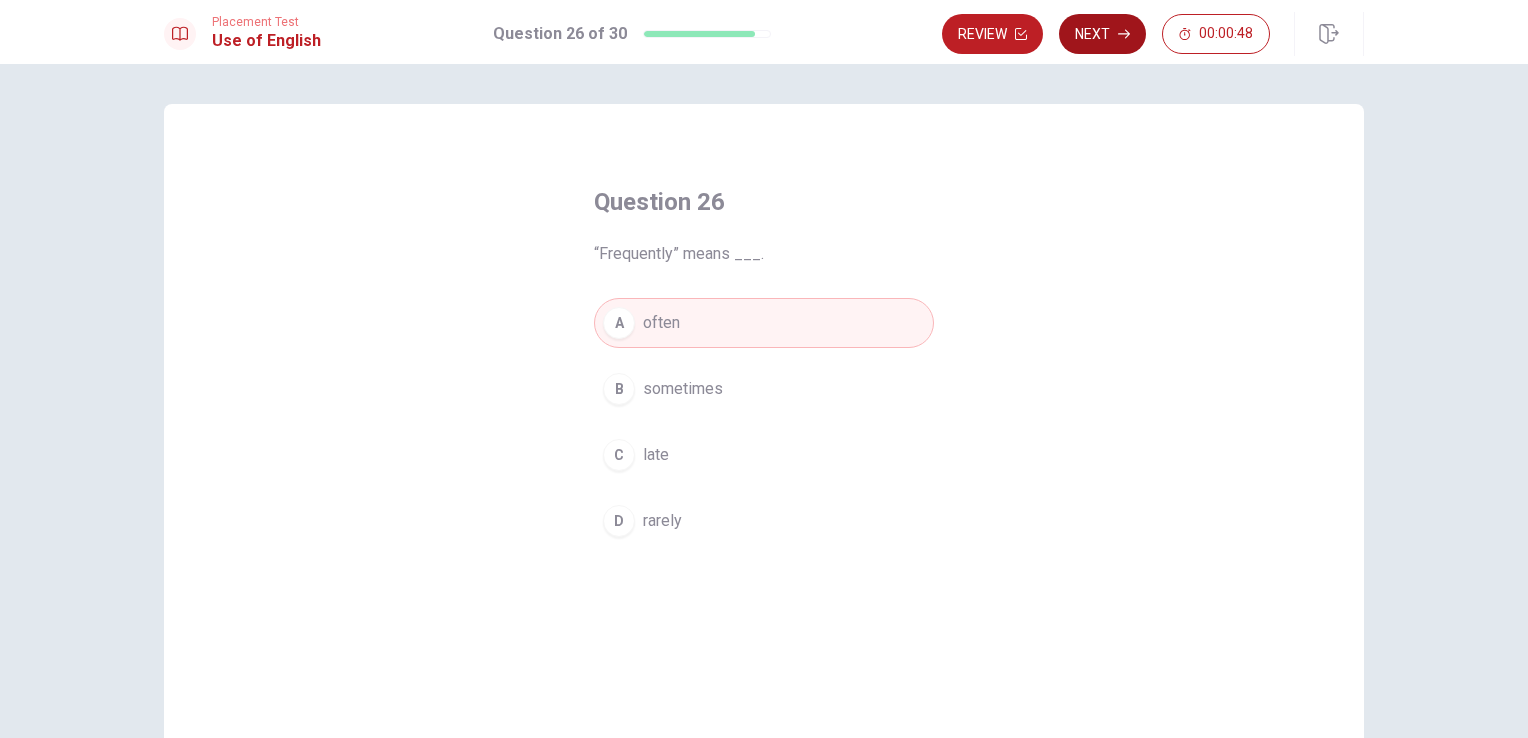 click on "Next" at bounding box center (1102, 34) 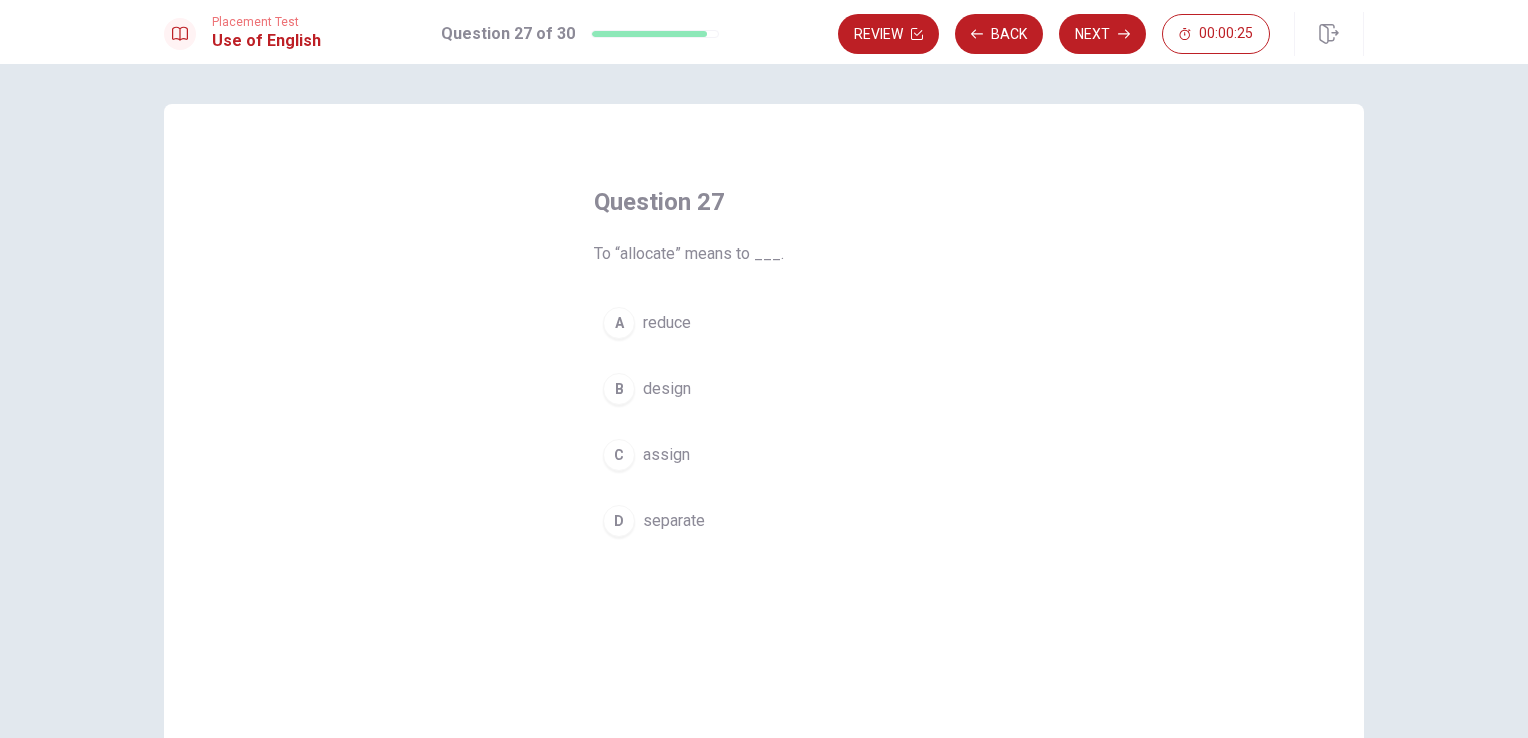 click on "C" at bounding box center [619, 455] 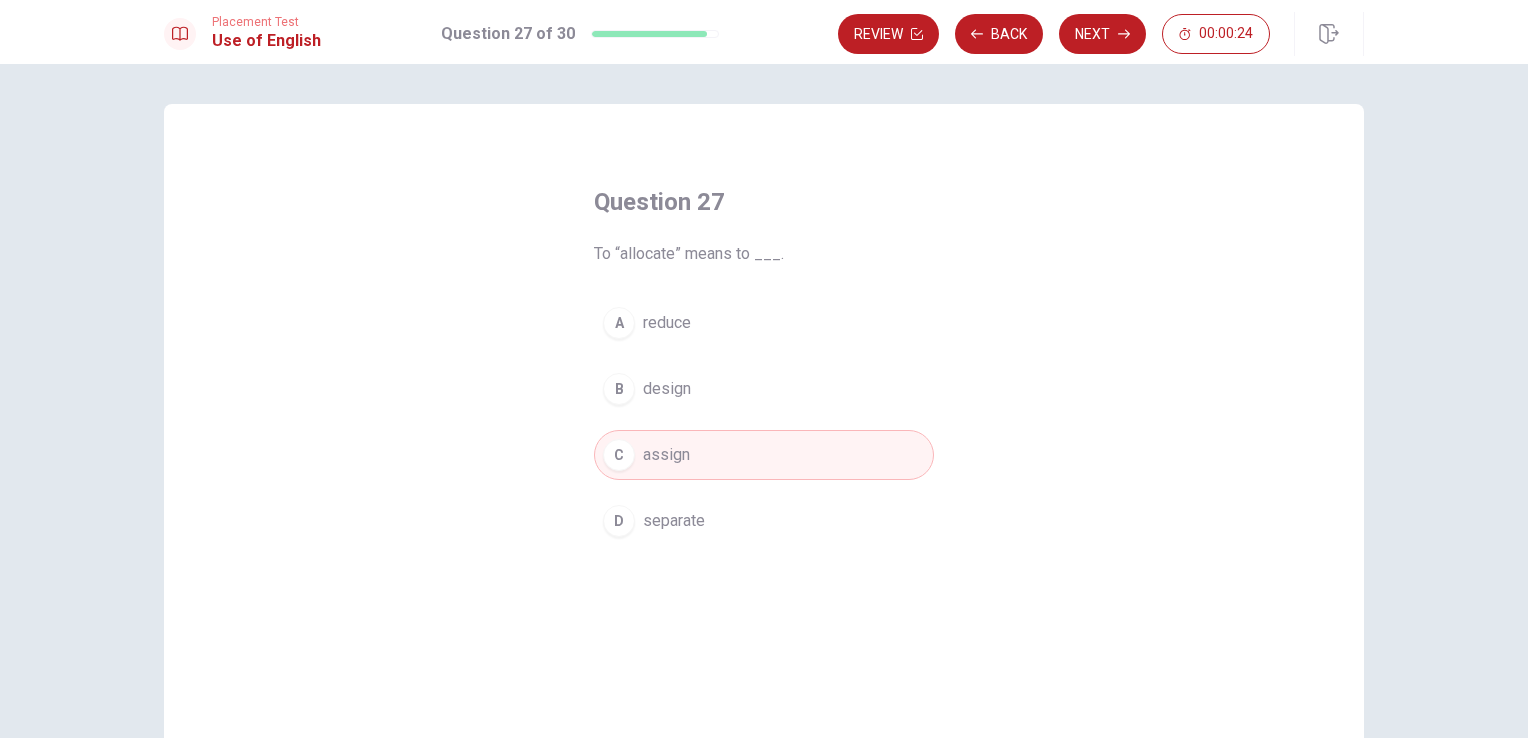 click on "Next" at bounding box center [1102, 34] 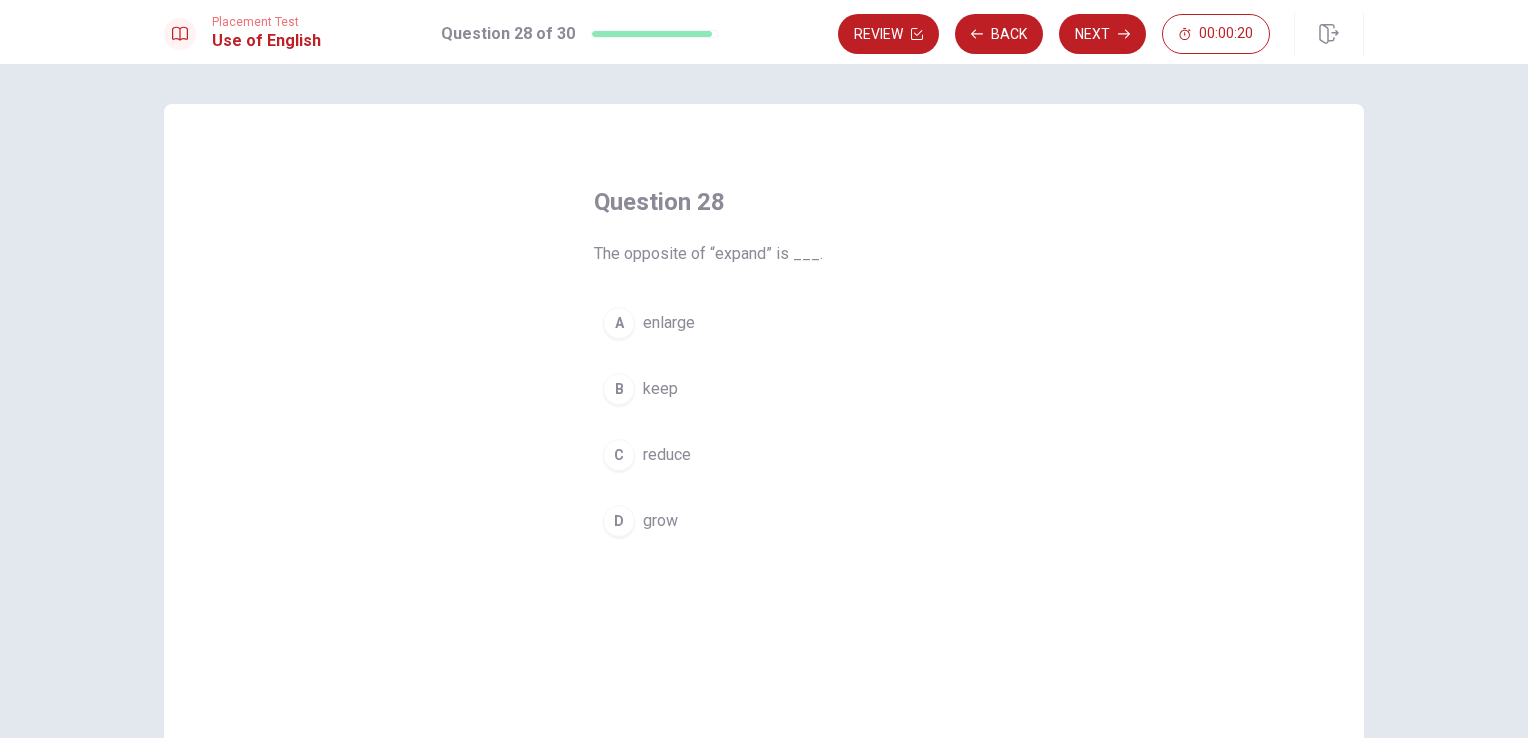 click on "C" at bounding box center (619, 455) 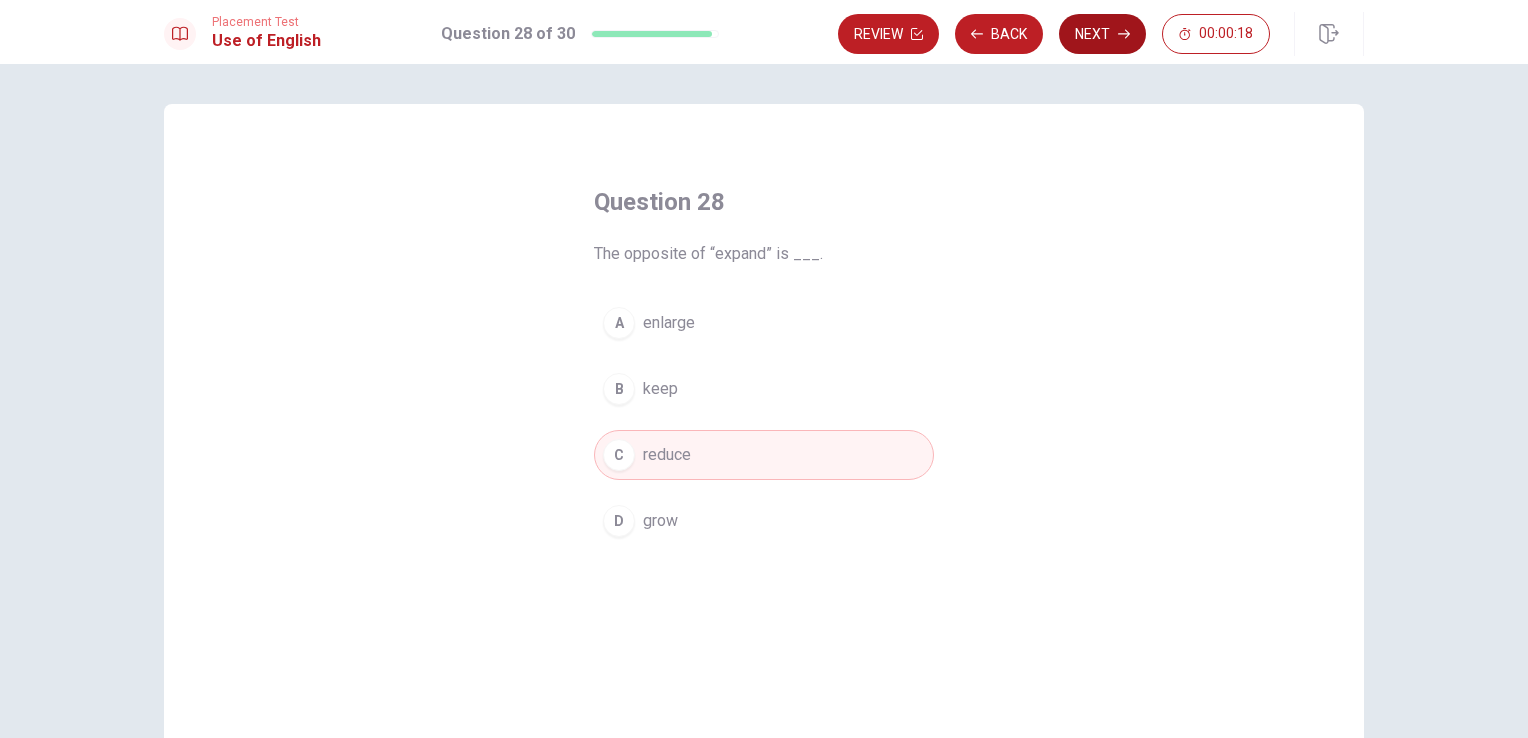 click on "Next" at bounding box center (1102, 34) 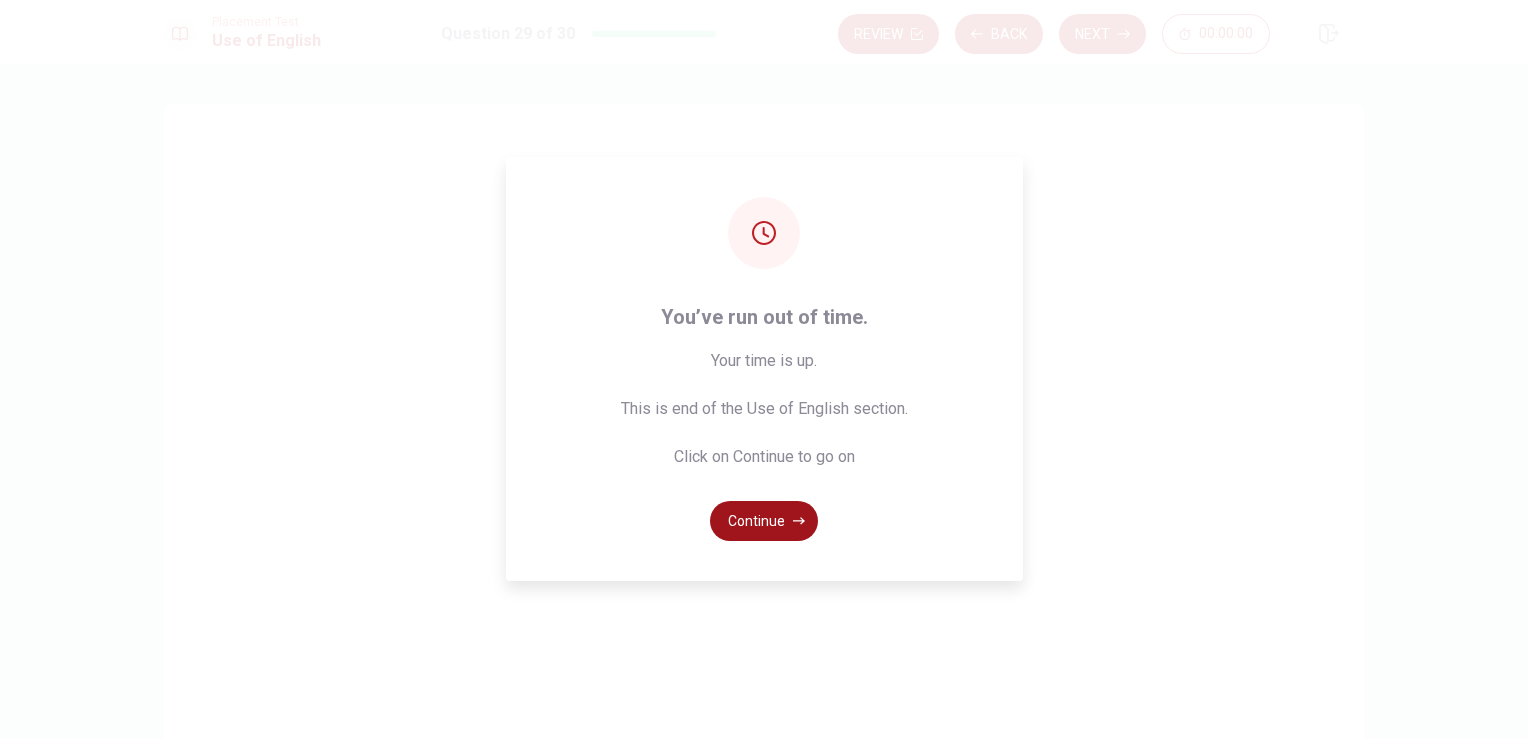click on "Continue" at bounding box center [764, 521] 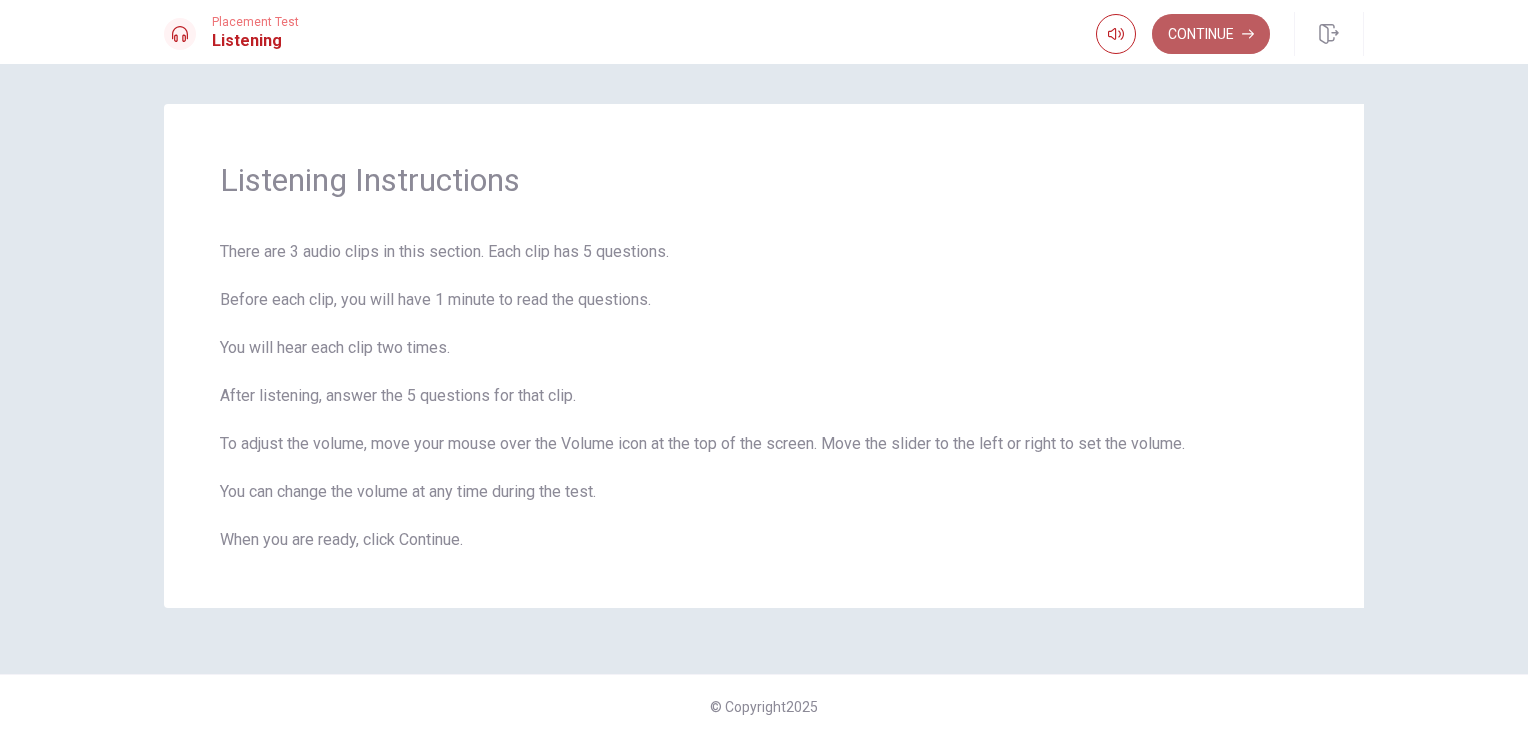 click on "Continue" at bounding box center [1211, 34] 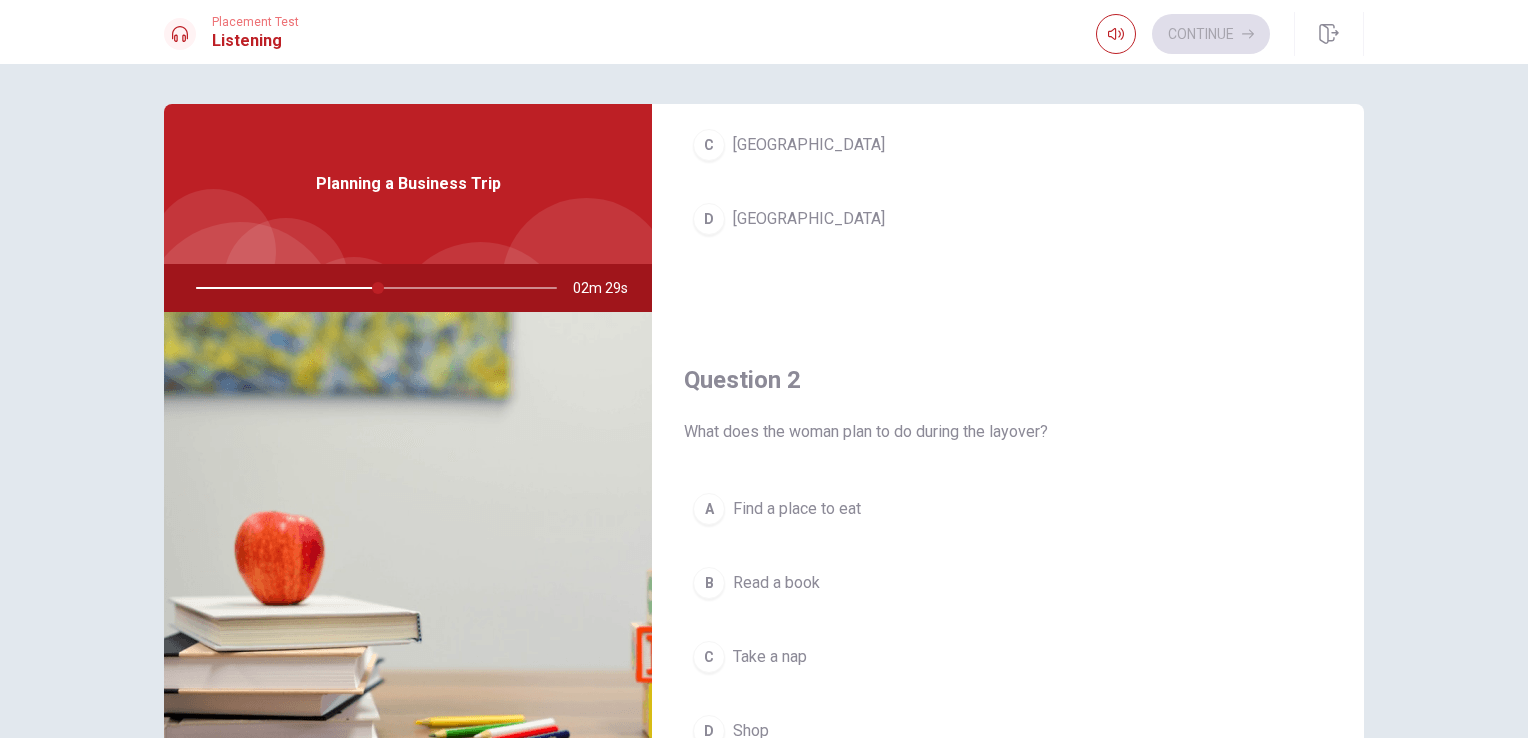 scroll, scrollTop: 0, scrollLeft: 0, axis: both 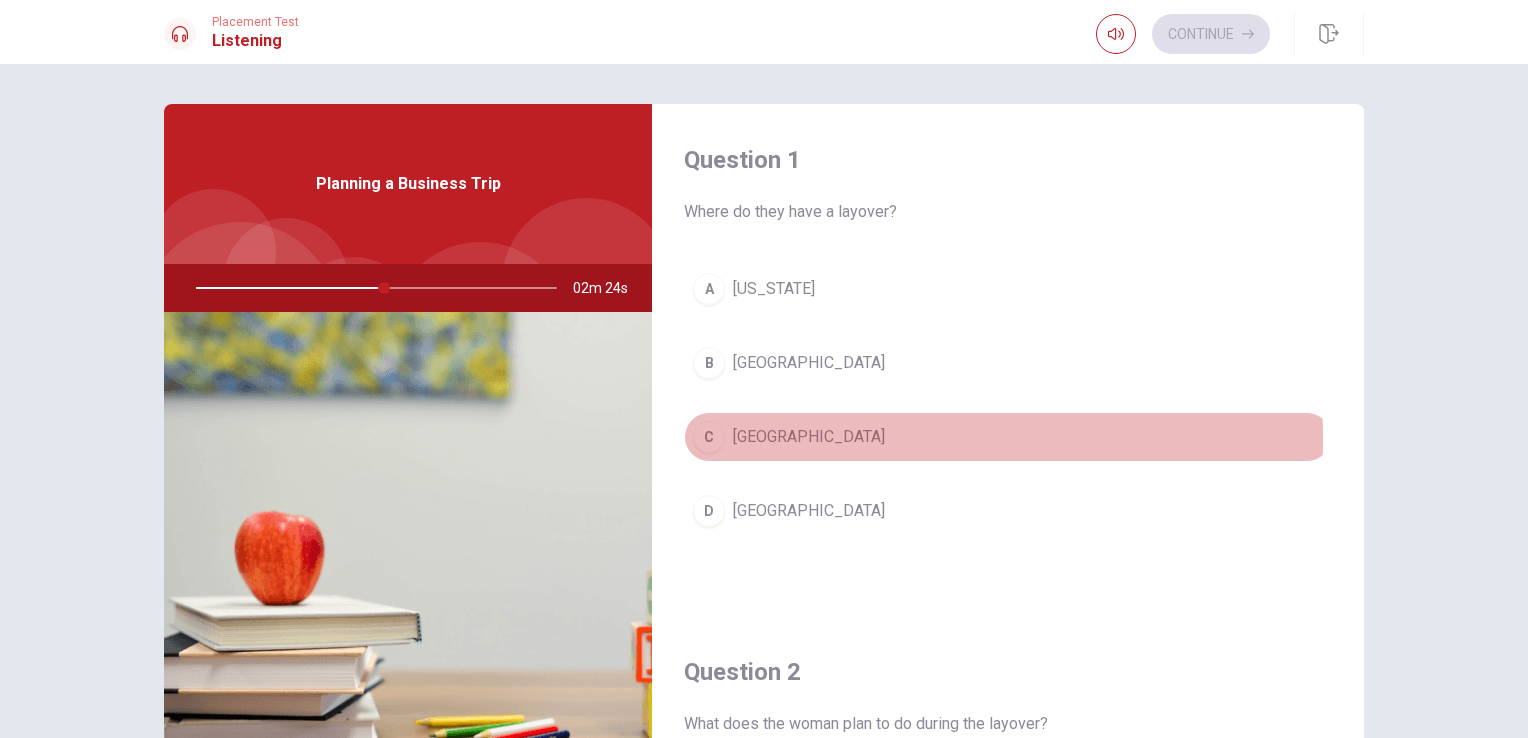 click on "C" at bounding box center (709, 437) 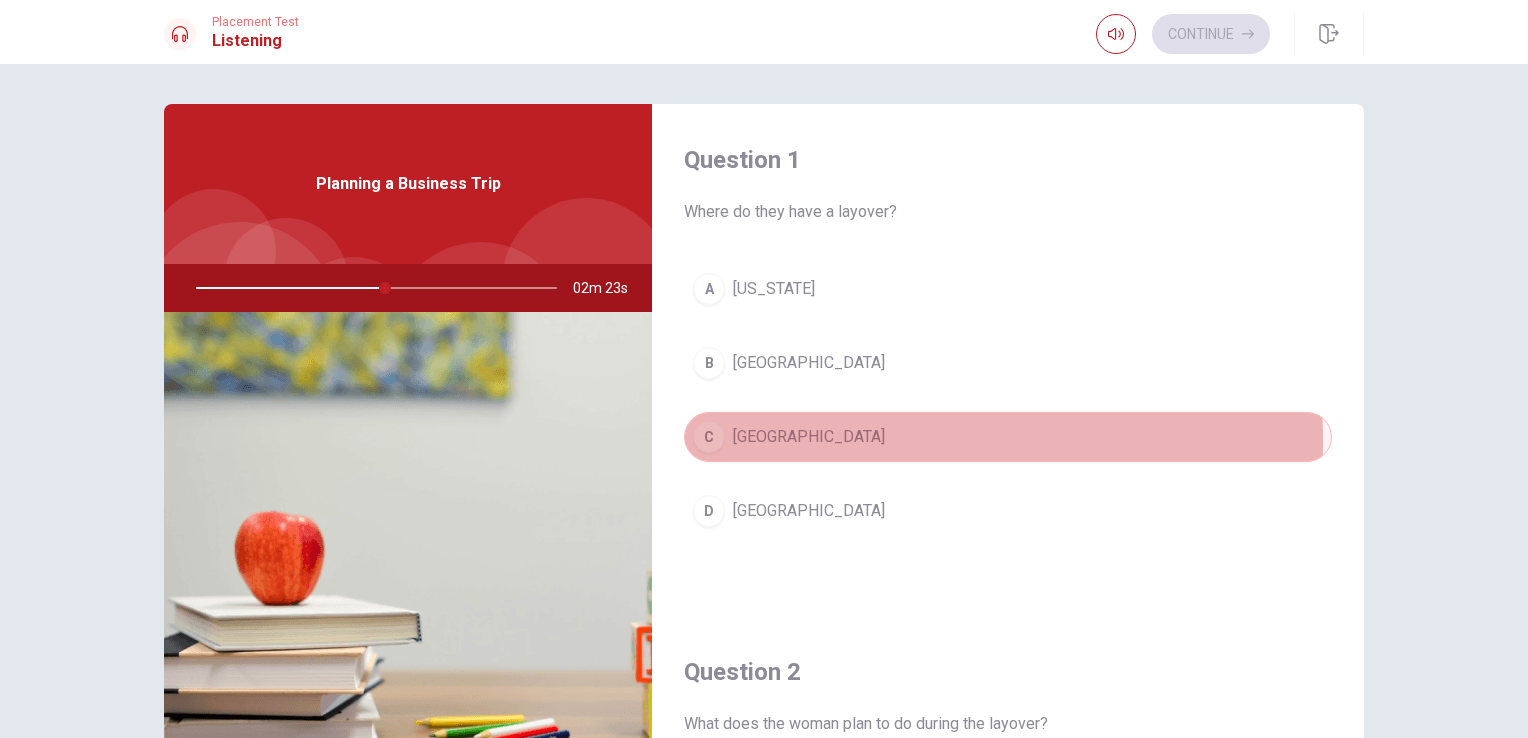 click on "C" at bounding box center [709, 437] 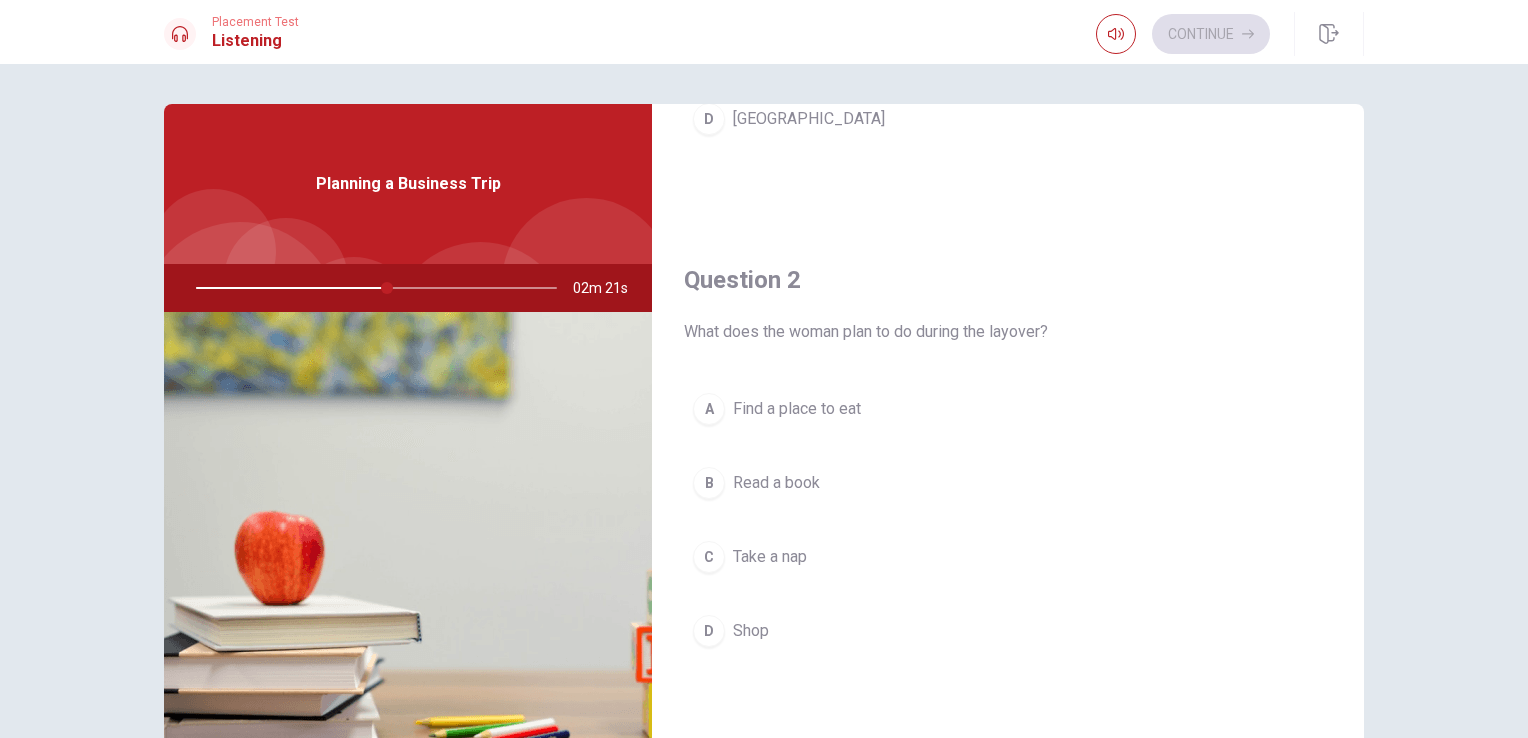 scroll, scrollTop: 400, scrollLeft: 0, axis: vertical 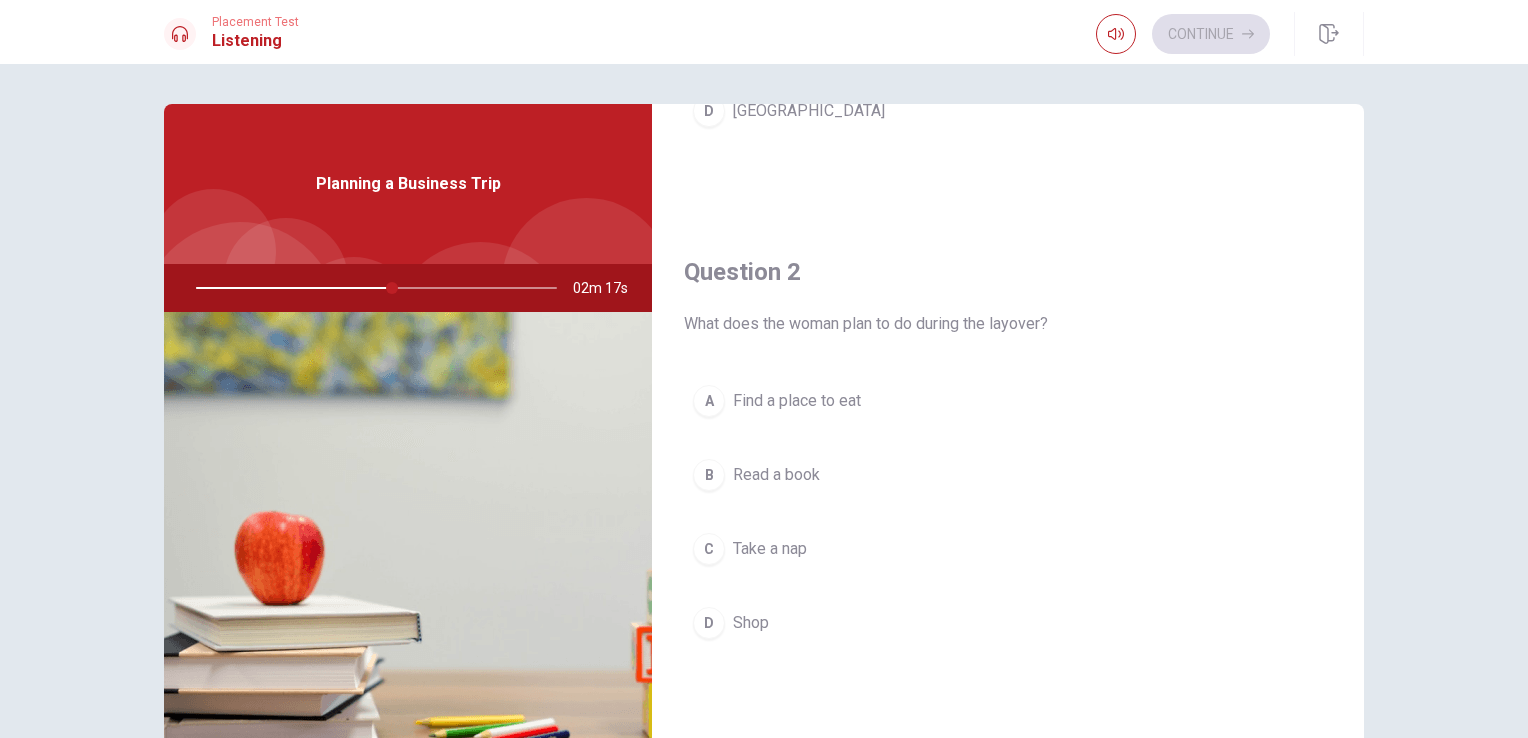 click on "A" at bounding box center (709, 401) 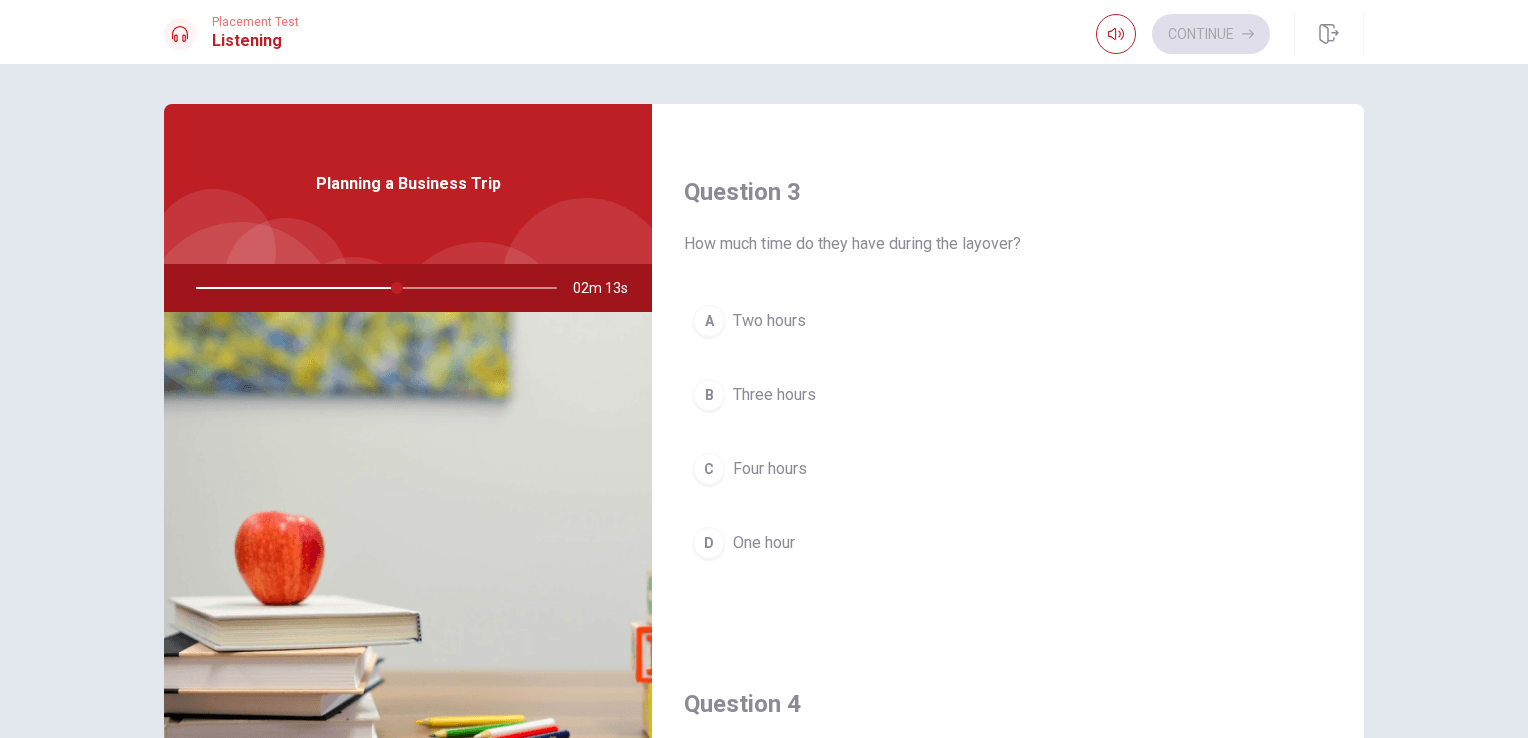 scroll, scrollTop: 1000, scrollLeft: 0, axis: vertical 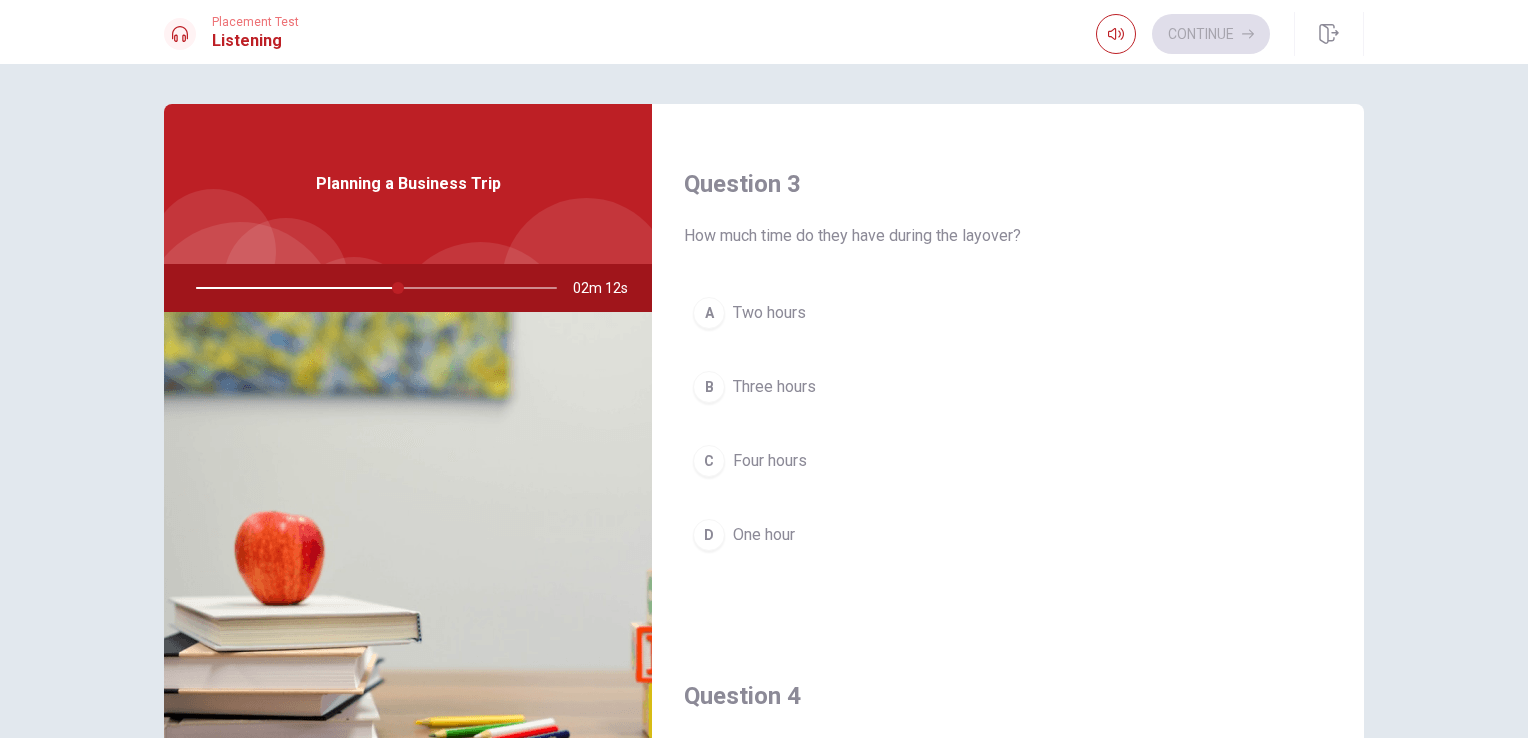 click on "A" at bounding box center (709, 313) 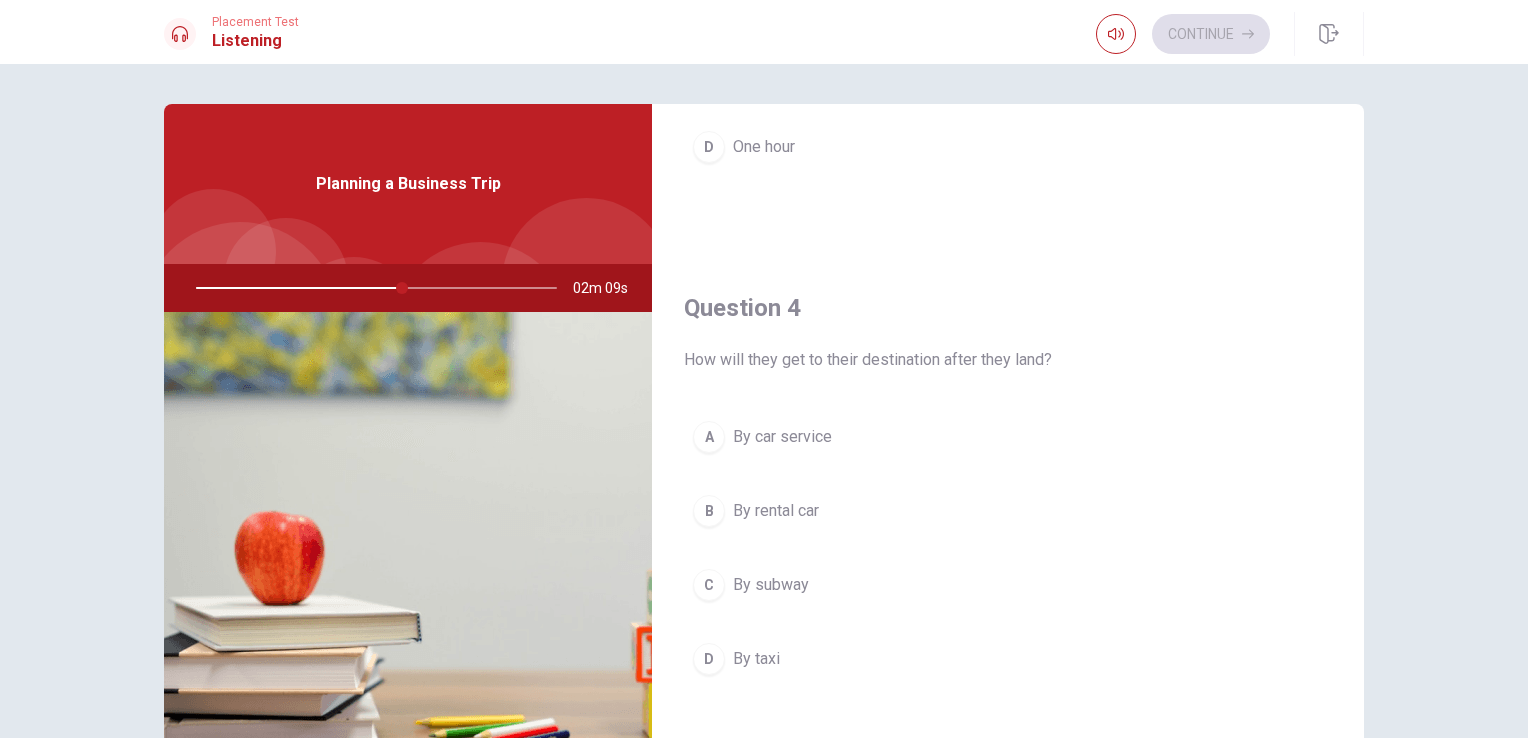 scroll, scrollTop: 1400, scrollLeft: 0, axis: vertical 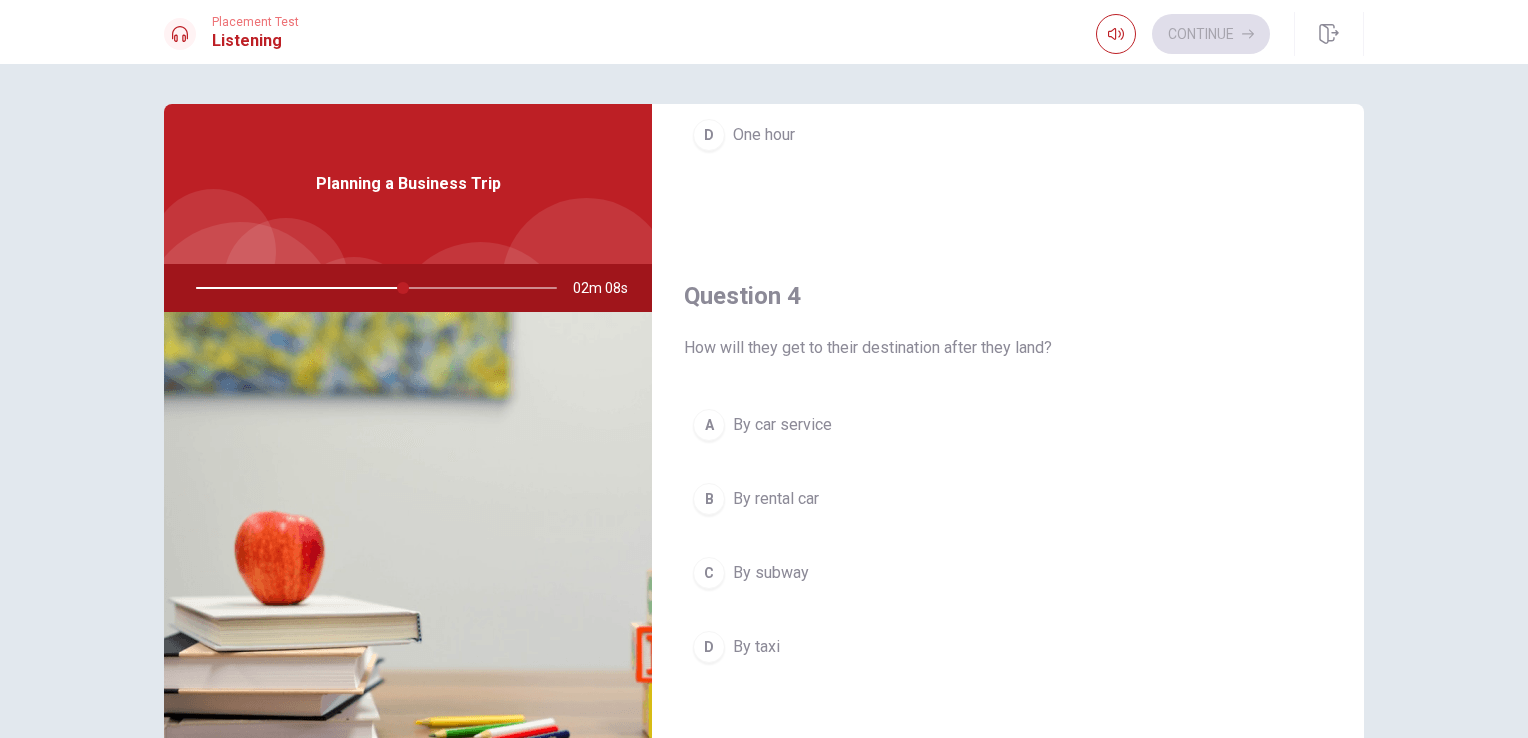 click on "A" at bounding box center [709, 425] 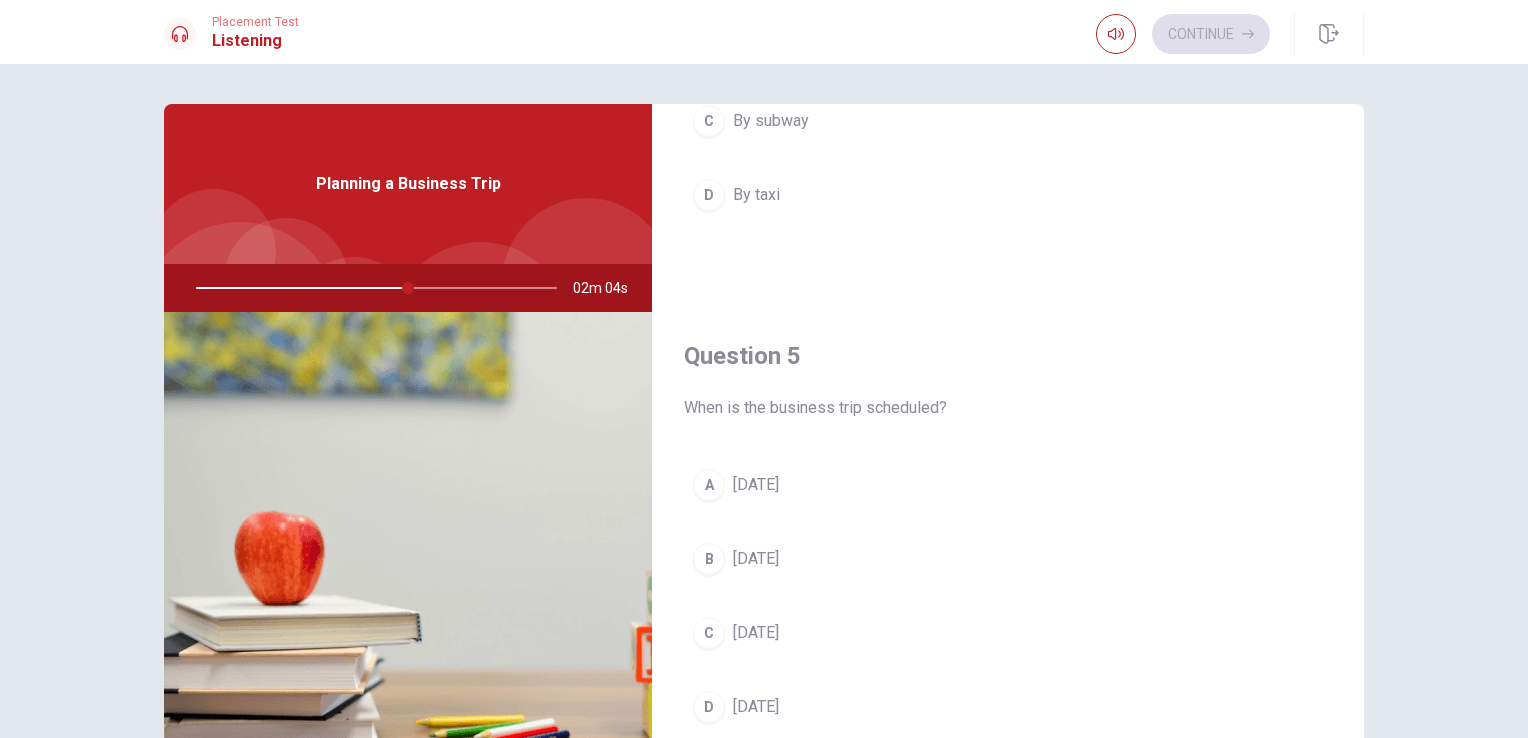 scroll, scrollTop: 1856, scrollLeft: 0, axis: vertical 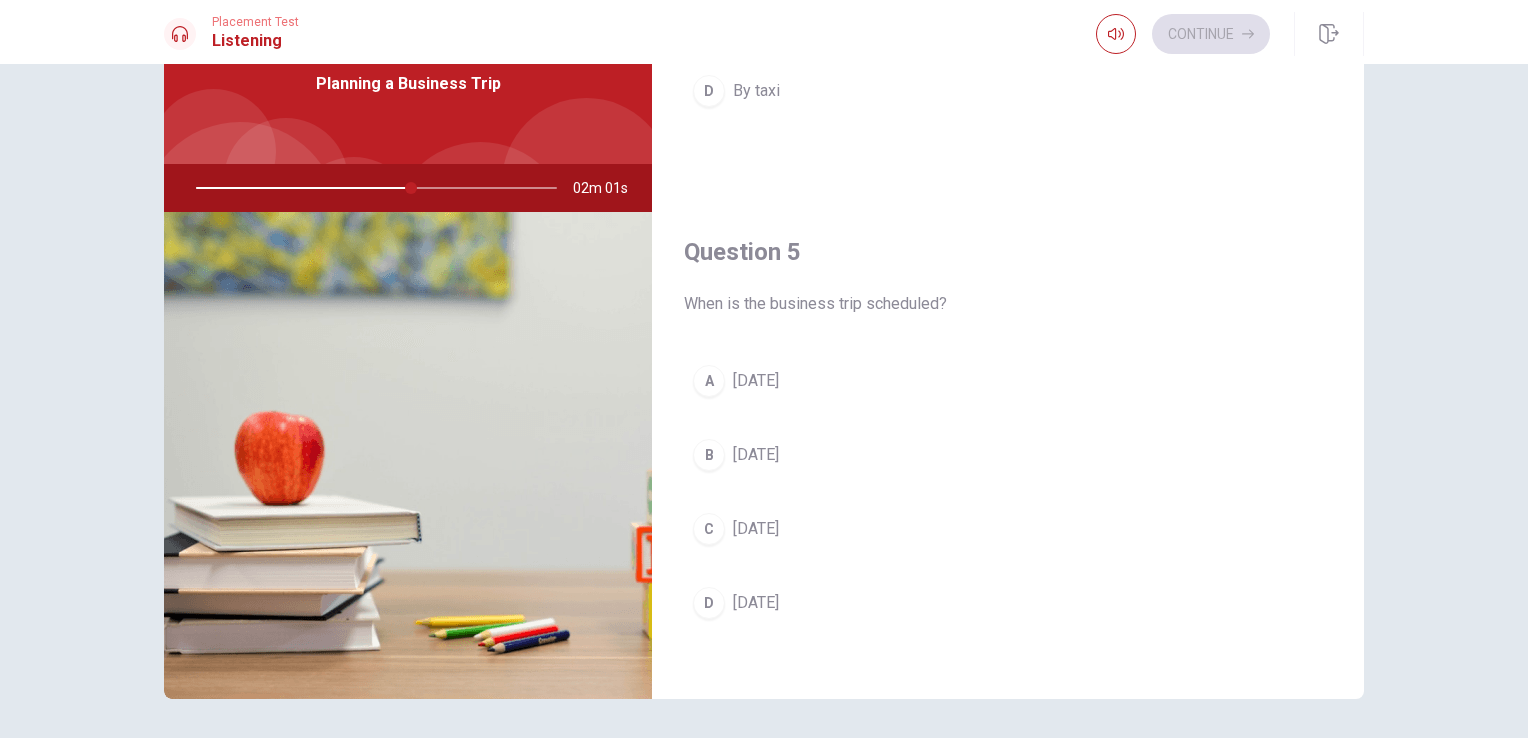 click on "C" at bounding box center (709, 529) 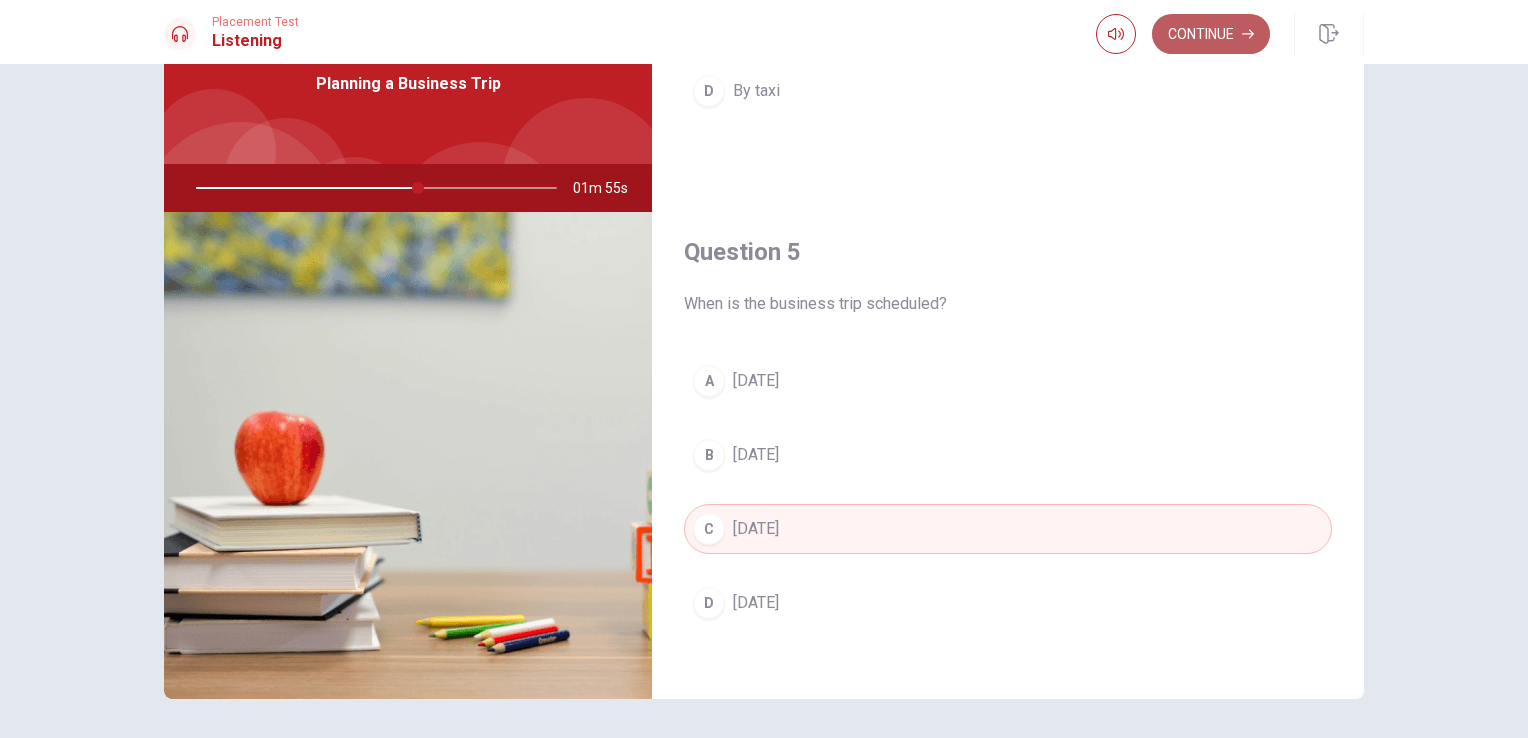 click on "Continue" at bounding box center [1211, 34] 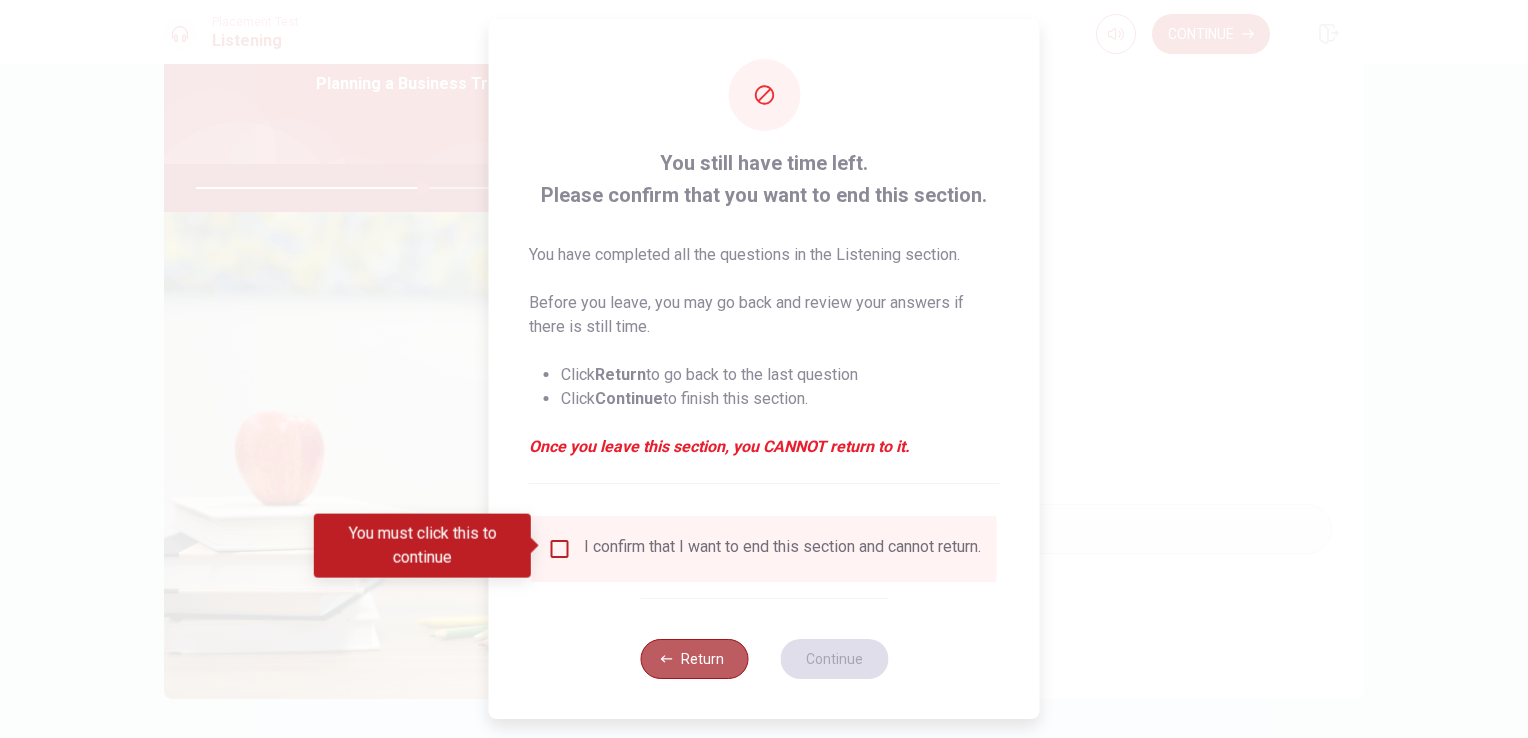 click on "Return" at bounding box center [694, 659] 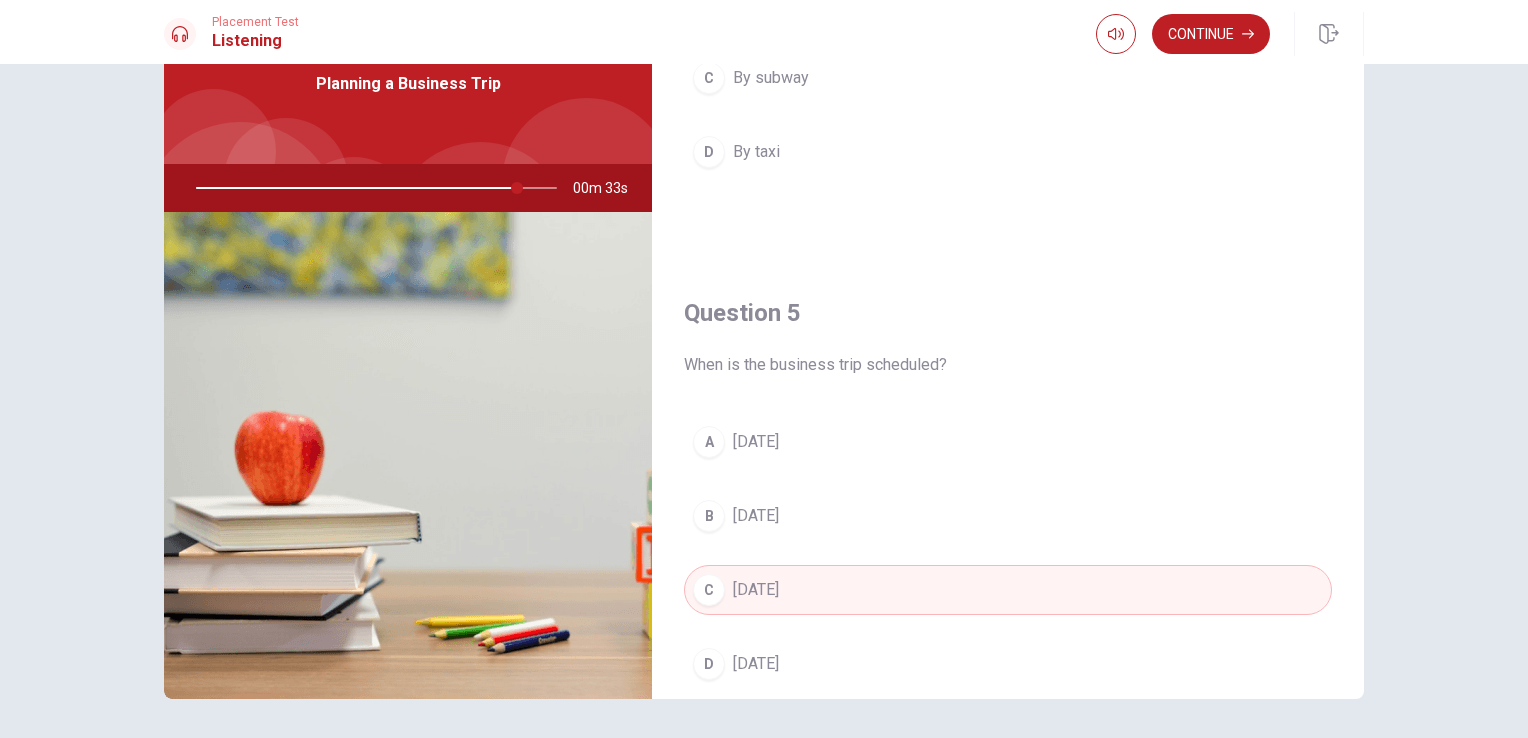 scroll, scrollTop: 1856, scrollLeft: 0, axis: vertical 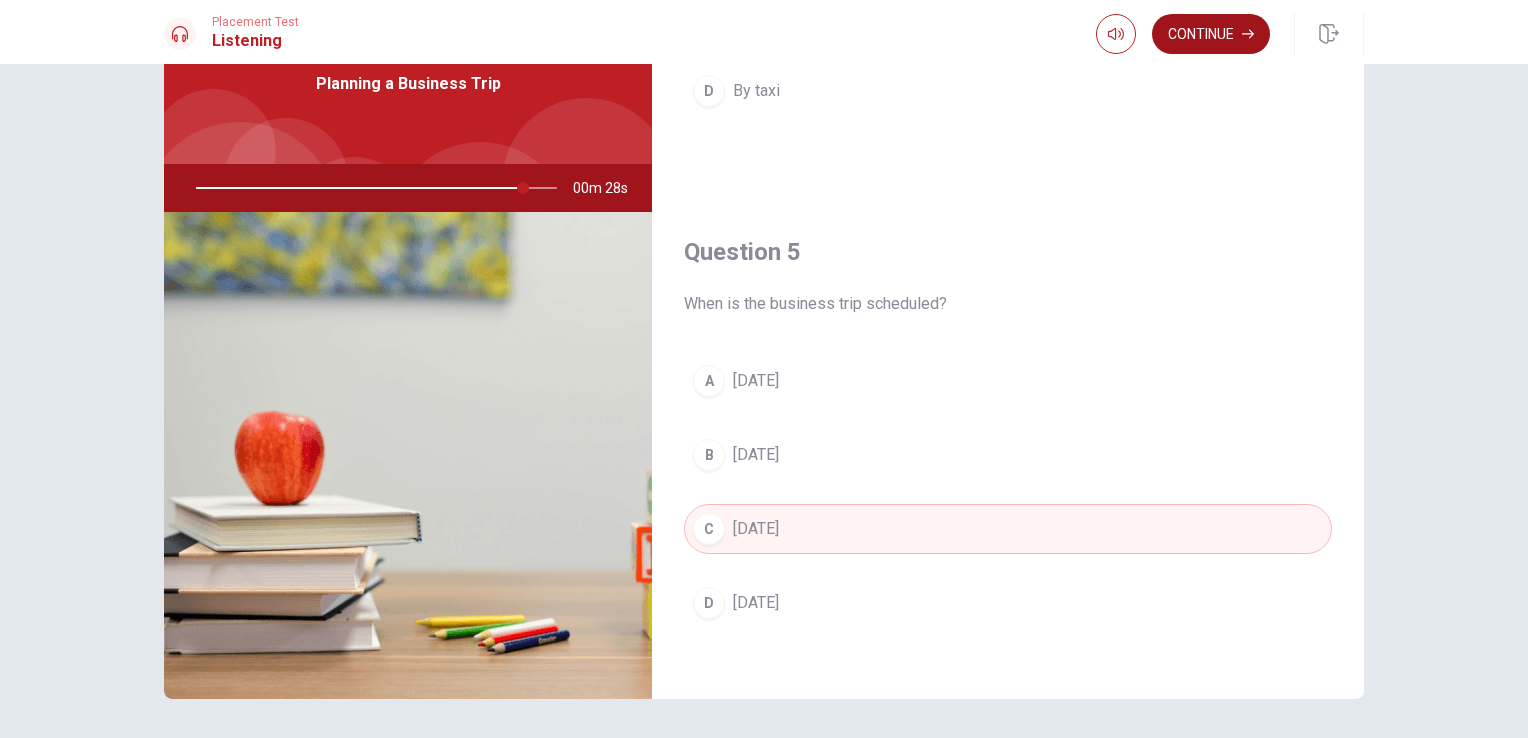click on "Continue" at bounding box center (1211, 34) 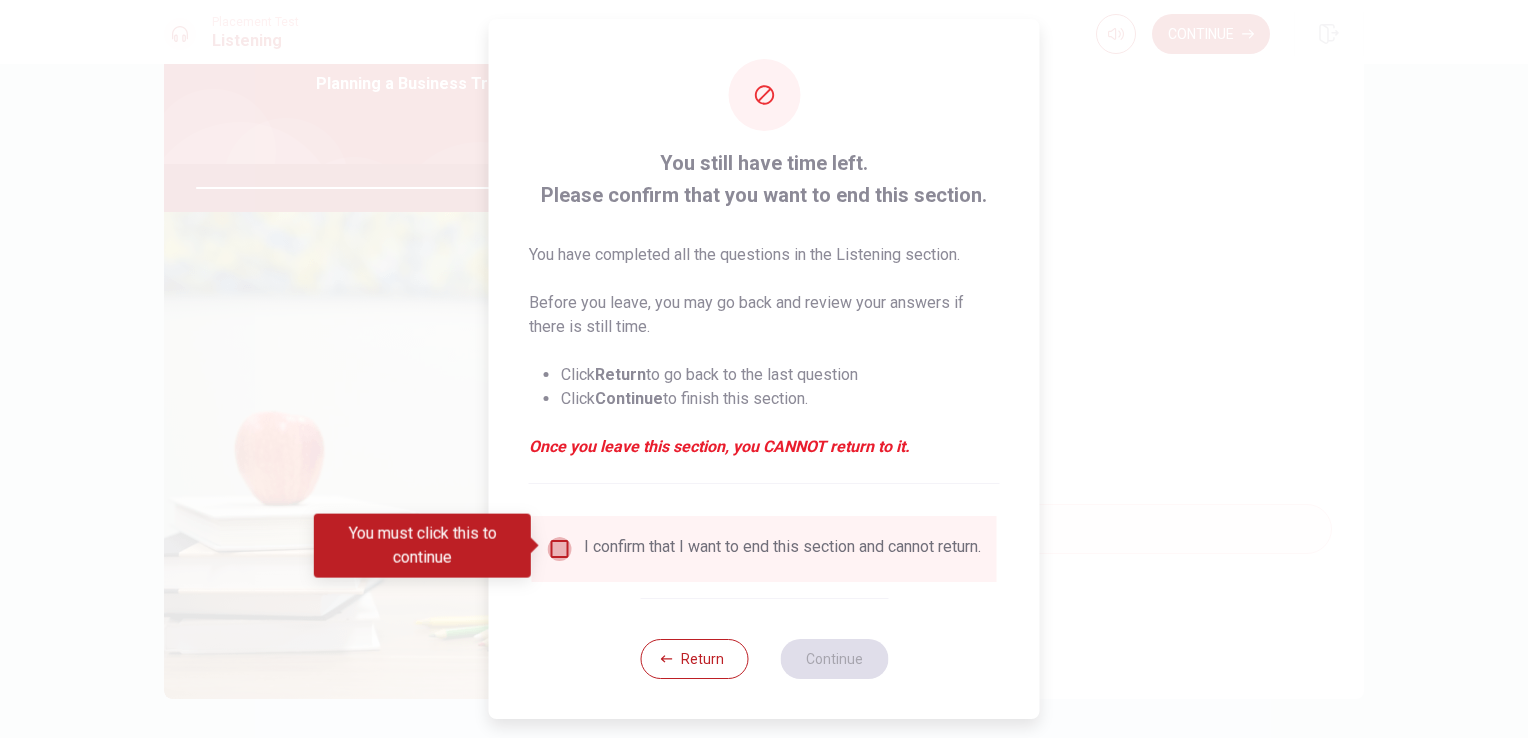 drag, startPoint x: 562, startPoint y: 550, endPoint x: 570, endPoint y: 562, distance: 14.422205 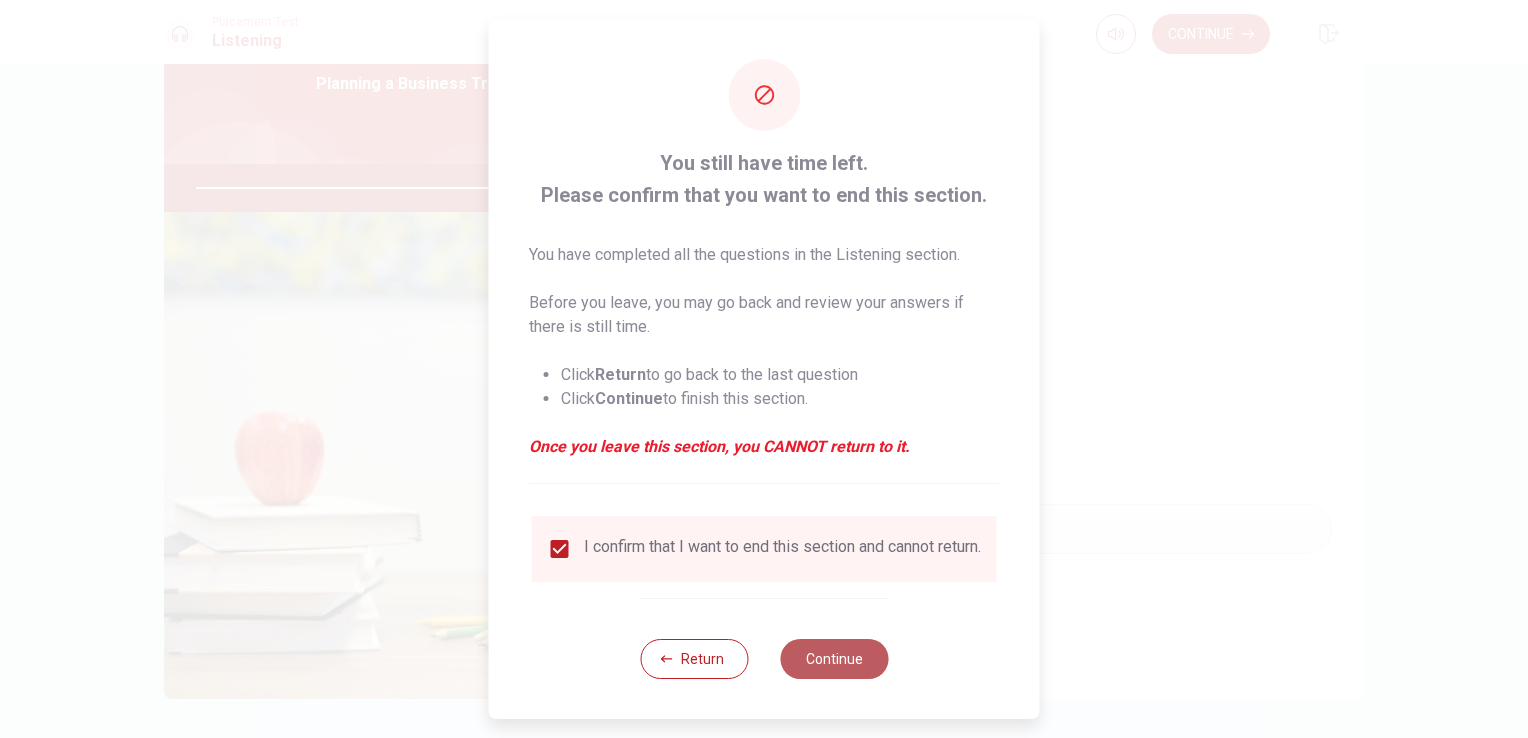 click on "Continue" at bounding box center [834, 659] 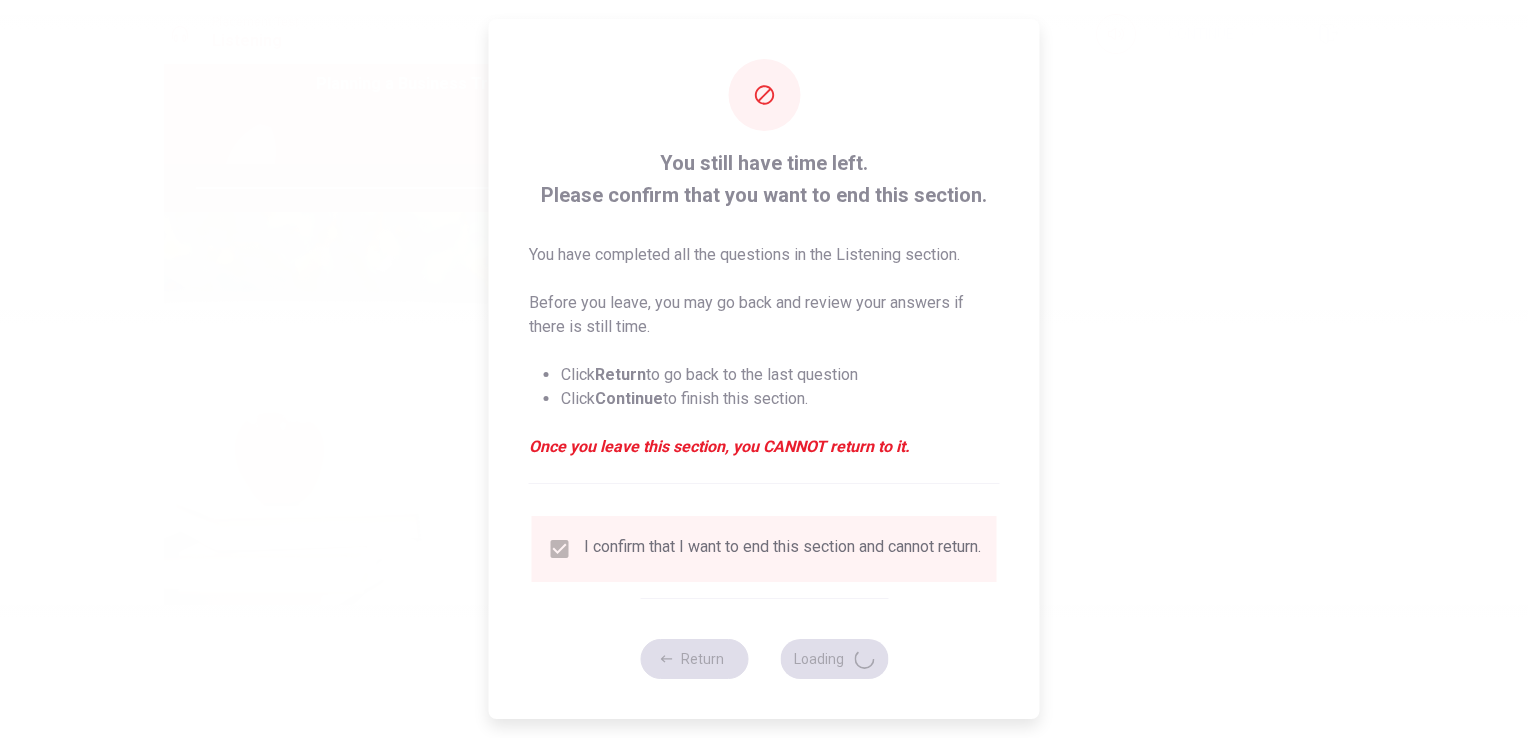 type on "92" 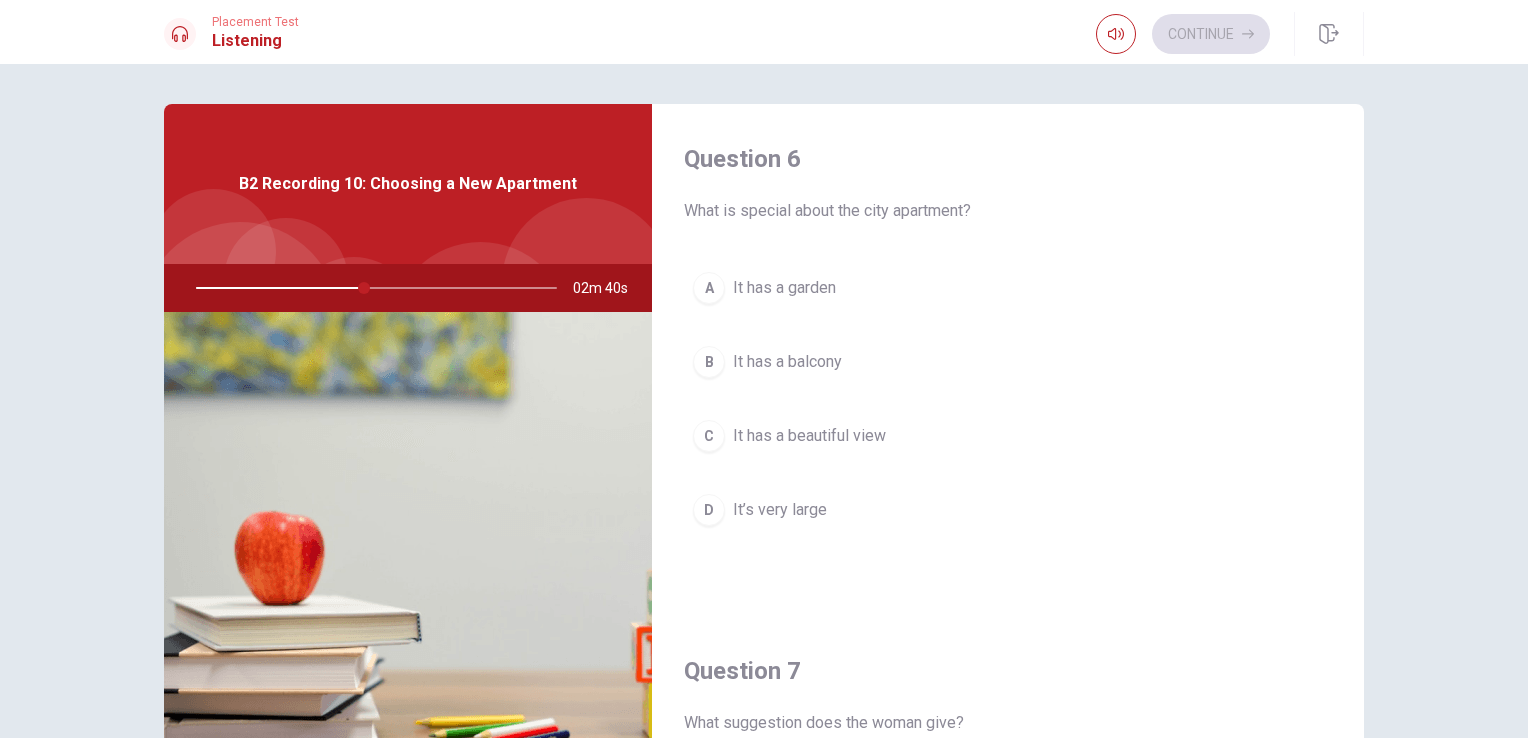 scroll, scrollTop: 0, scrollLeft: 0, axis: both 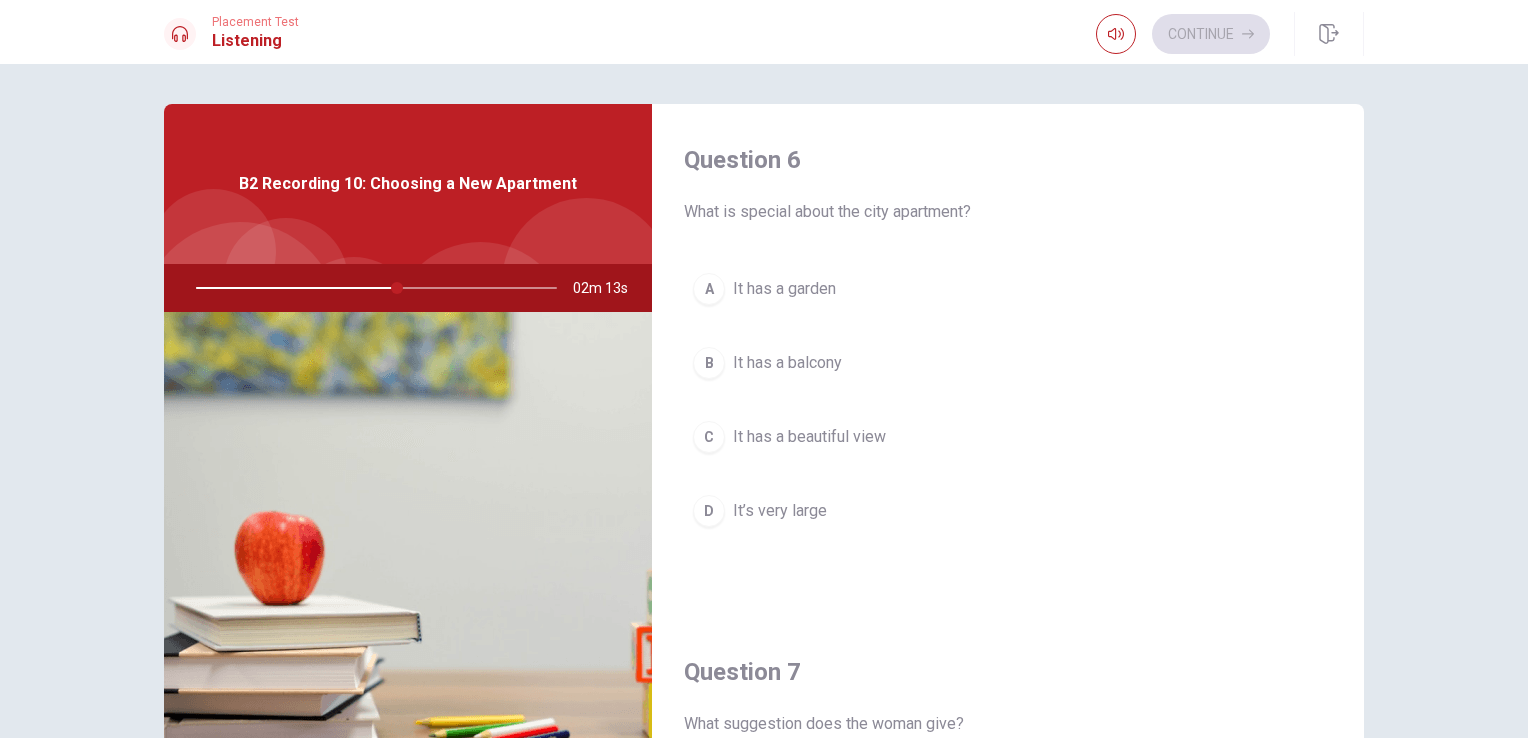 click on "C" at bounding box center (709, 437) 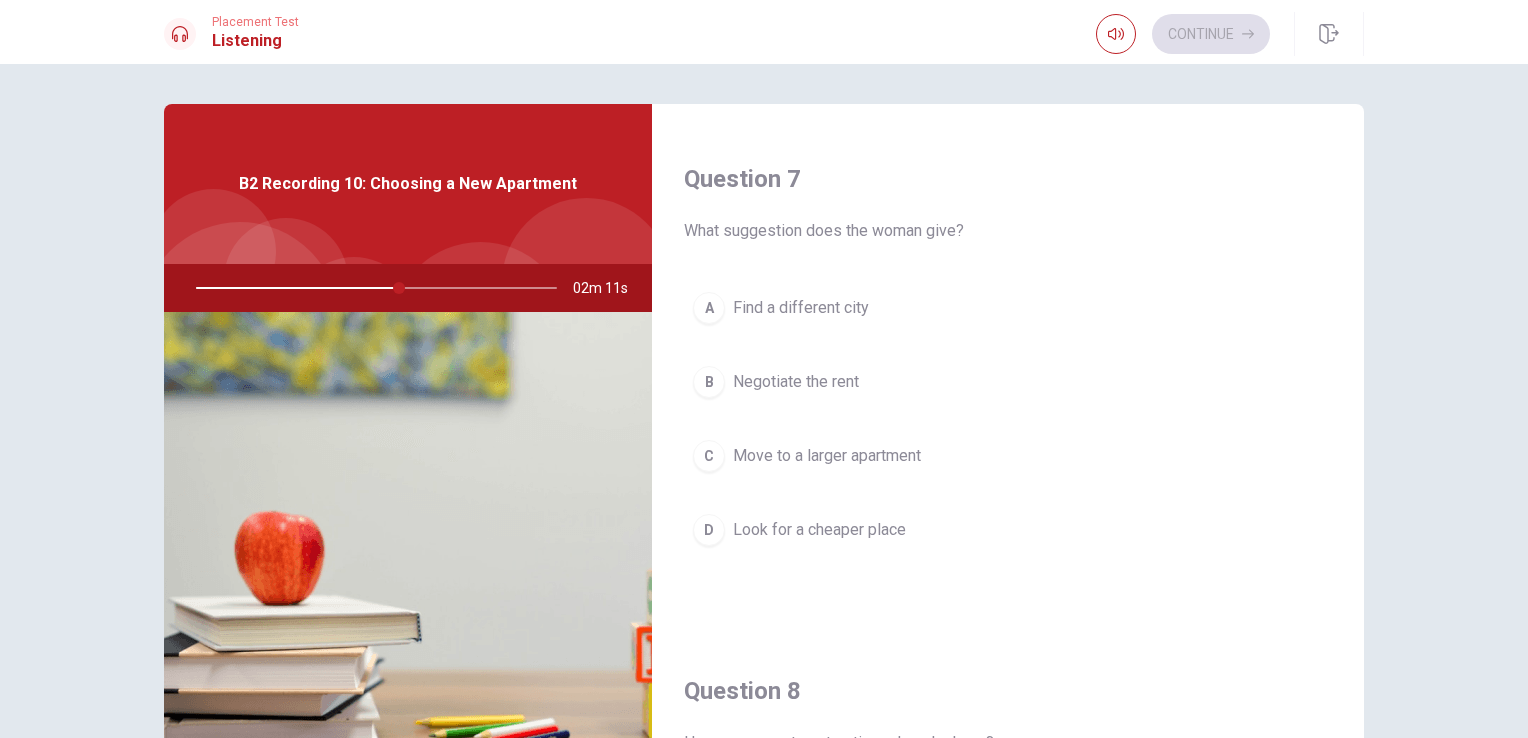 scroll, scrollTop: 500, scrollLeft: 0, axis: vertical 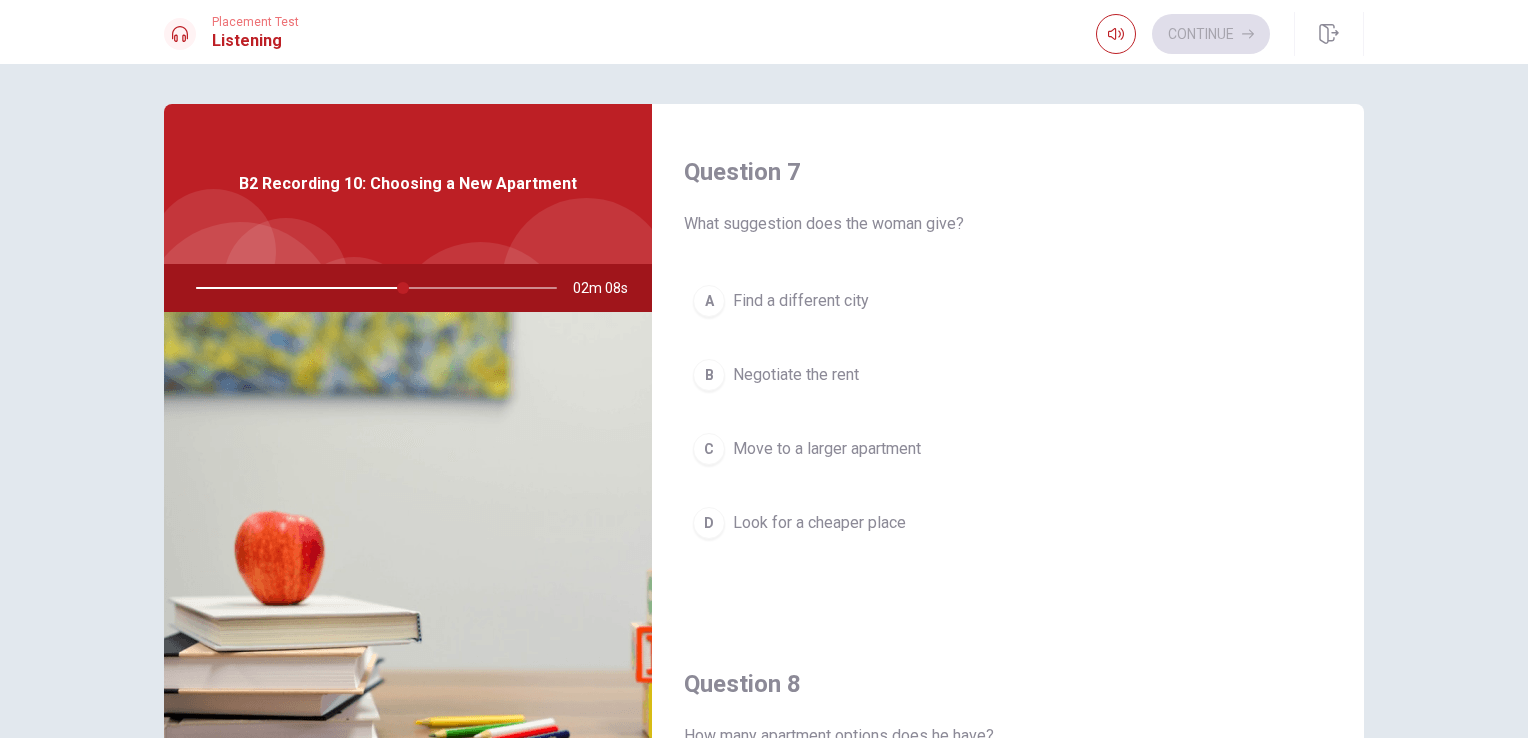 click on "B" at bounding box center [709, 375] 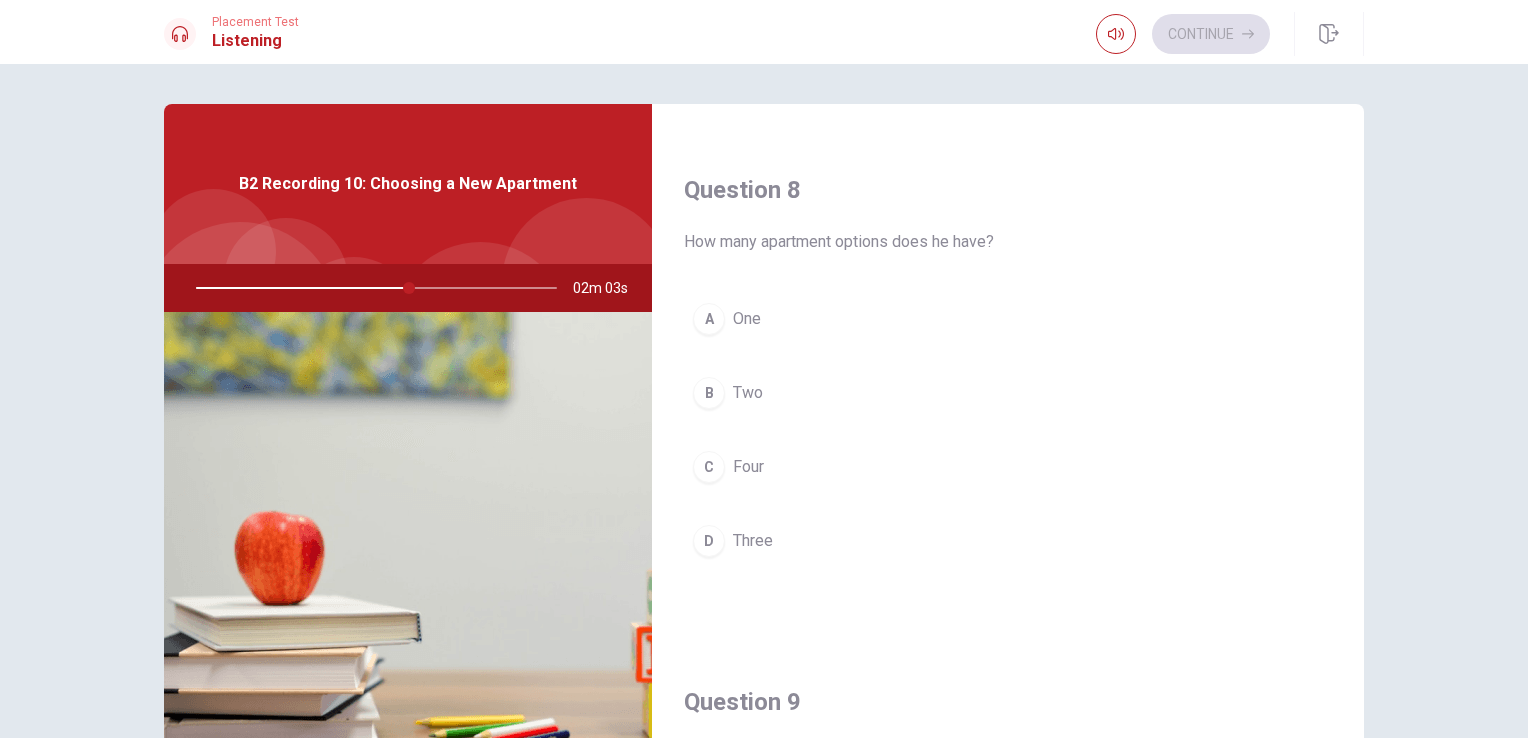 scroll, scrollTop: 1000, scrollLeft: 0, axis: vertical 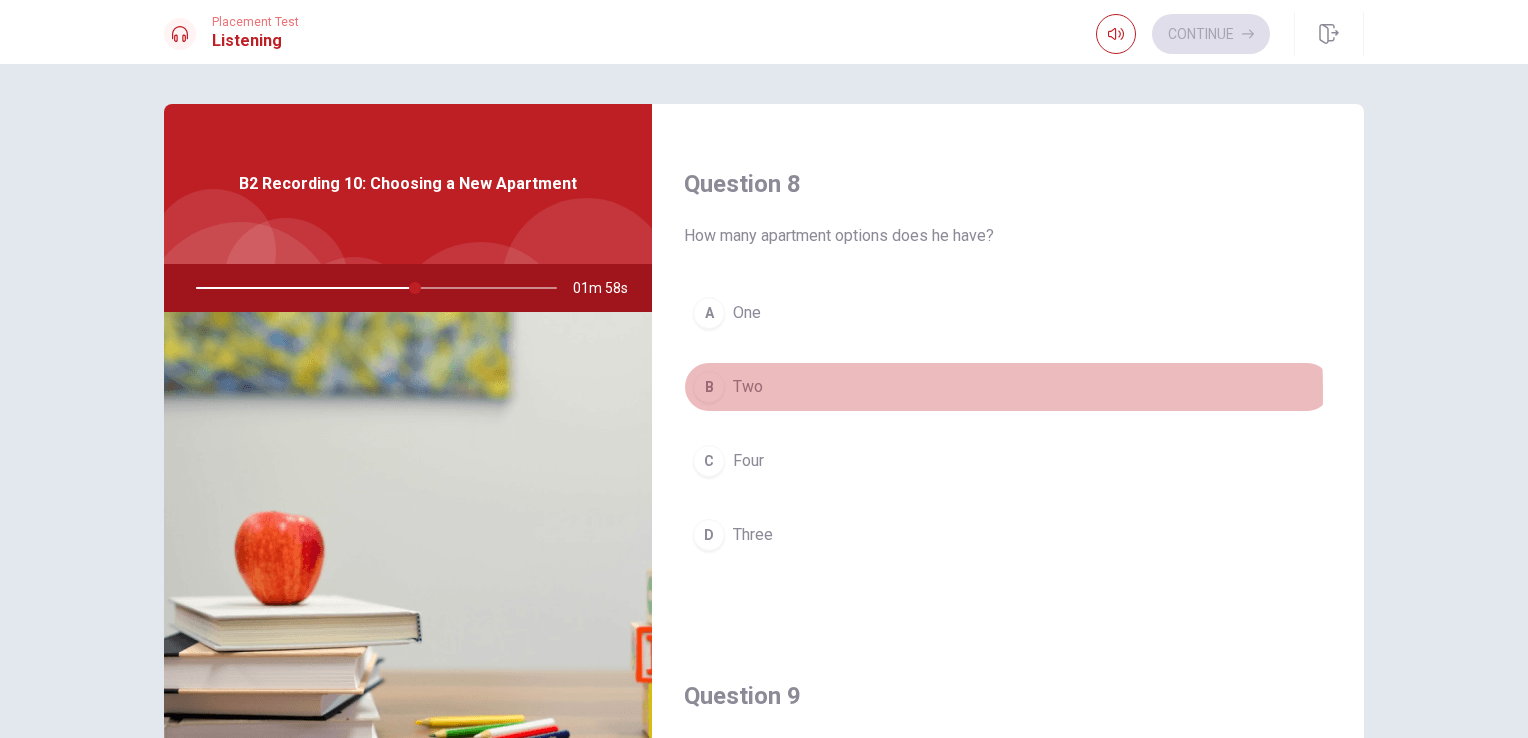 click on "B" at bounding box center [709, 387] 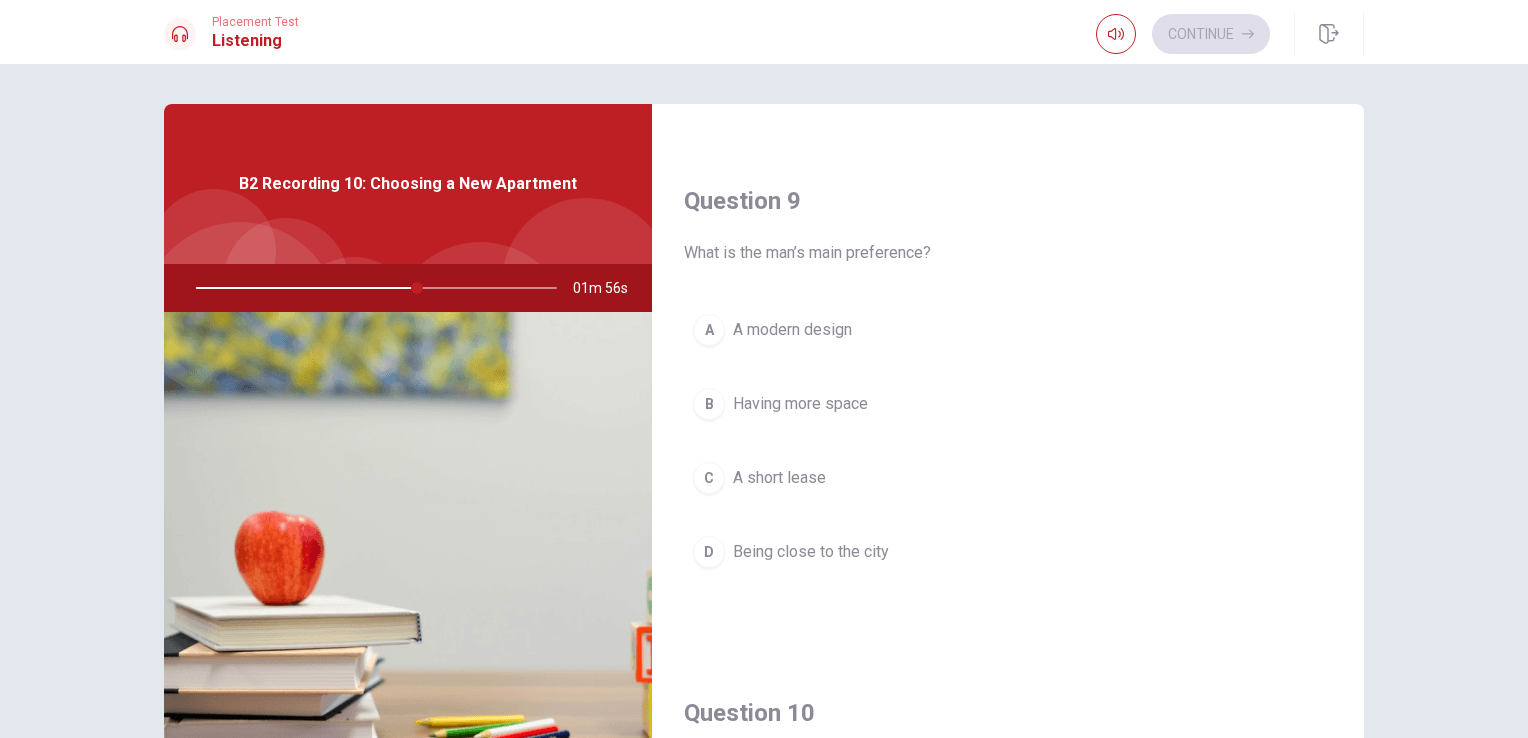 scroll, scrollTop: 1500, scrollLeft: 0, axis: vertical 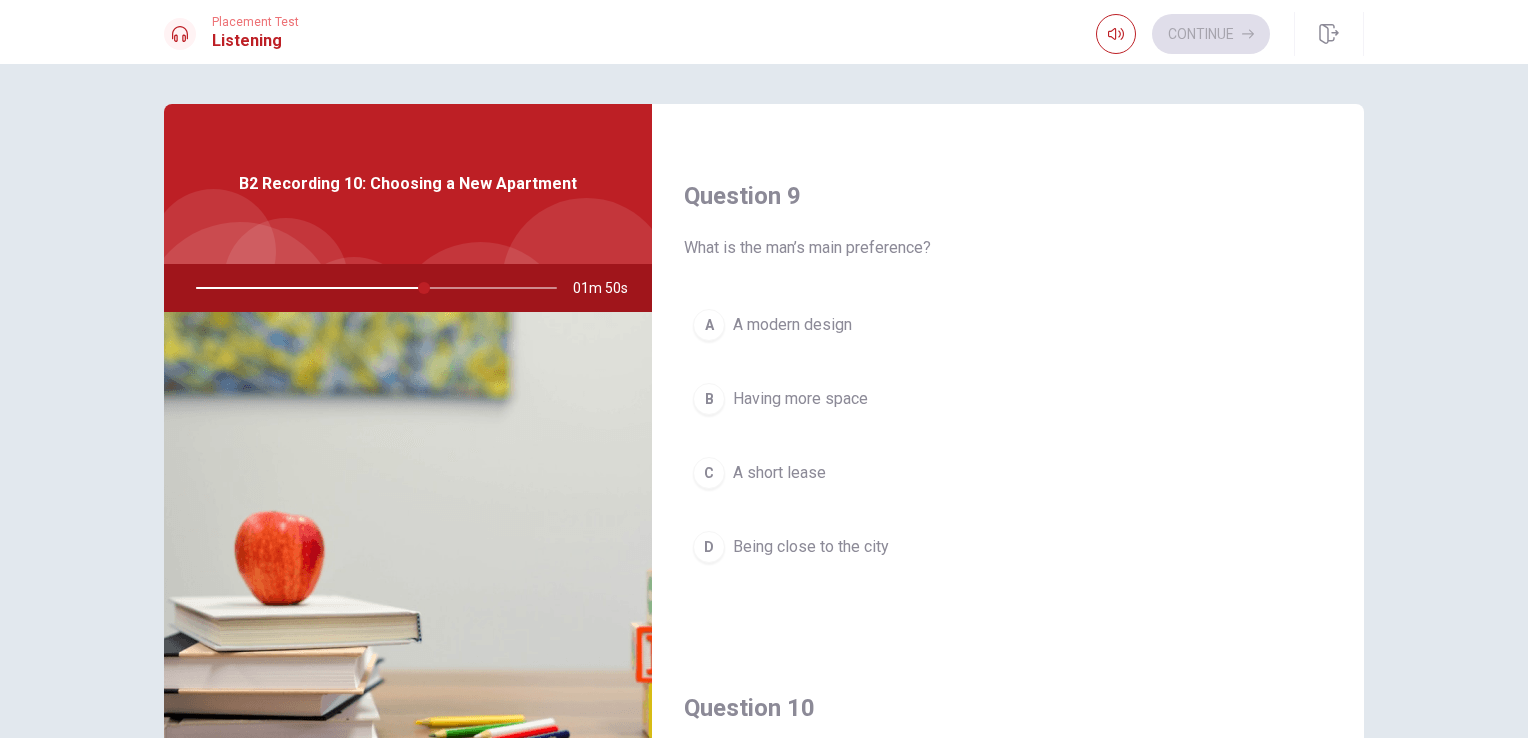 click on "B" at bounding box center (709, 399) 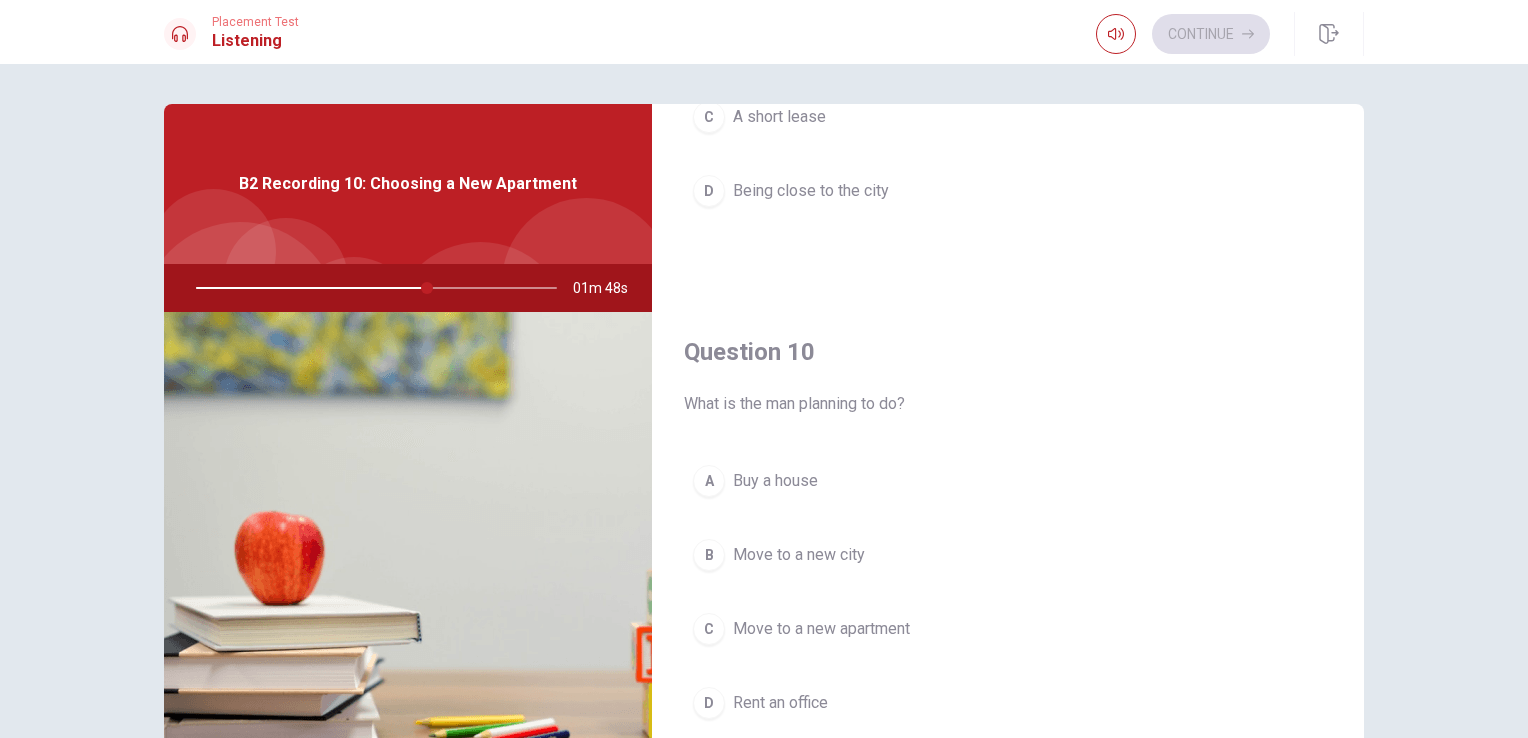 scroll, scrollTop: 1856, scrollLeft: 0, axis: vertical 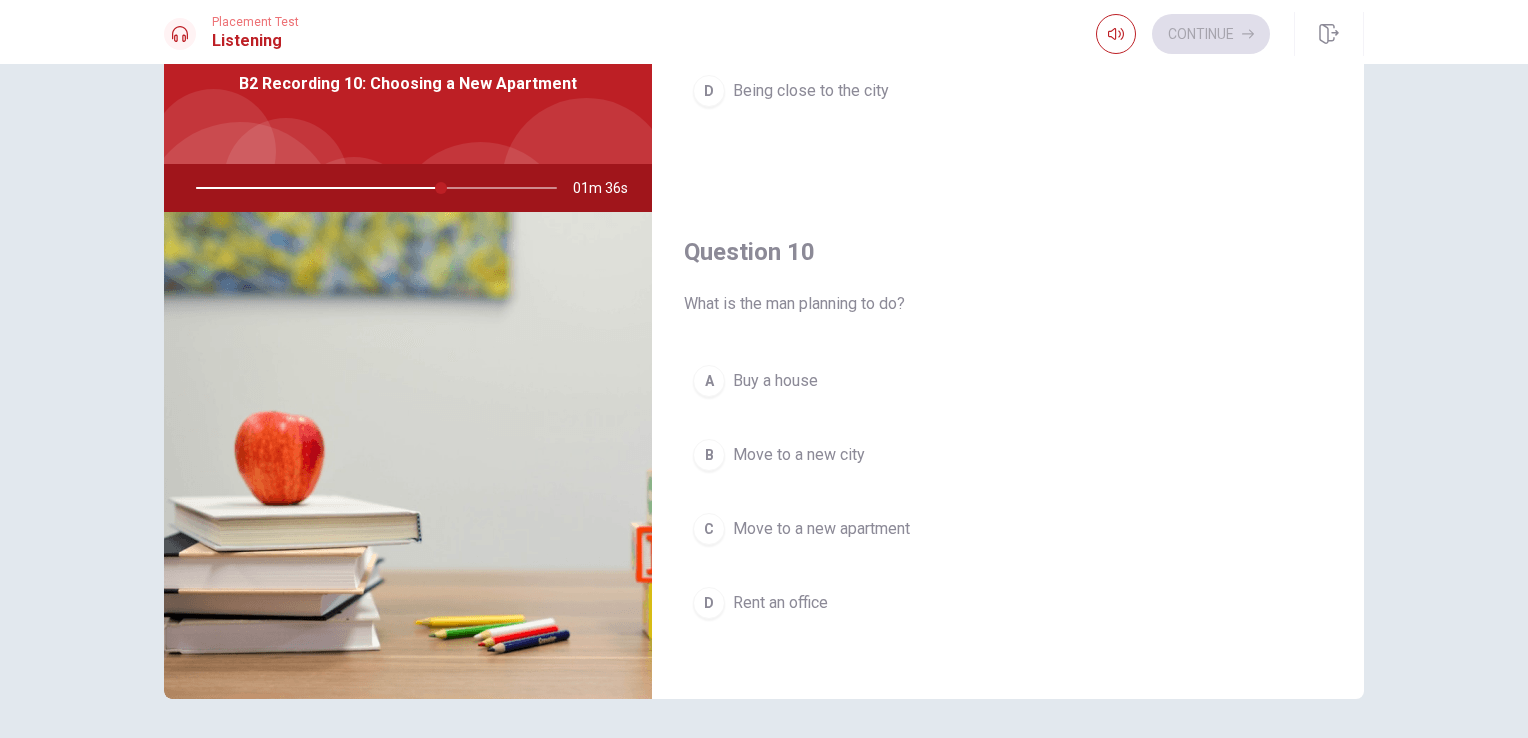 click on "C" at bounding box center [709, 529] 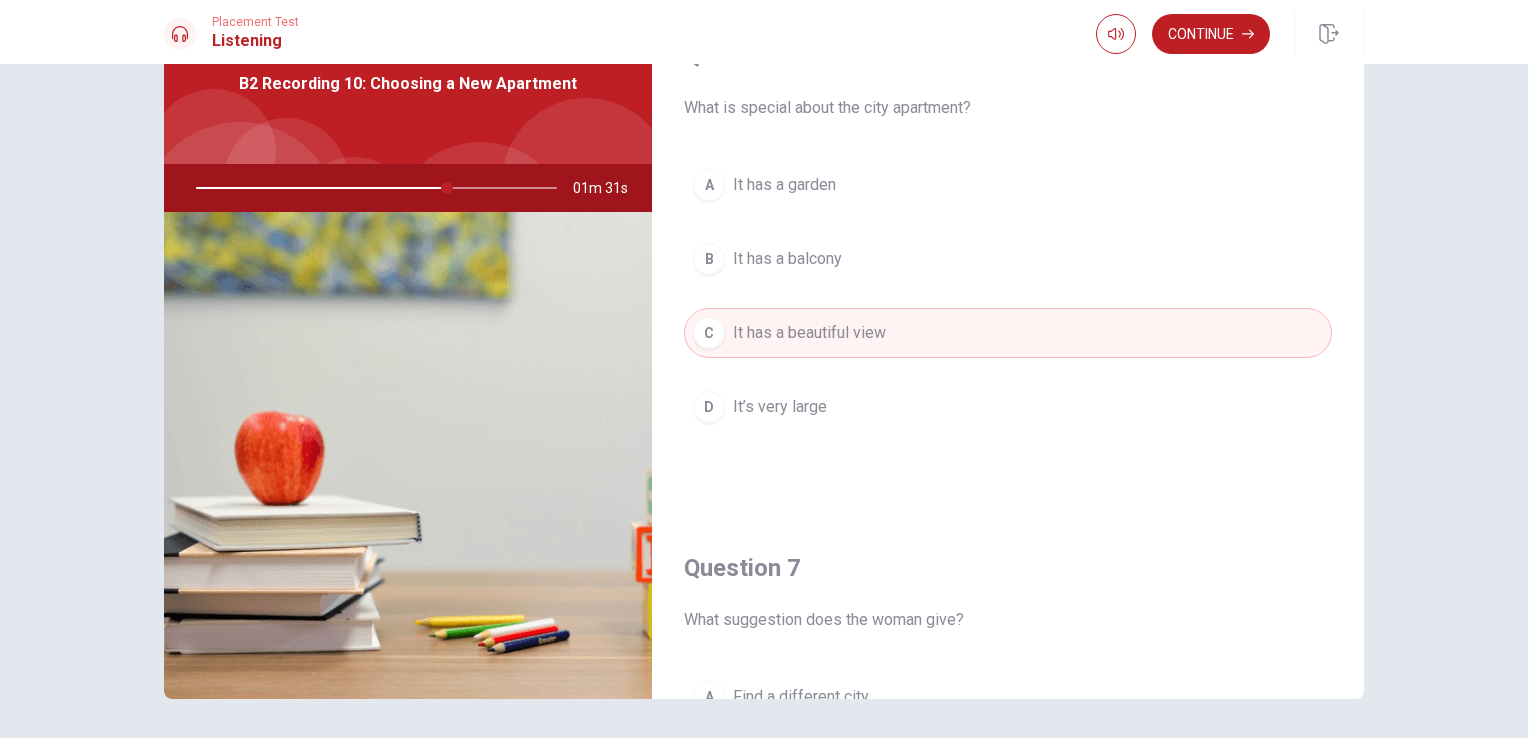 scroll, scrollTop: 0, scrollLeft: 0, axis: both 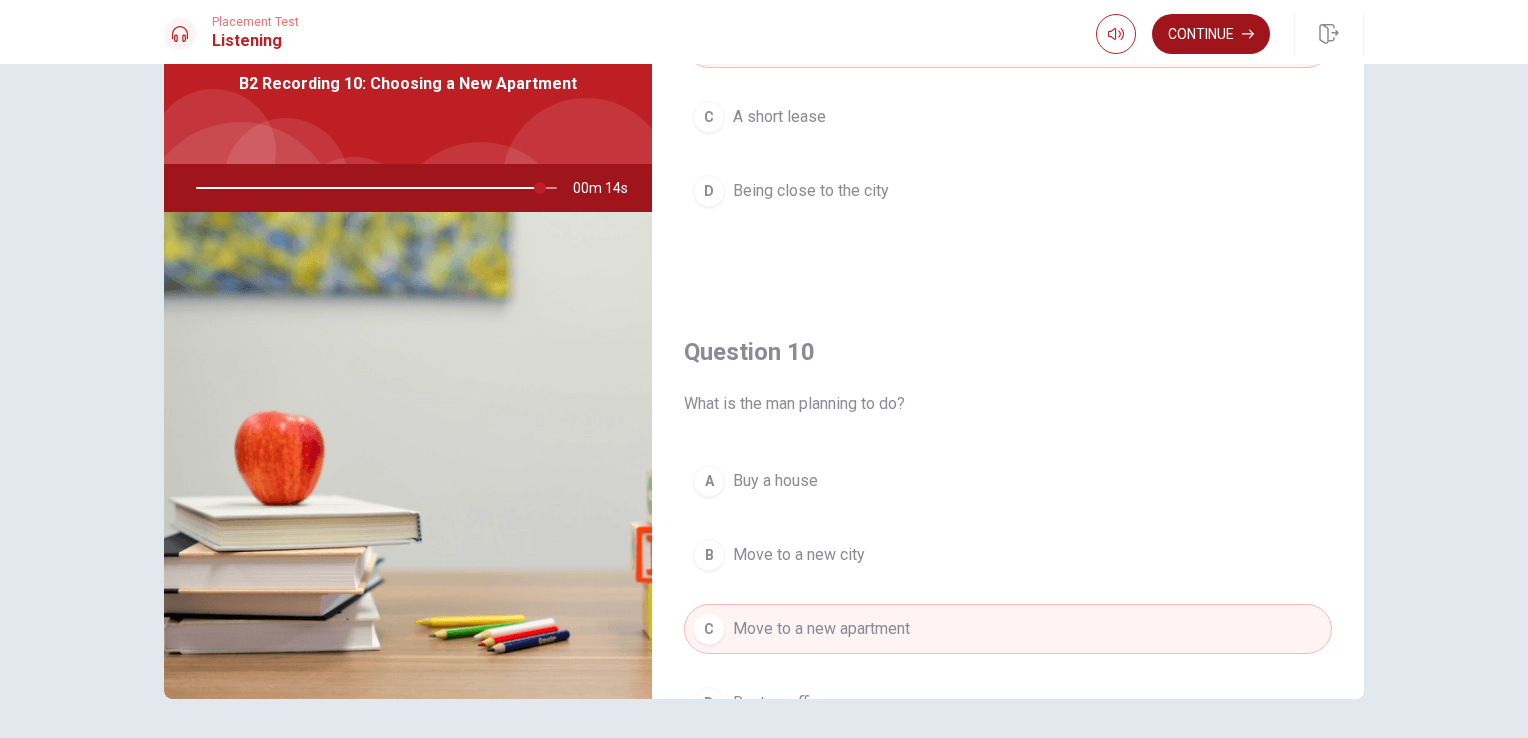click on "Continue" at bounding box center (1211, 34) 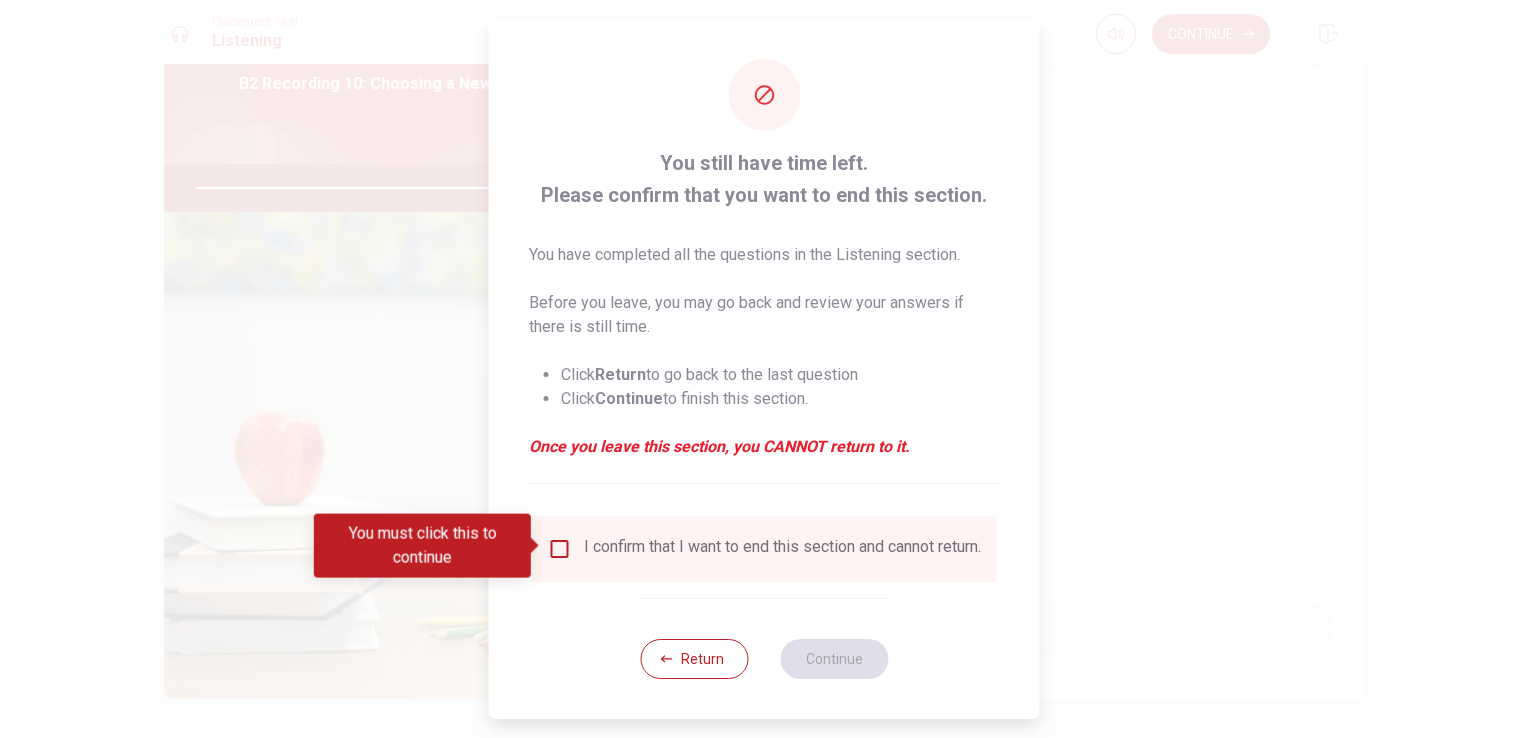 click at bounding box center (560, 549) 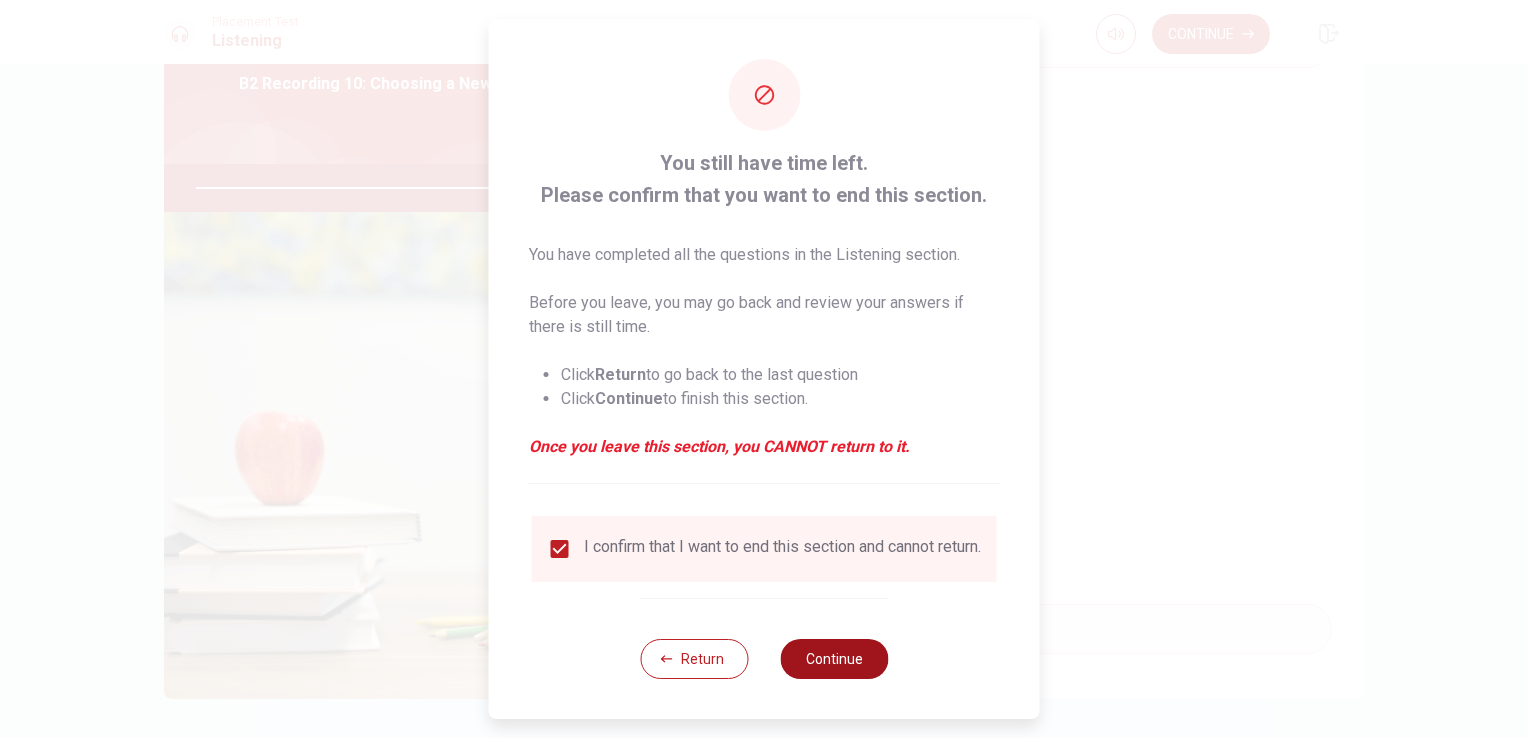 click on "Continue" at bounding box center (834, 659) 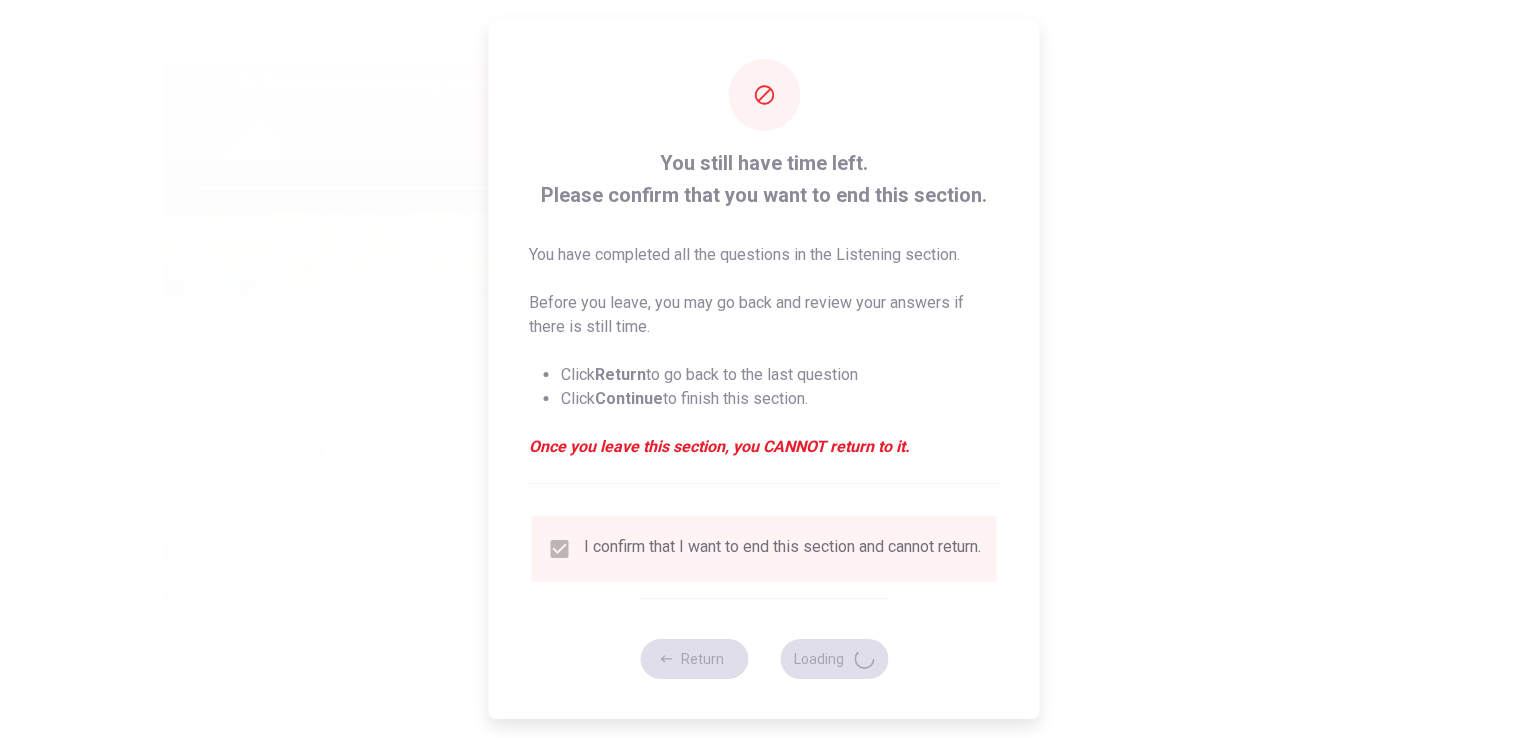 type on "97" 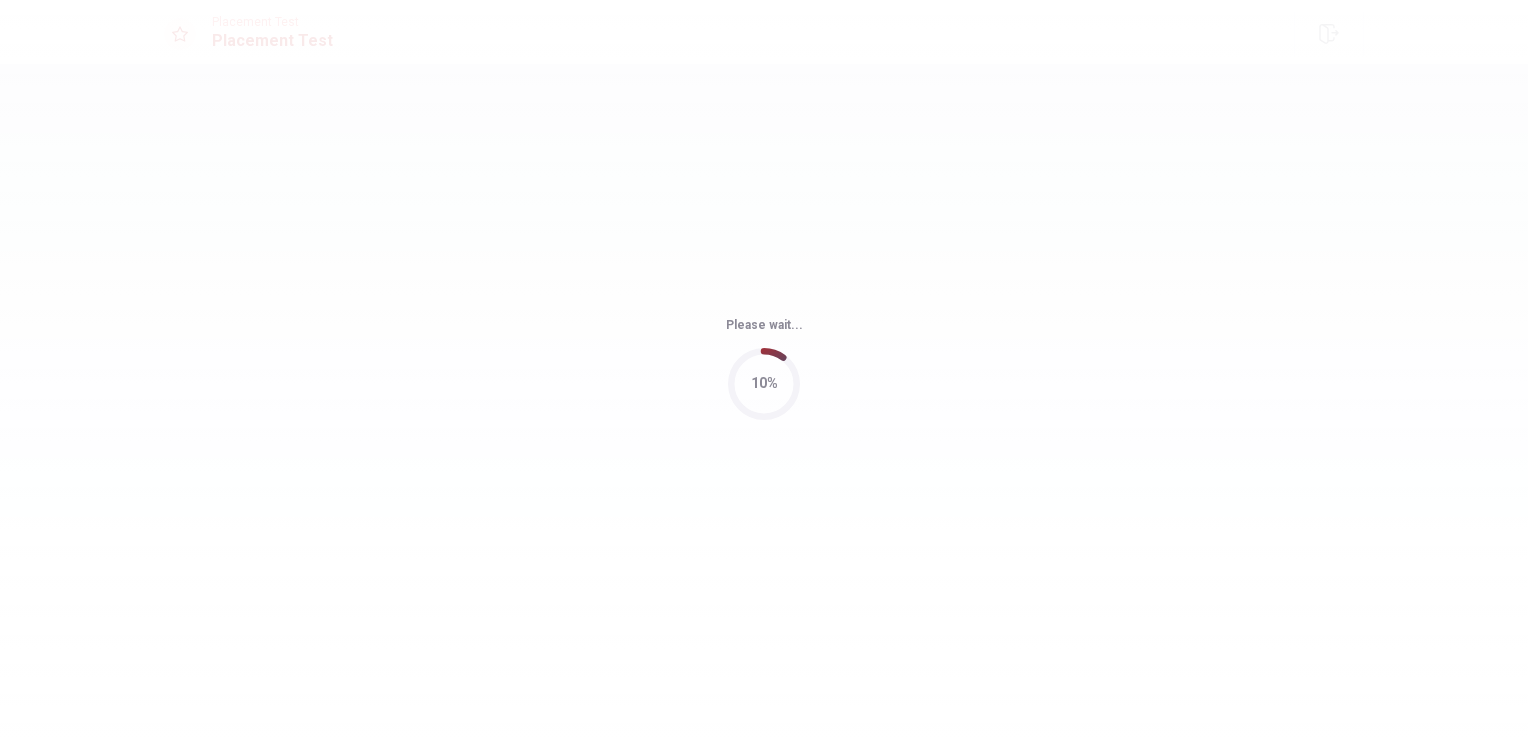 scroll, scrollTop: 0, scrollLeft: 0, axis: both 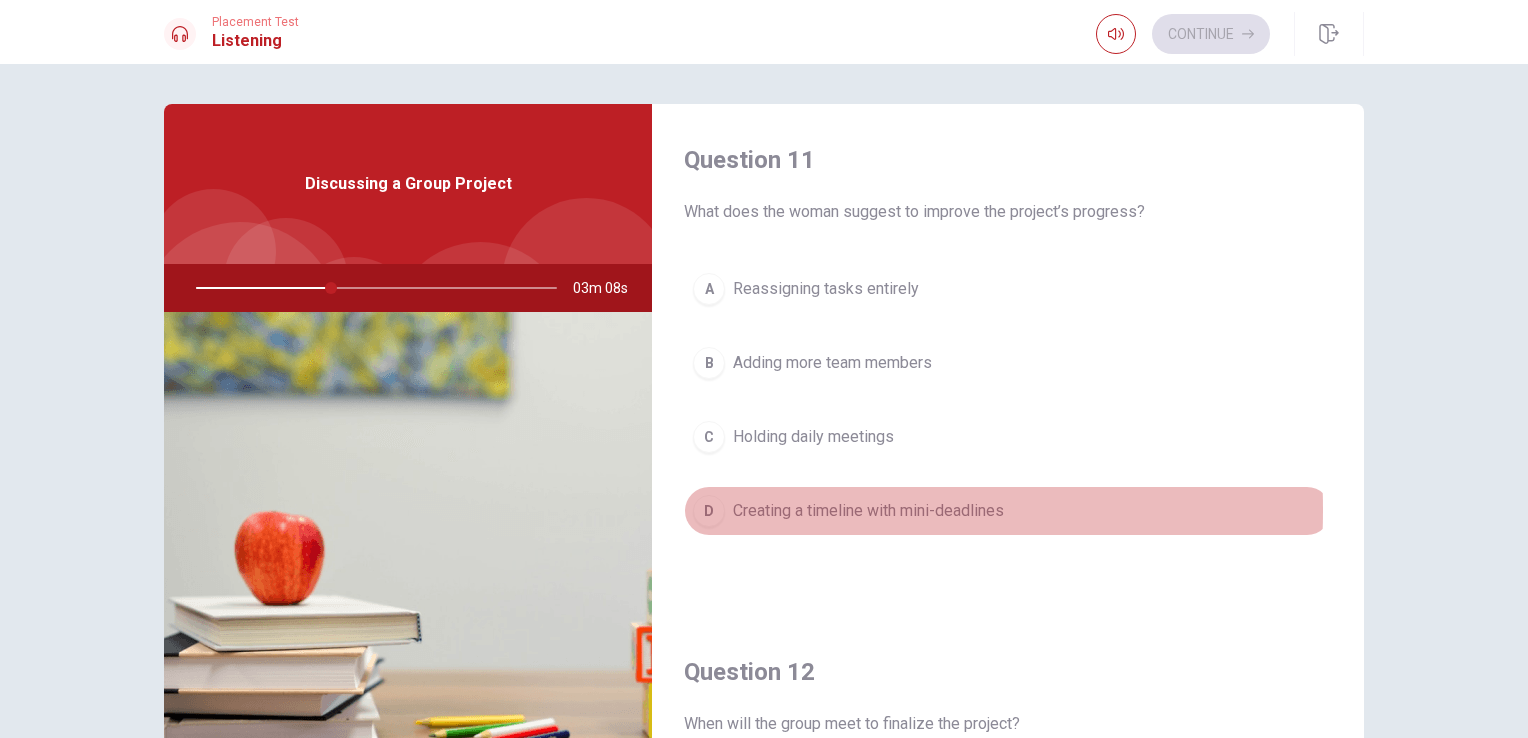 click on "D" at bounding box center (709, 511) 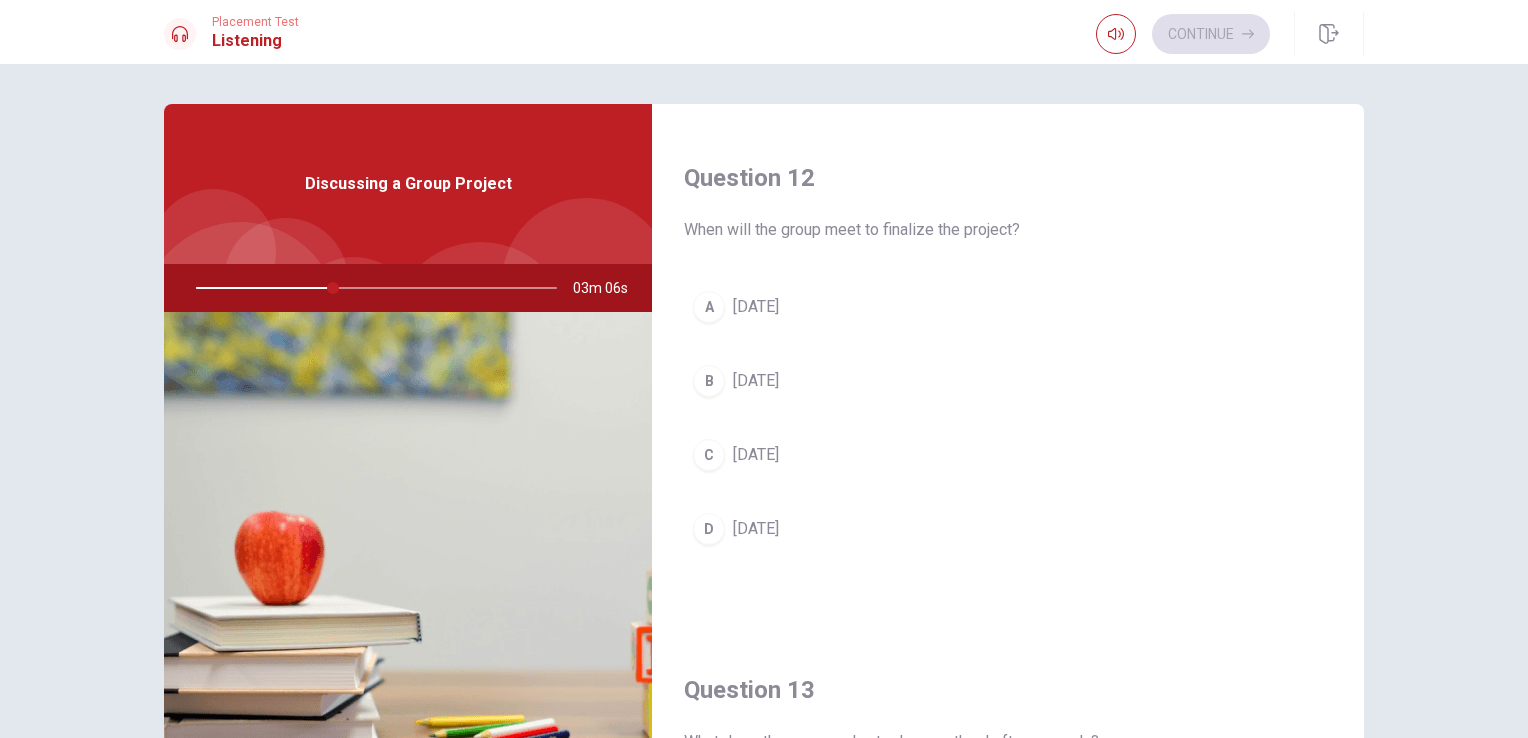 scroll, scrollTop: 500, scrollLeft: 0, axis: vertical 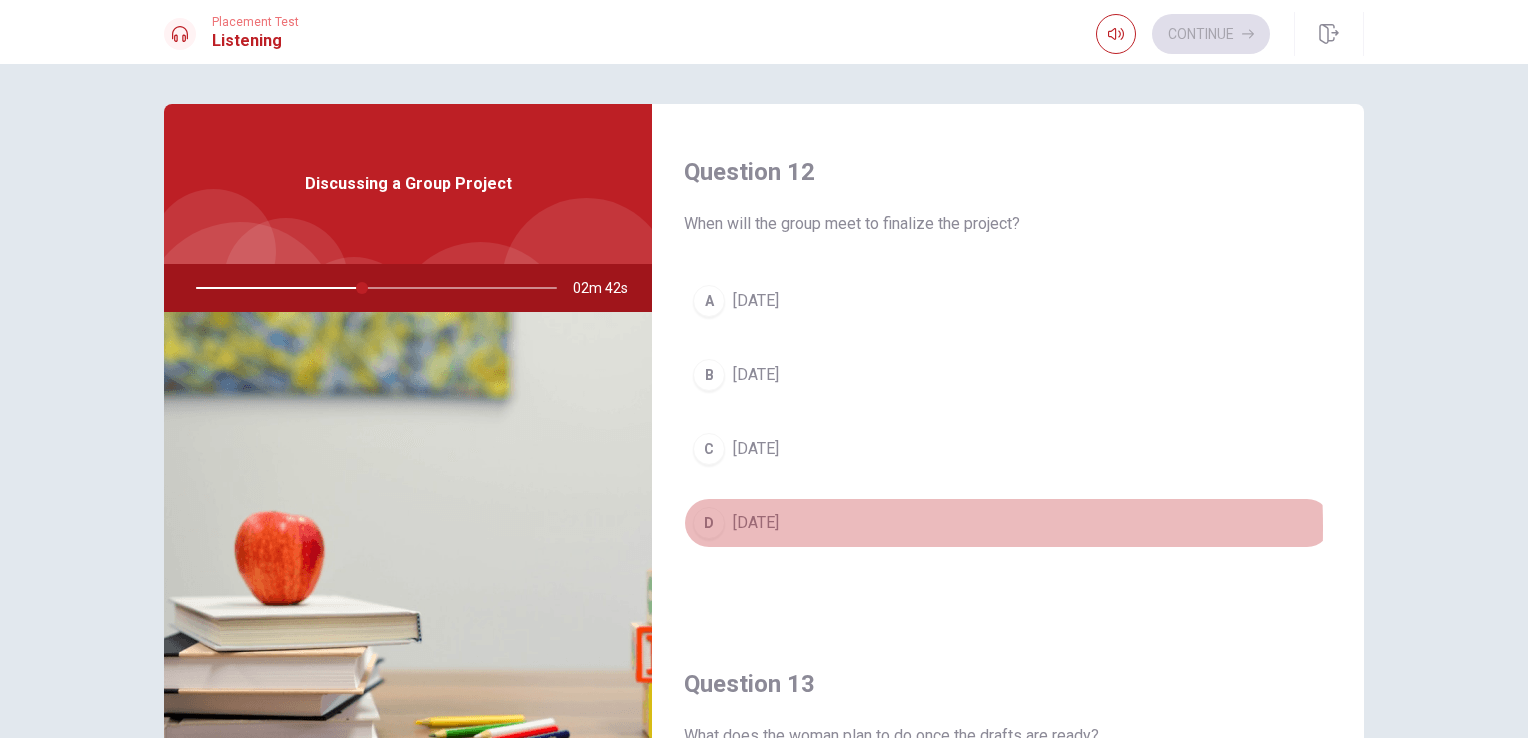 drag, startPoint x: 700, startPoint y: 525, endPoint x: 752, endPoint y: 502, distance: 56.859474 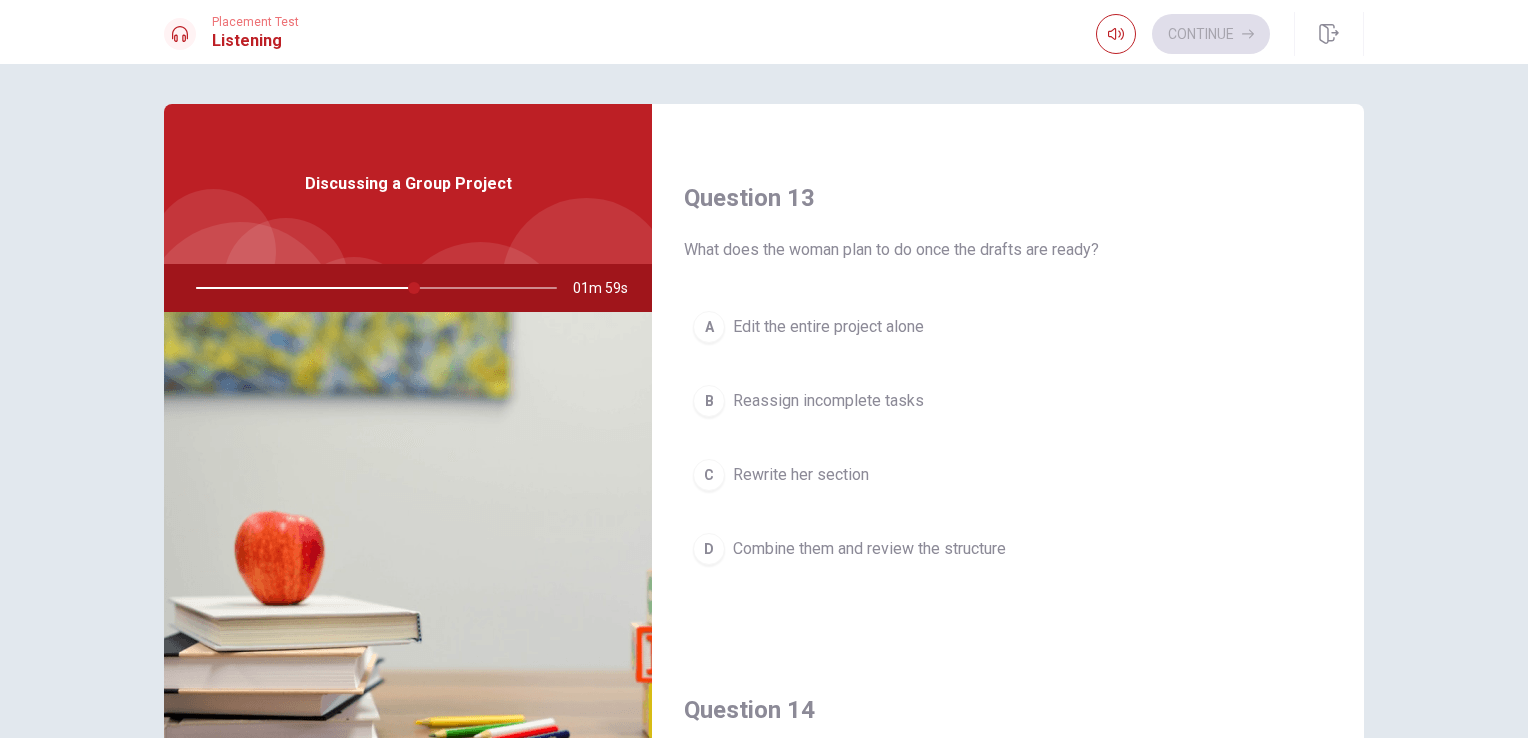 scroll, scrollTop: 900, scrollLeft: 0, axis: vertical 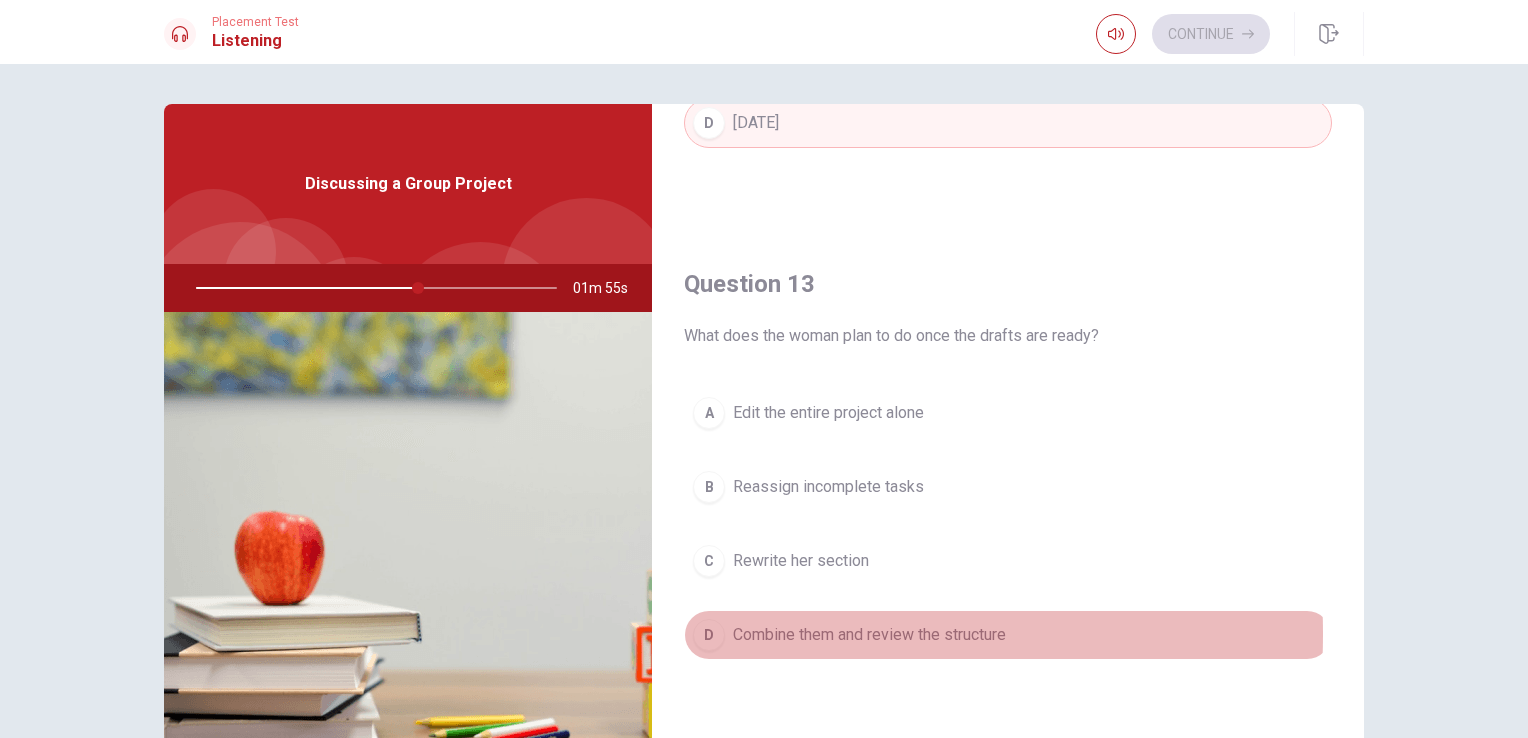 click on "D" at bounding box center [709, 635] 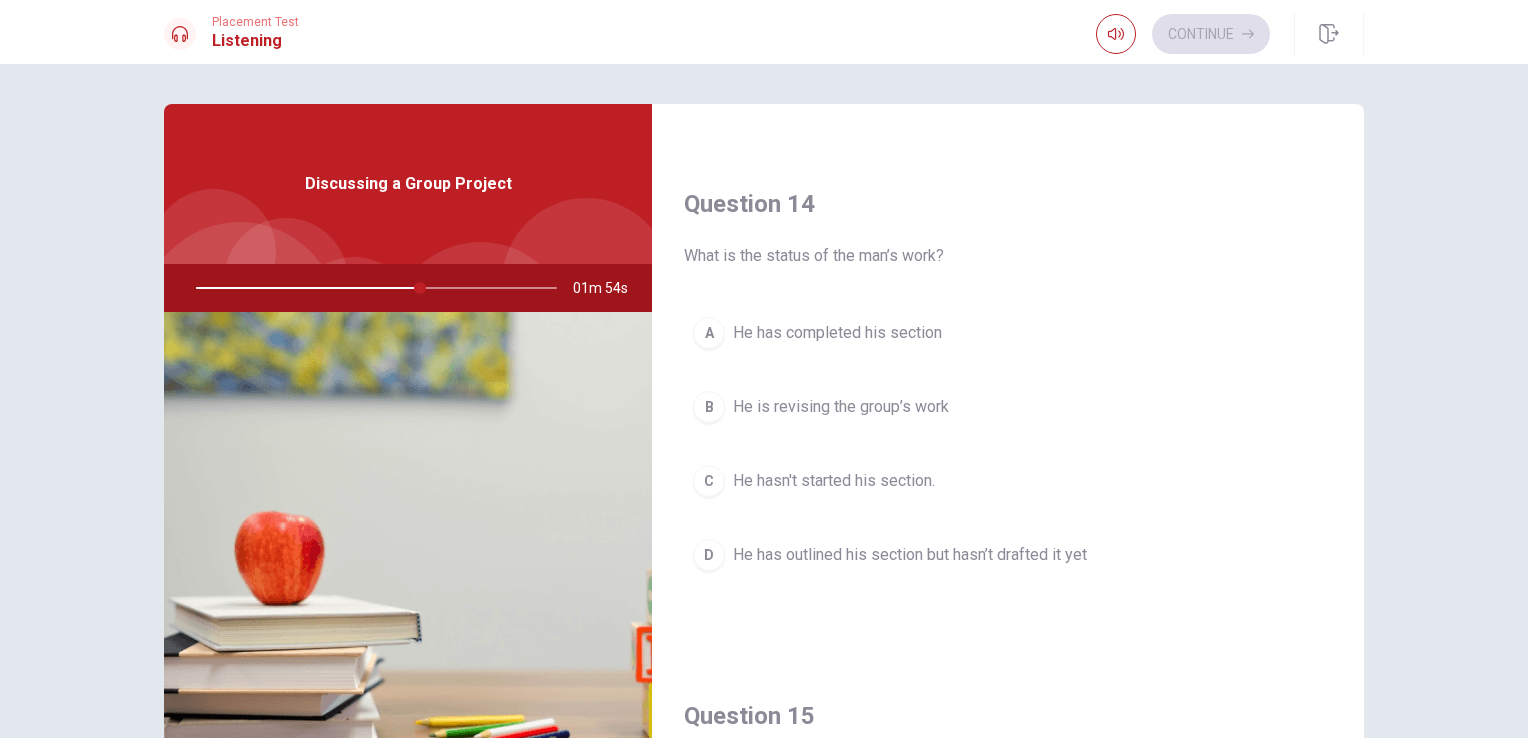 scroll, scrollTop: 1500, scrollLeft: 0, axis: vertical 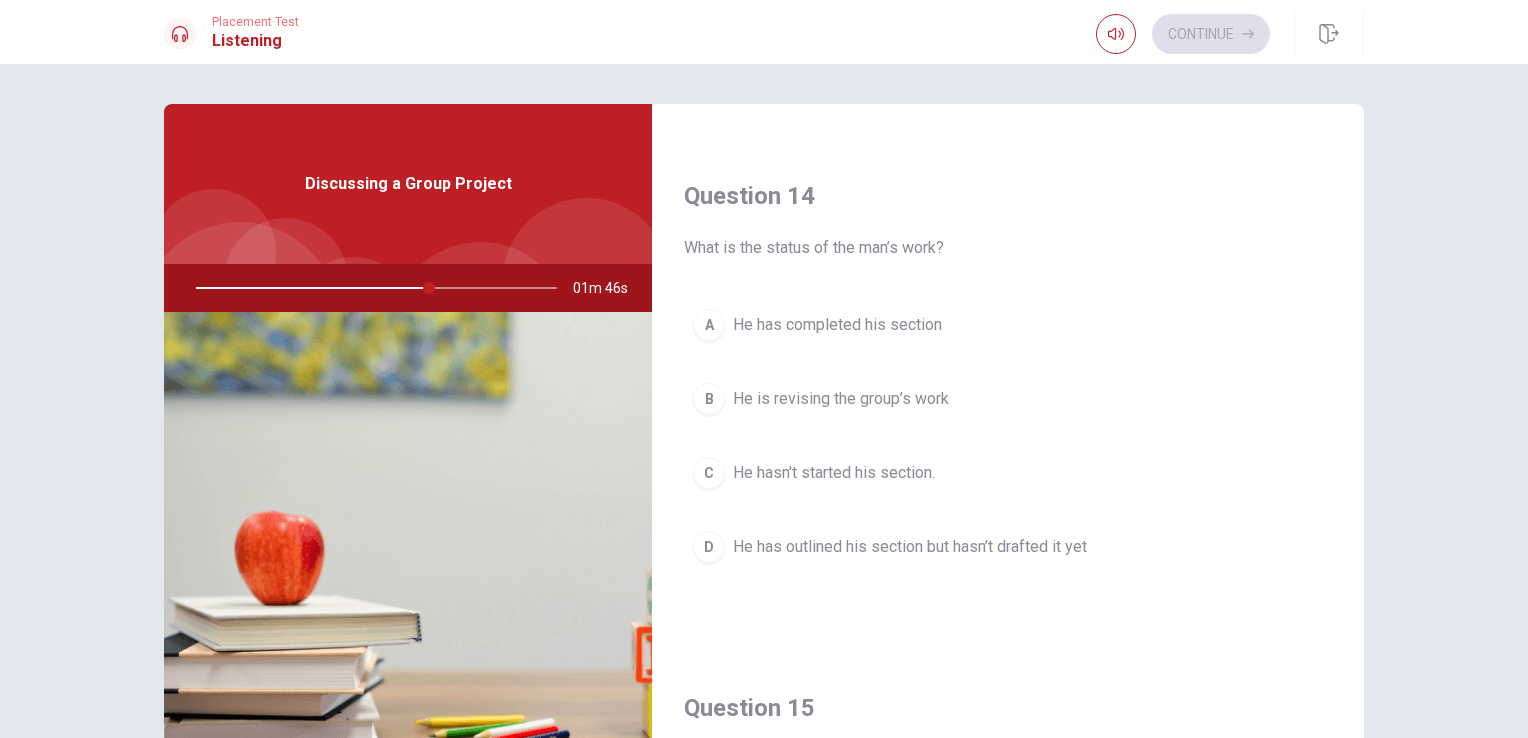click on "D" at bounding box center (709, 547) 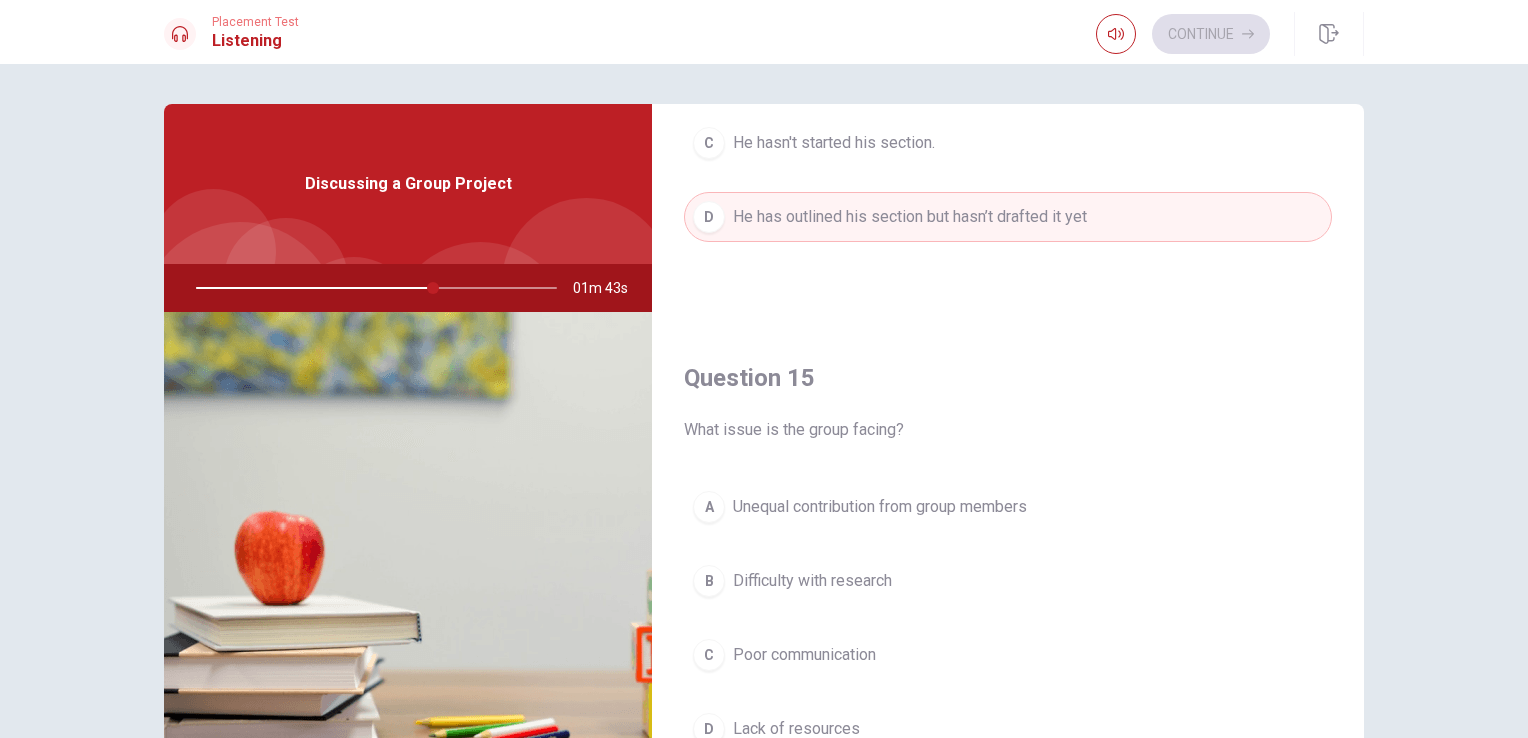 scroll, scrollTop: 1856, scrollLeft: 0, axis: vertical 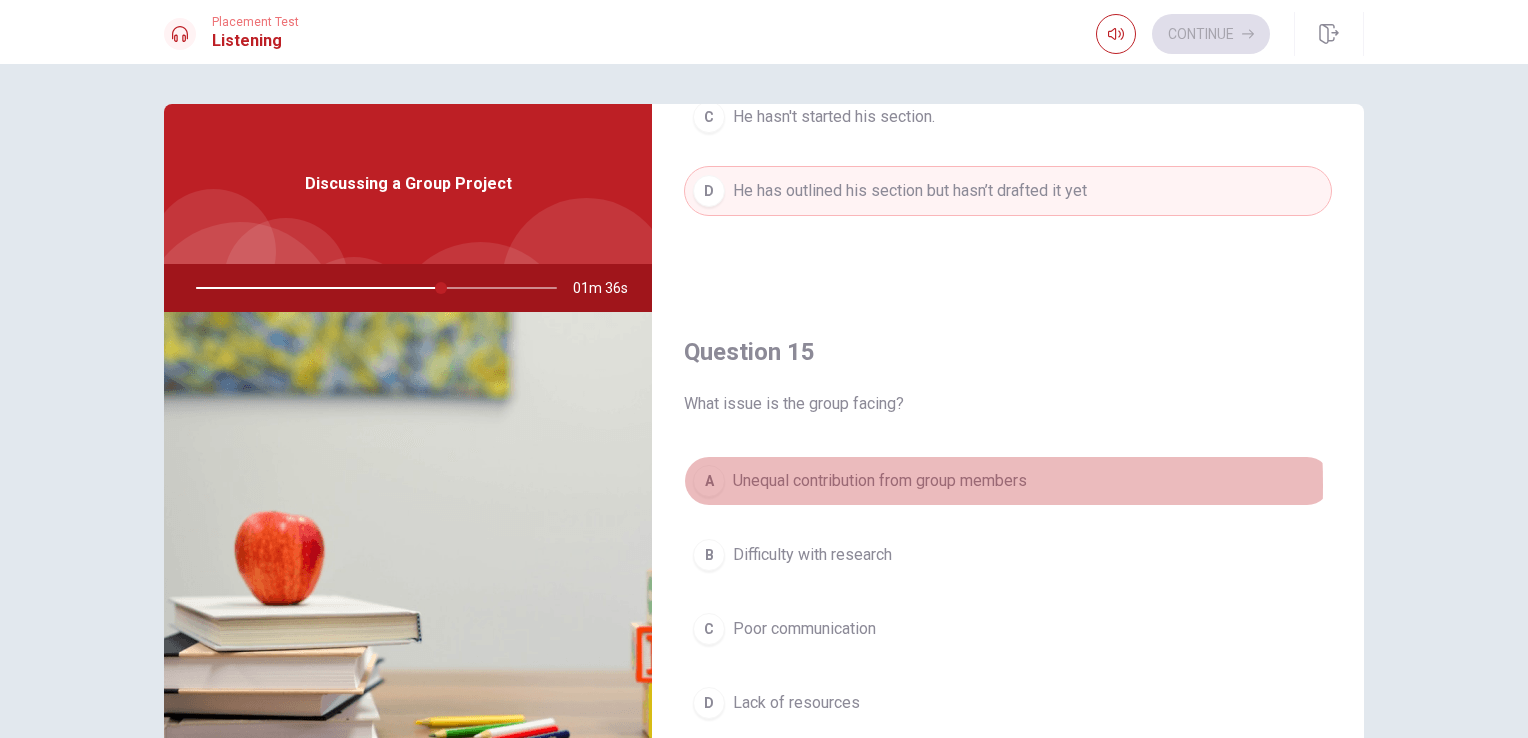 click on "A Unequal contribution from group members" at bounding box center [1008, 481] 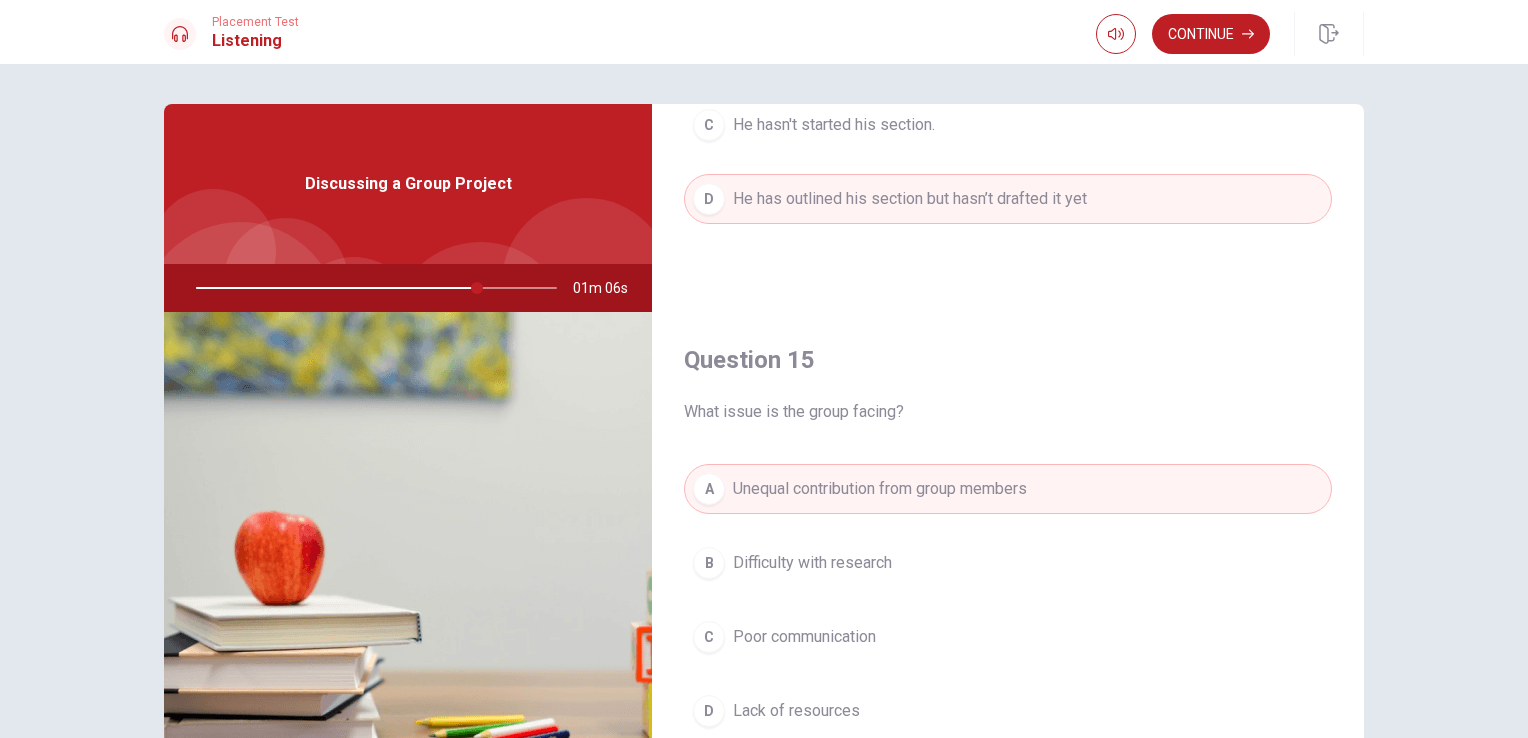 scroll, scrollTop: 1856, scrollLeft: 0, axis: vertical 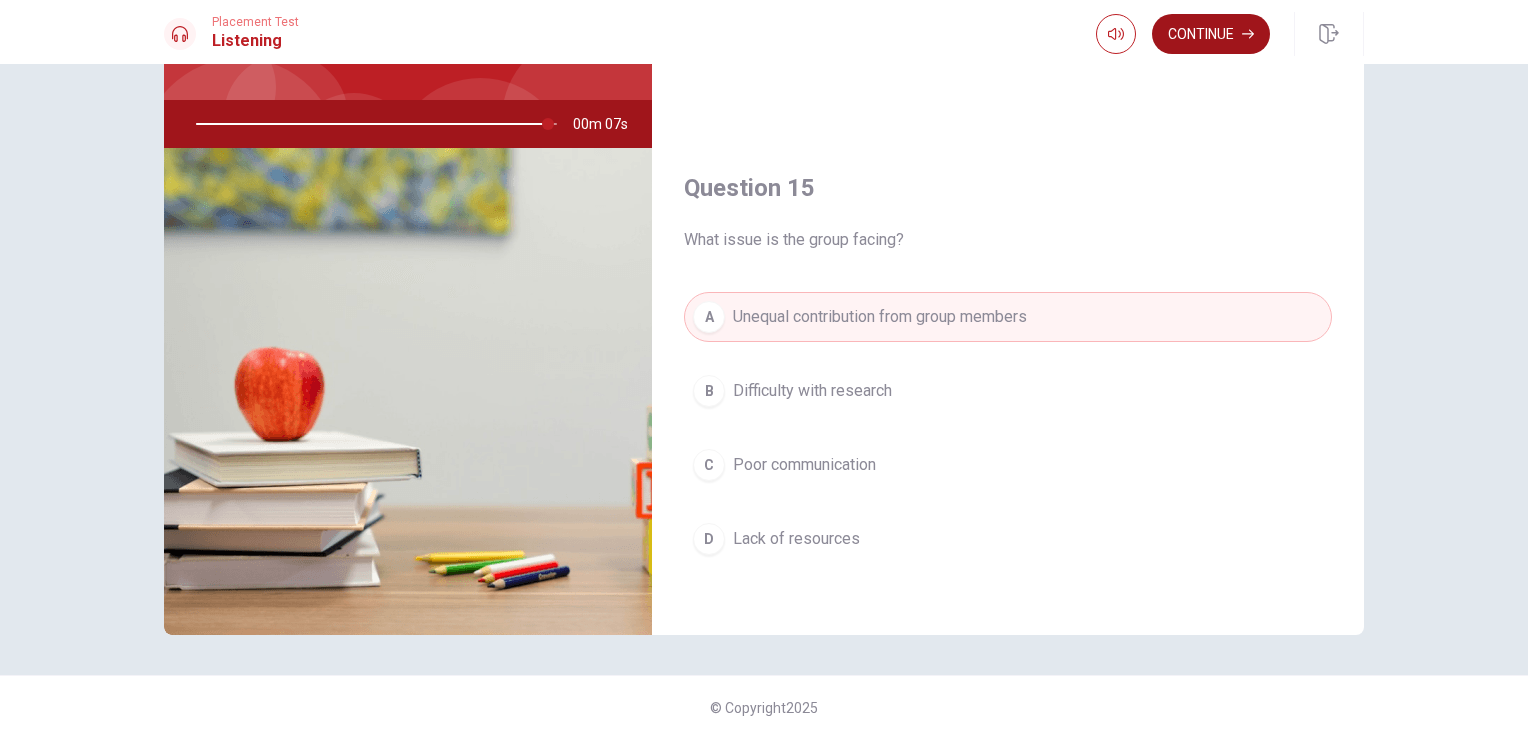 click on "Continue" at bounding box center [1211, 34] 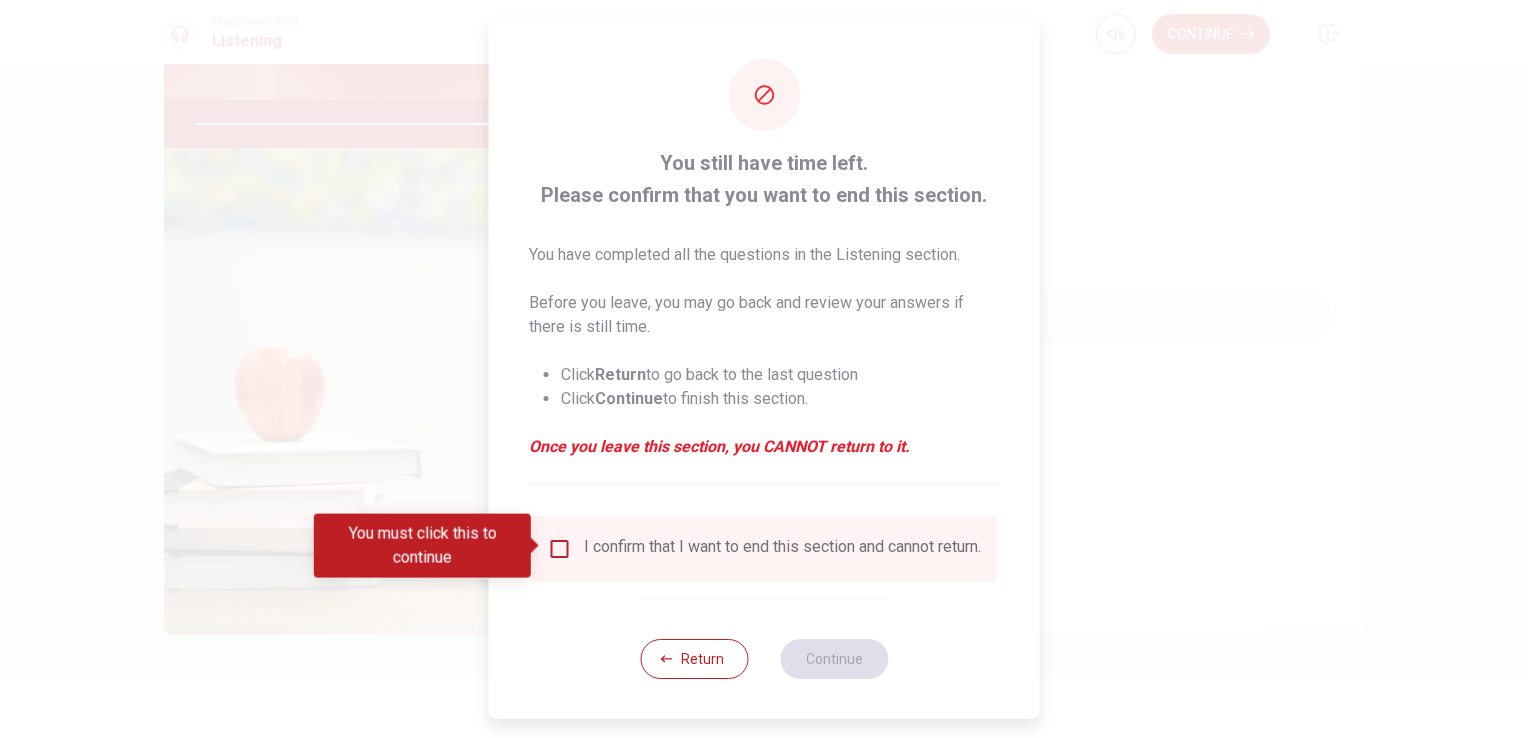 click at bounding box center [560, 549] 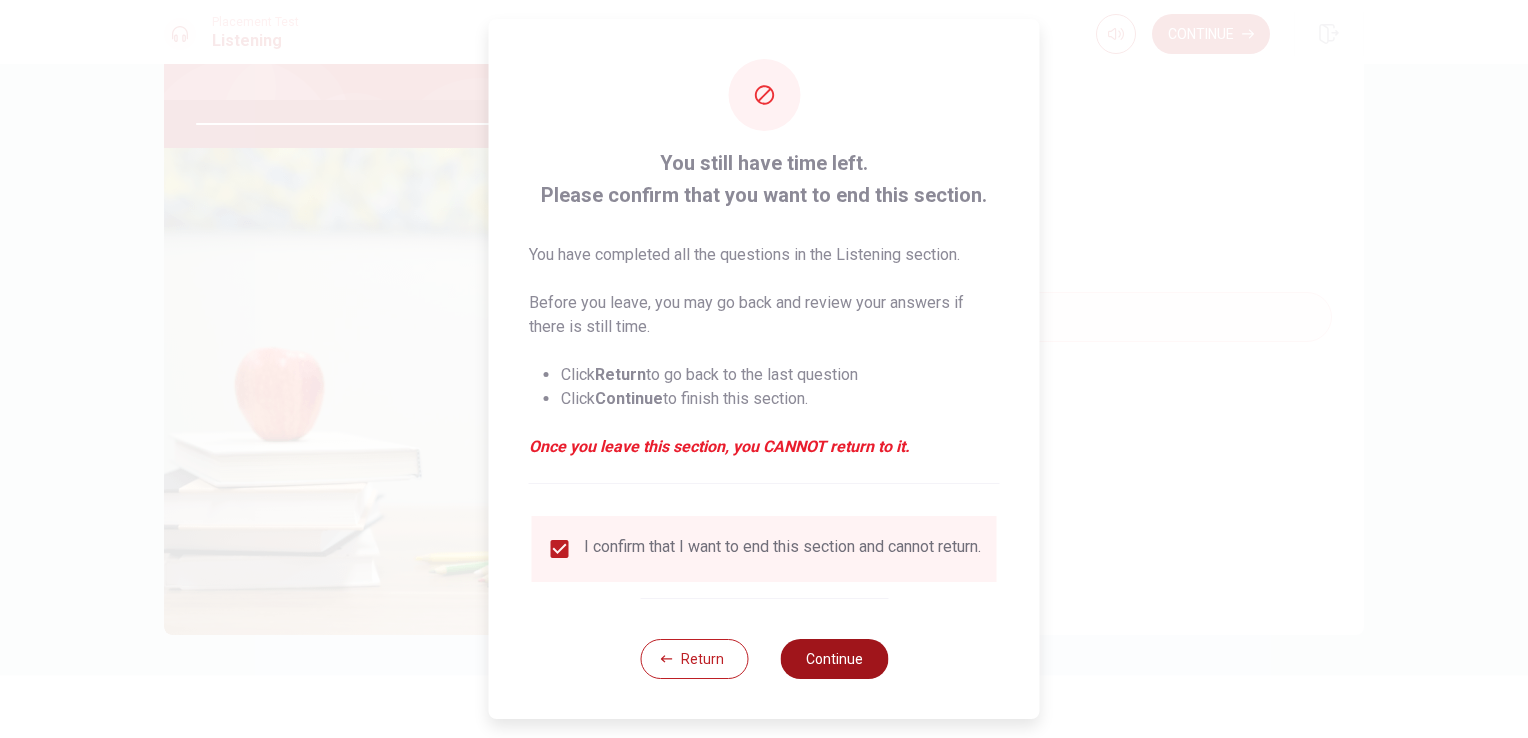 click on "Continue" at bounding box center [834, 659] 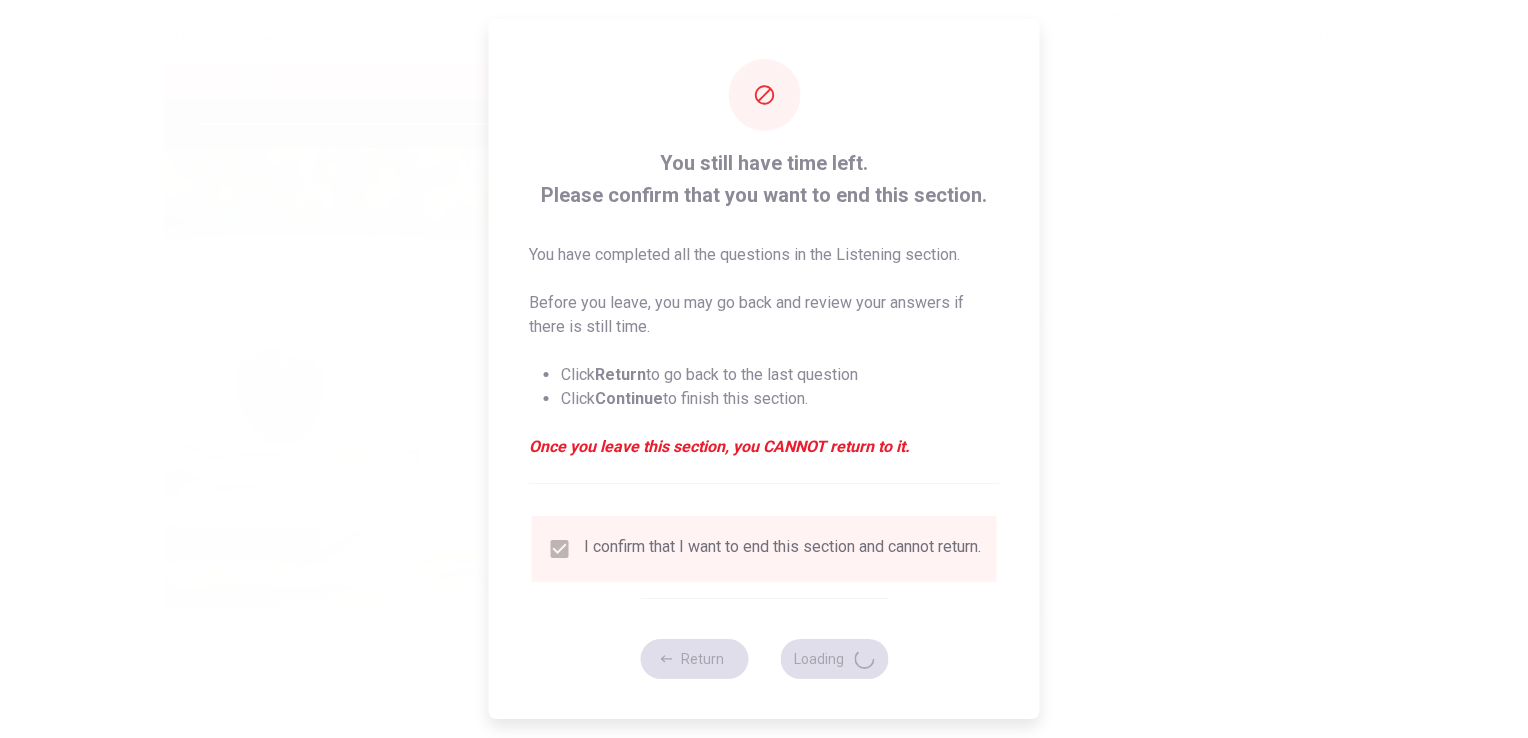 type on "99" 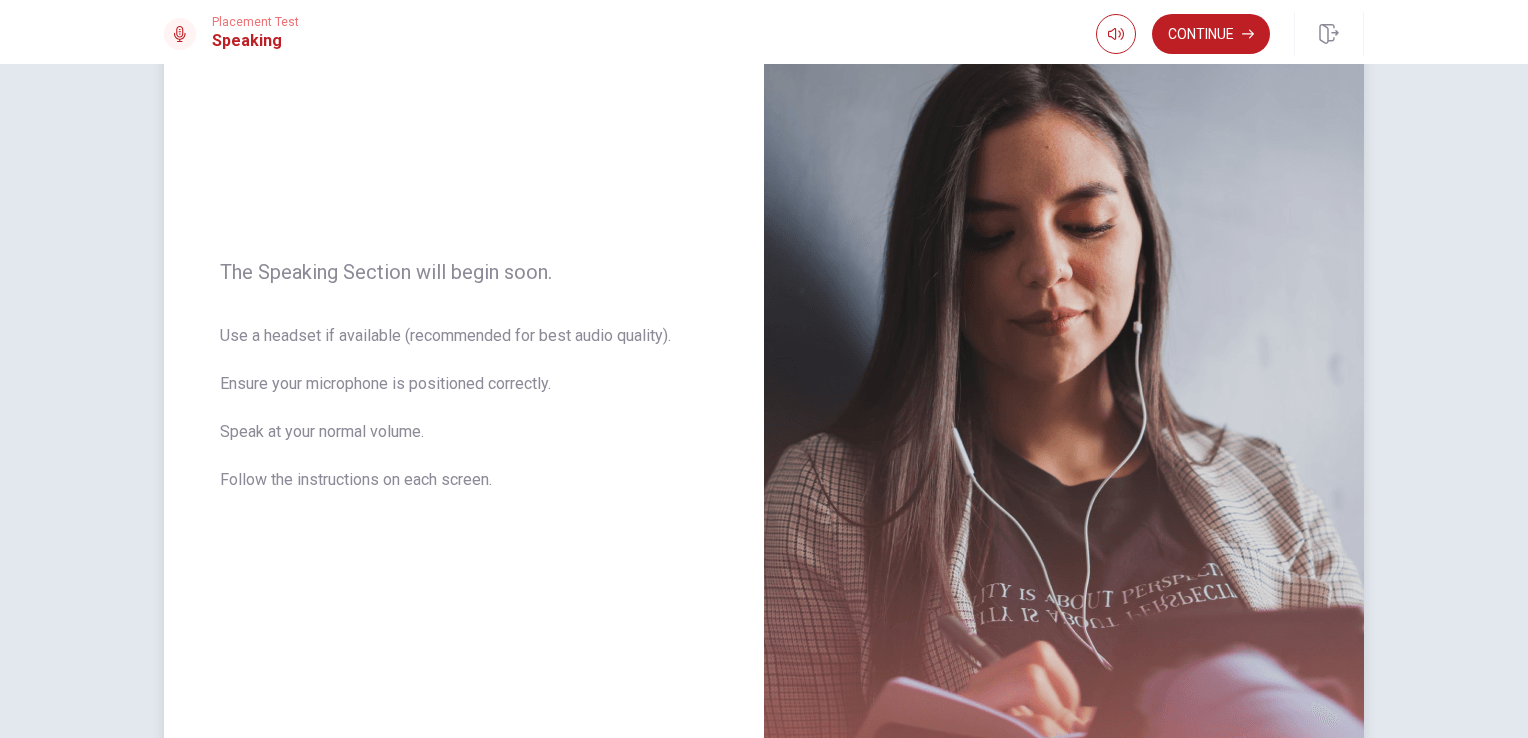 scroll, scrollTop: 141, scrollLeft: 0, axis: vertical 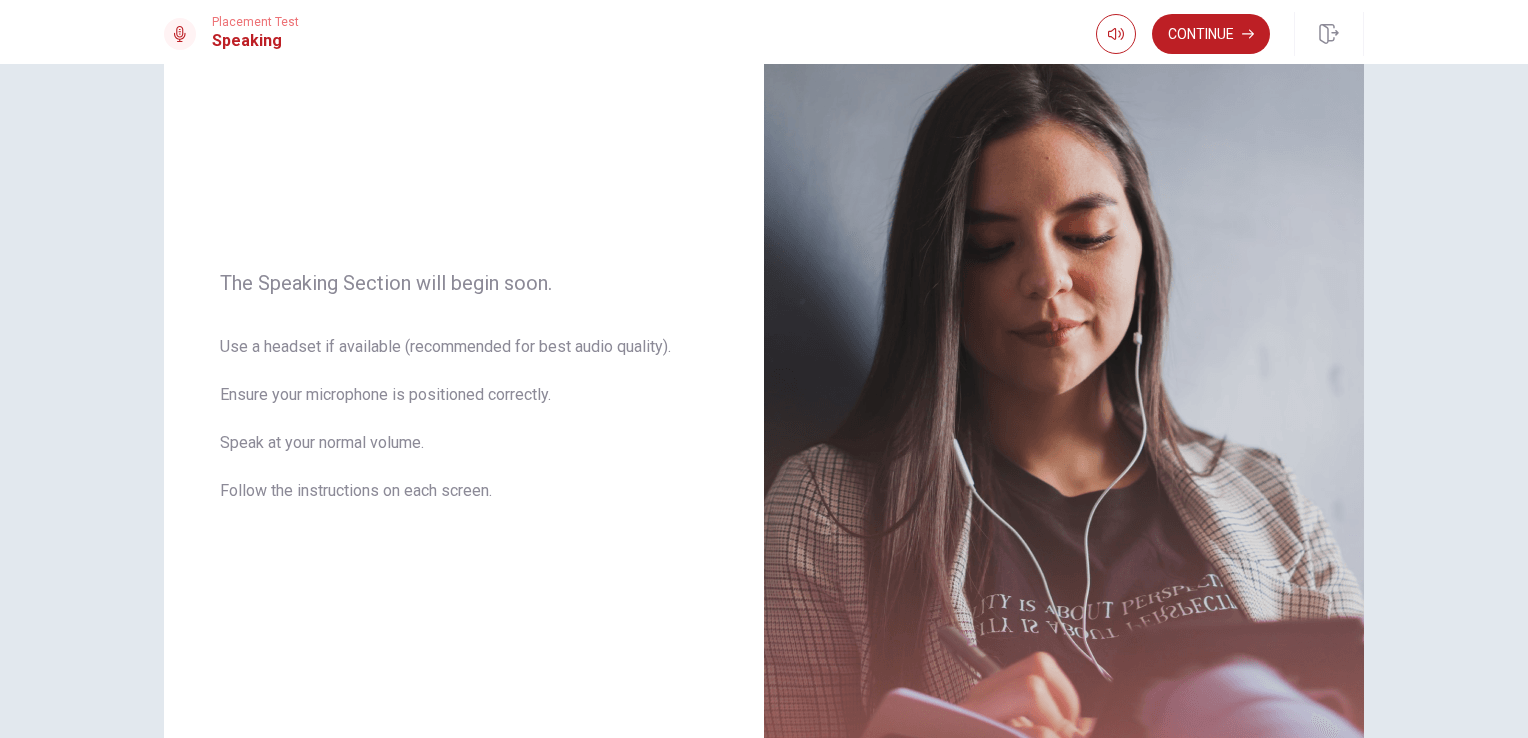 click on "Continue" at bounding box center [1211, 34] 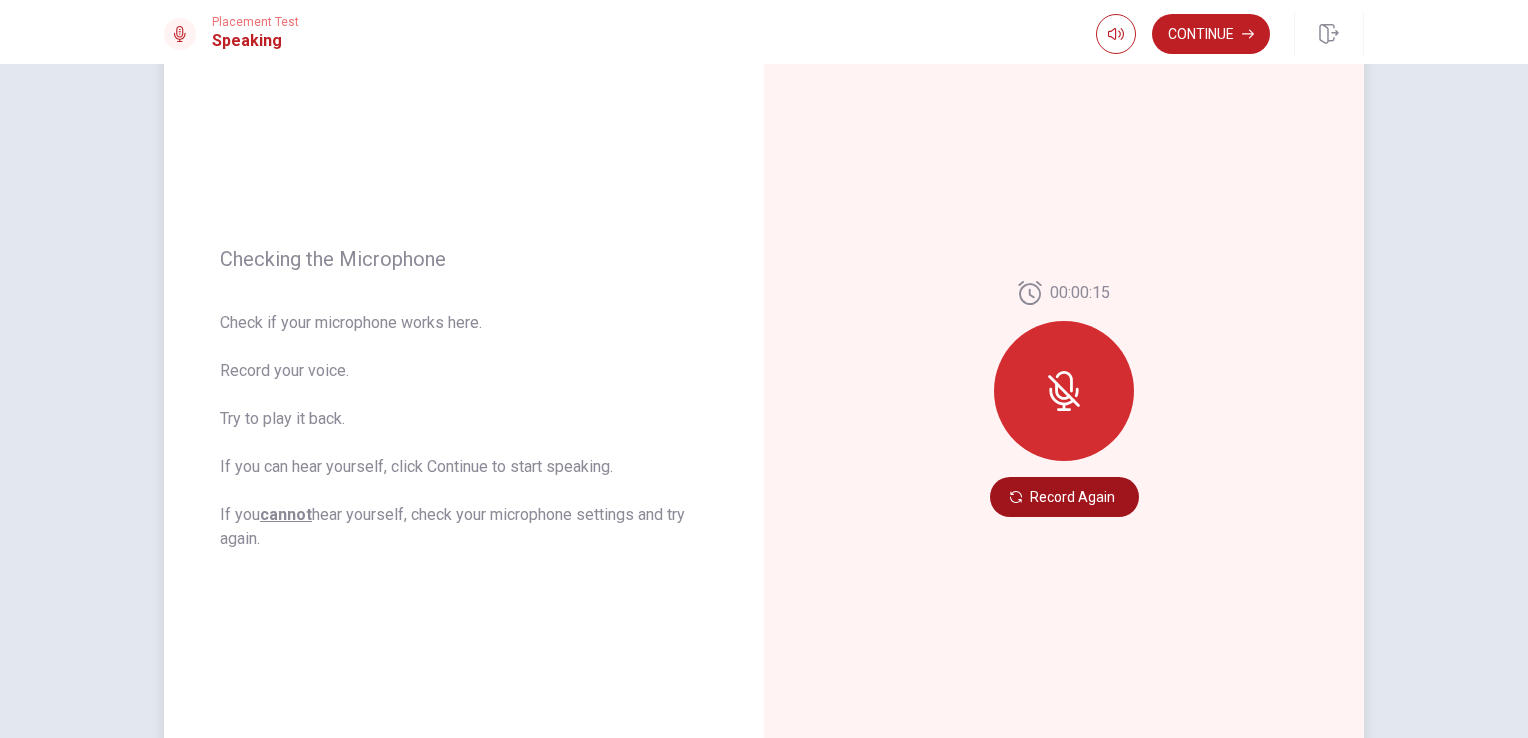 click on "Record Again" at bounding box center (1064, 497) 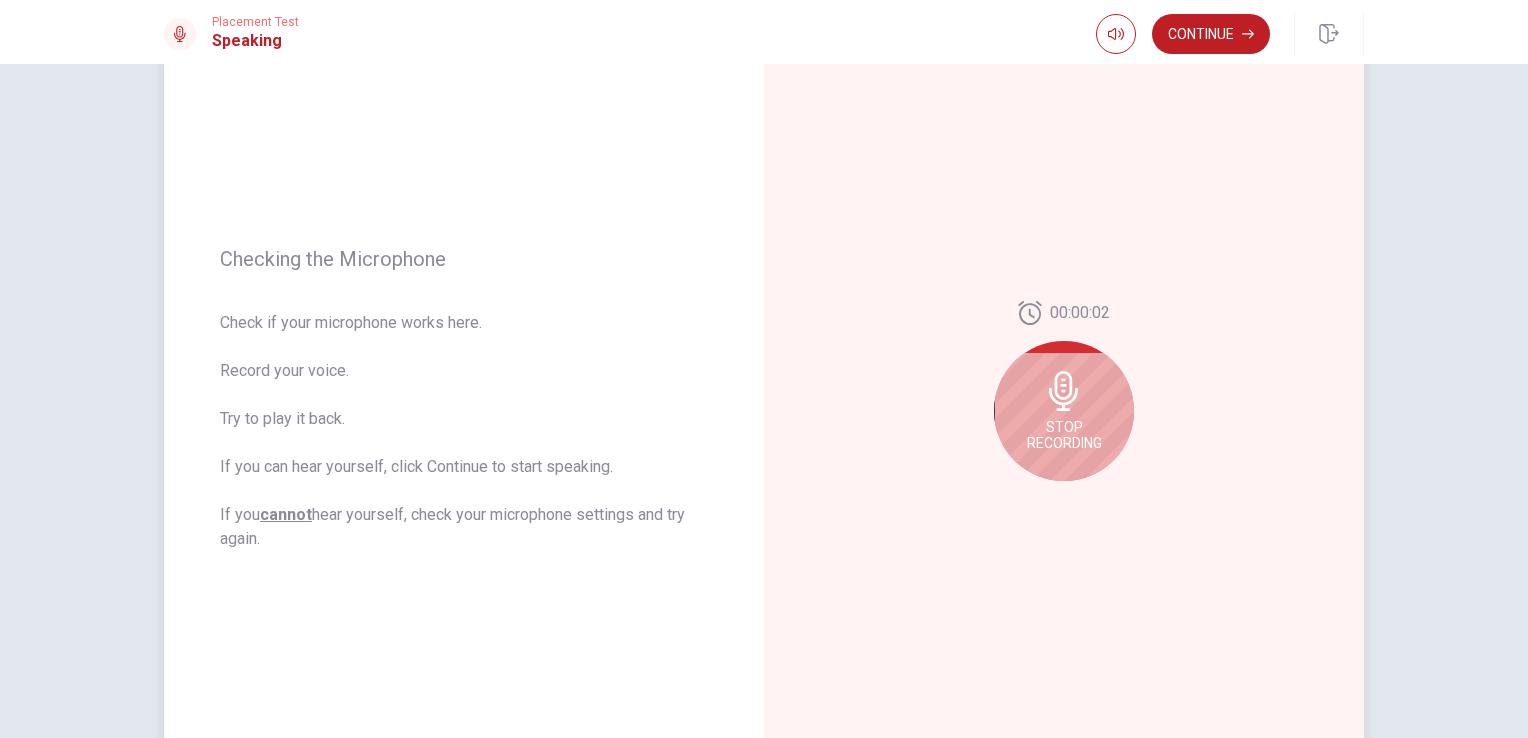 click on "Stop   Recording" at bounding box center (1064, 411) 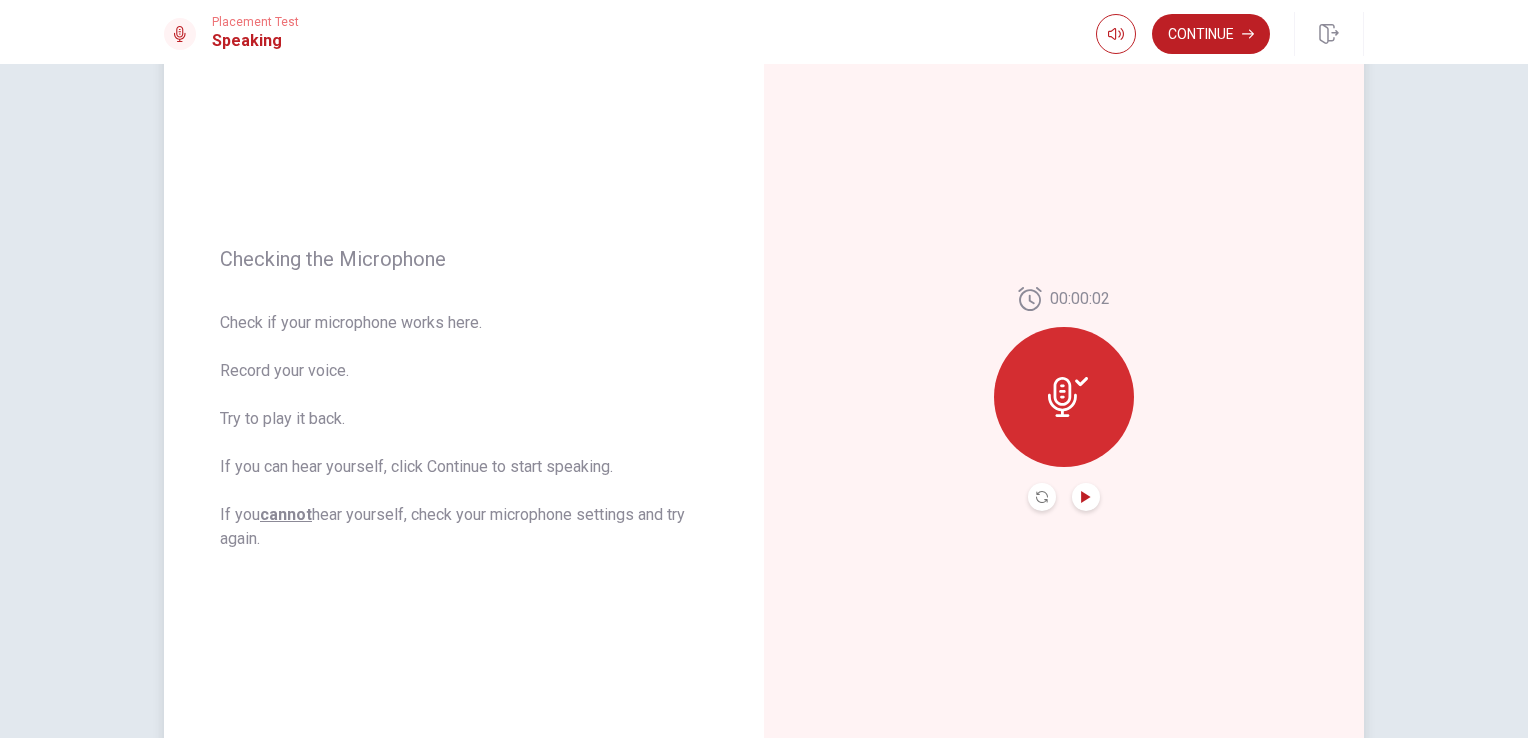 drag, startPoint x: 1077, startPoint y: 499, endPoint x: 1064, endPoint y: 497, distance: 13.152946 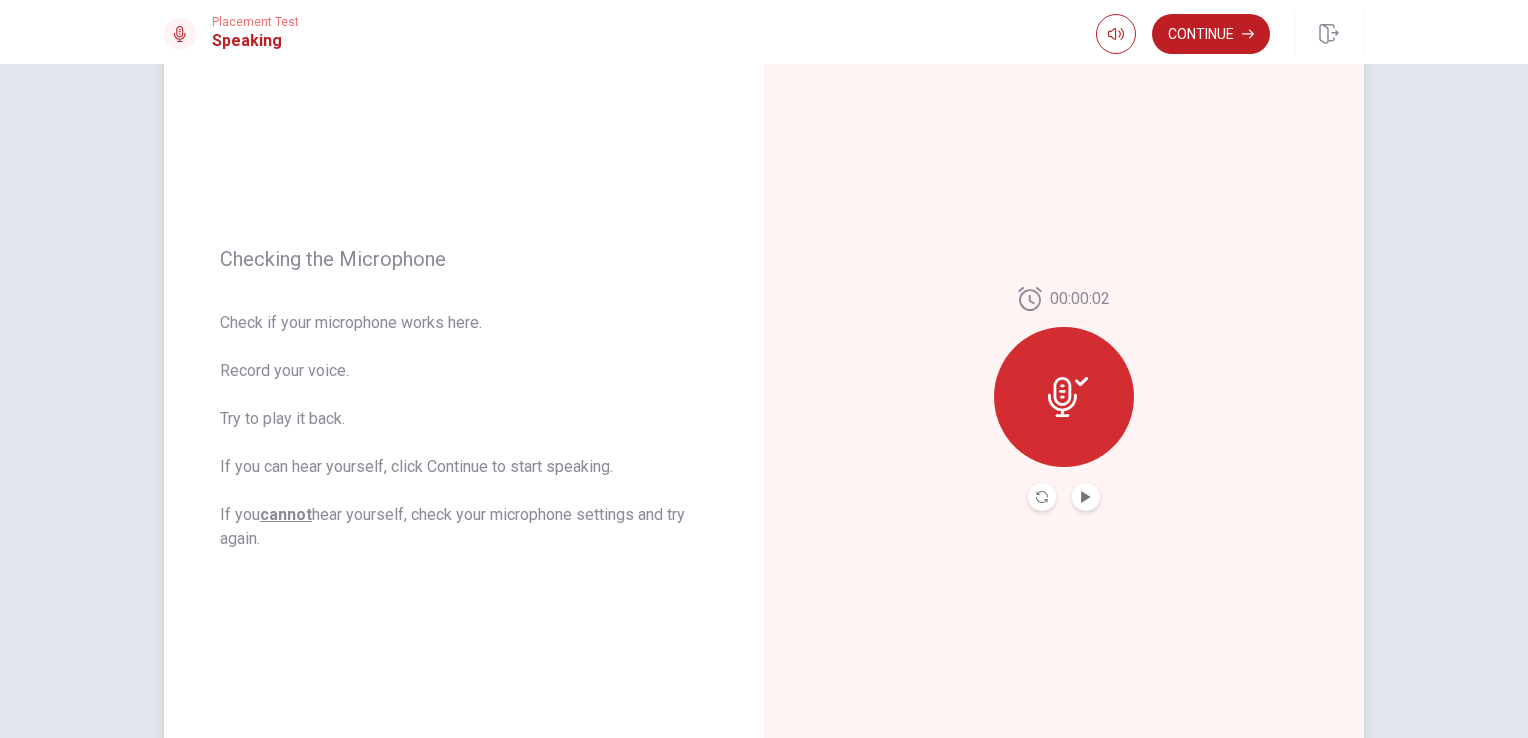 click 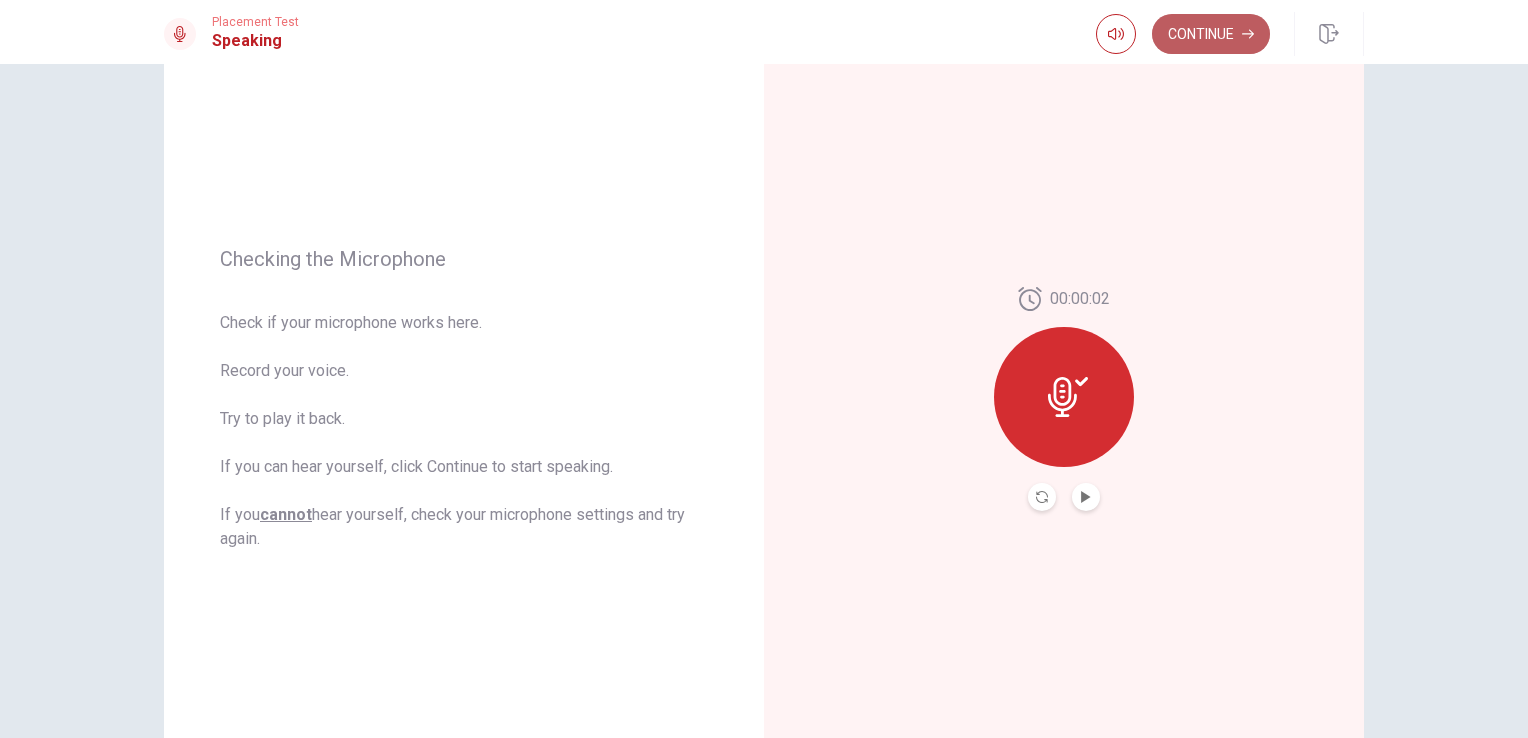 click on "Continue" at bounding box center [1211, 34] 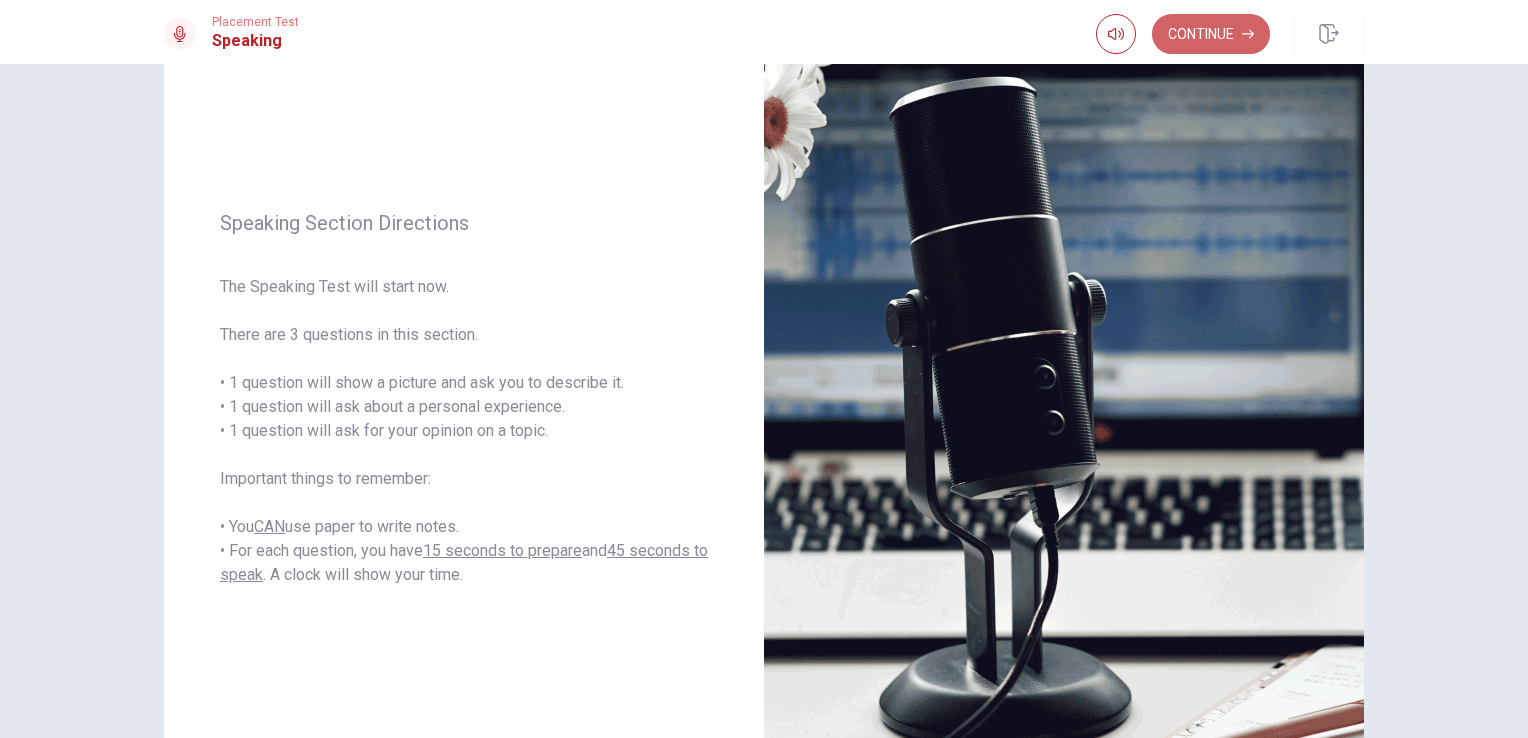 click on "Continue" at bounding box center [1211, 34] 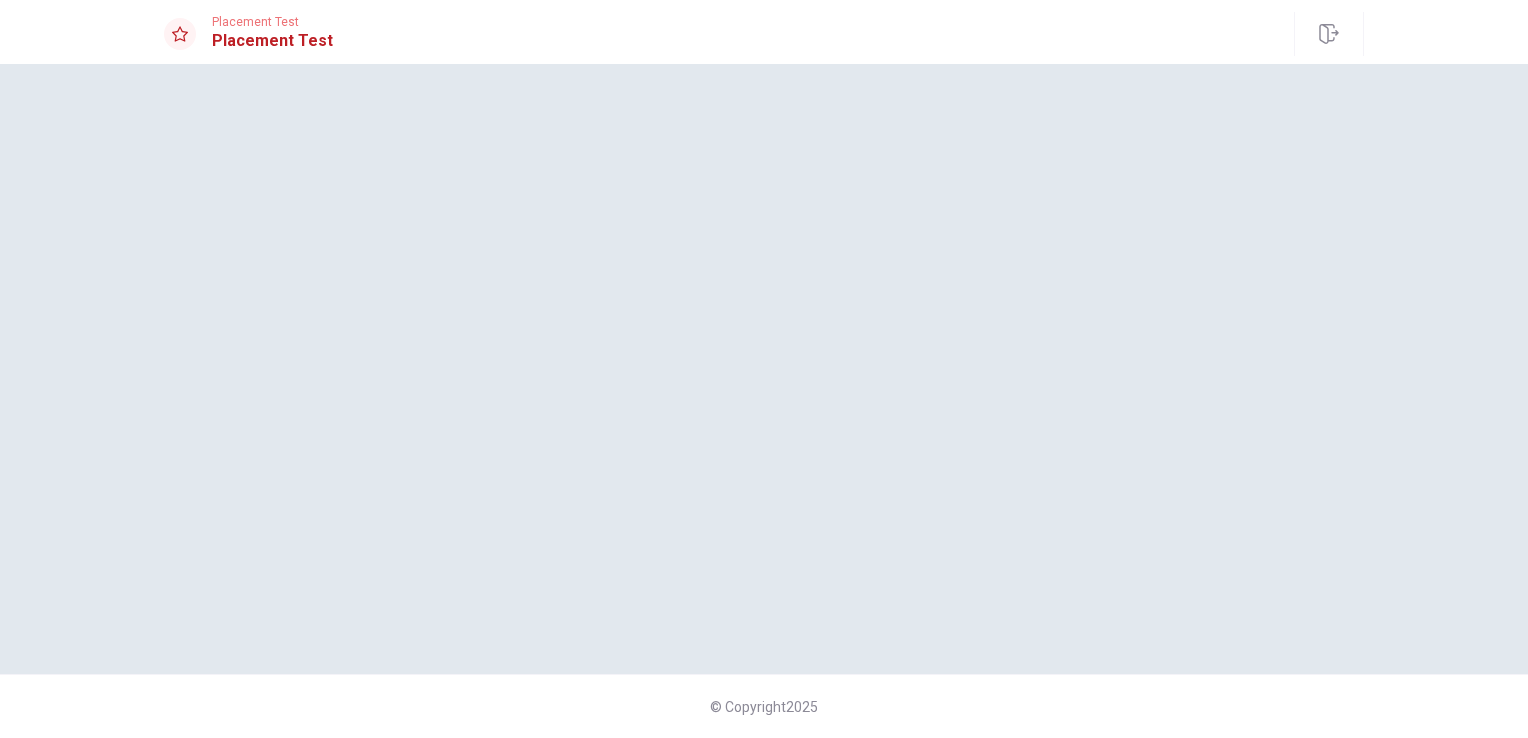 scroll, scrollTop: 0, scrollLeft: 0, axis: both 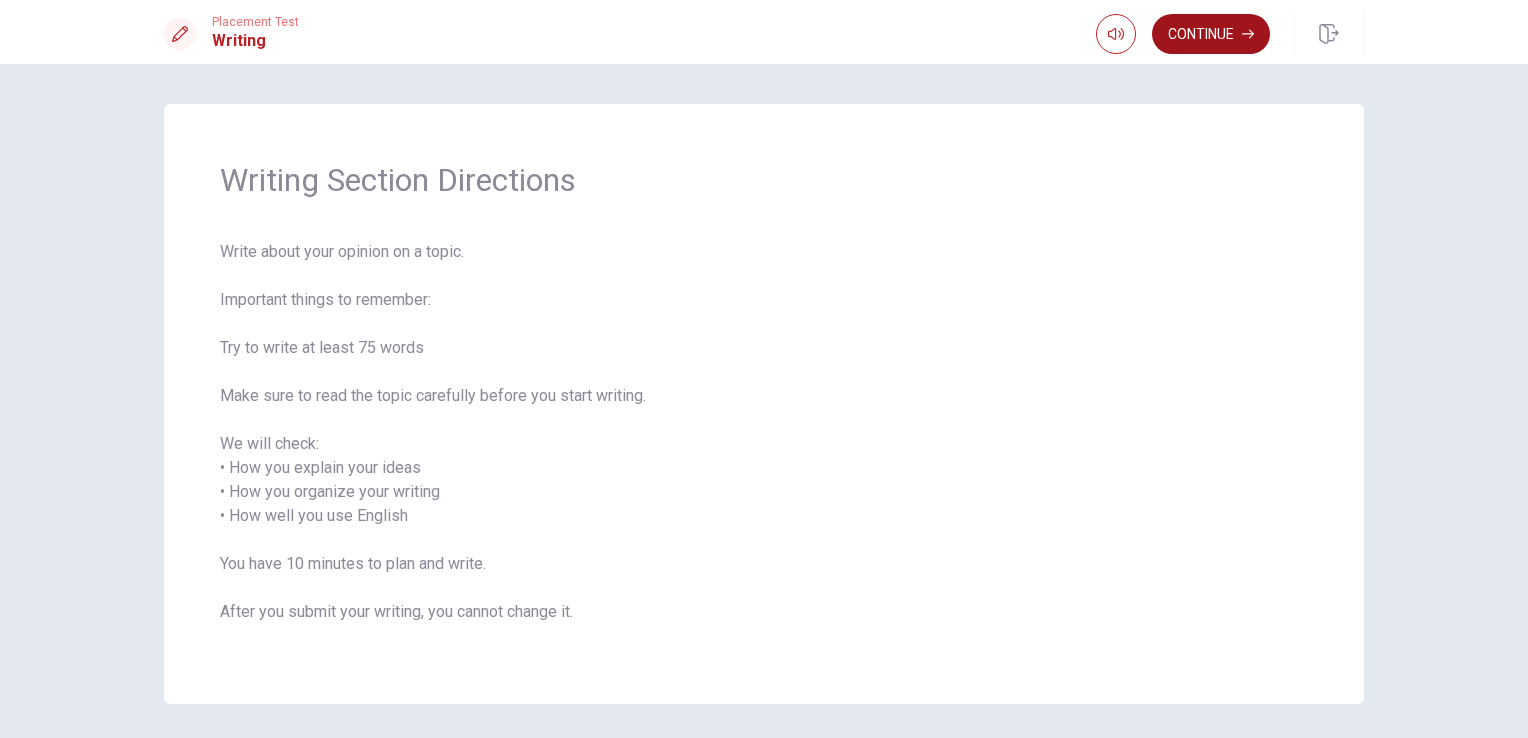 click on "Continue" at bounding box center [1211, 34] 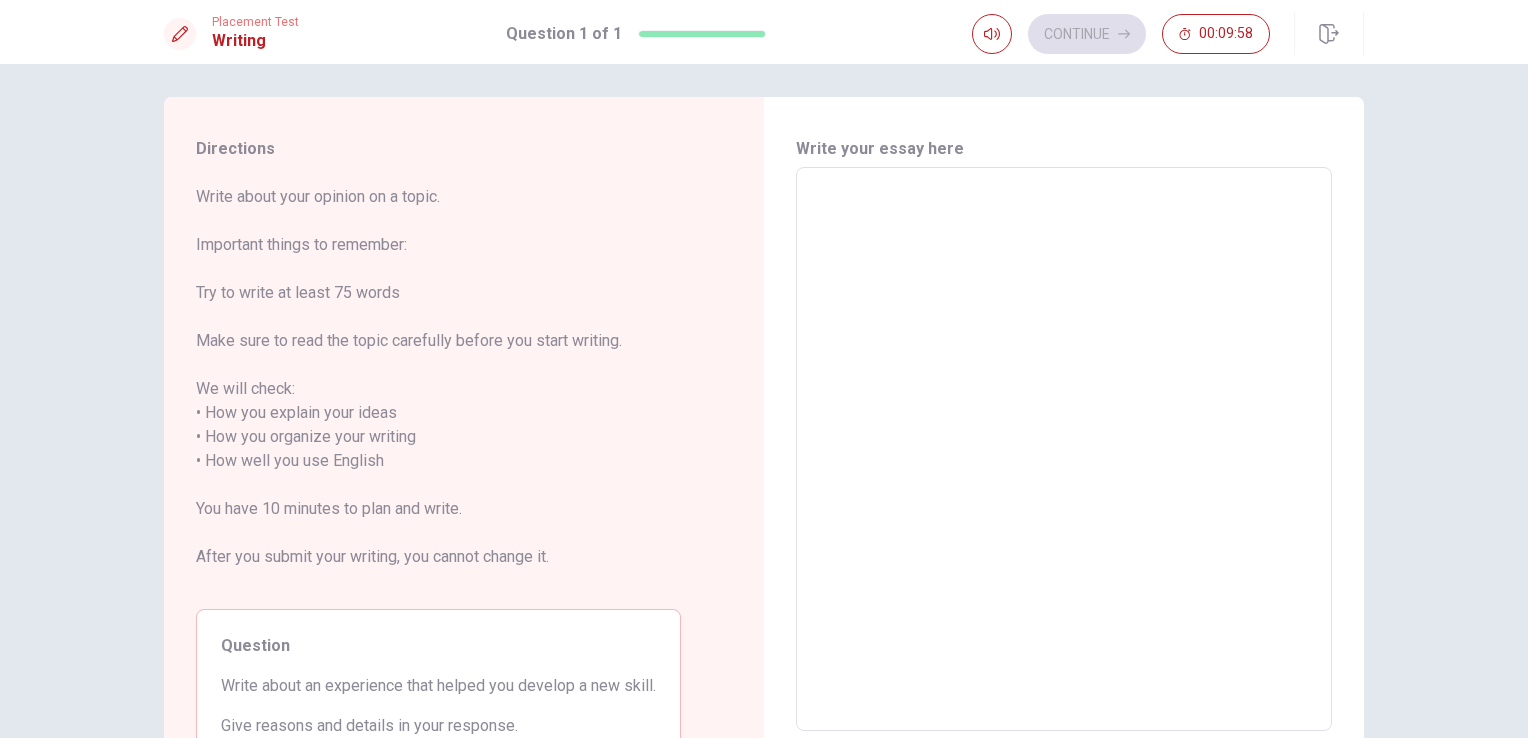 scroll, scrollTop: 0, scrollLeft: 0, axis: both 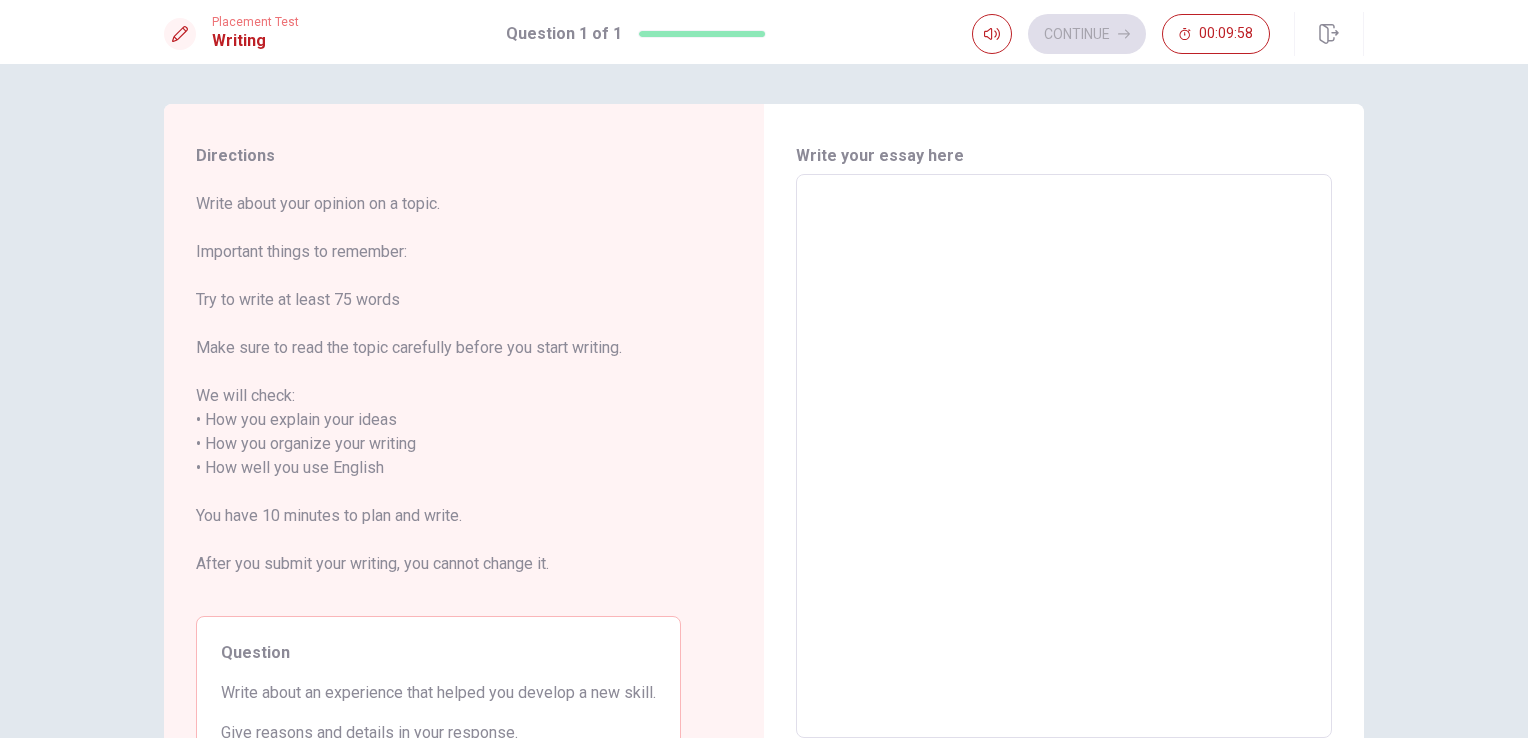 click at bounding box center [1064, 456] 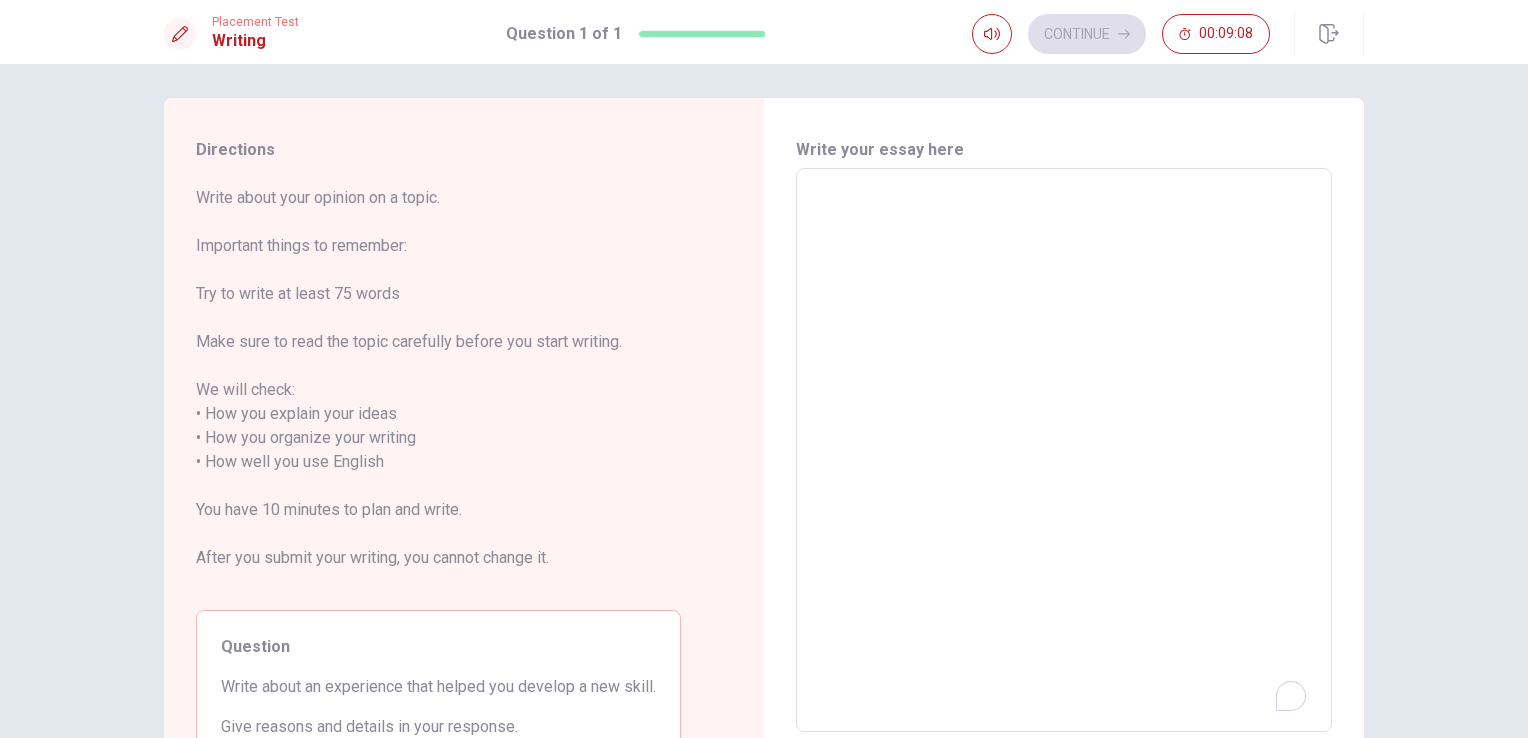 scroll, scrollTop: 0, scrollLeft: 0, axis: both 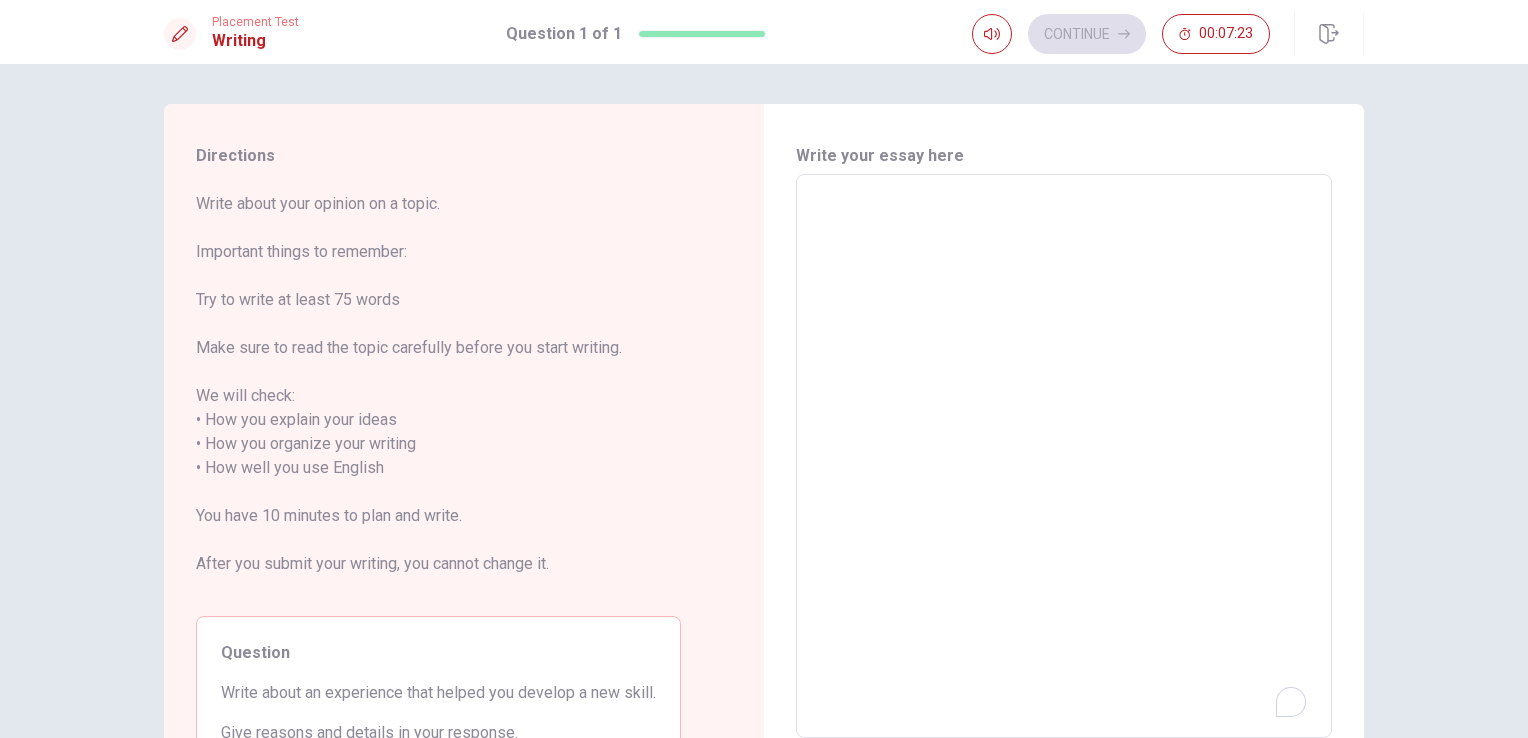 click at bounding box center [1064, 456] 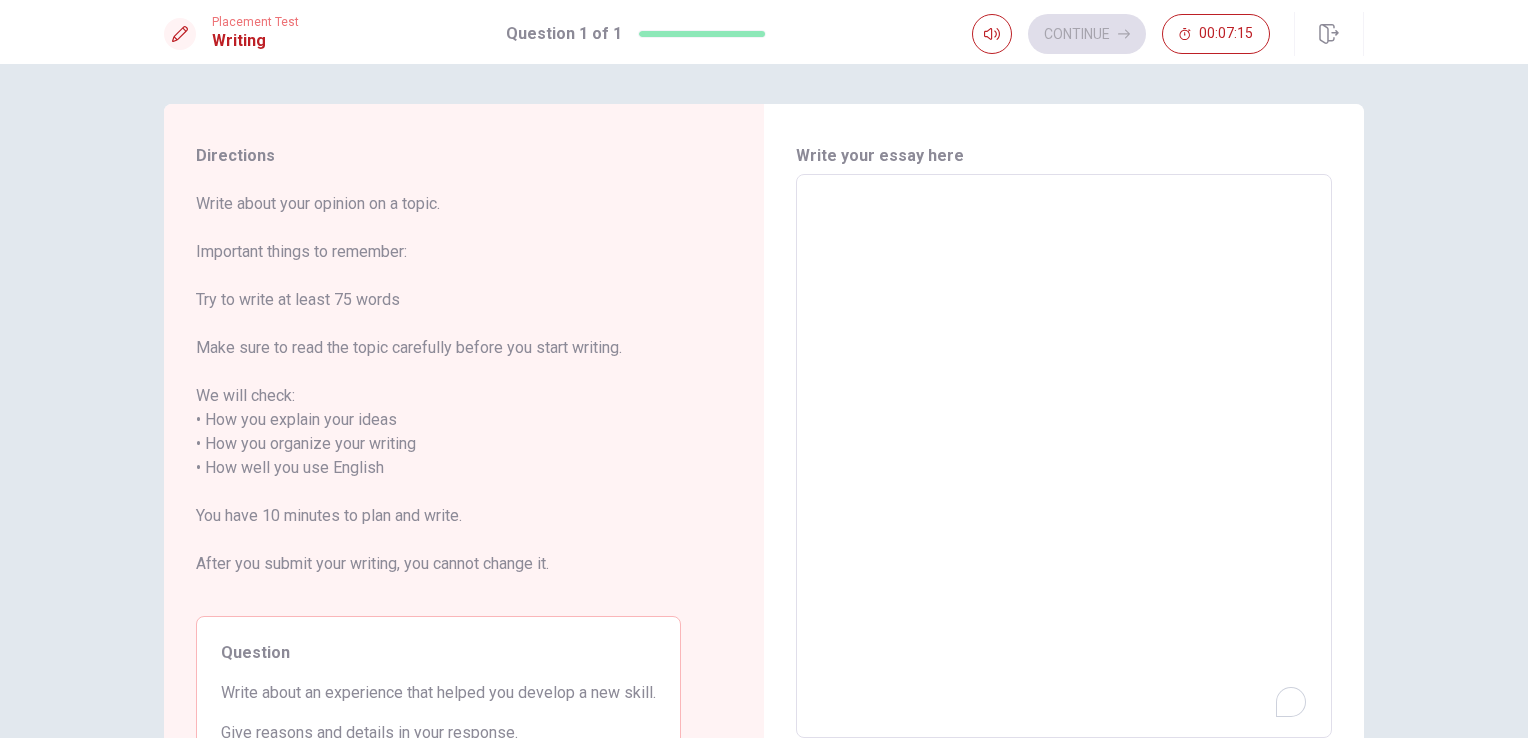 type on "O" 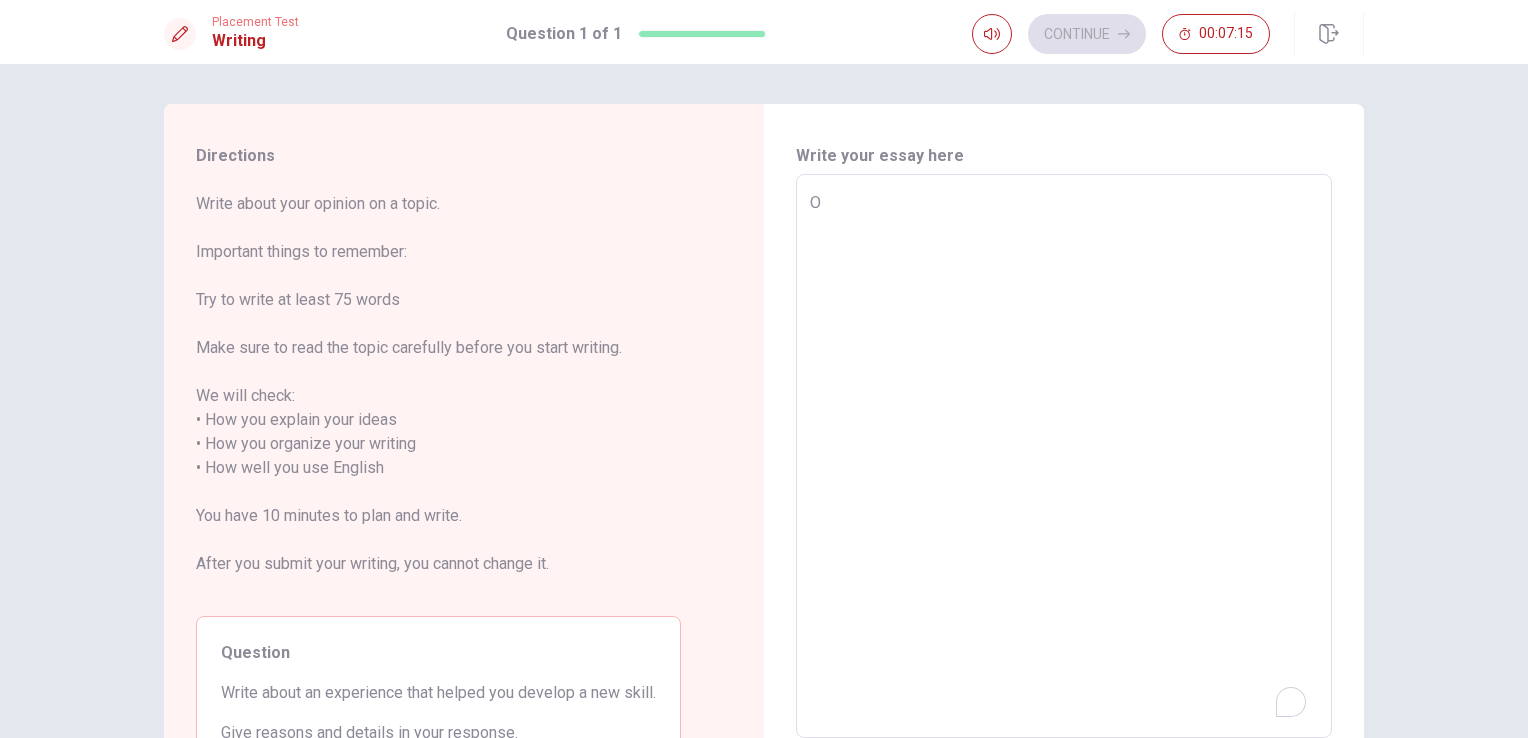 type on "x" 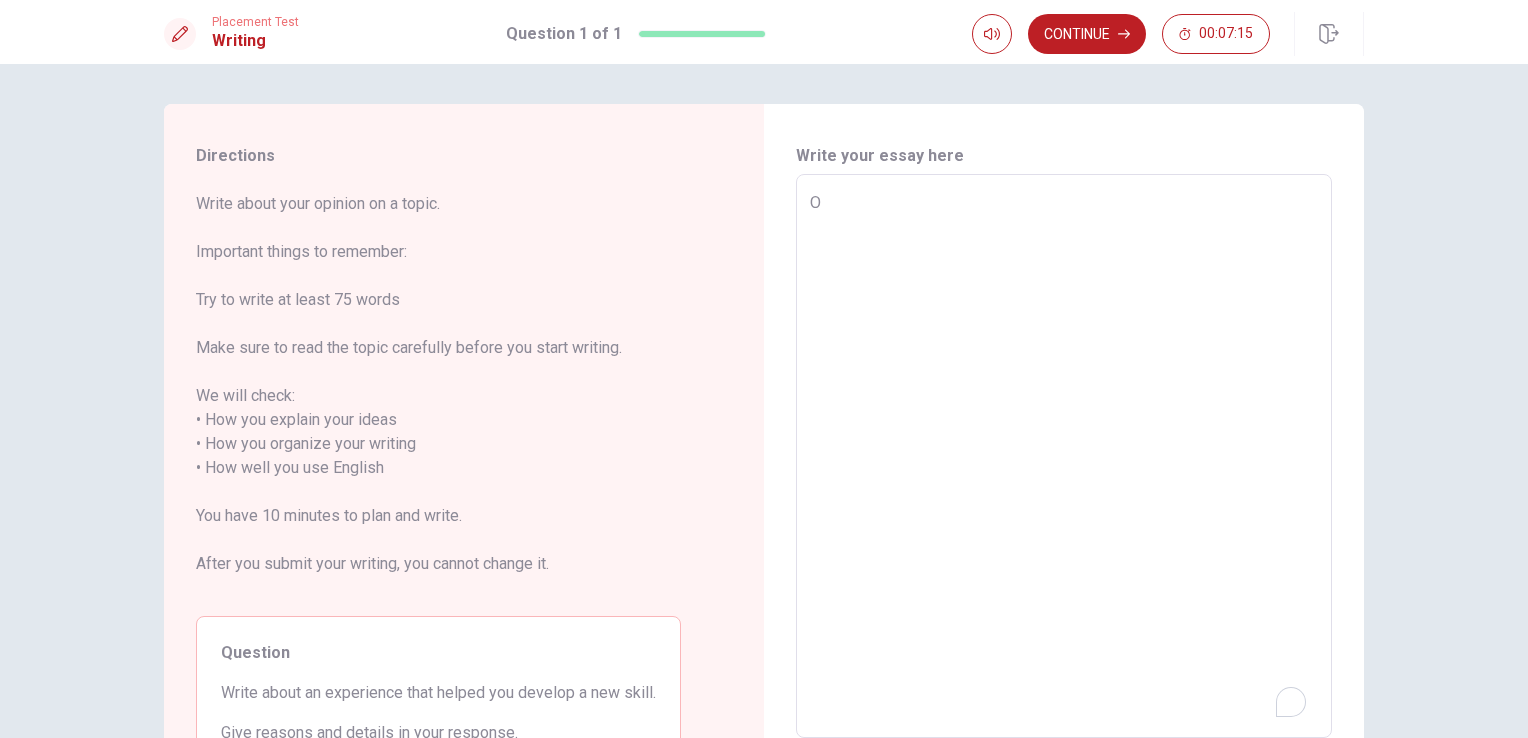 type on "On" 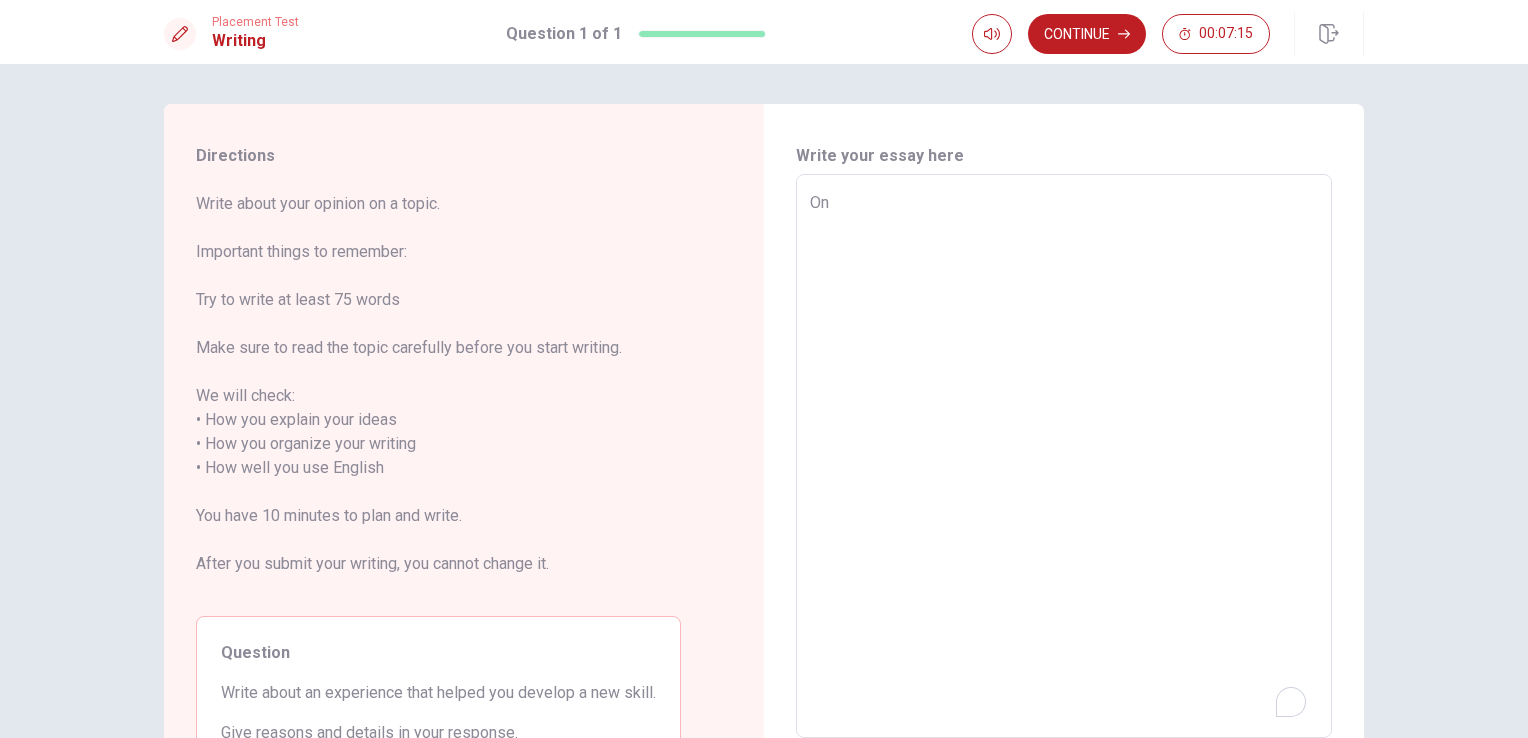 type on "x" 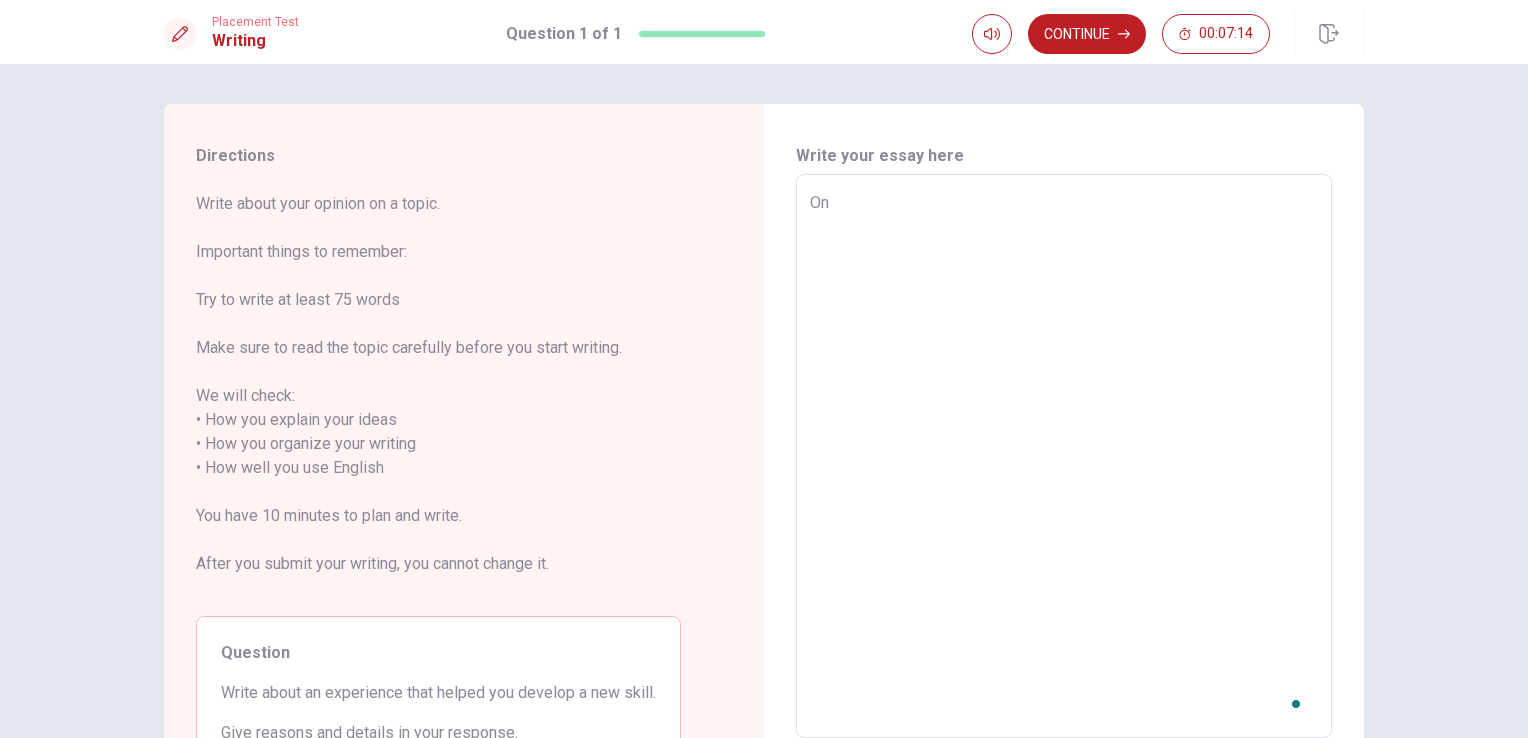 type on "One" 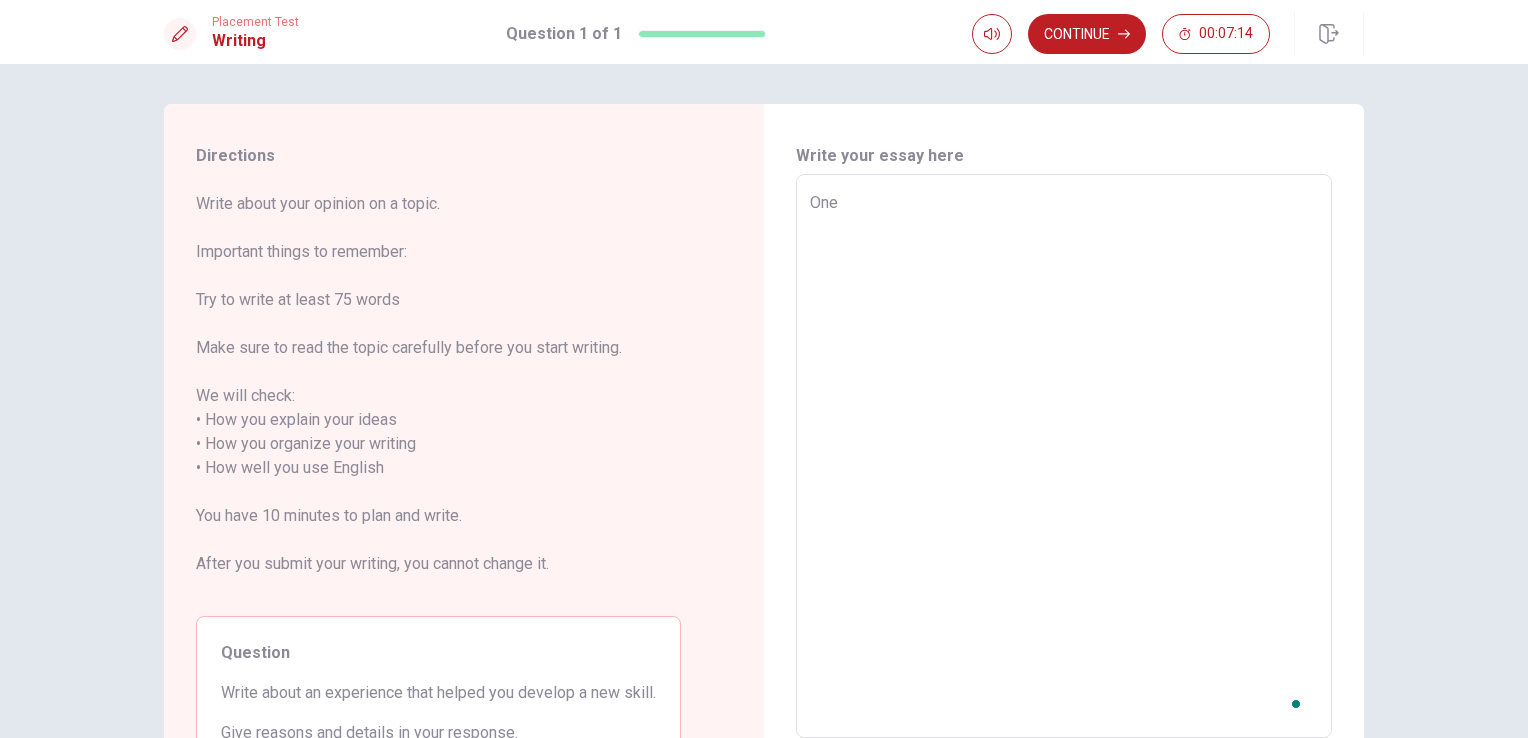 type on "x" 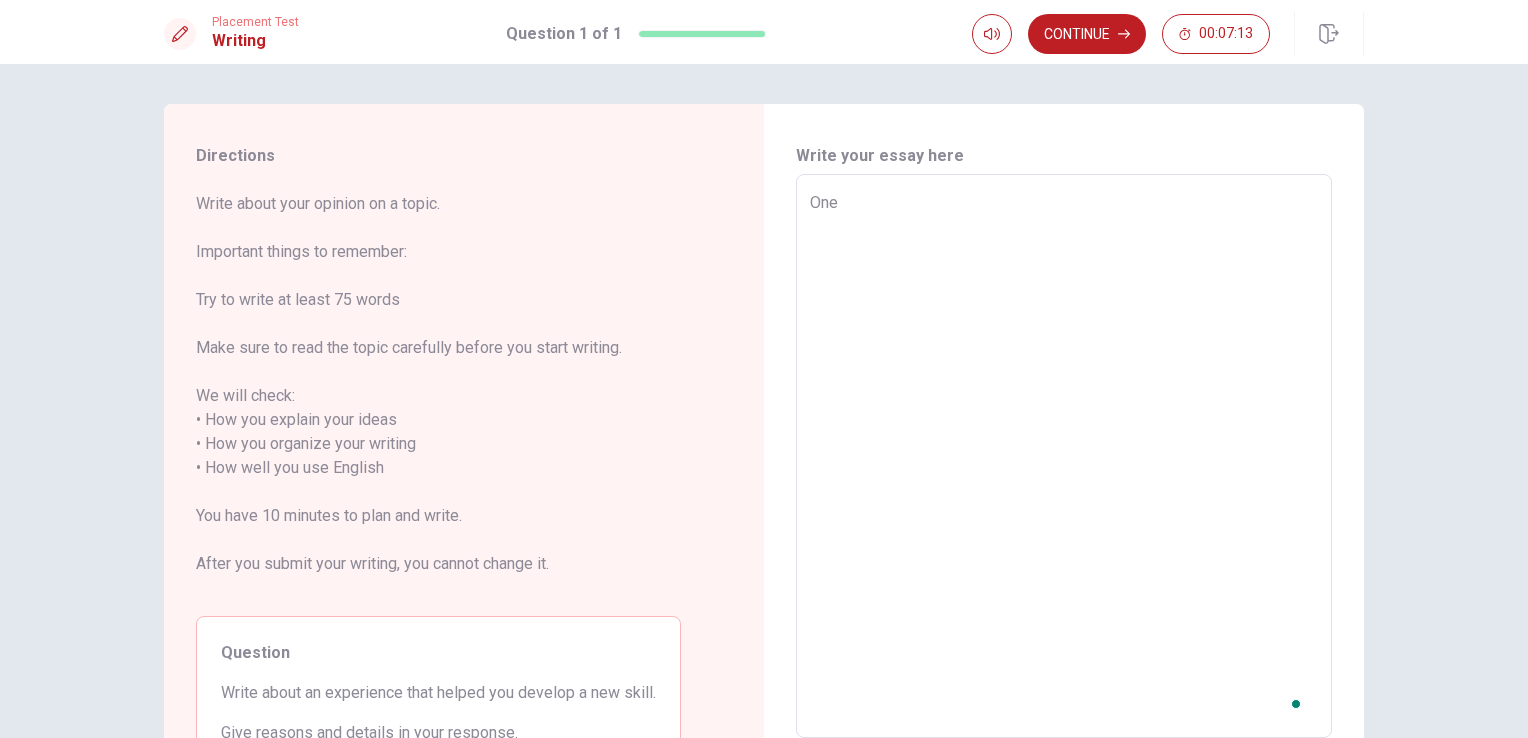 type on "One" 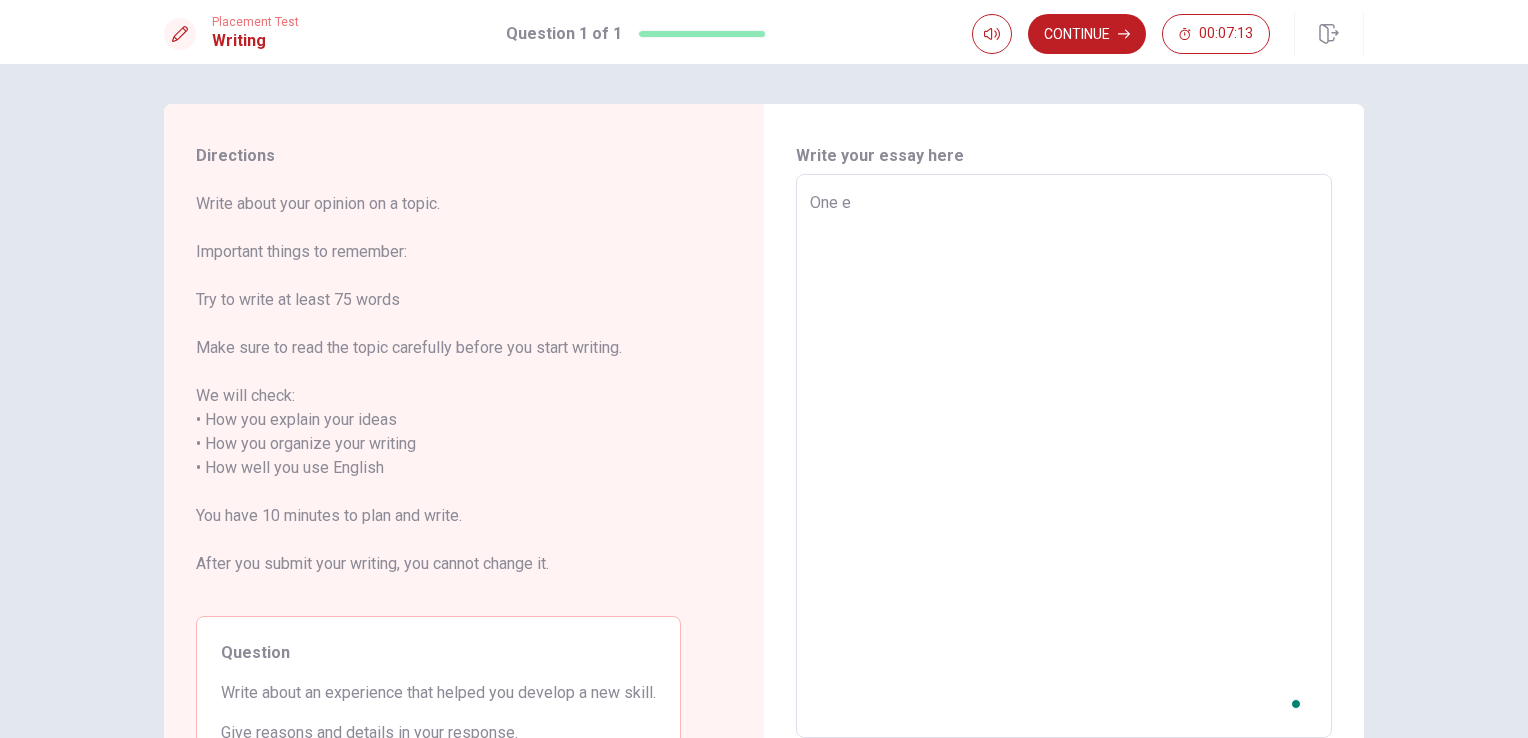 type on "x" 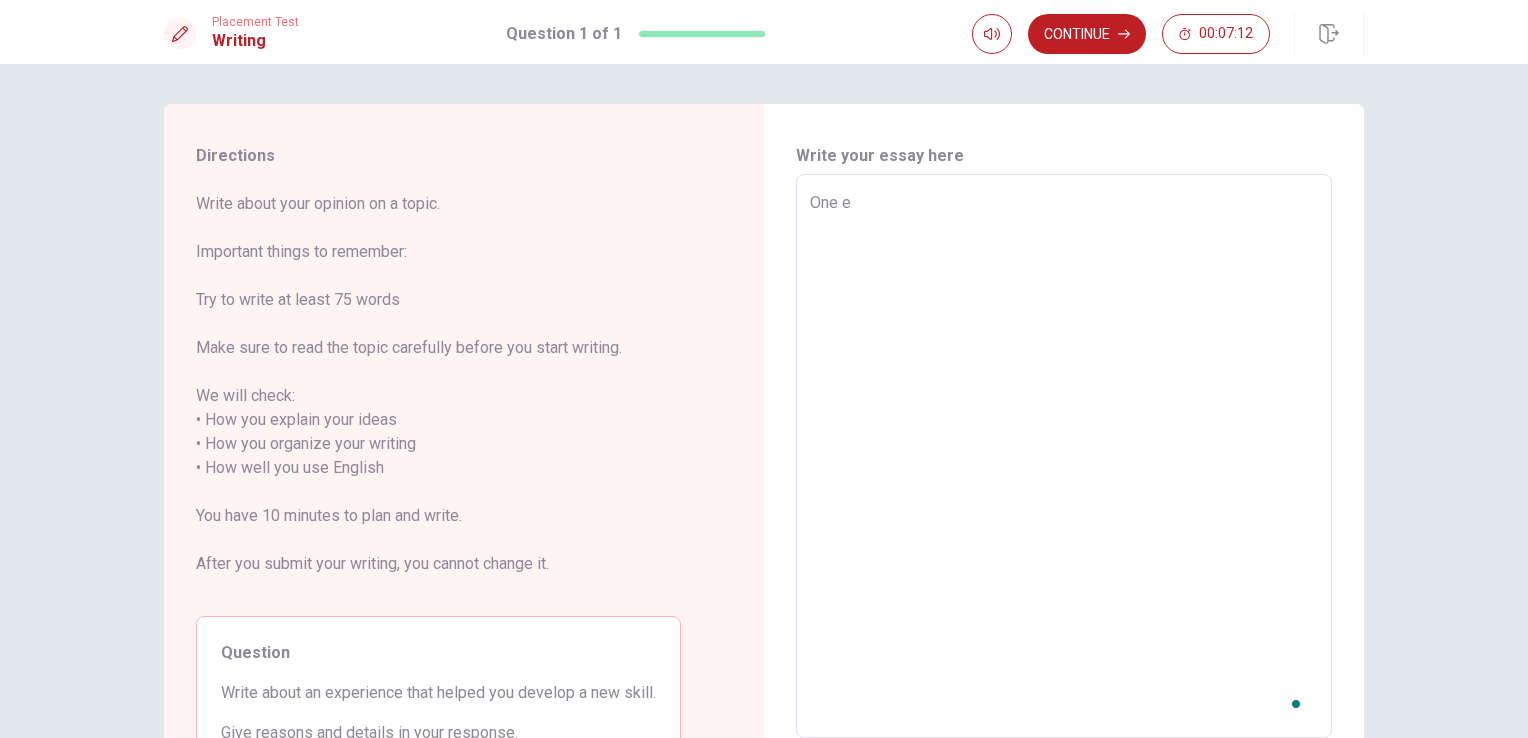 type on "One ex" 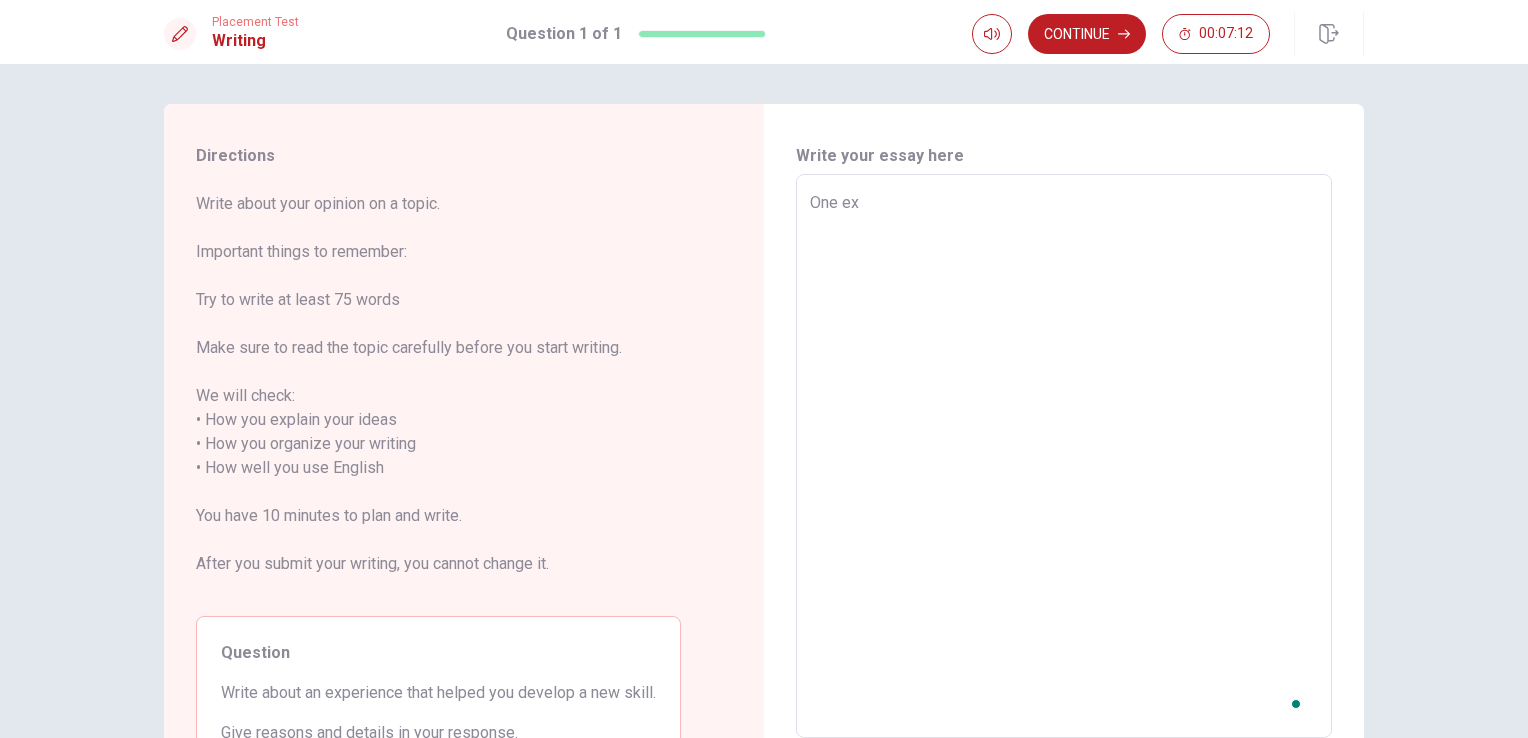 type on "x" 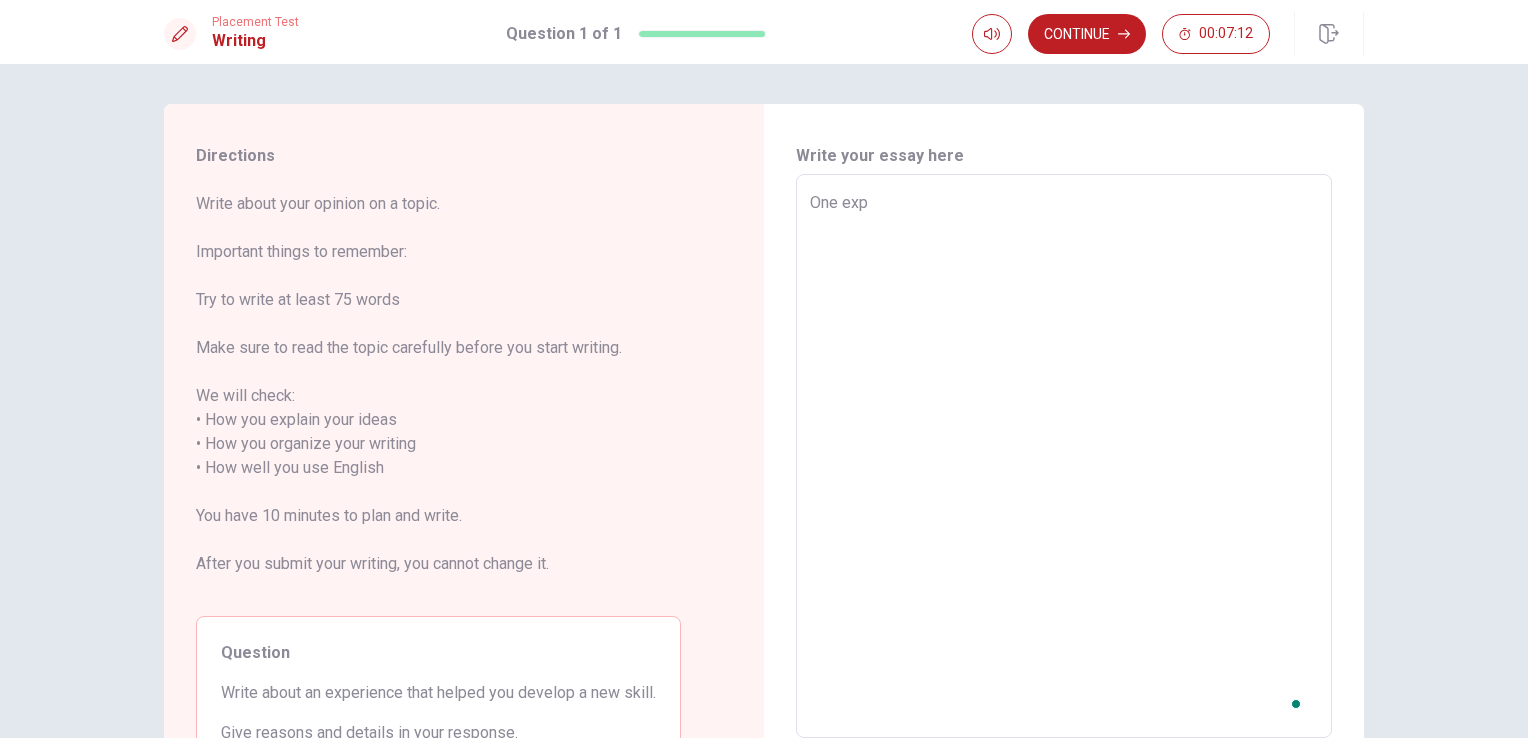 type on "x" 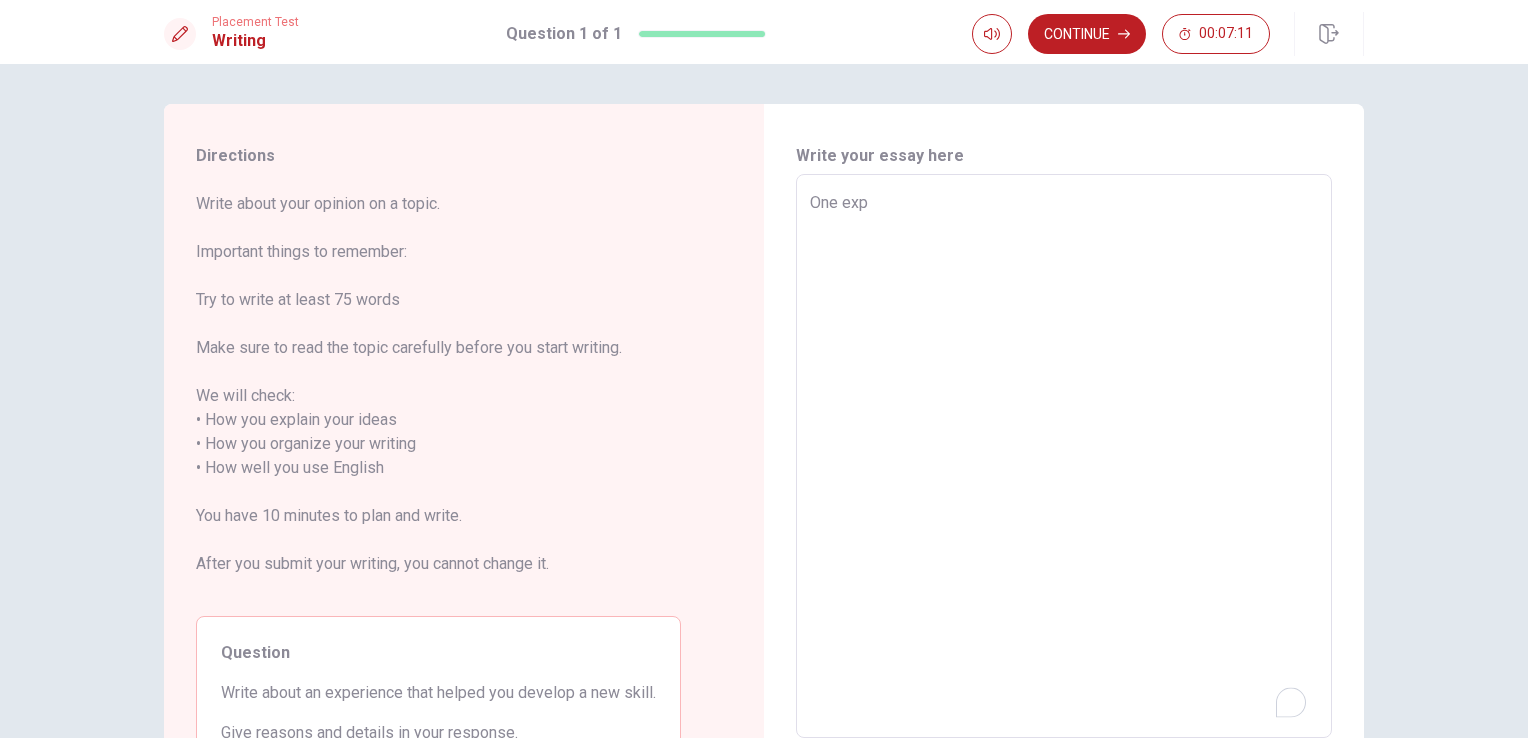 type on "One expe" 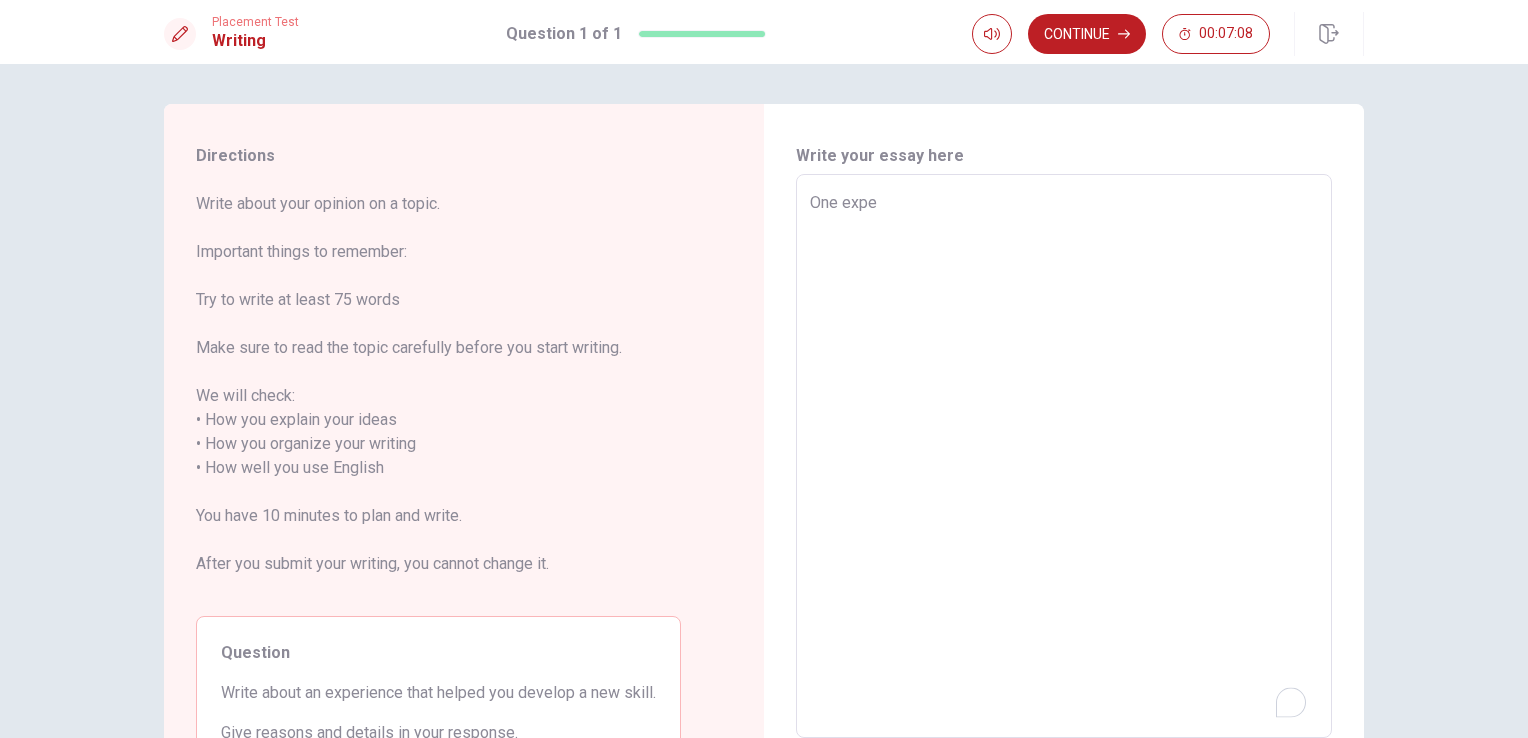 type on "x" 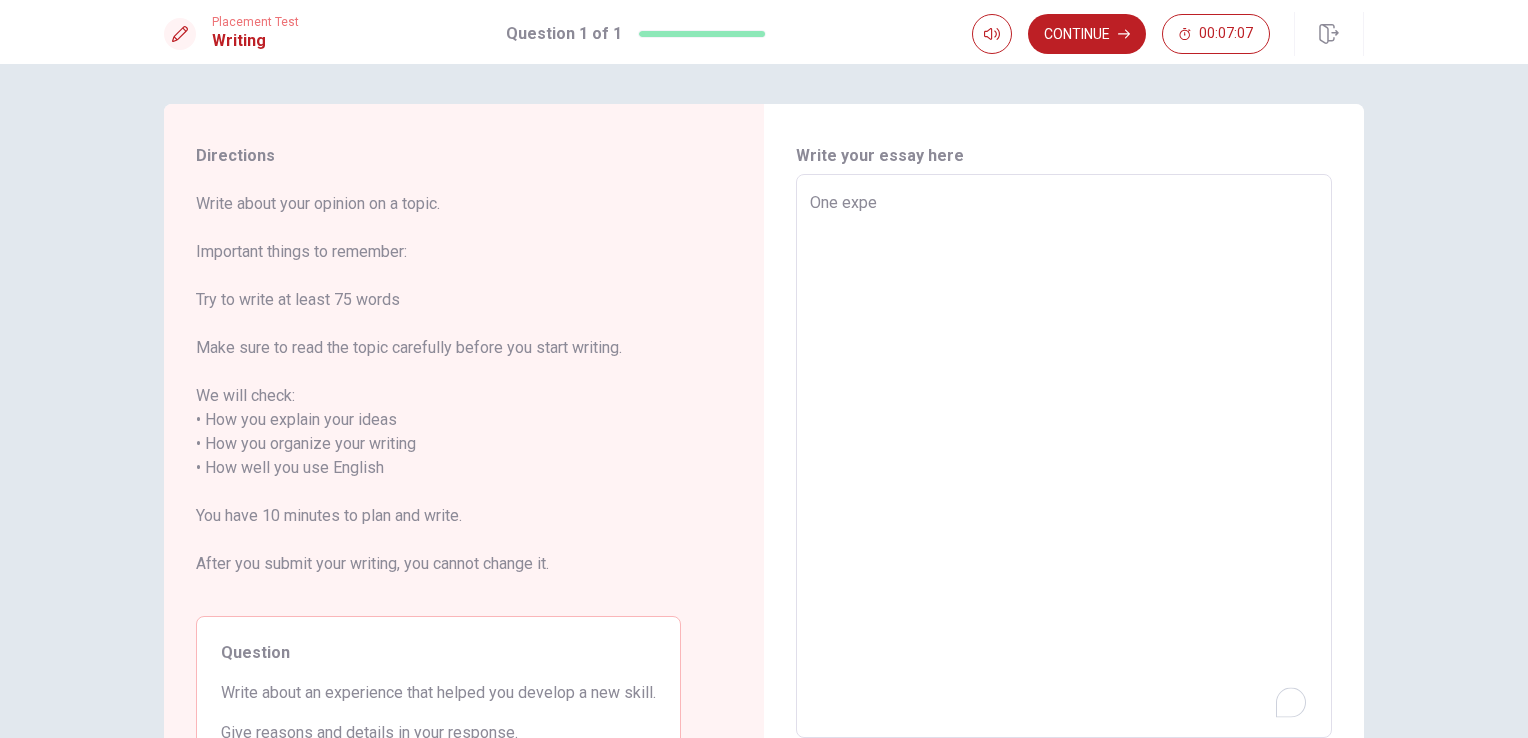 type on "One exper" 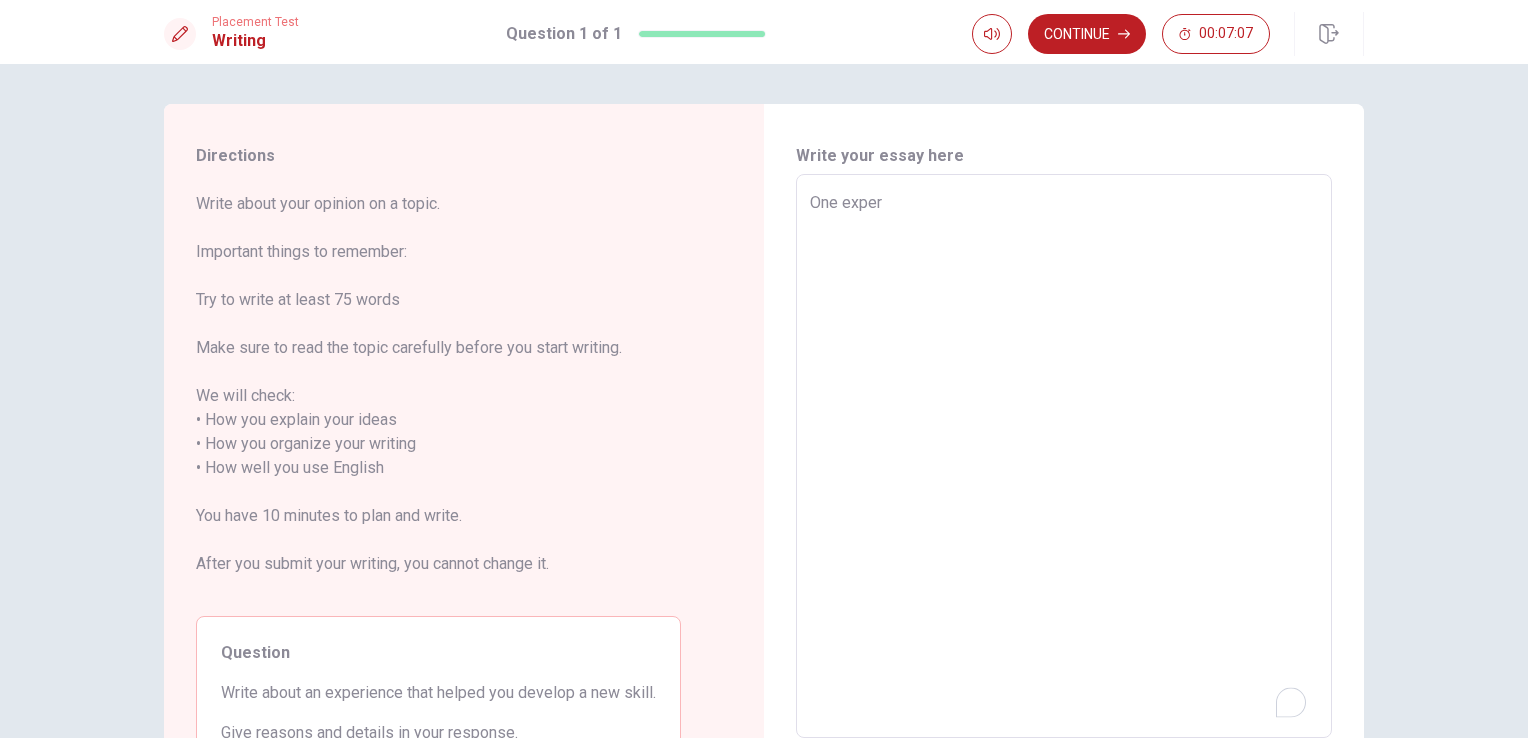 type on "x" 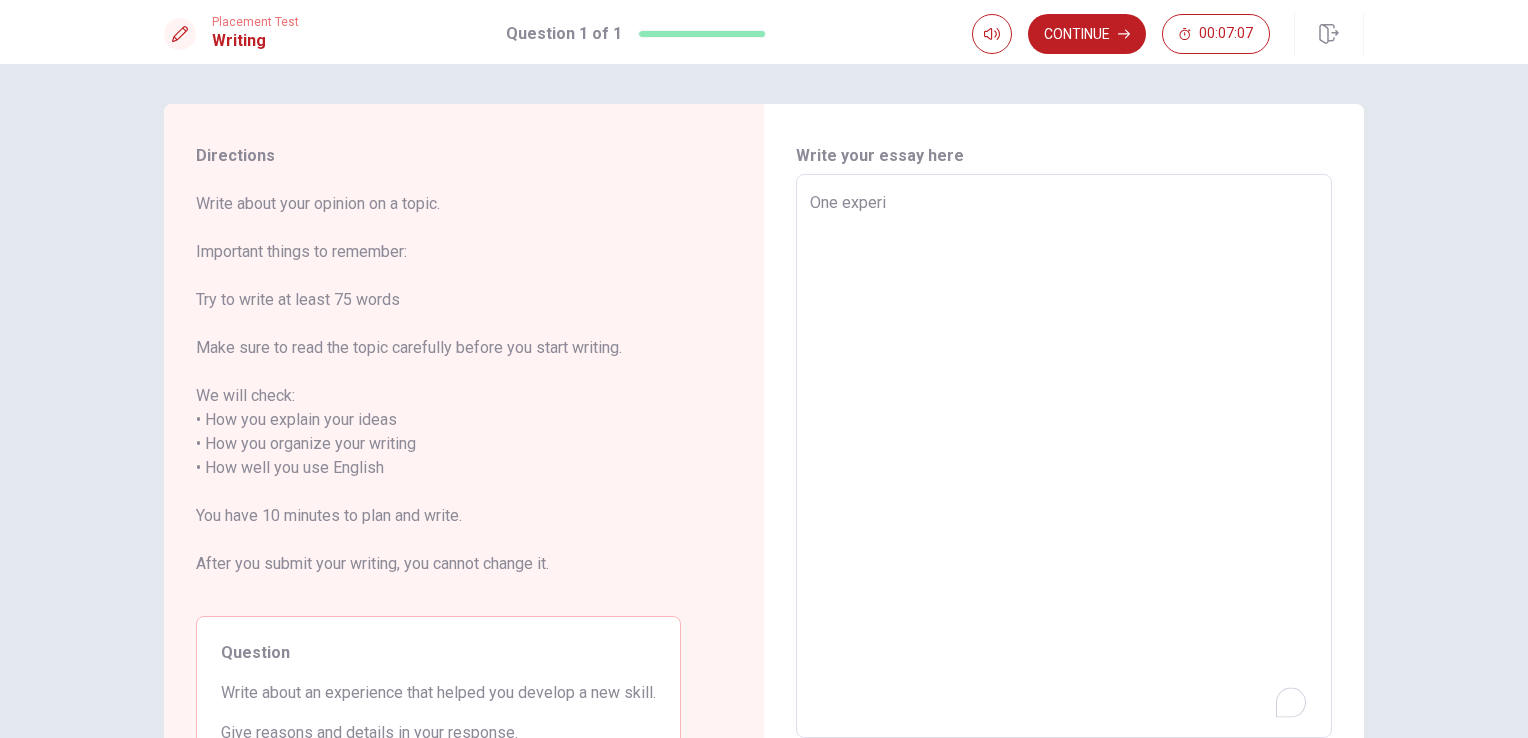 type on "x" 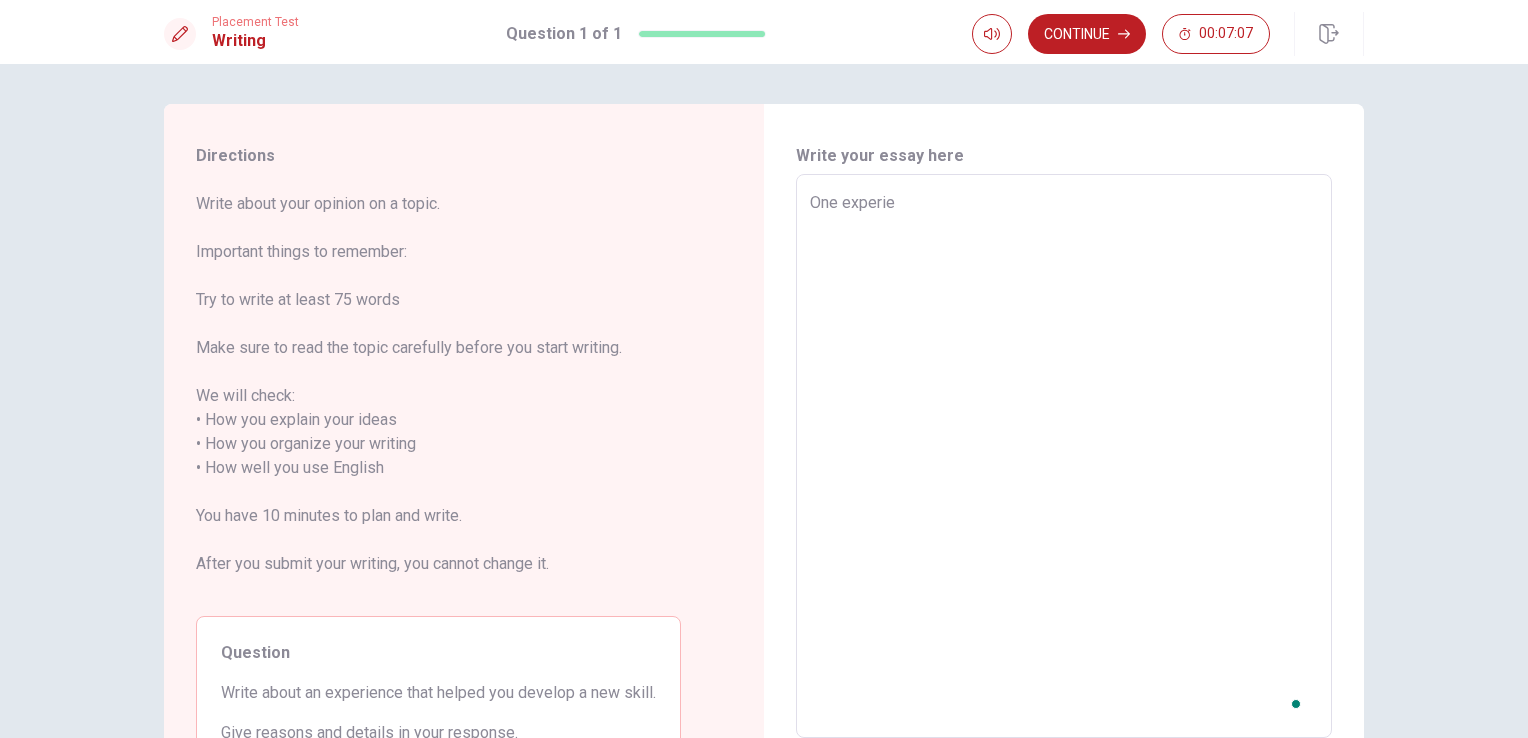 type on "One experien" 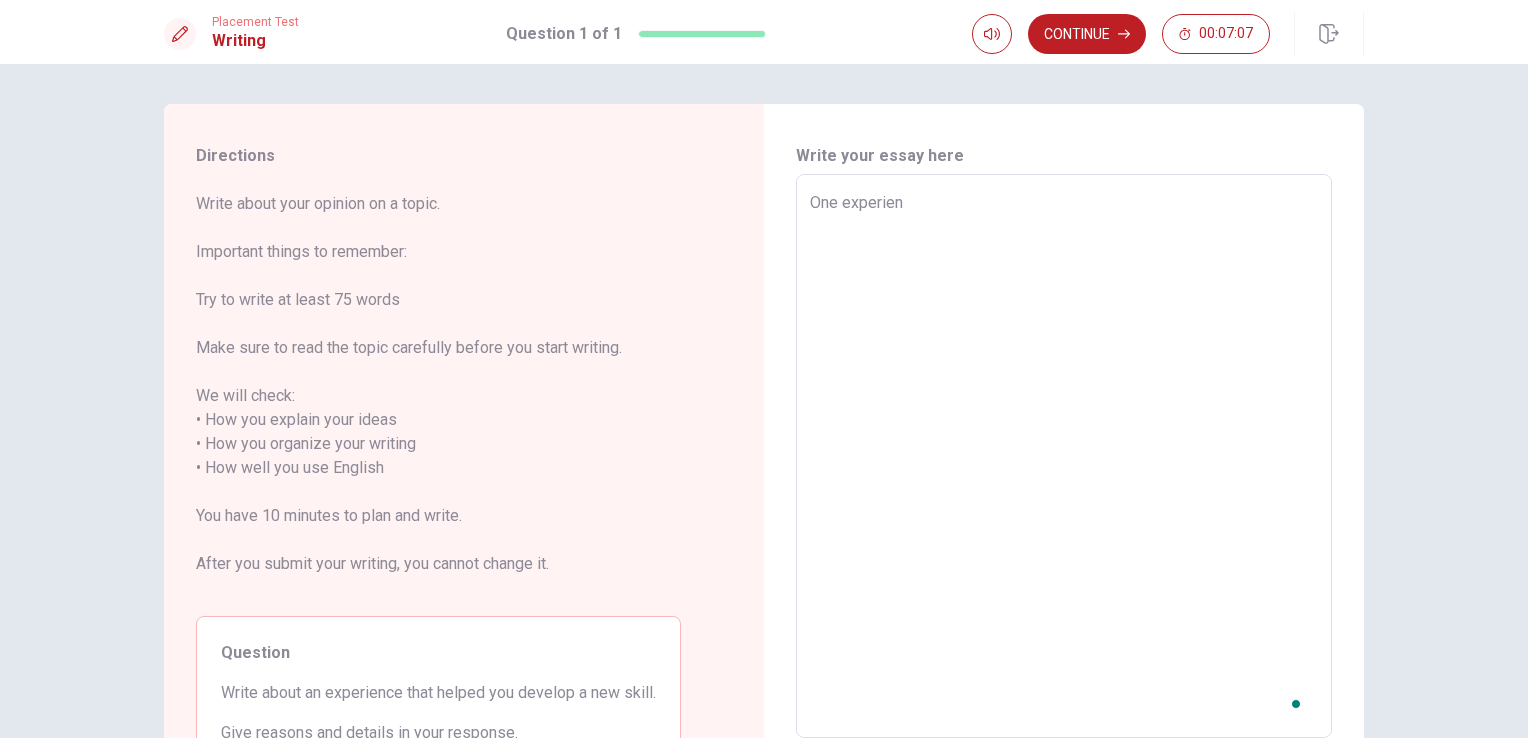 type on "x" 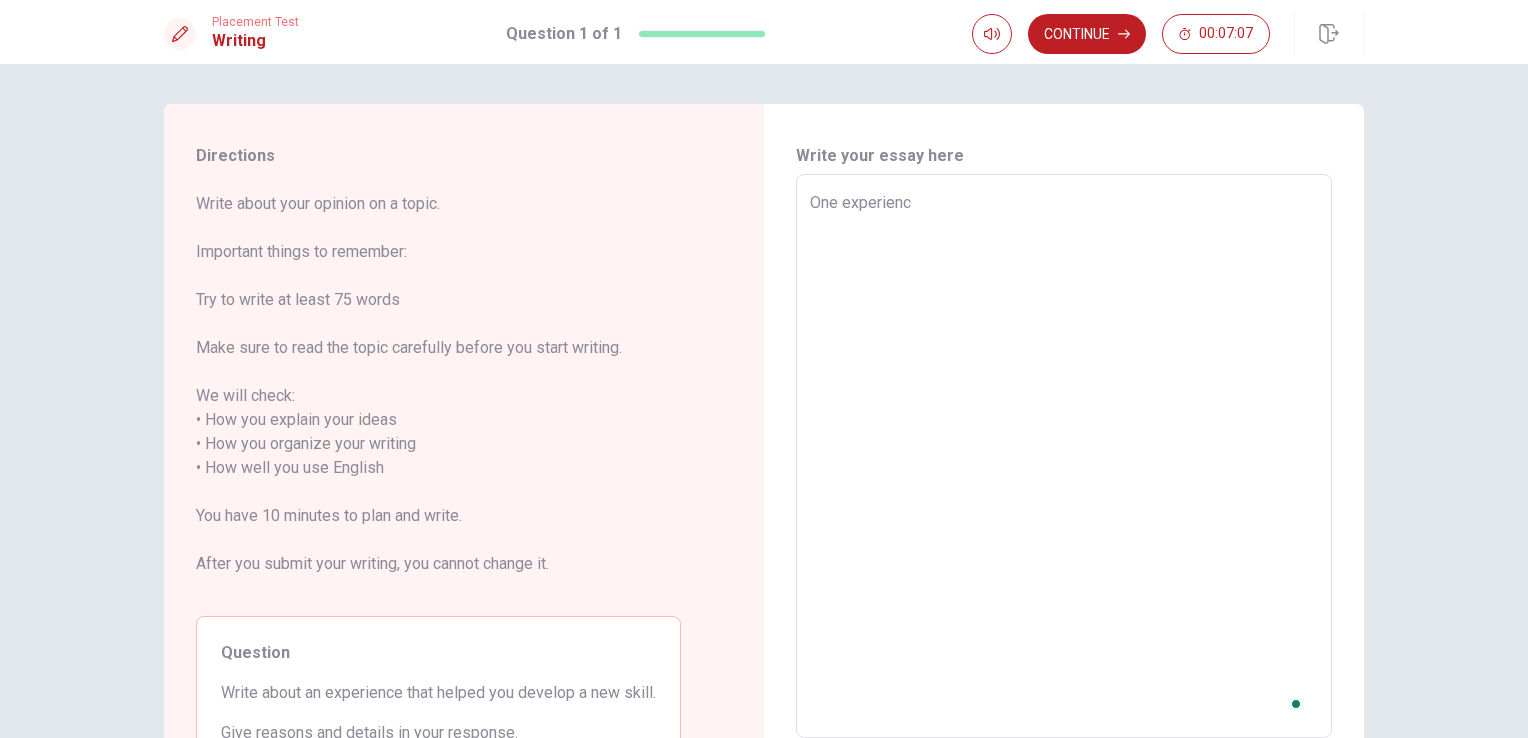 type on "x" 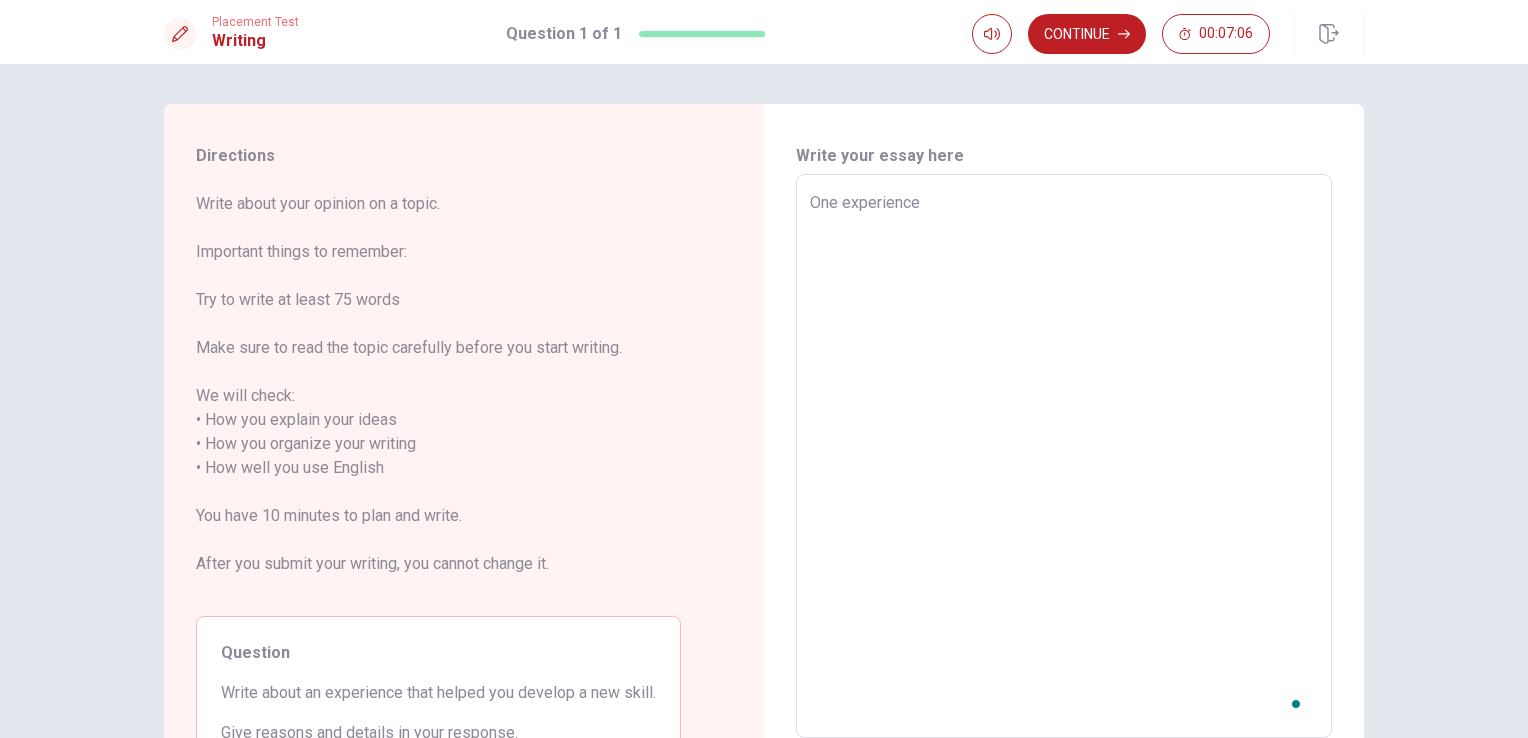 type on "x" 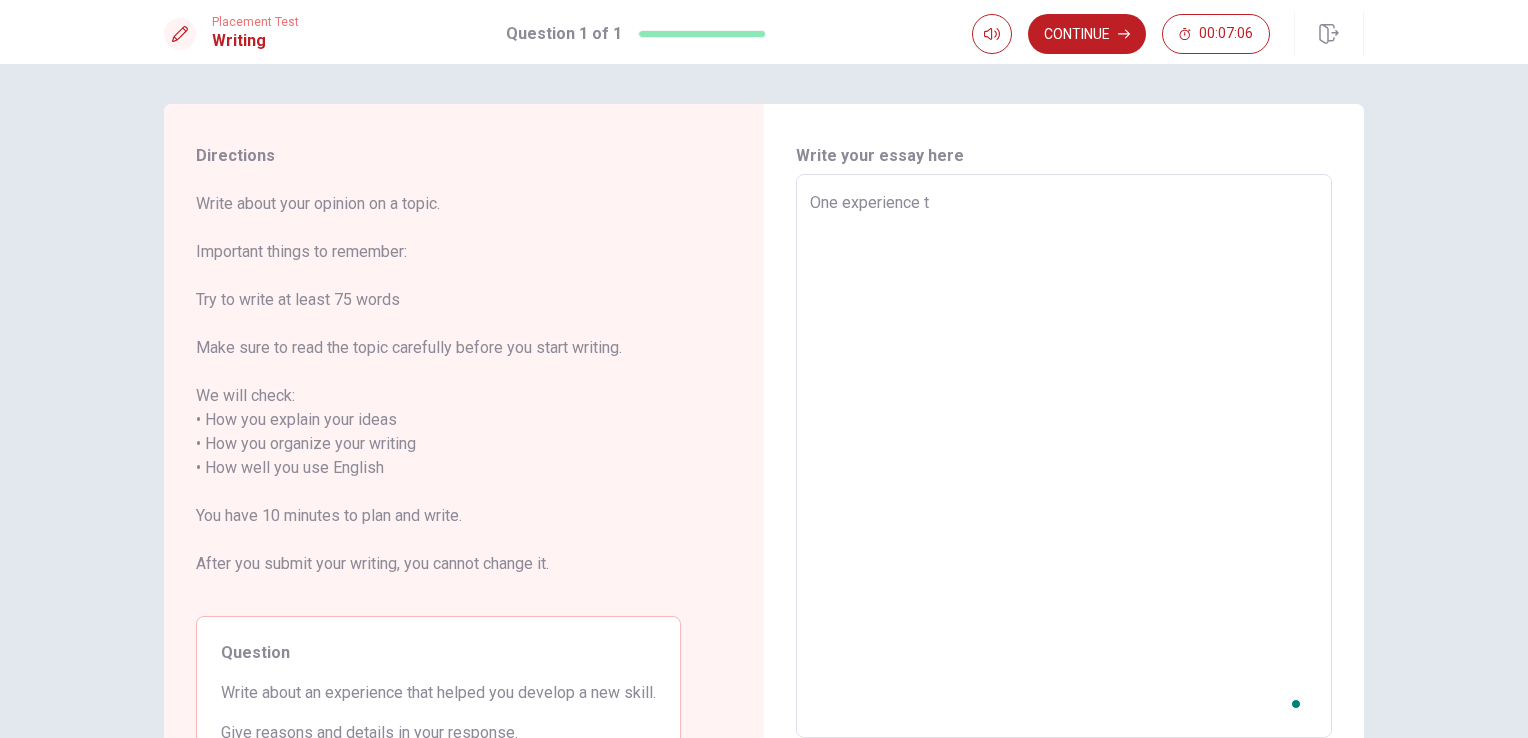 type on "x" 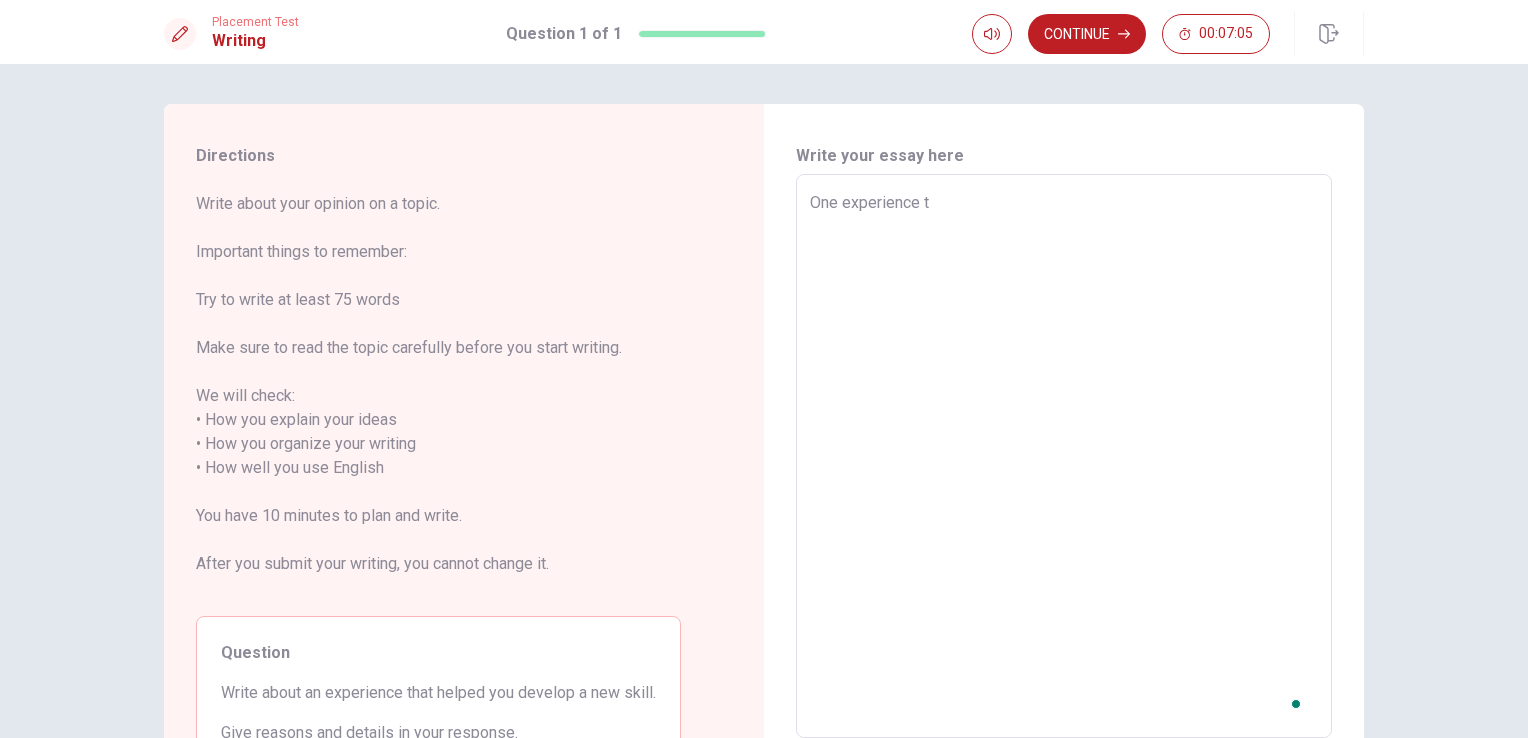 type on "One experience th" 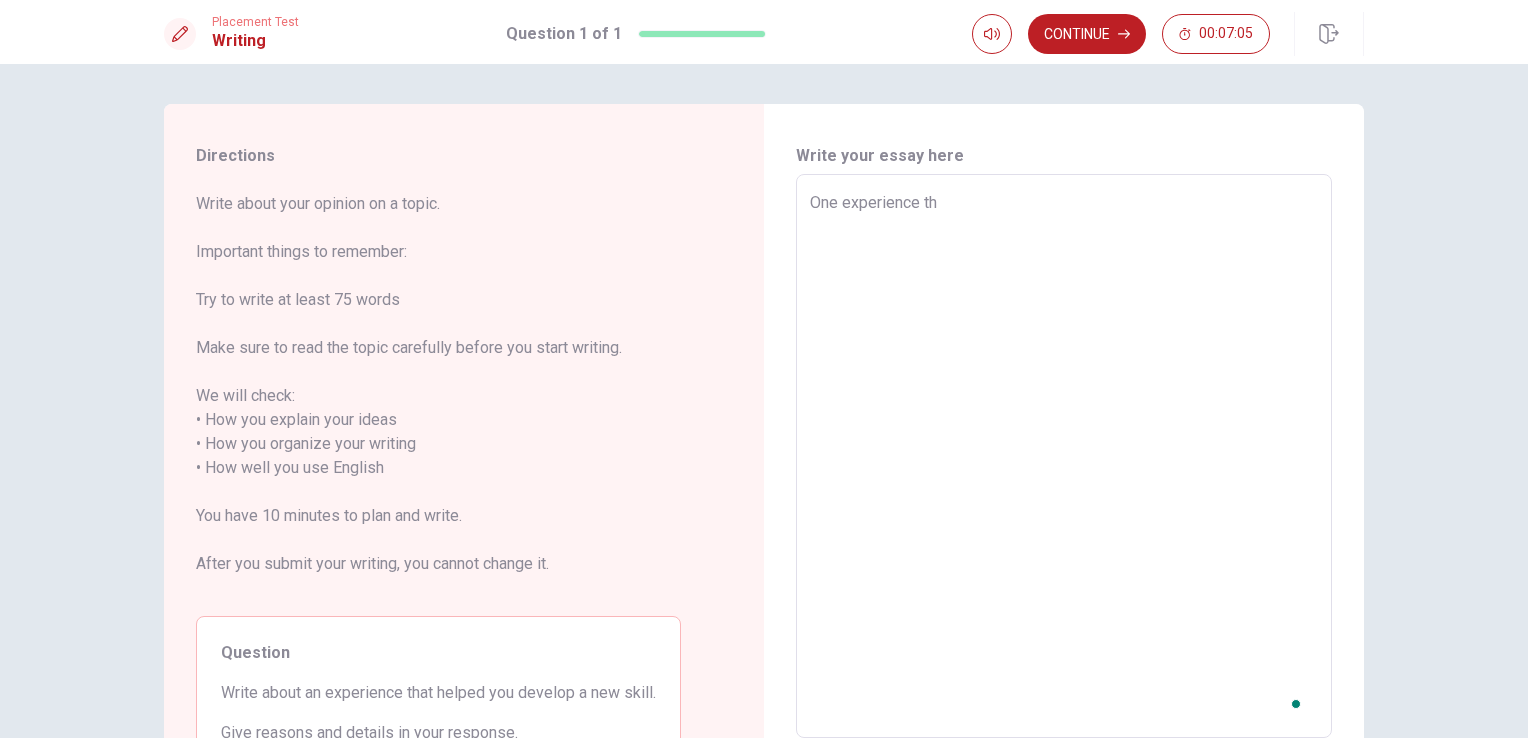 type on "x" 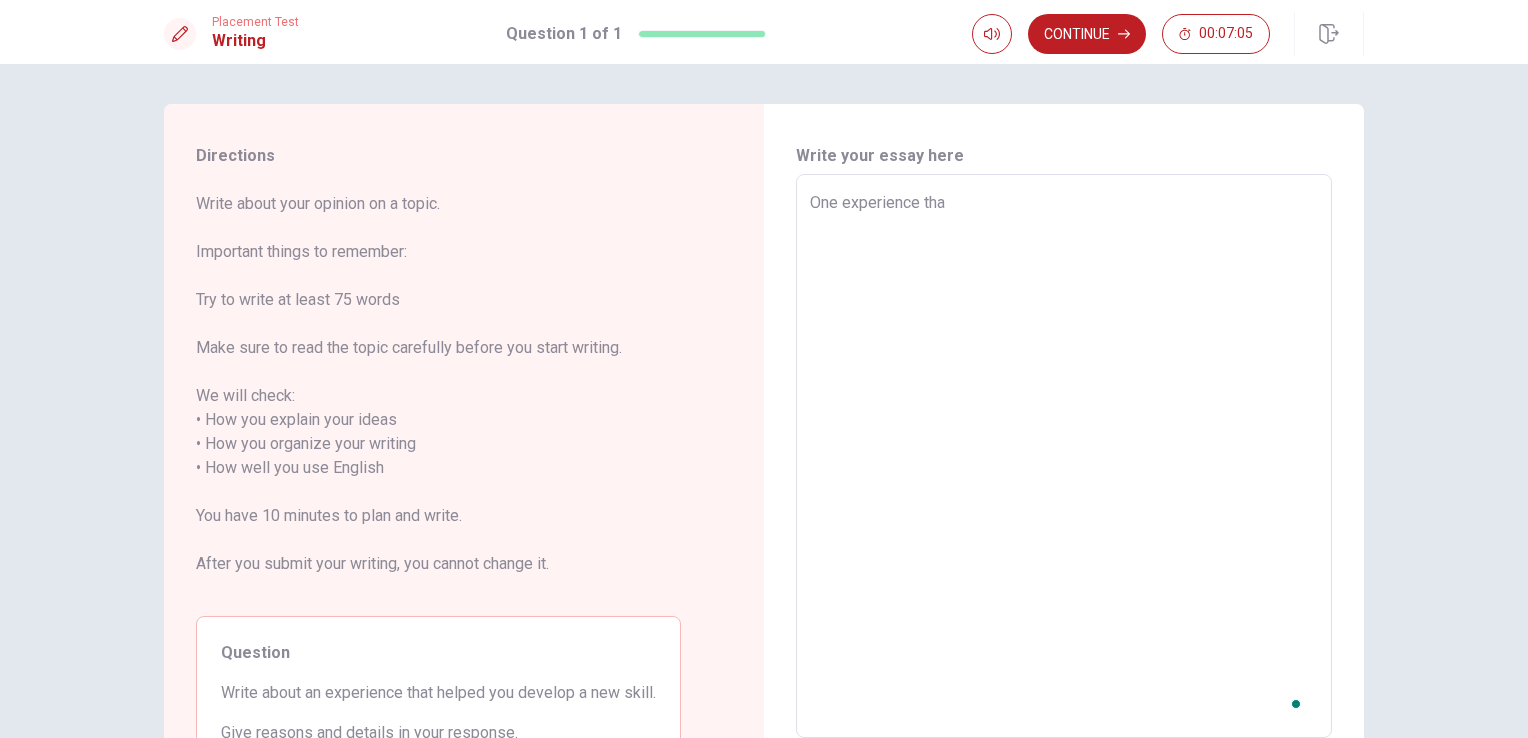 type on "x" 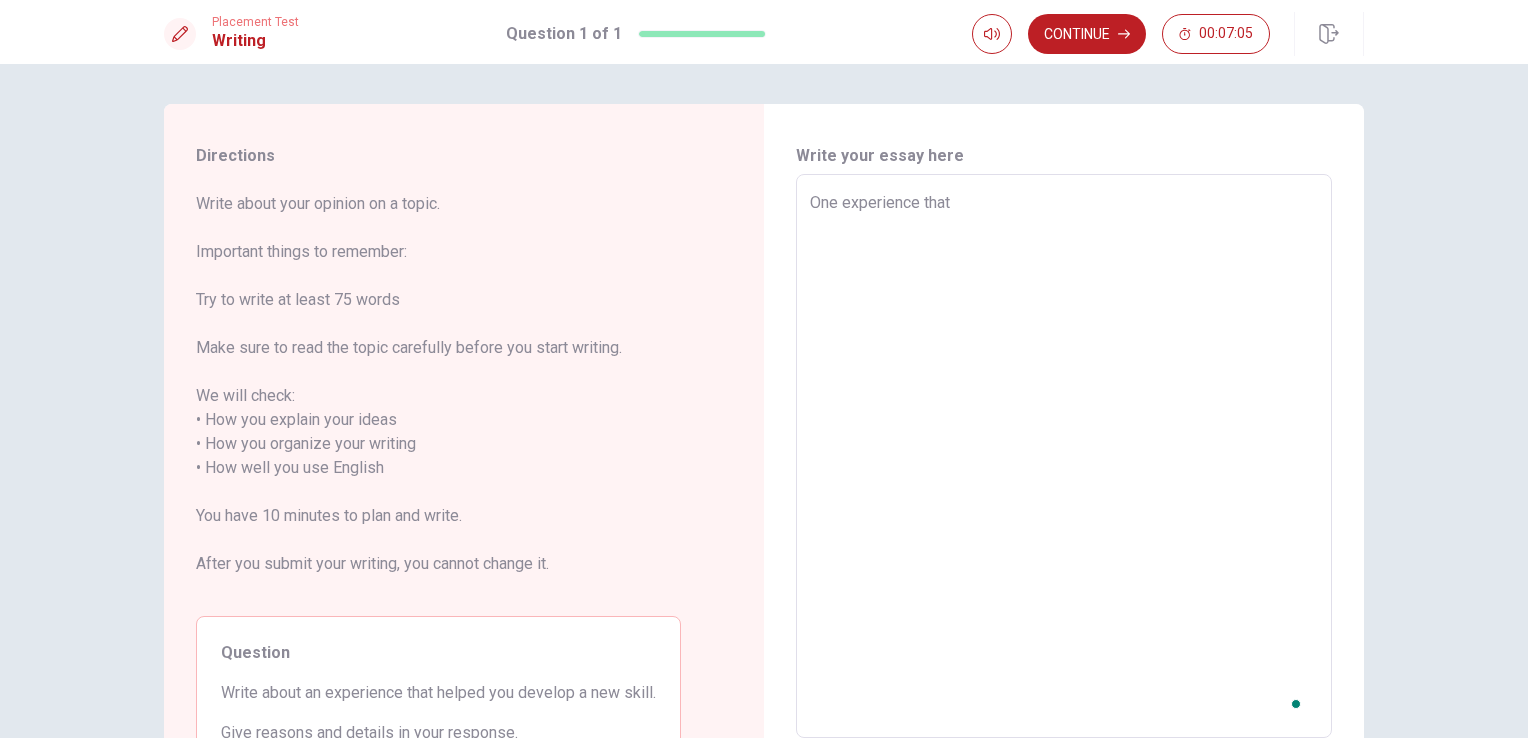 type on "x" 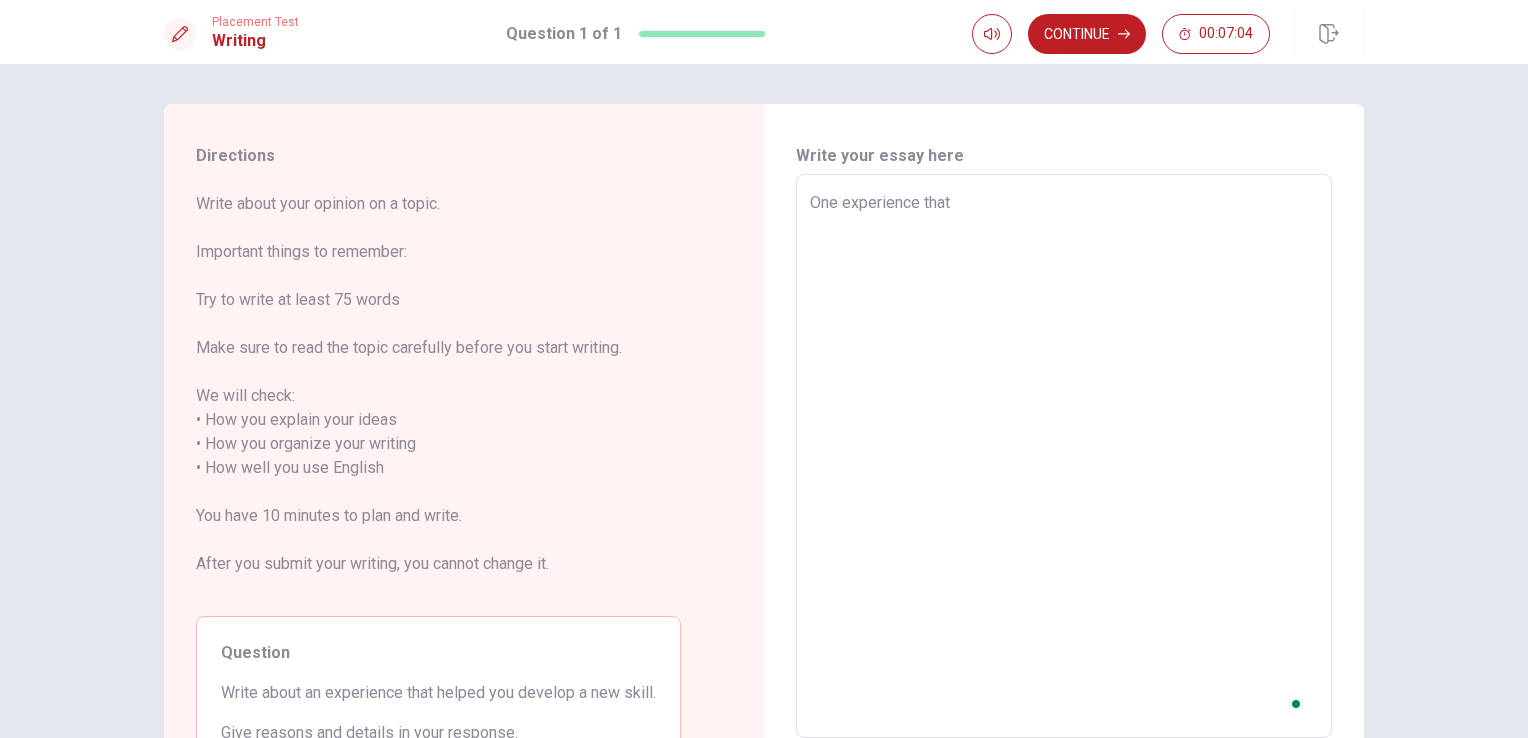 type on "One experience that h" 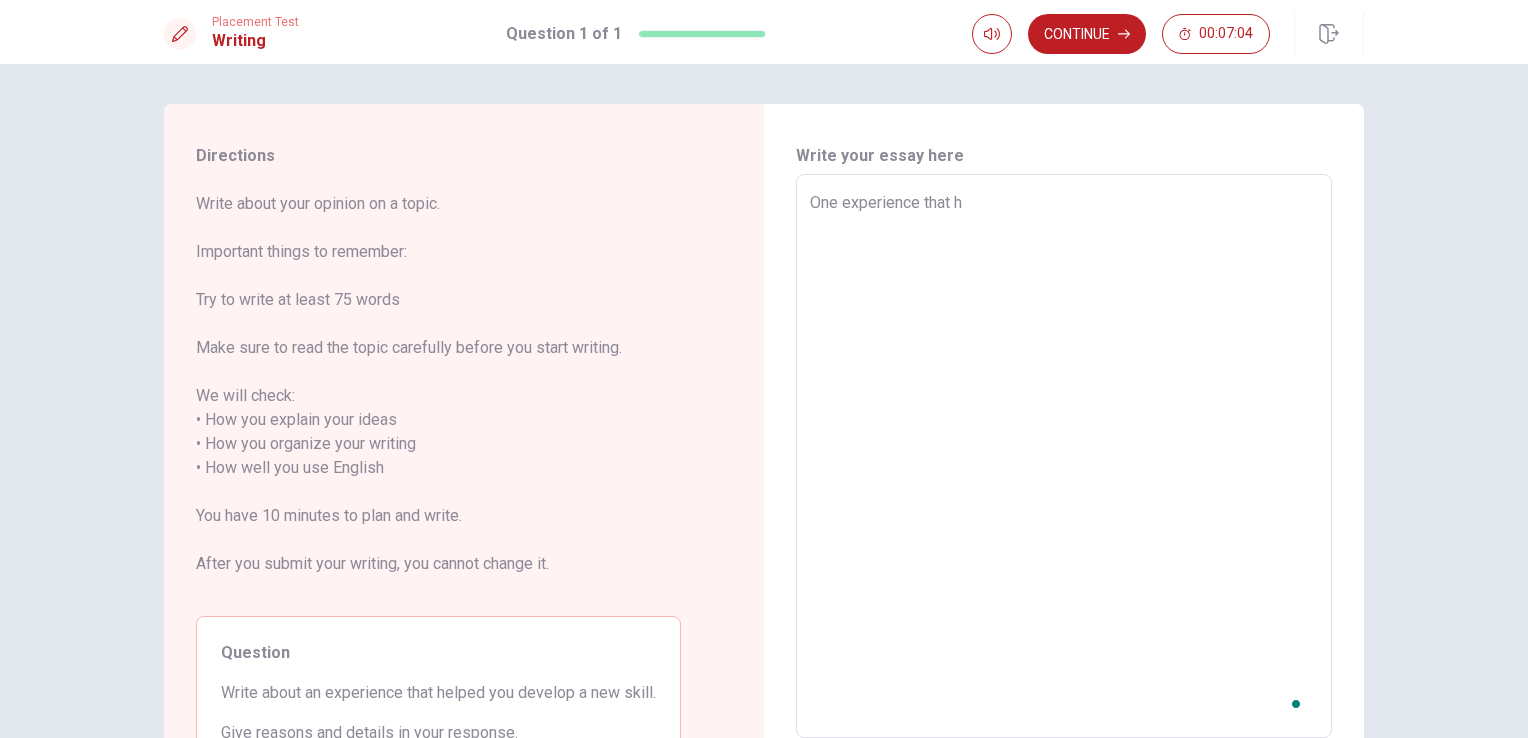 type on "x" 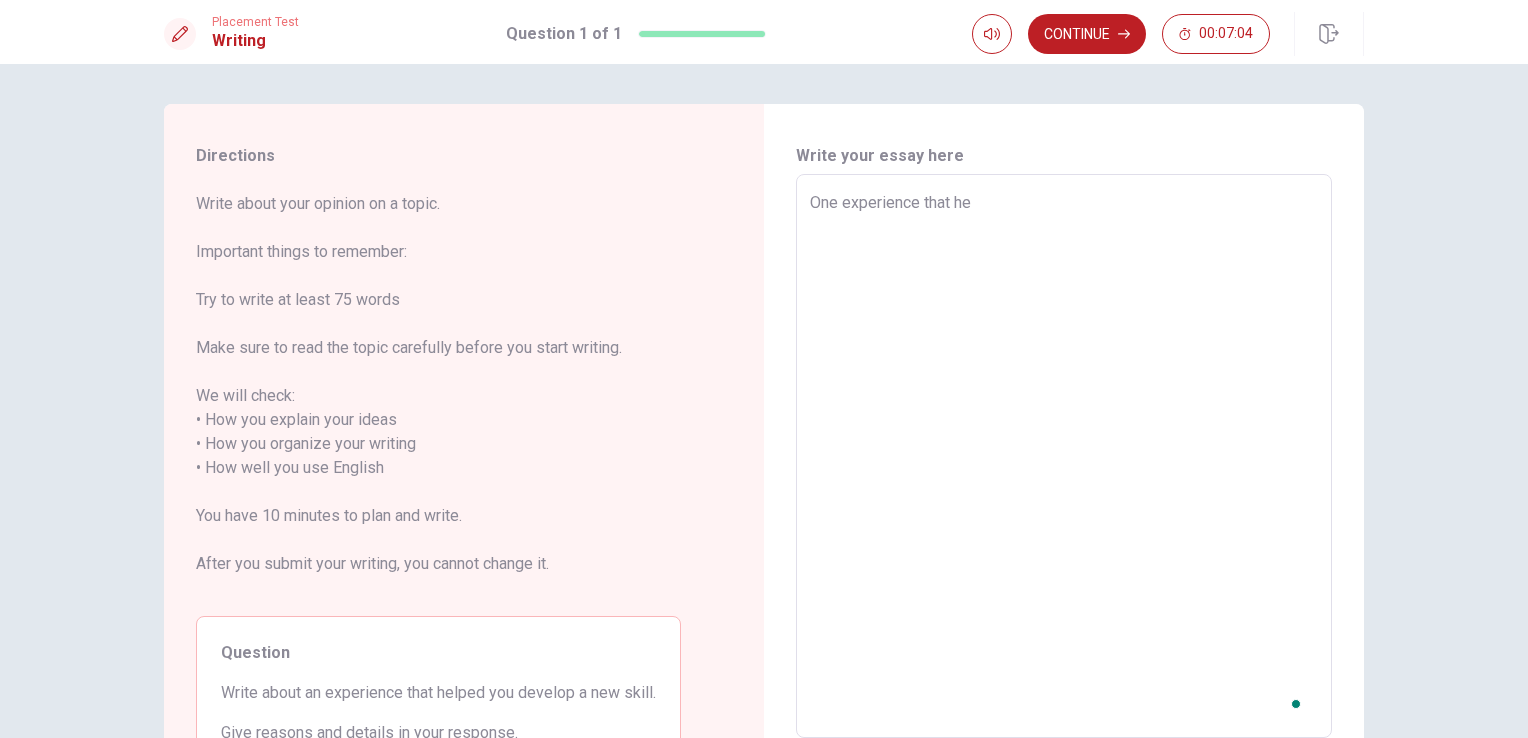 type on "x" 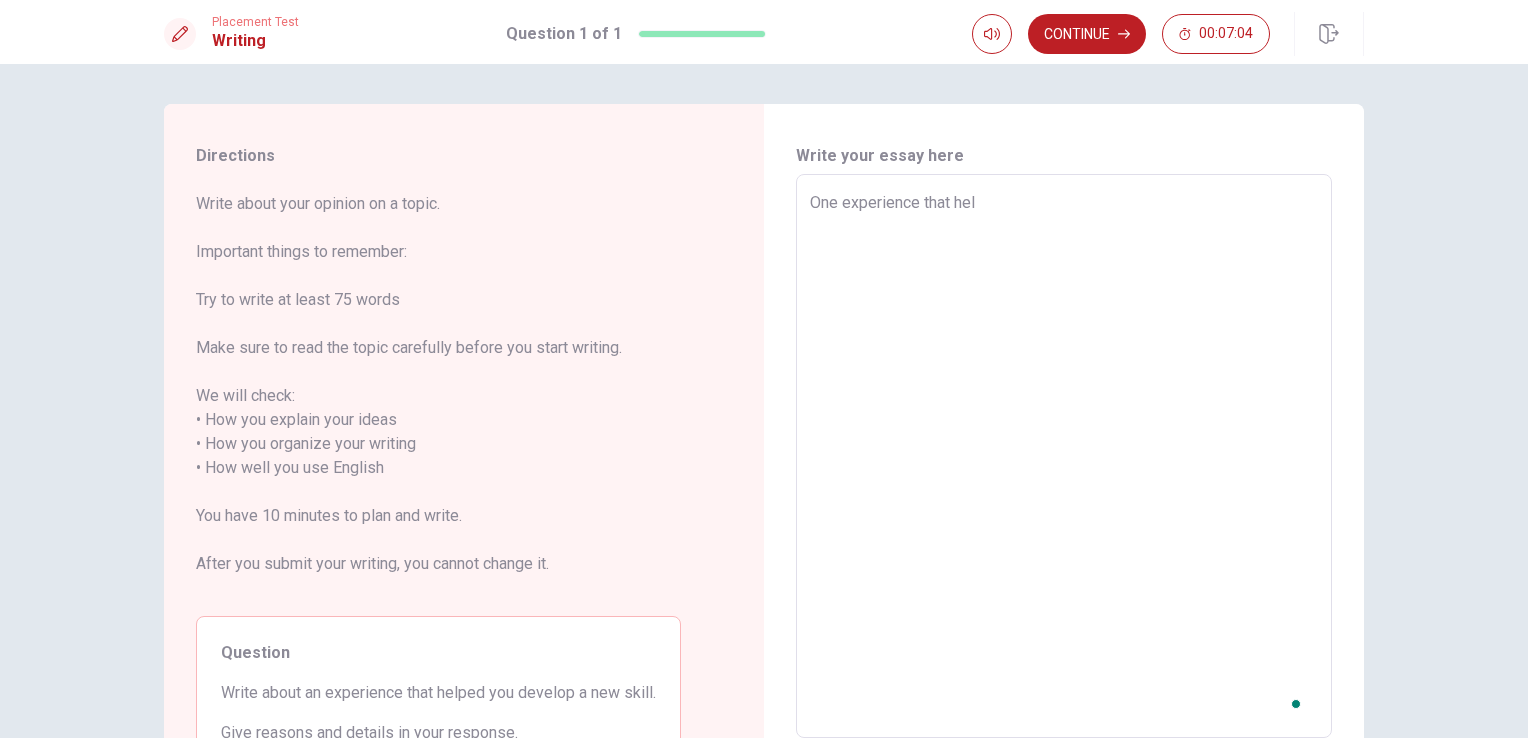 type on "x" 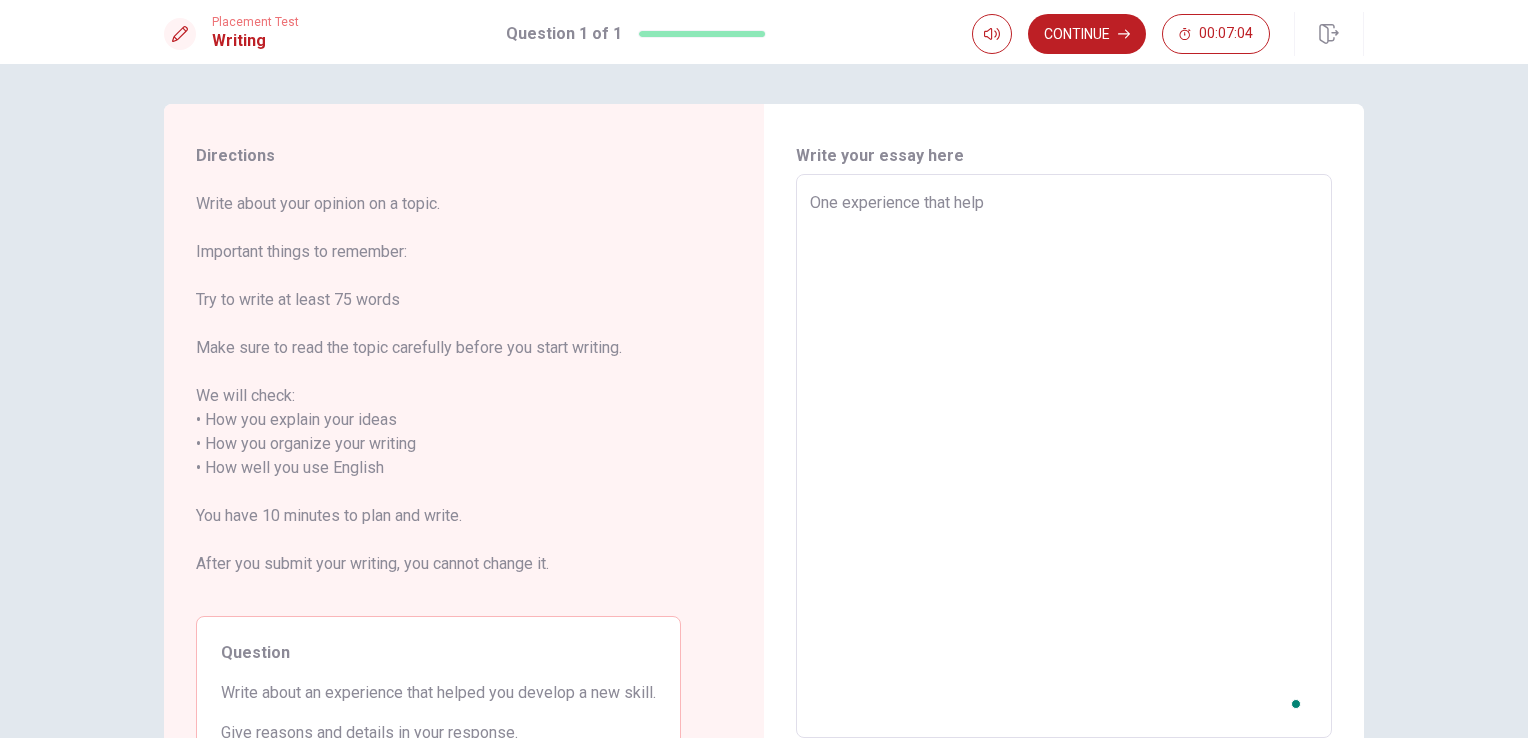 type on "x" 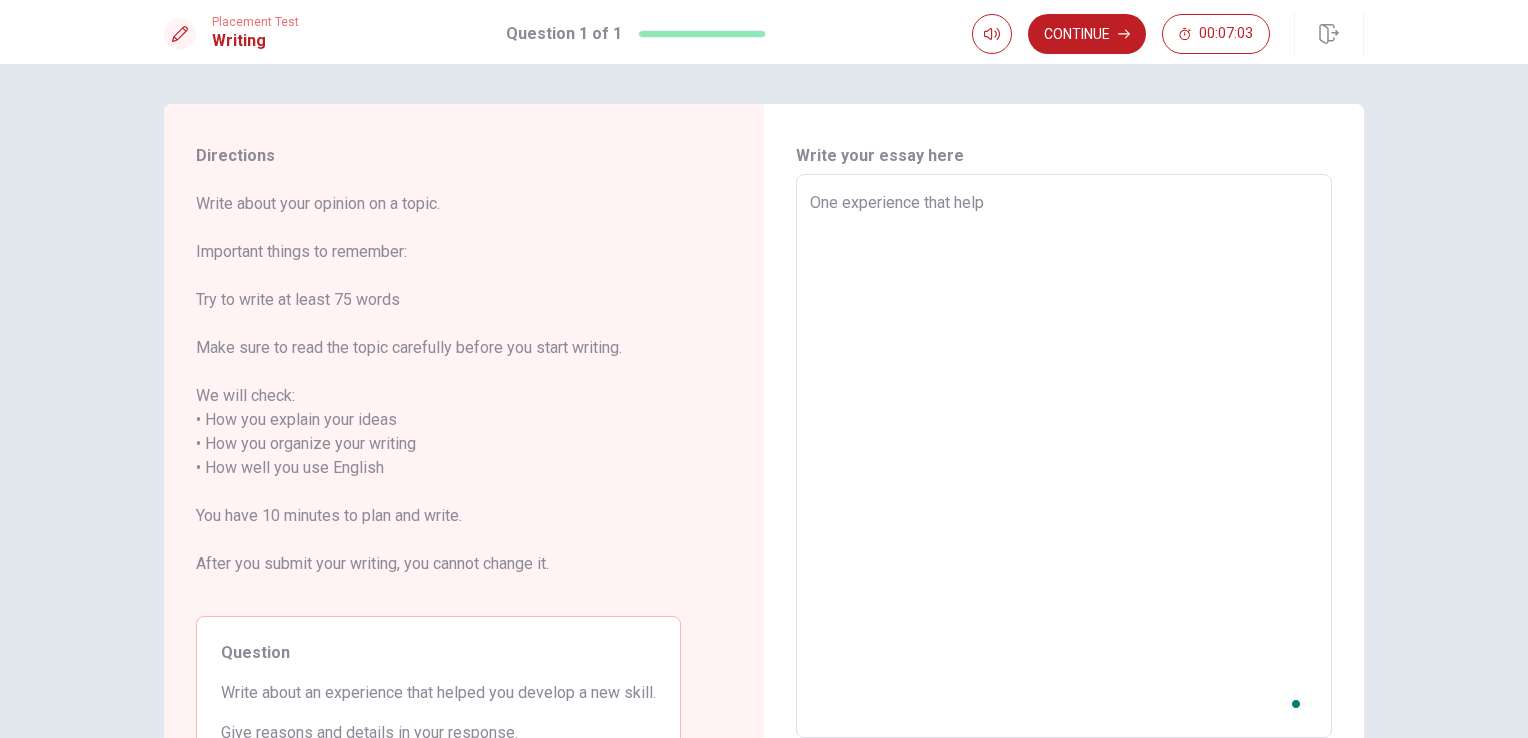 type on "One experience that helpe" 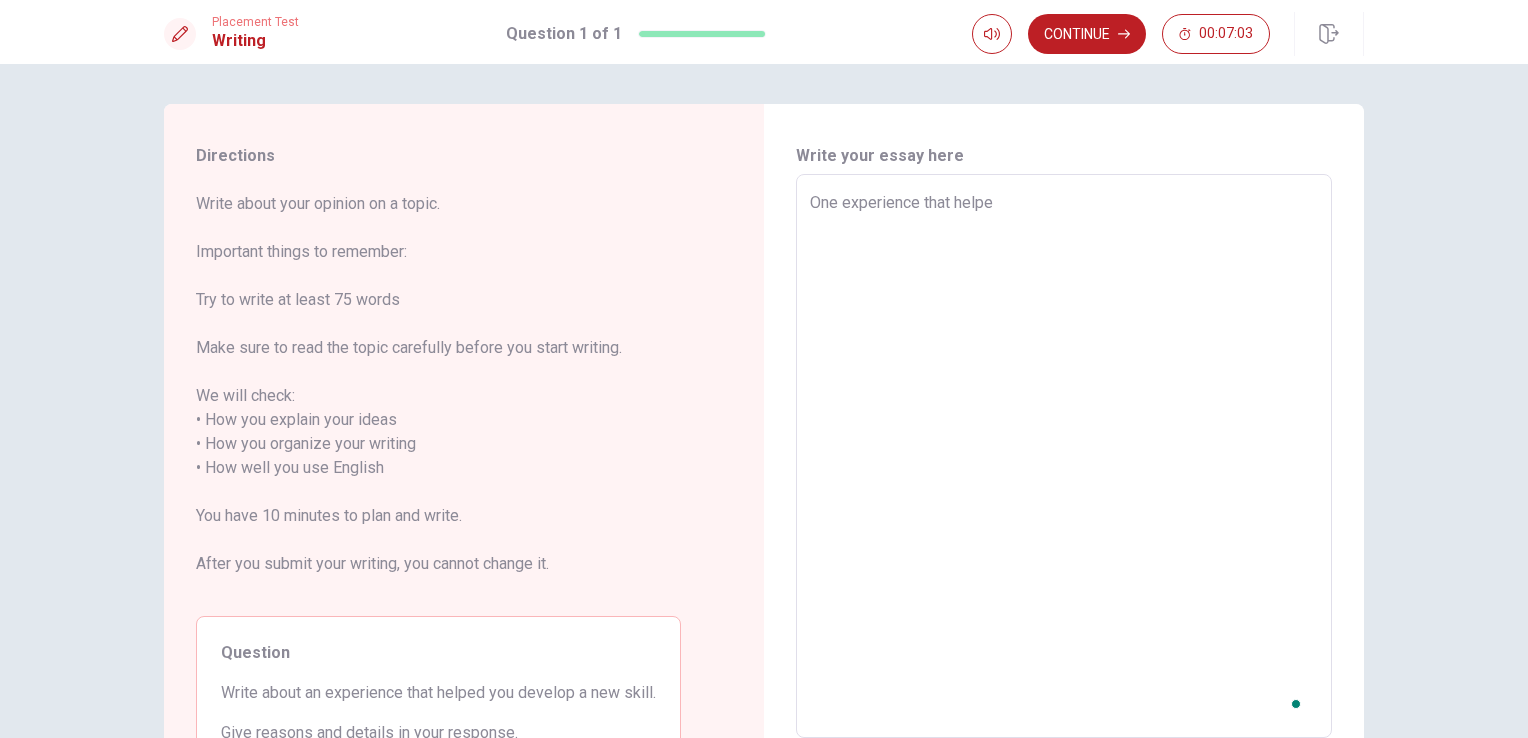type on "x" 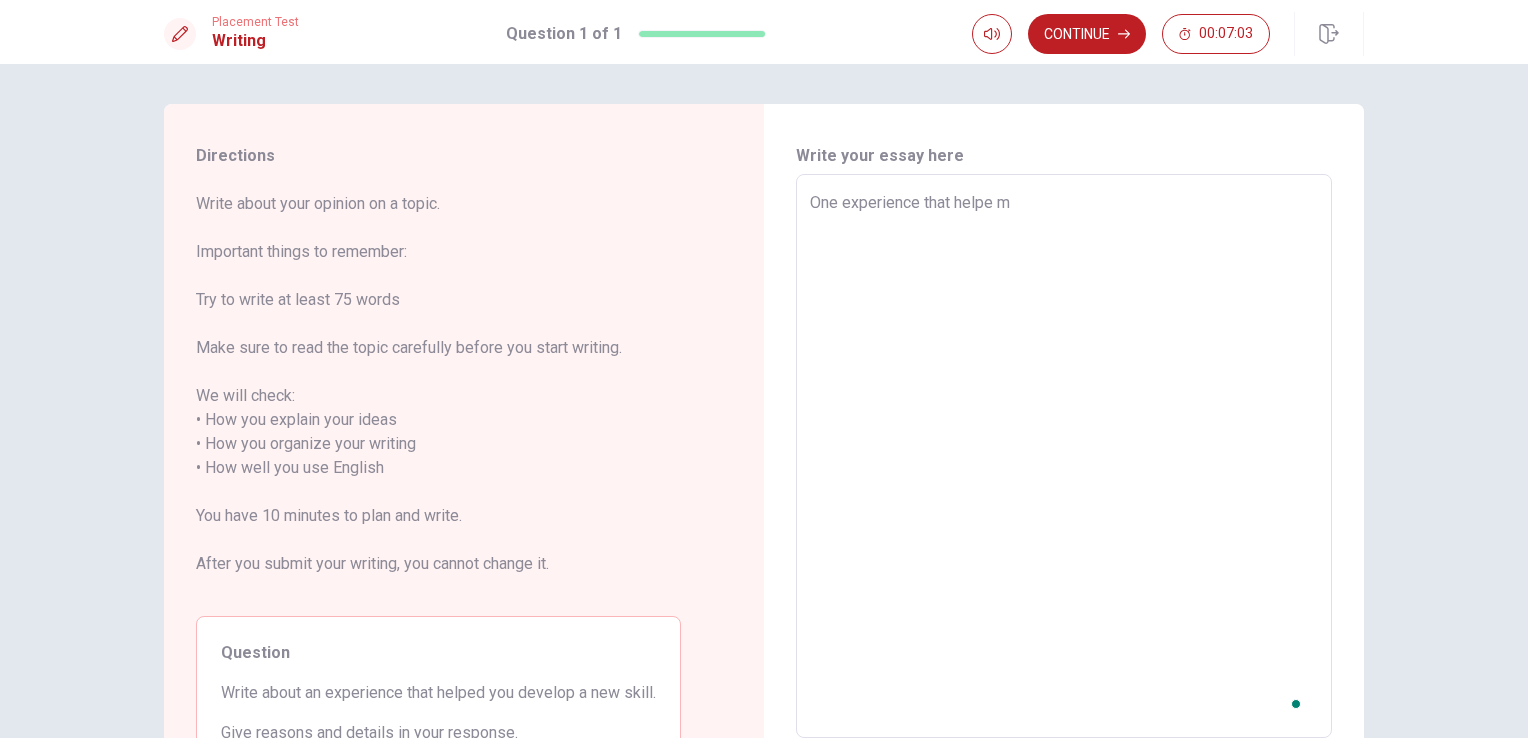 type on "x" 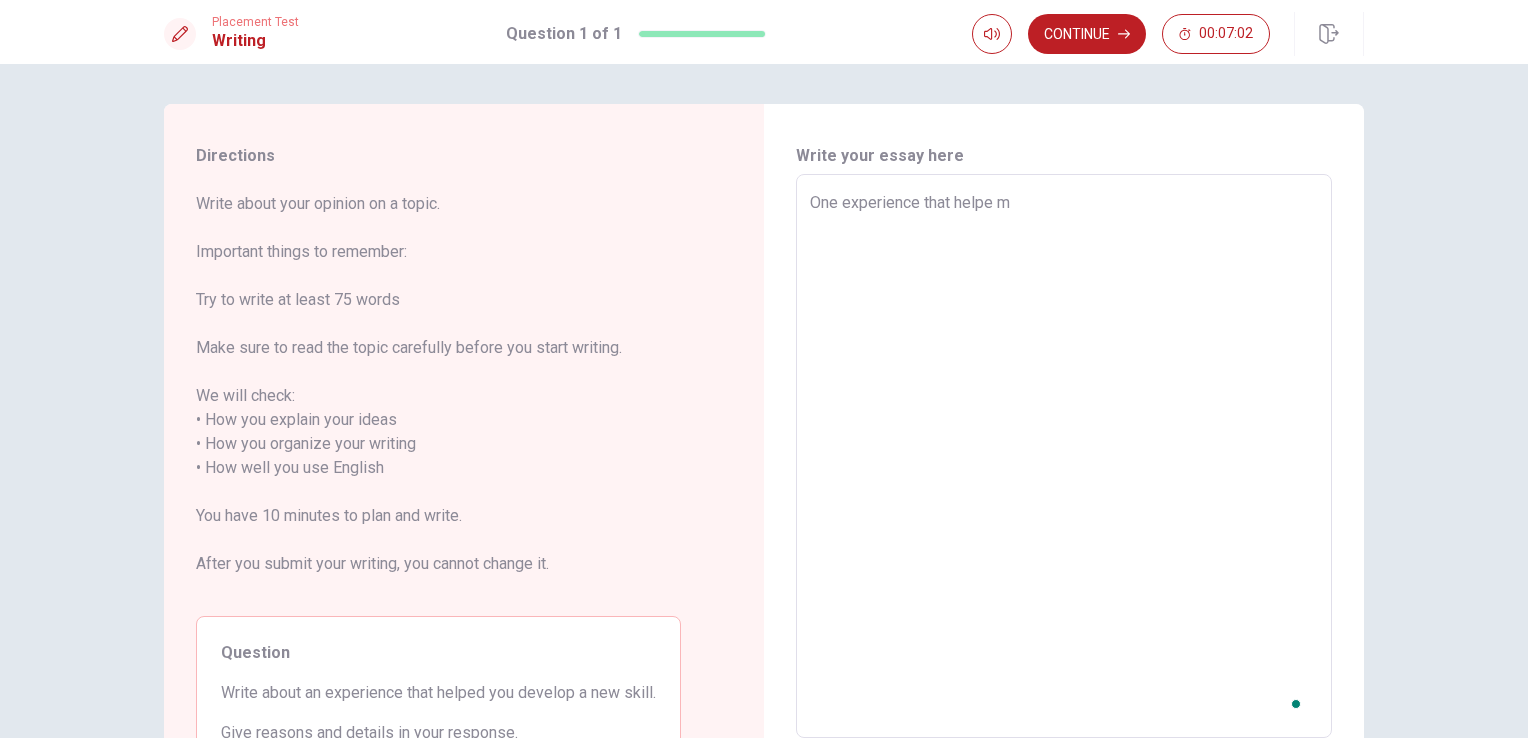 type on "One experience that helpe me" 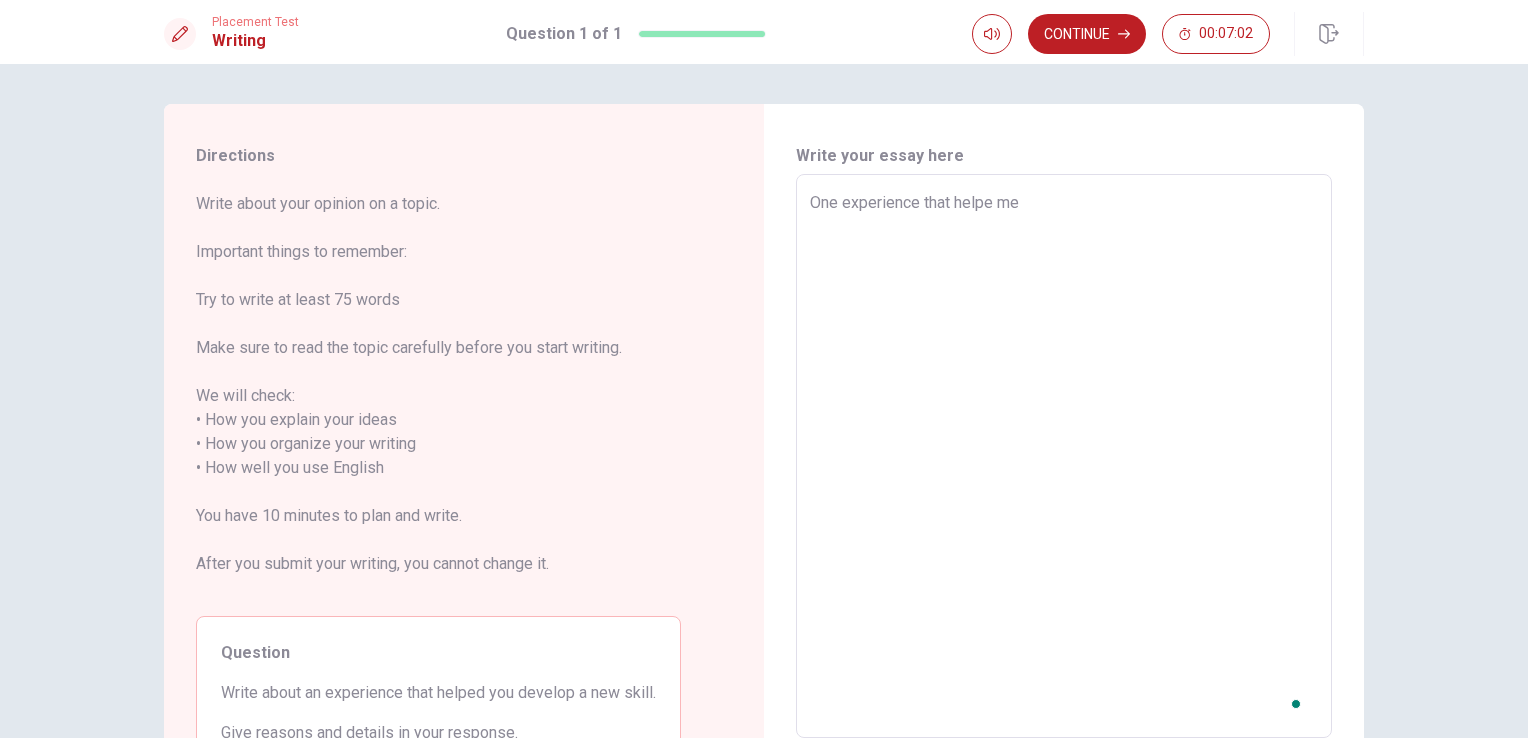 type on "x" 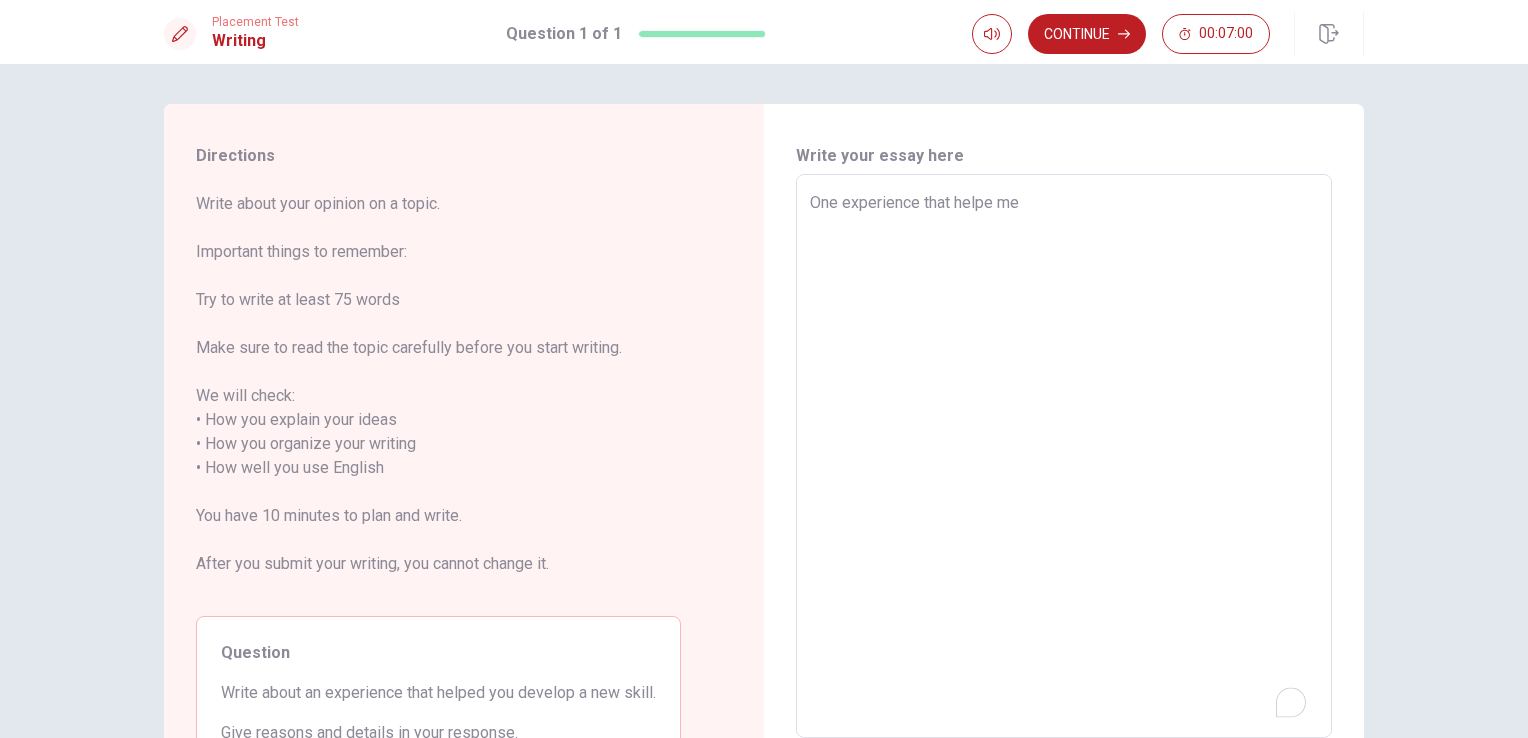type on "x" 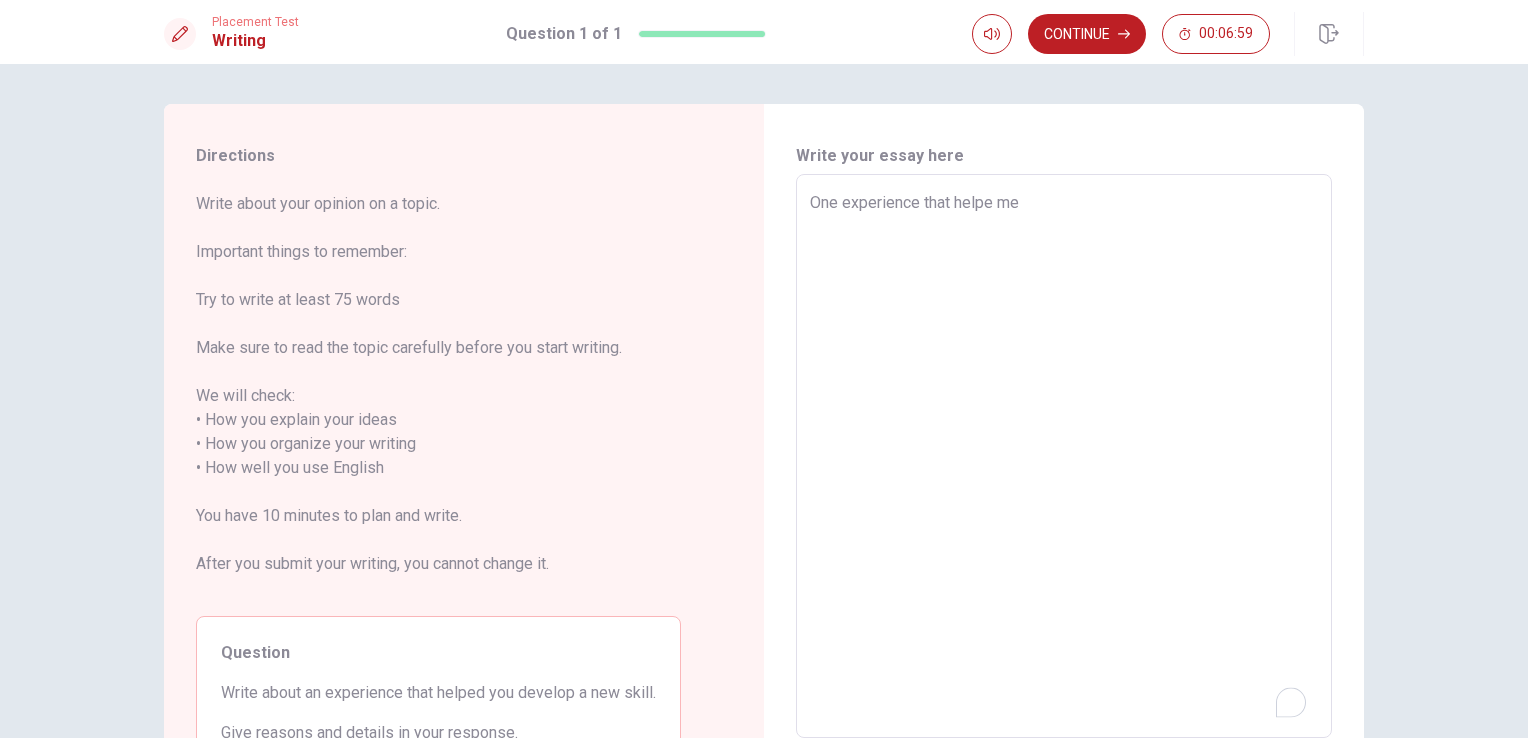 type on "One experience that helpe me d" 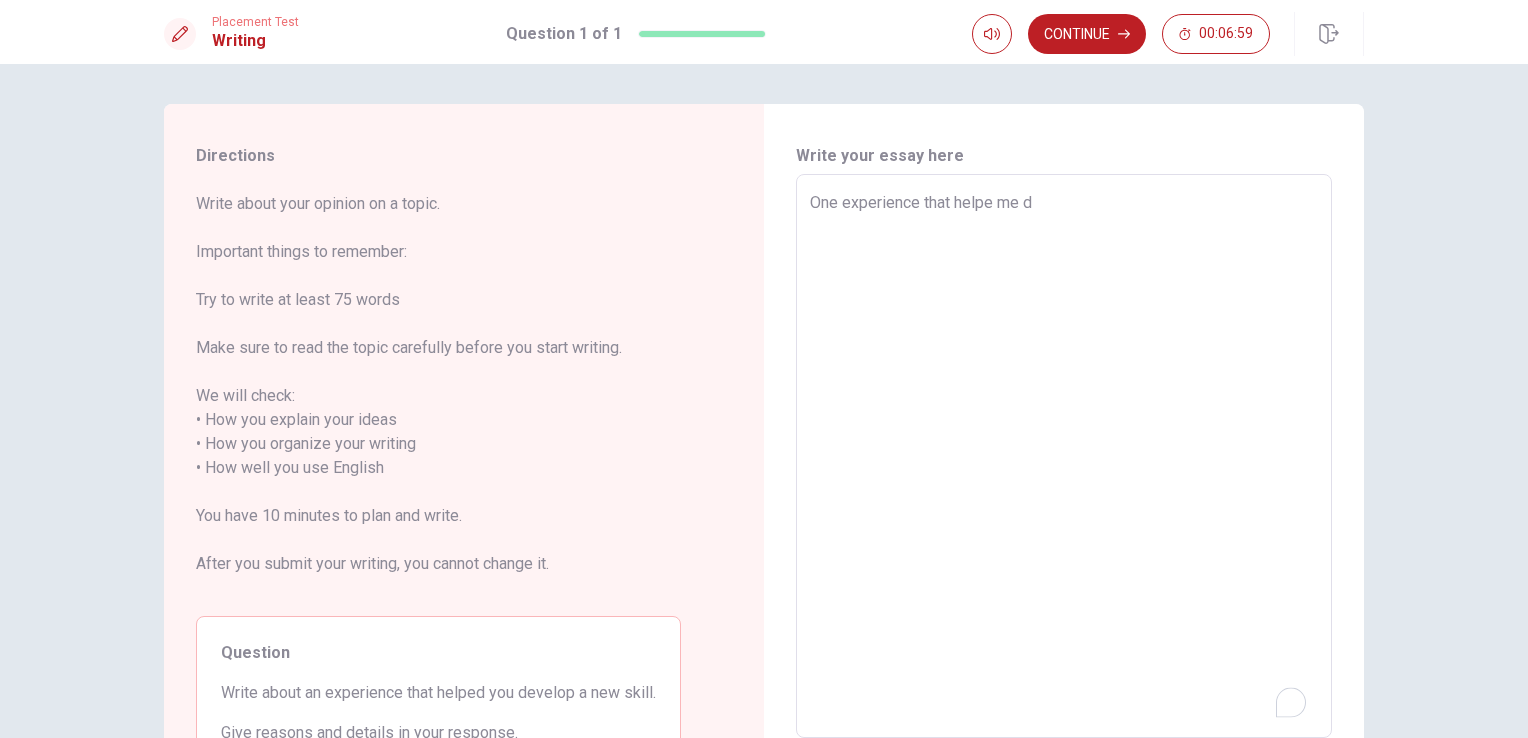 type on "x" 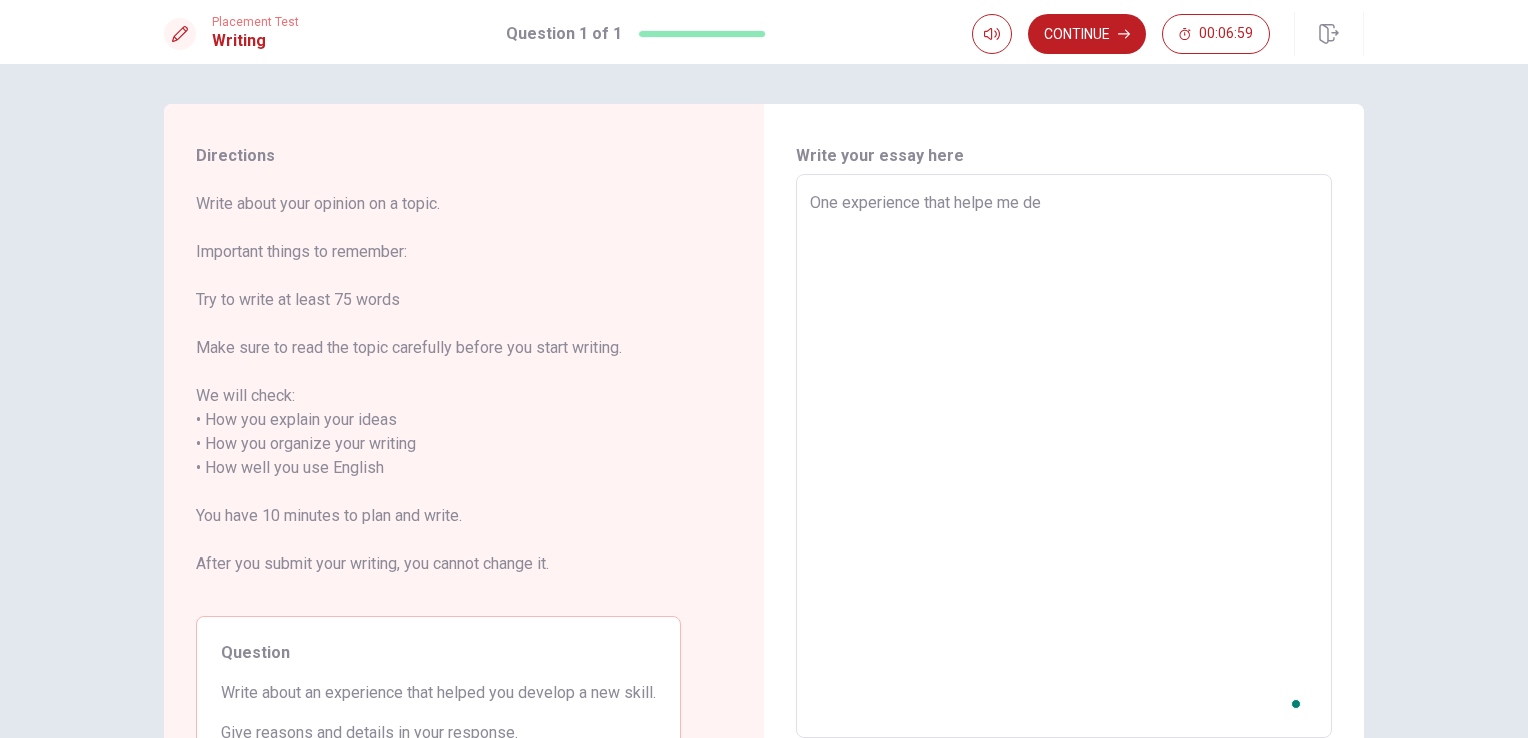 type on "x" 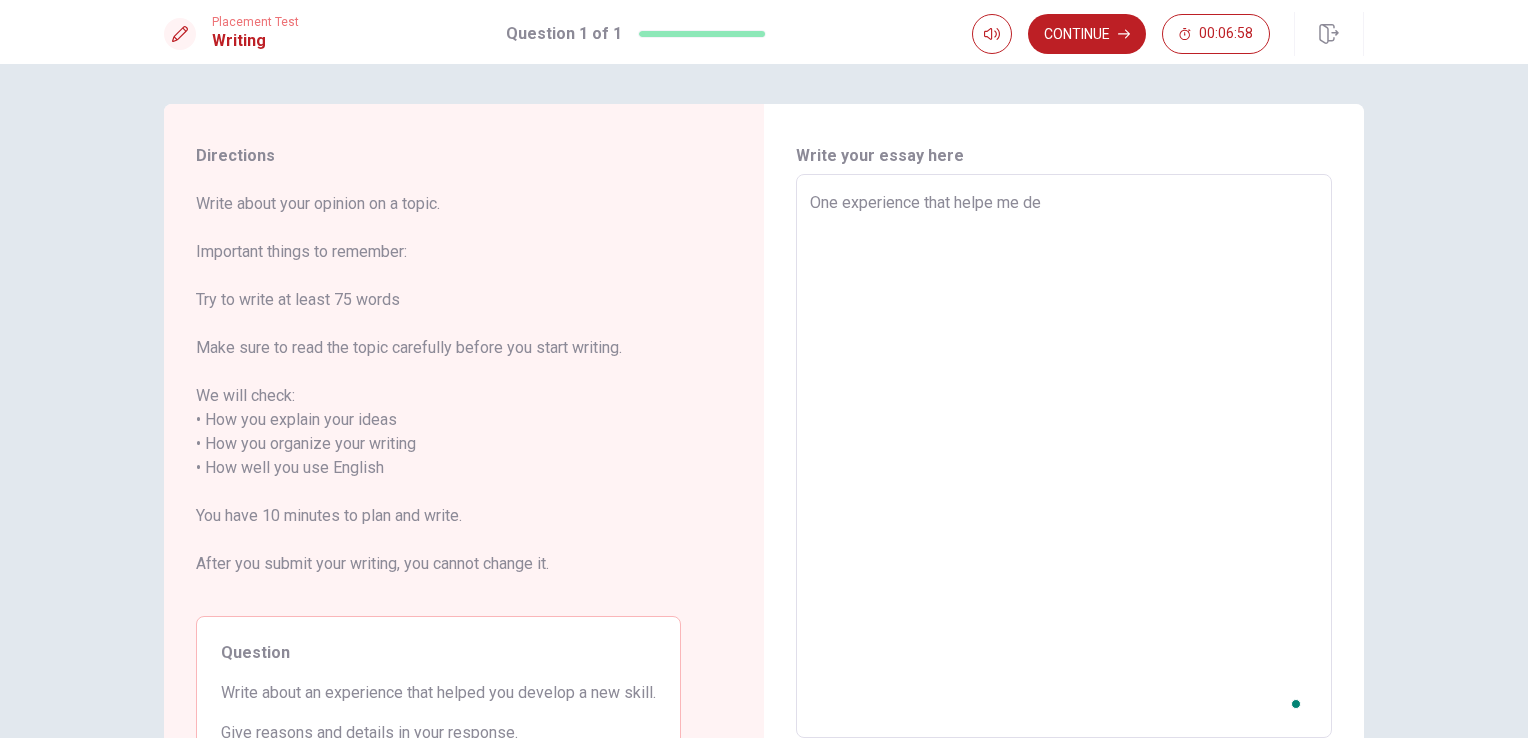 type on "One experience that helpe me dev" 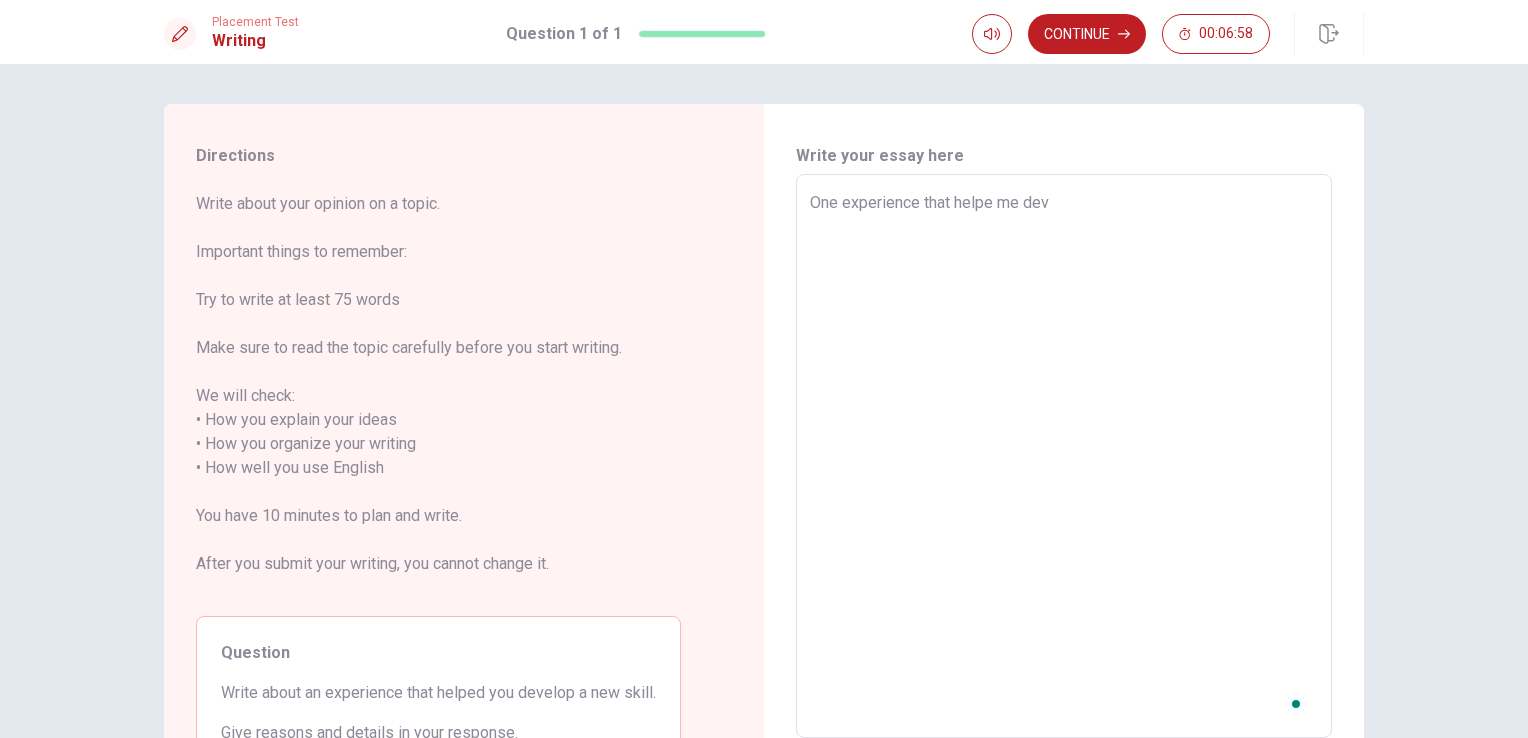 type on "x" 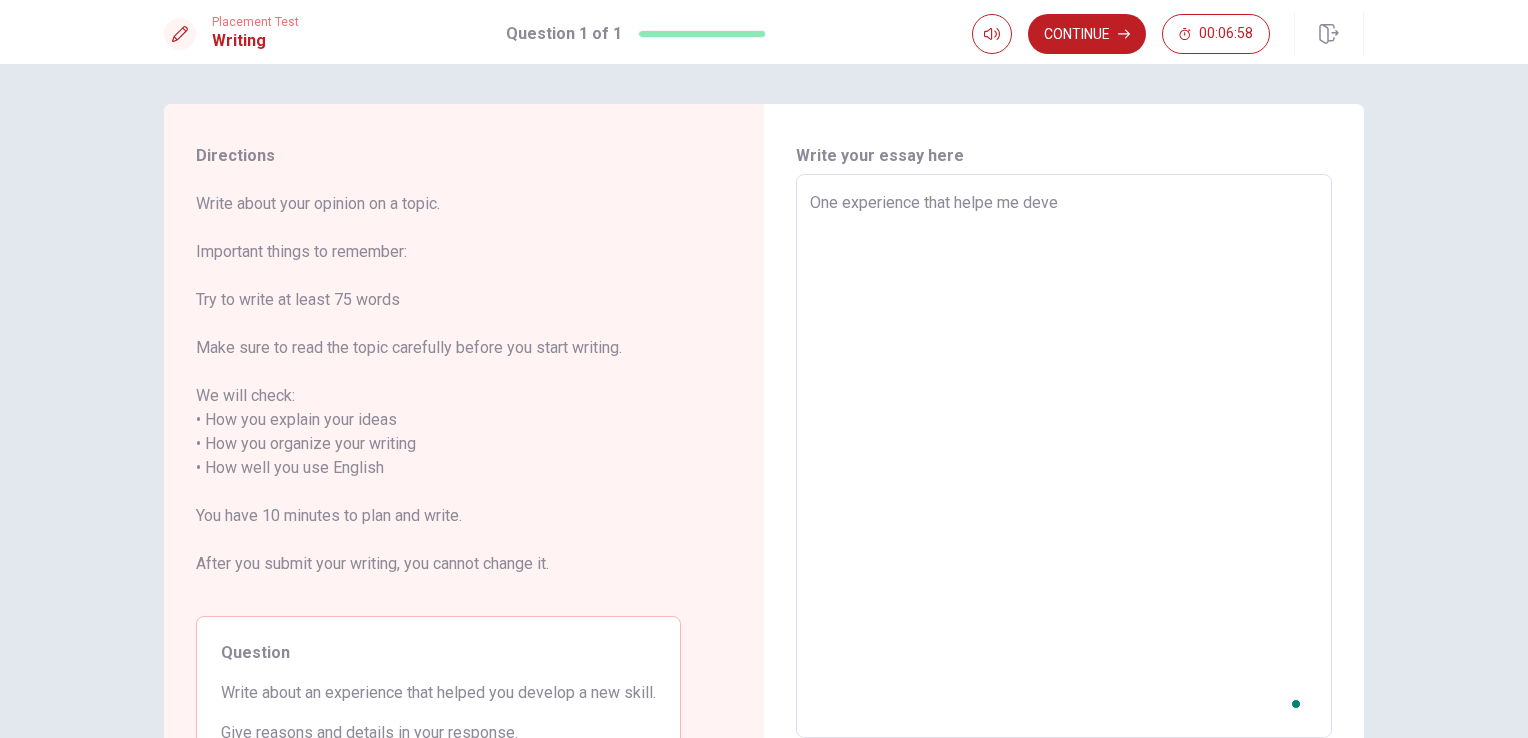 type on "x" 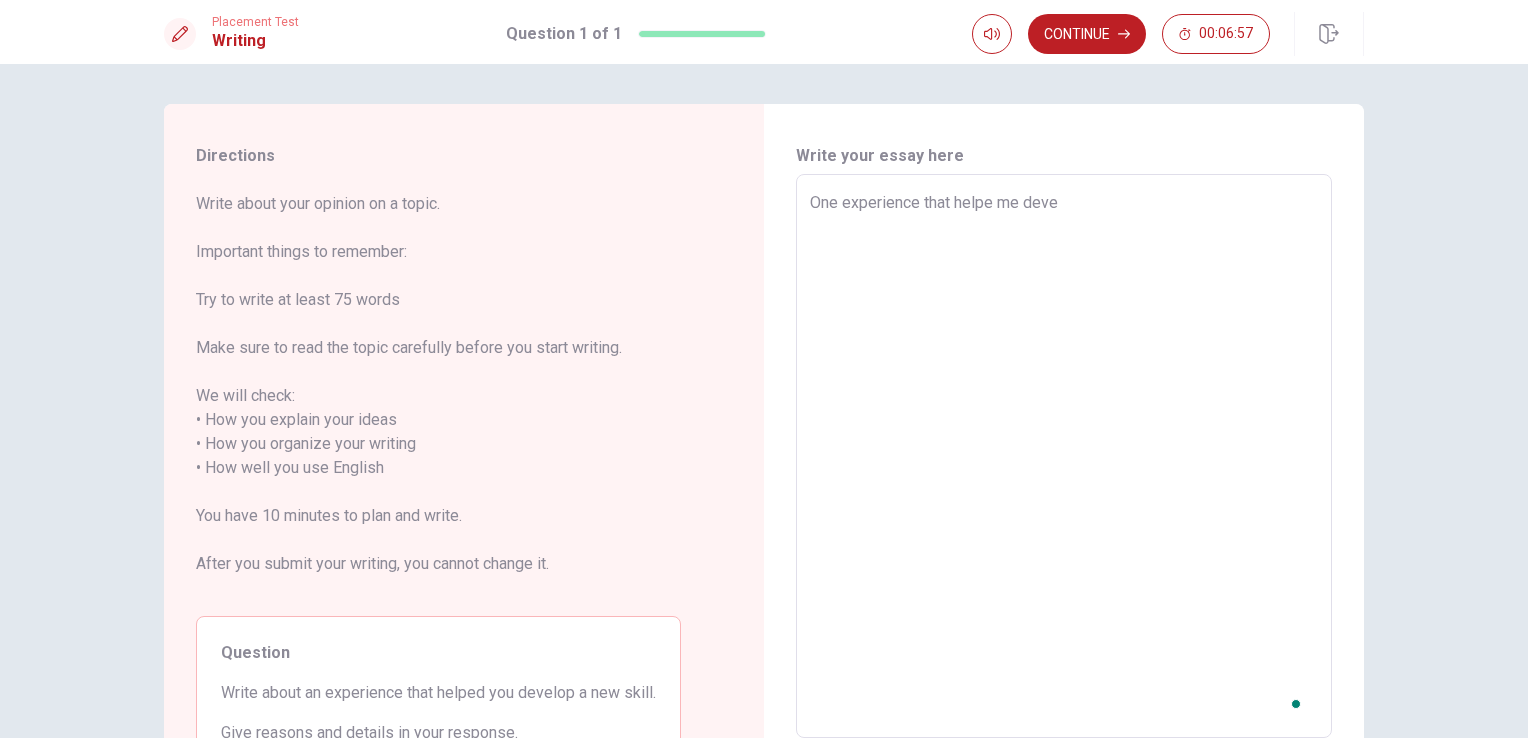 type on "One experience that helpe me devel" 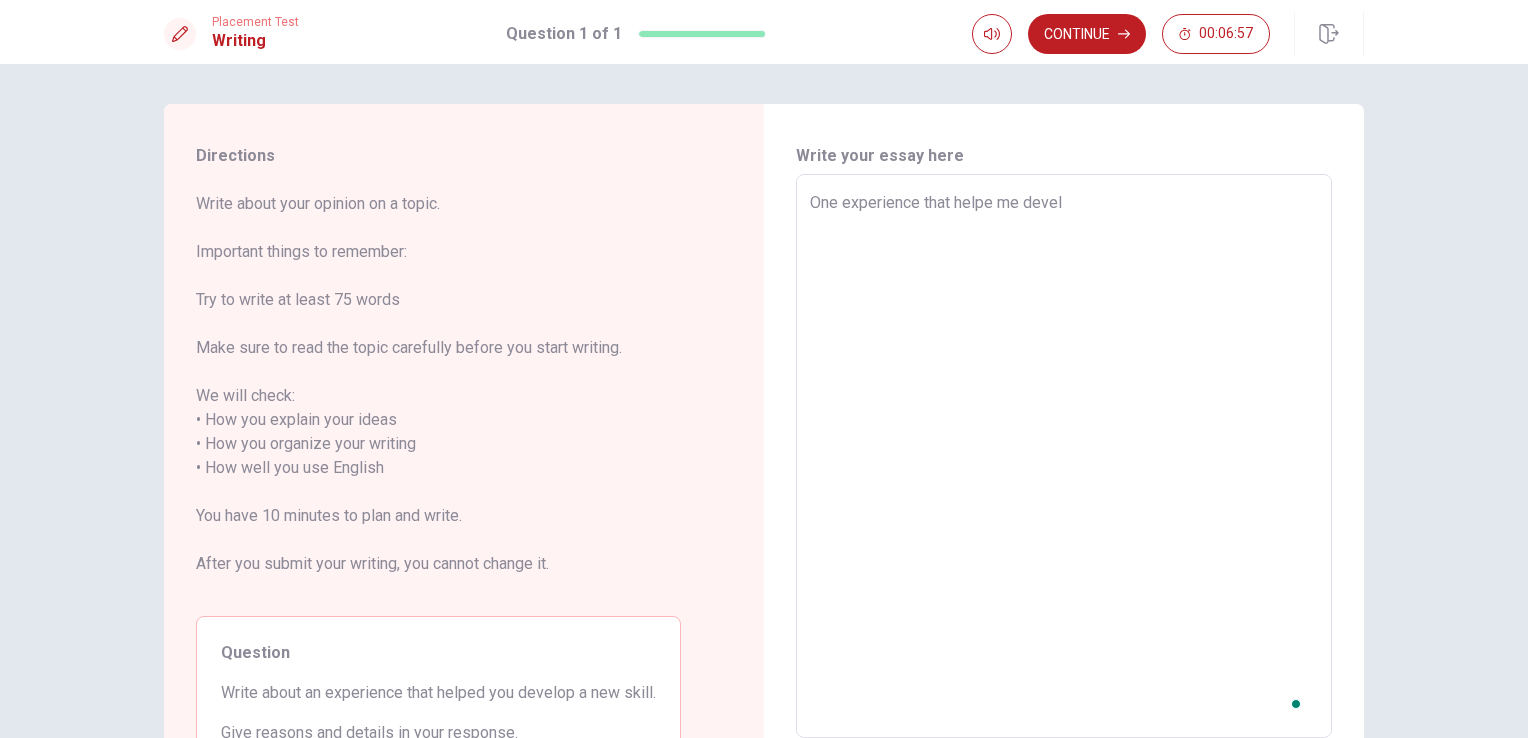 type on "x" 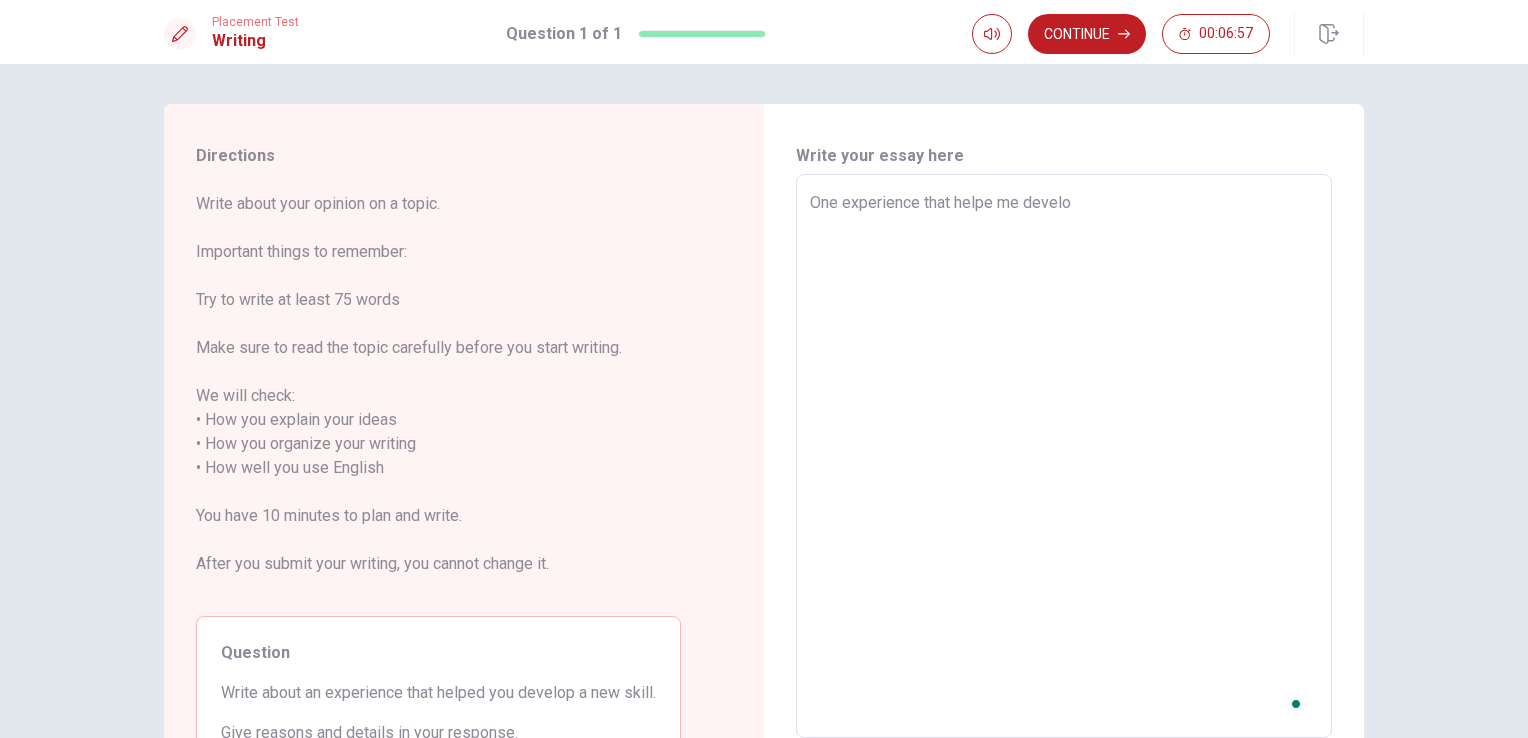 type on "x" 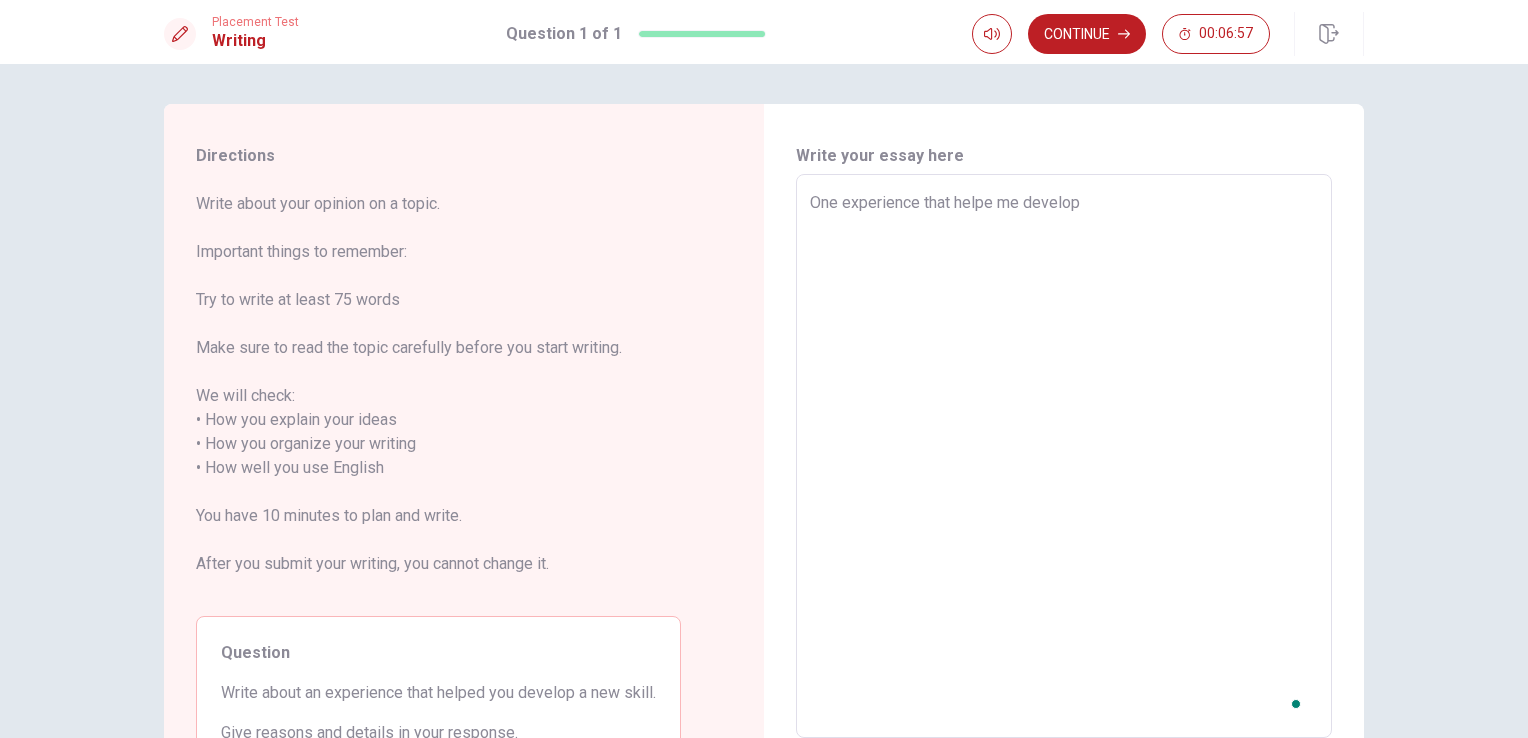 type on "x" 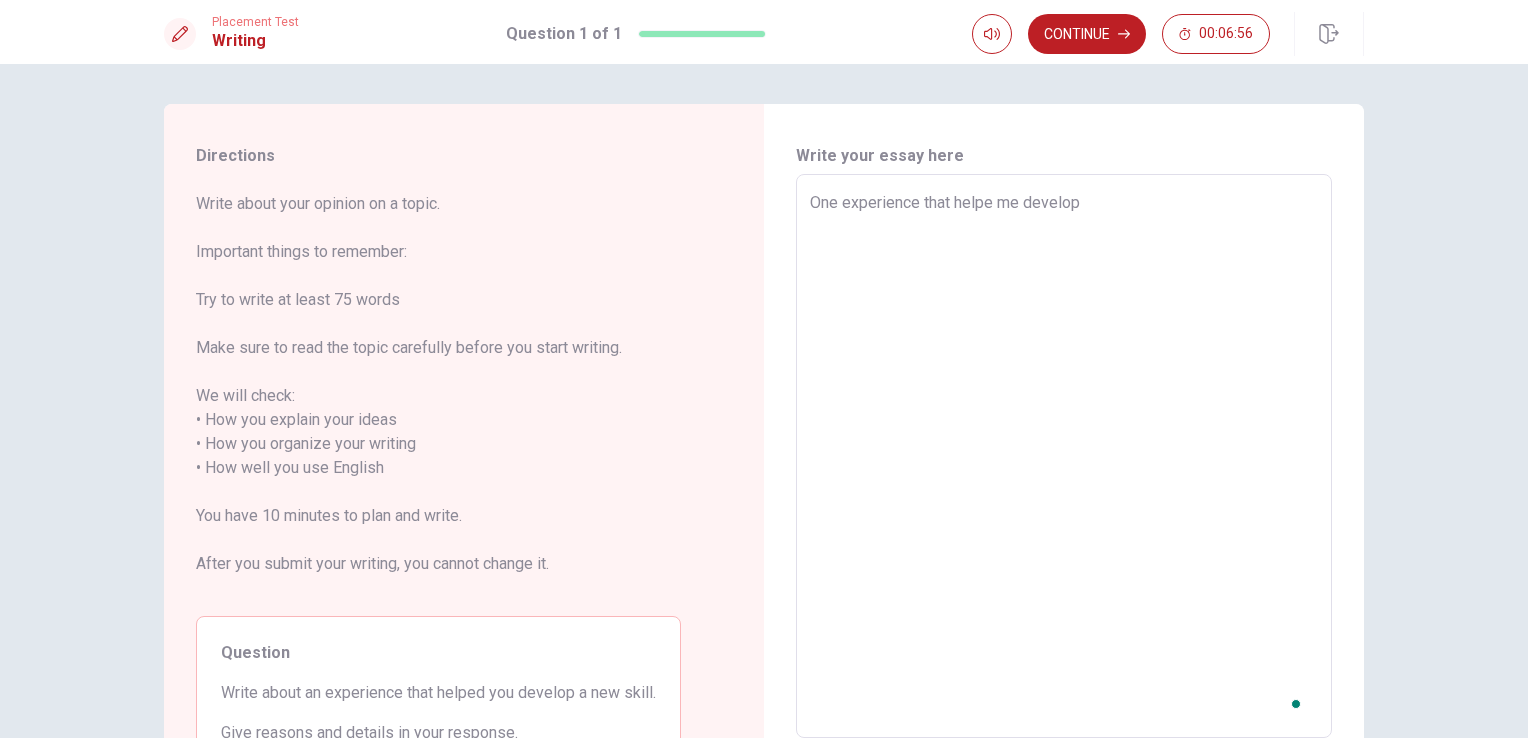 type on "One experience that helpe me develop" 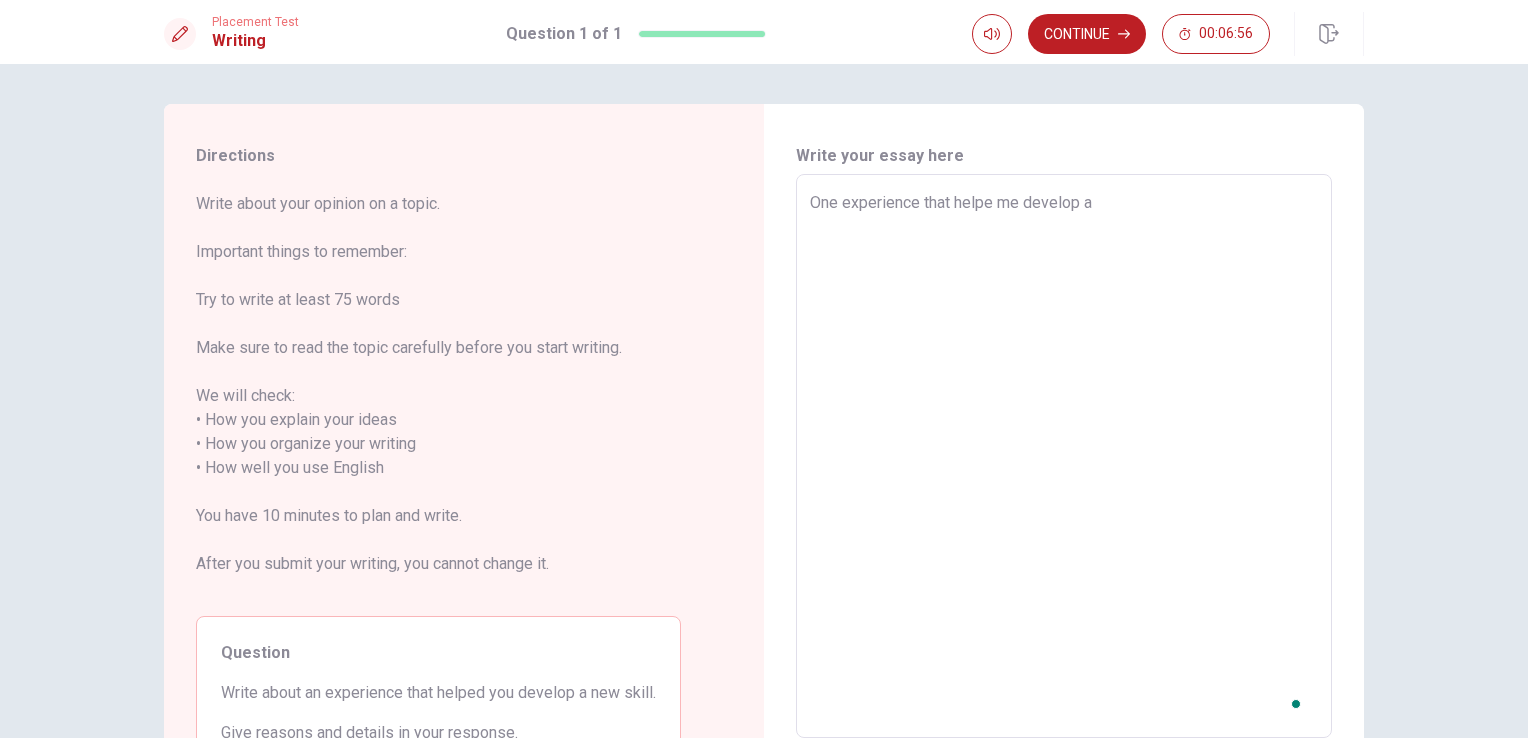 type on "x" 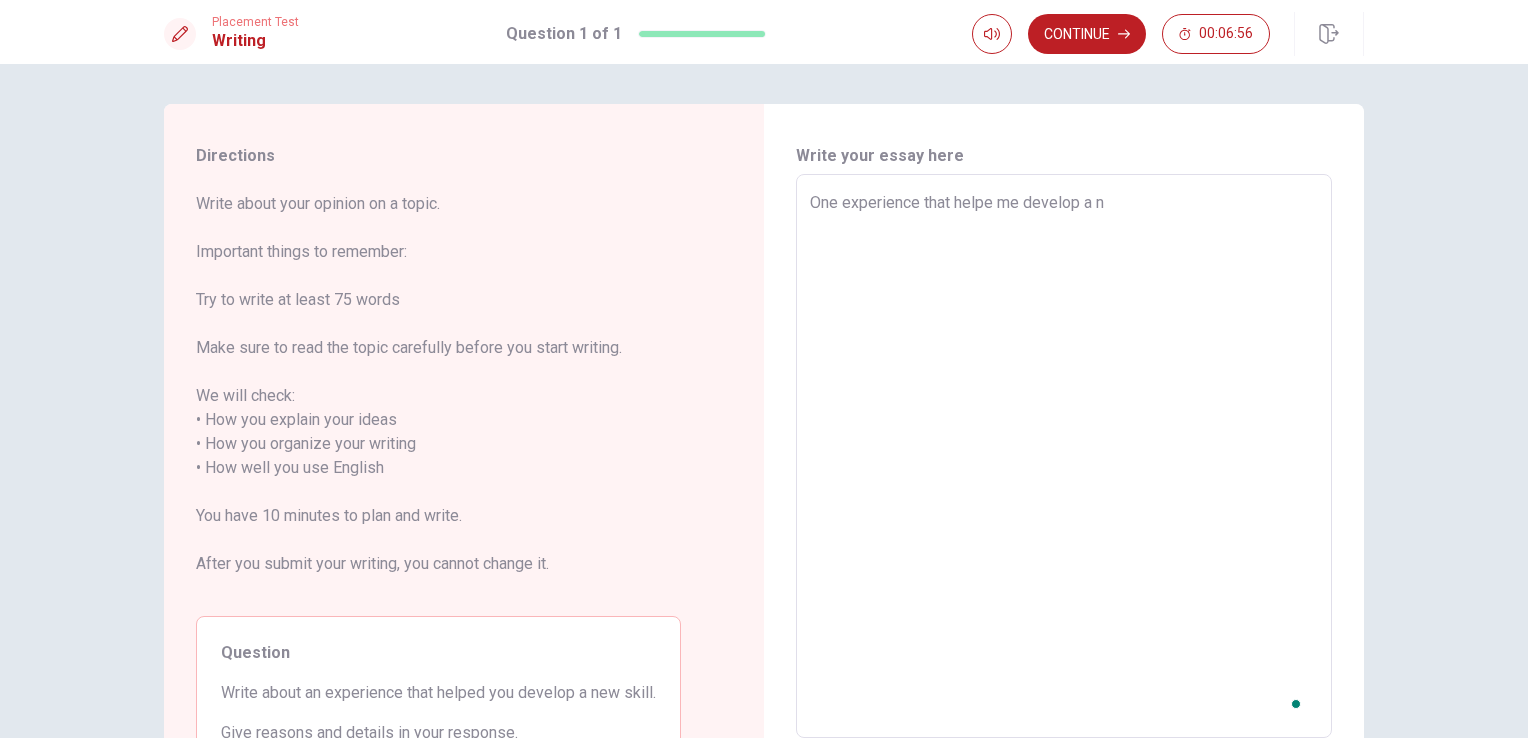 type on "x" 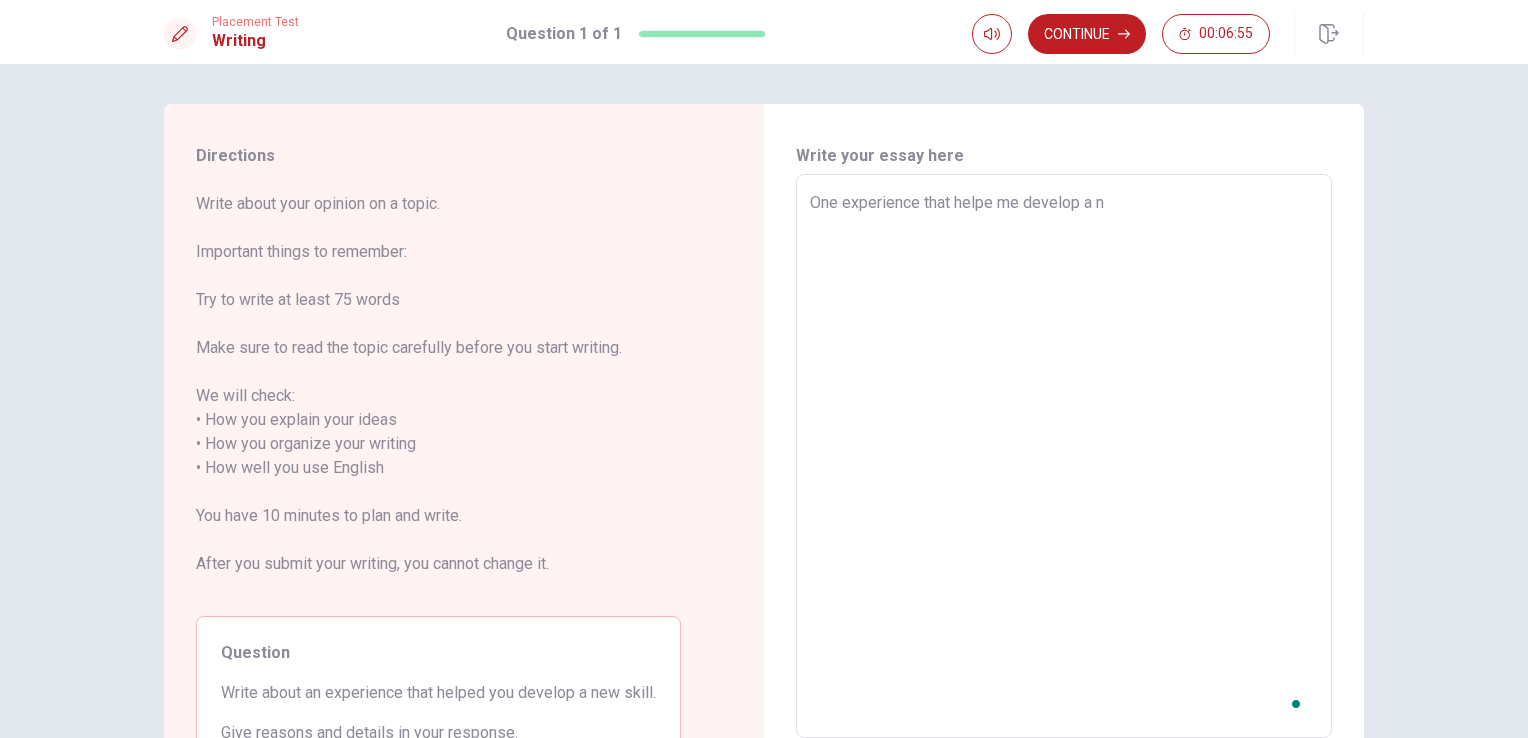 type on "One experience that helpe me develop a ne" 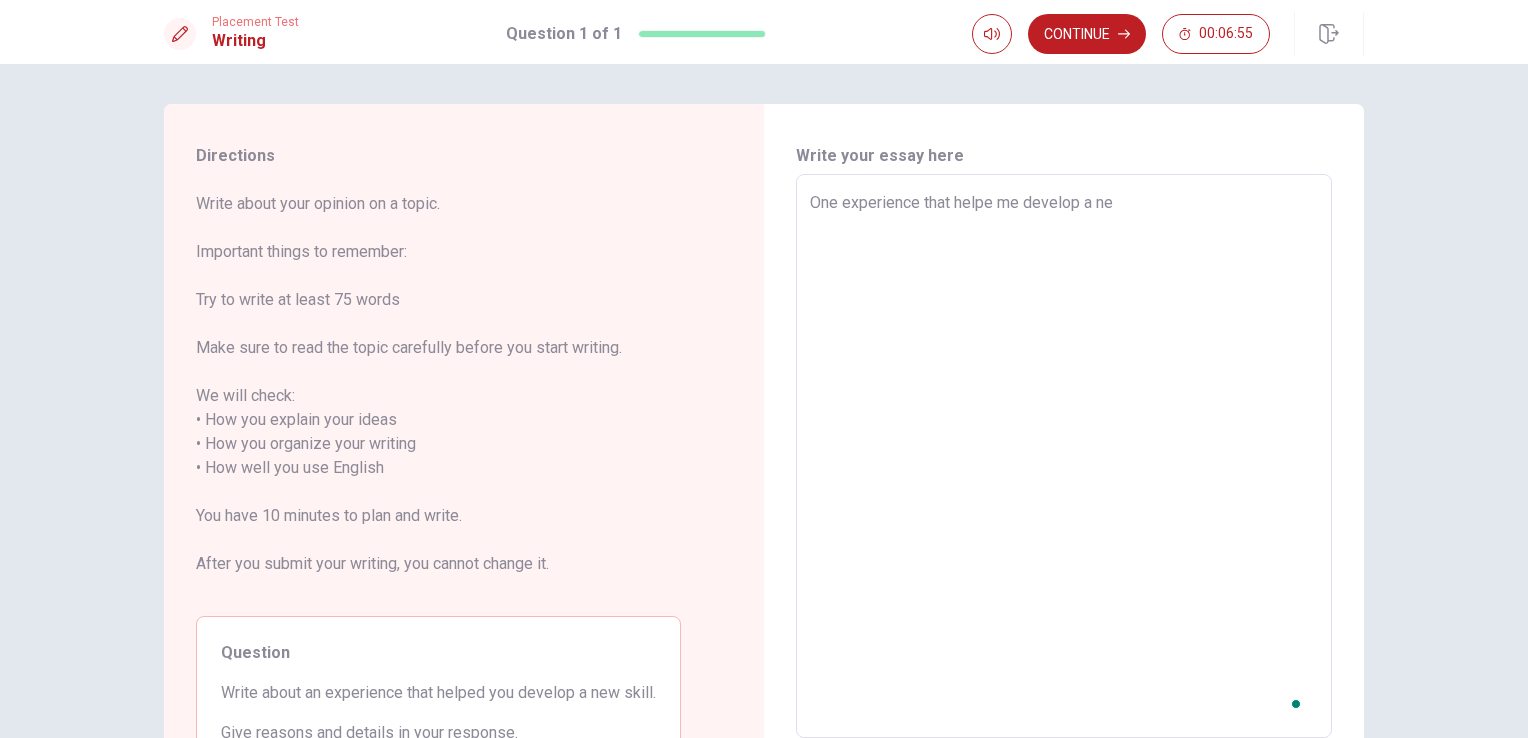 type on "x" 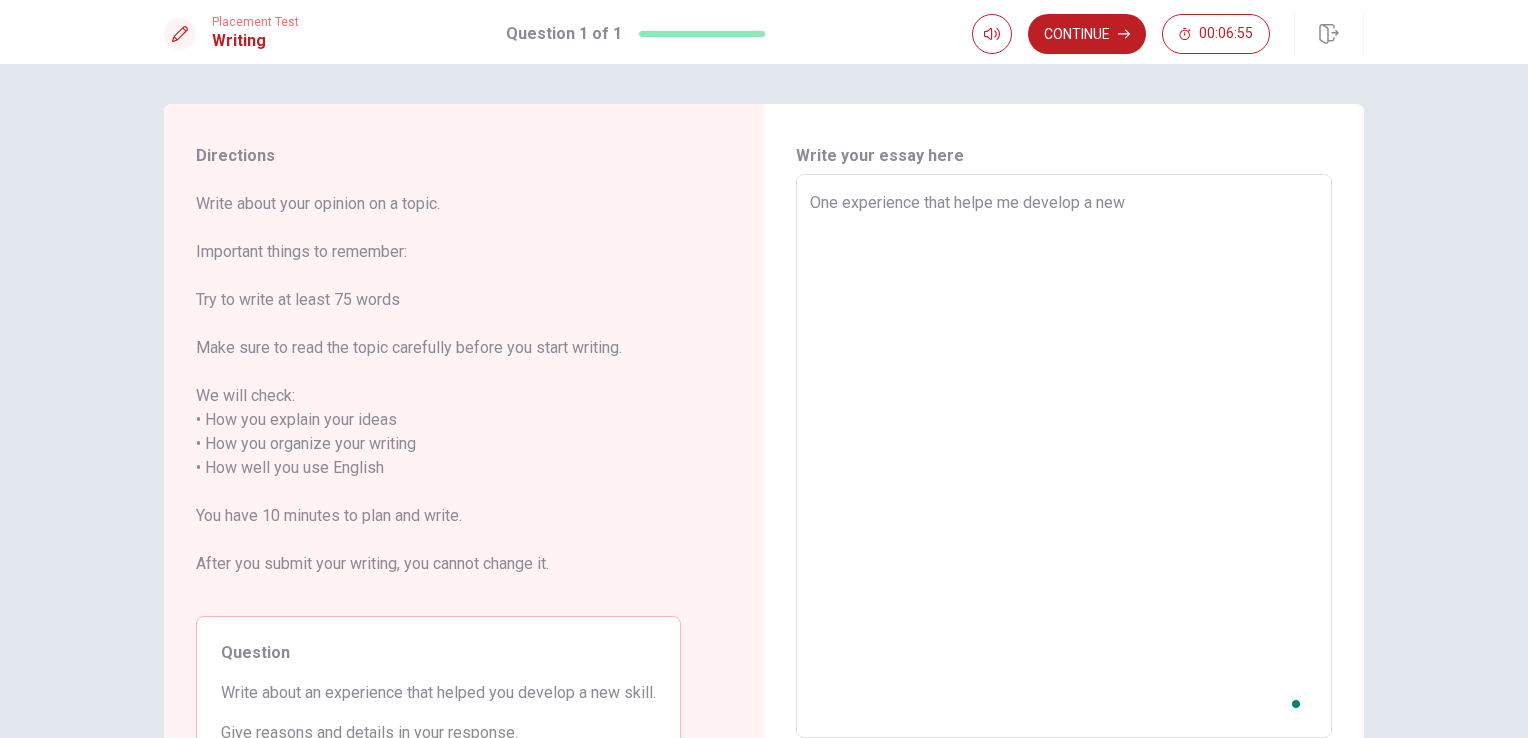 type on "x" 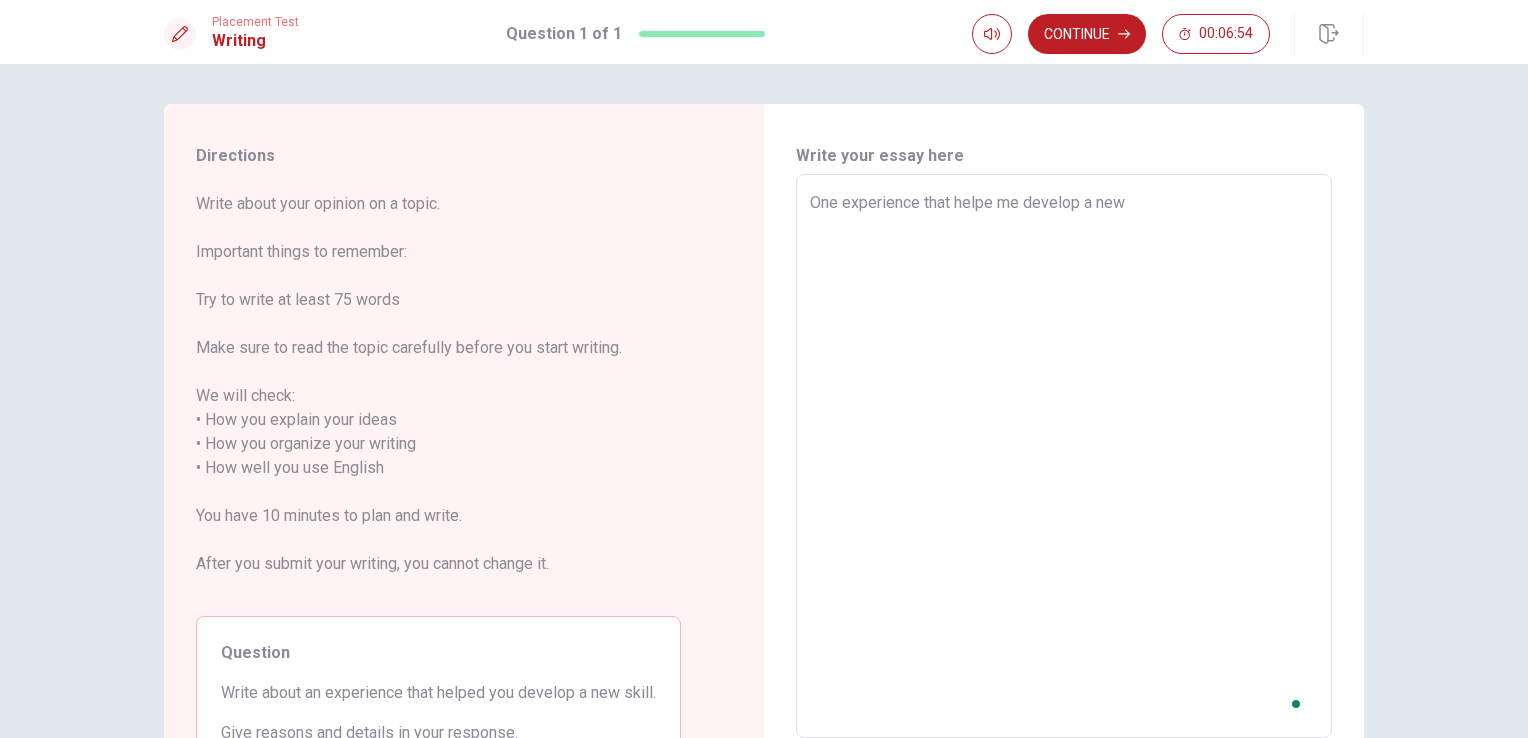 type on "One experience that helpe me develop a new s" 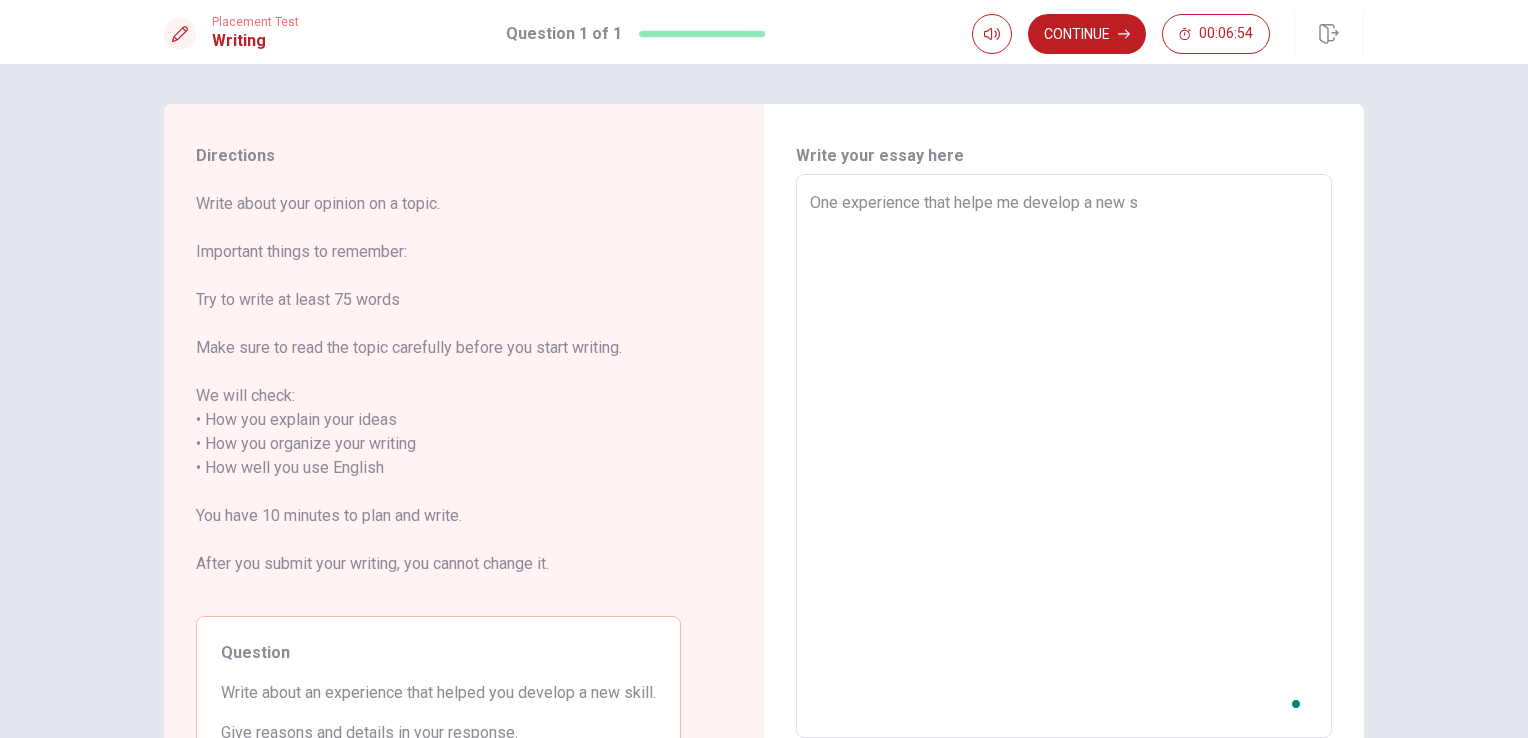 type on "x" 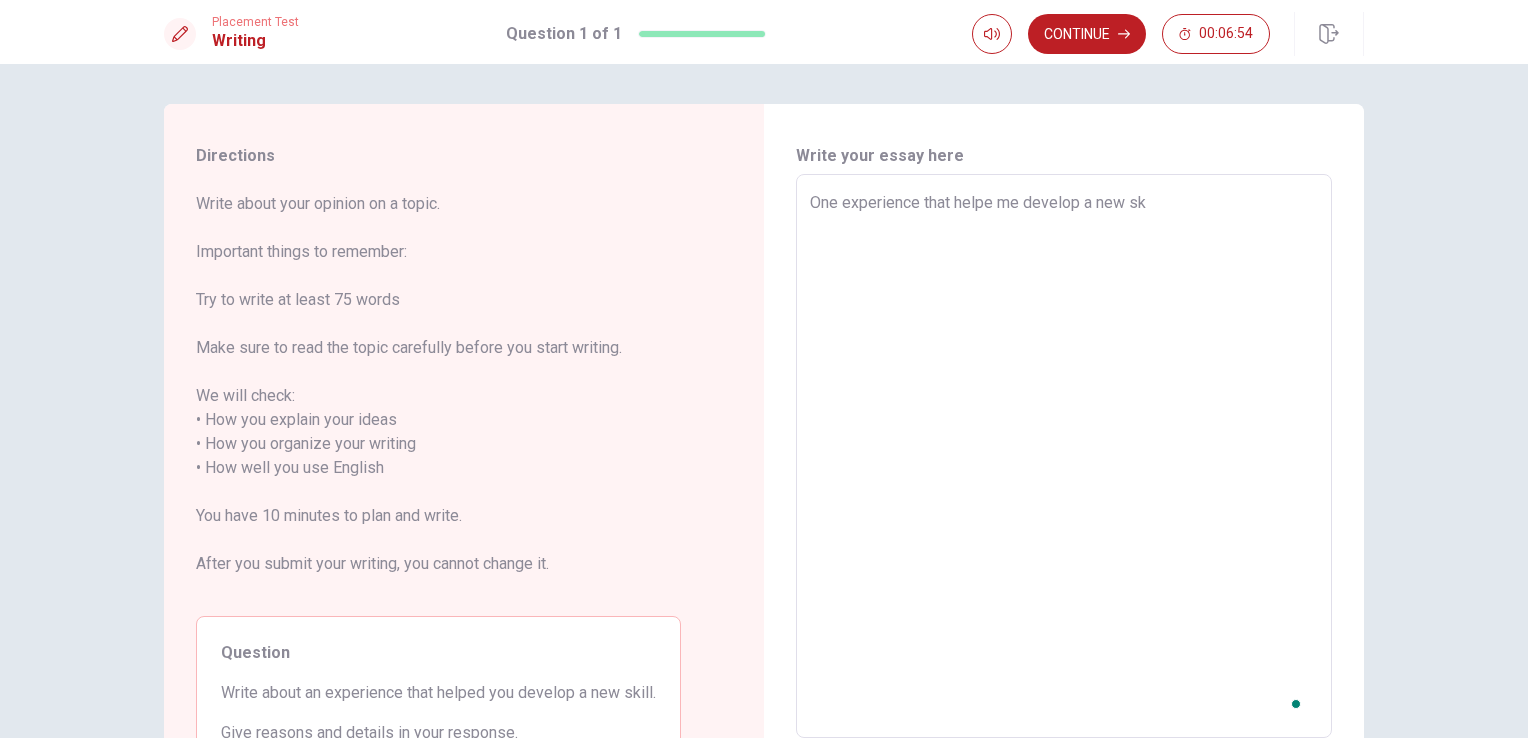 type on "x" 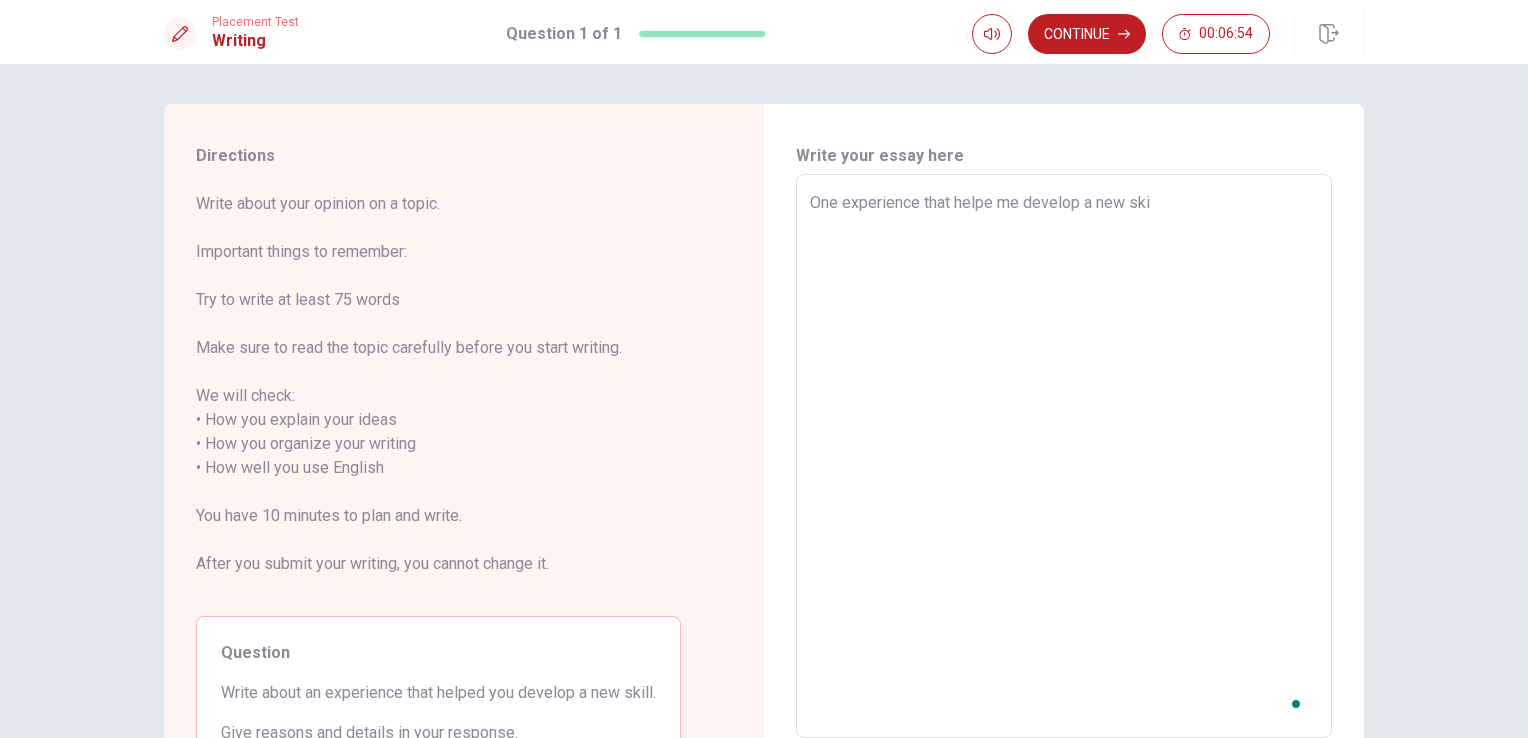 type on "x" 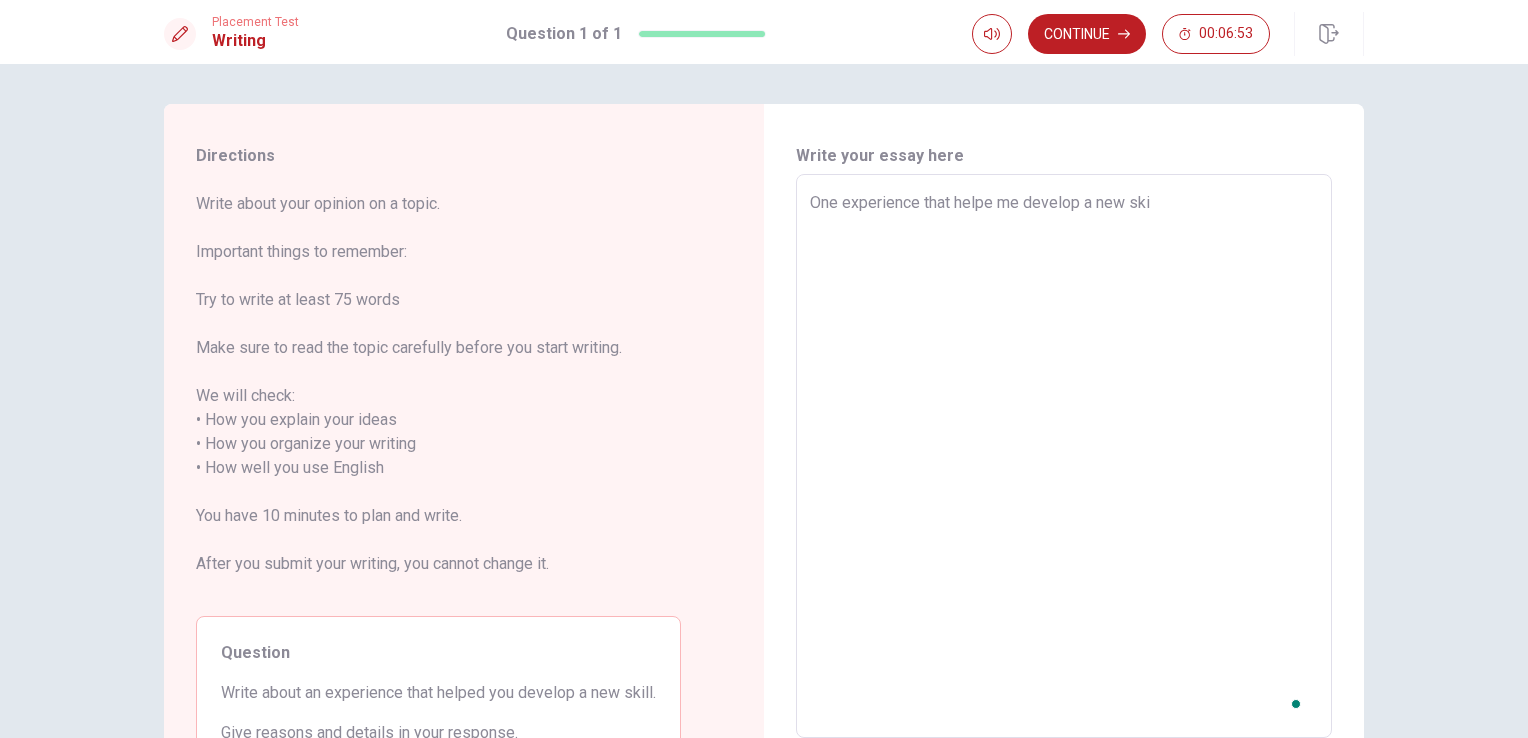 type on "One experience that helpe me develop a new skil" 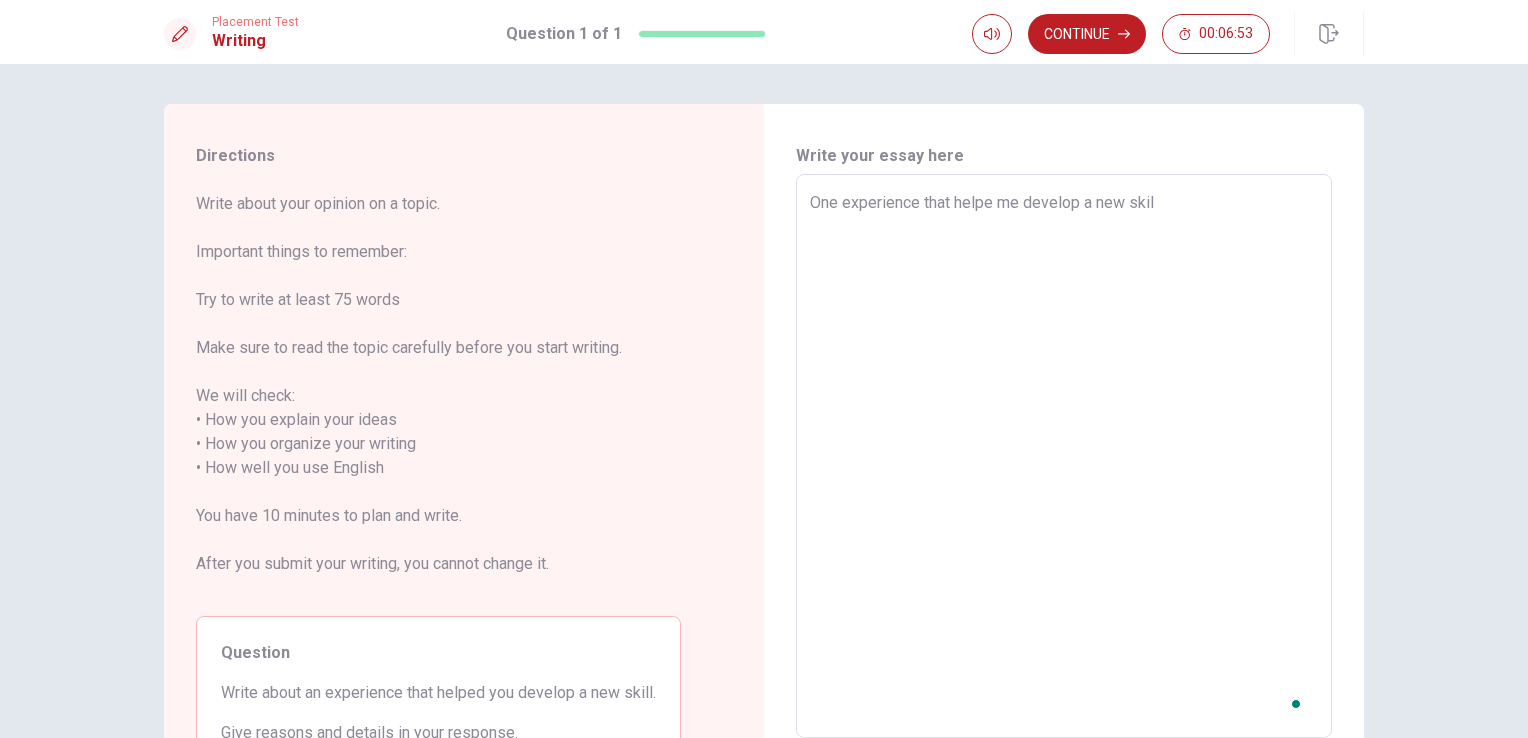 type on "x" 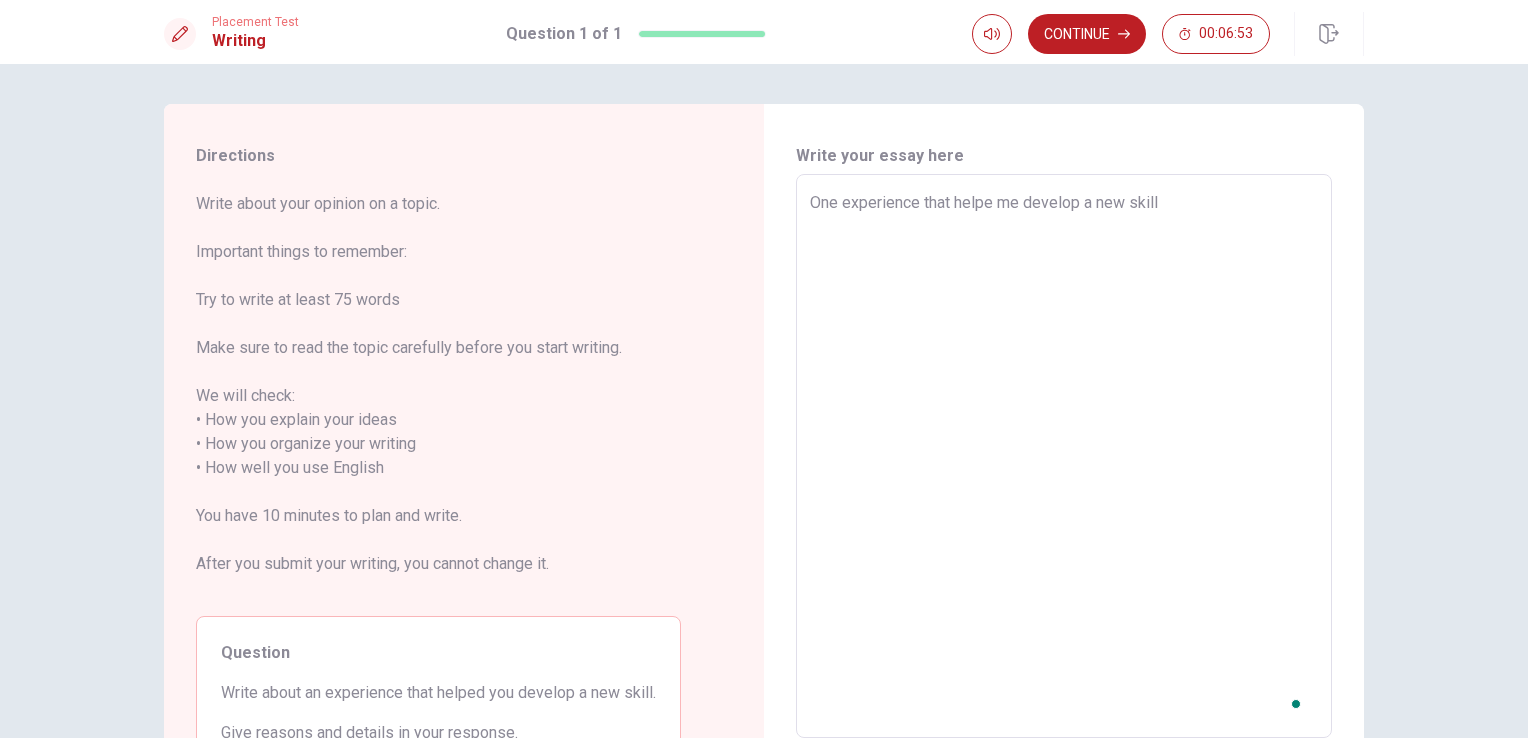 type on "x" 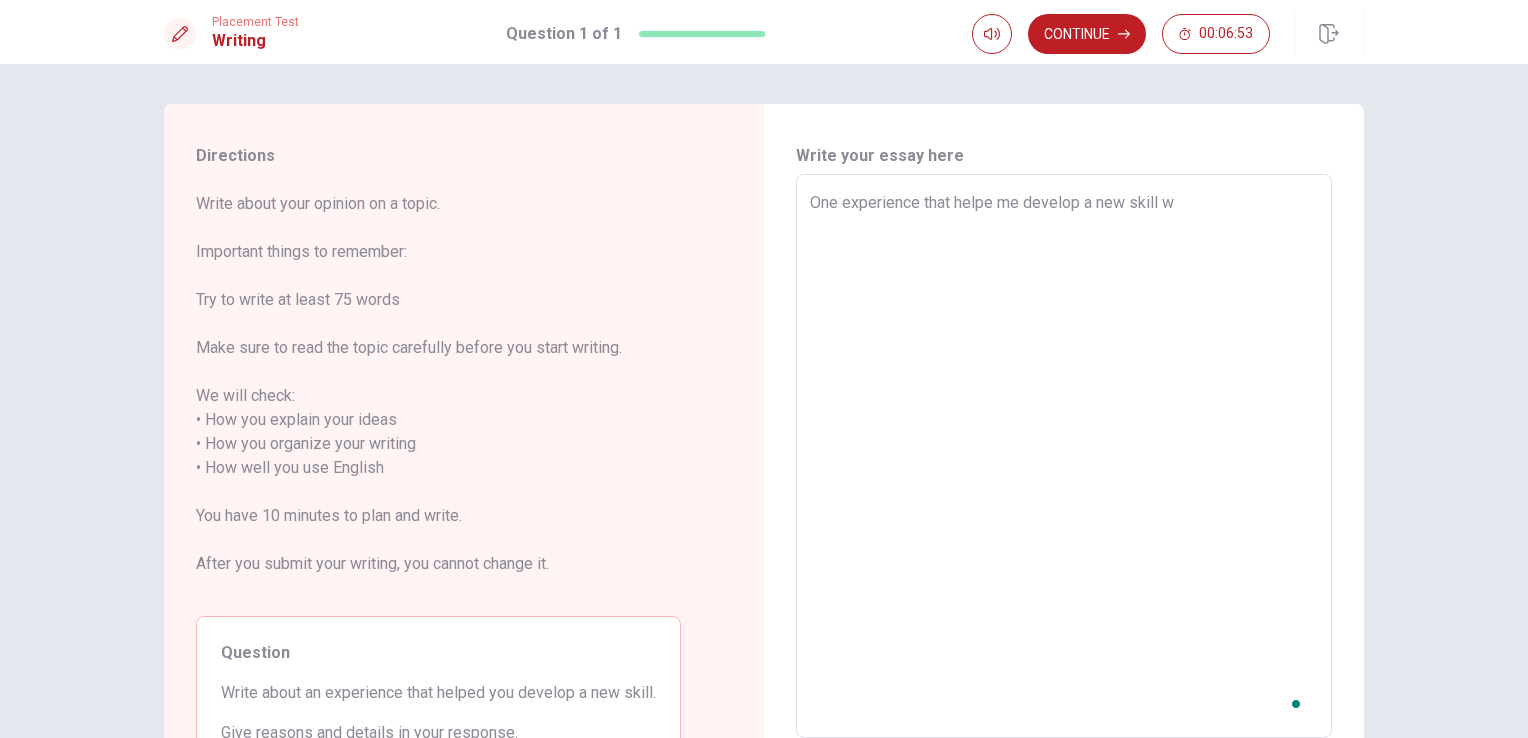 type on "x" 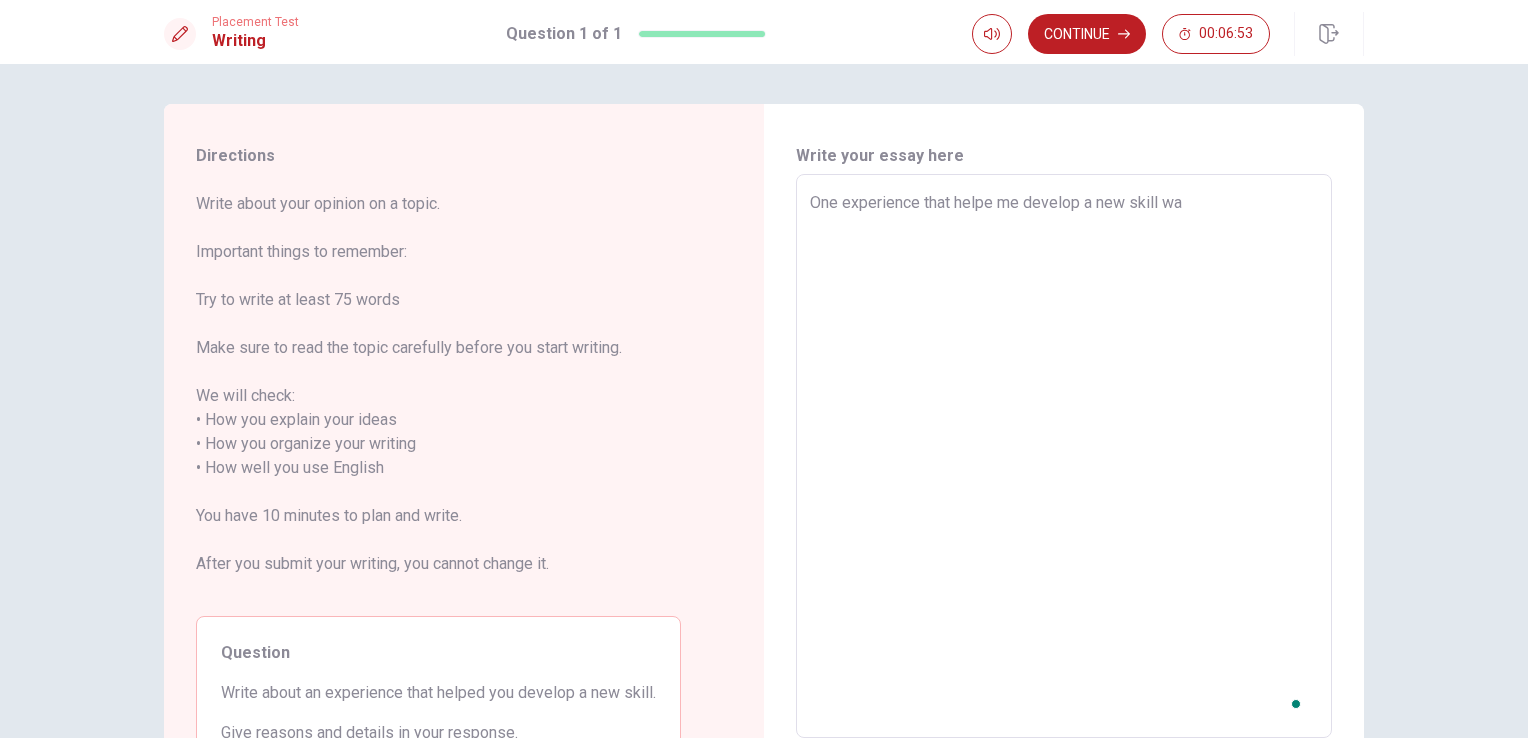 type on "x" 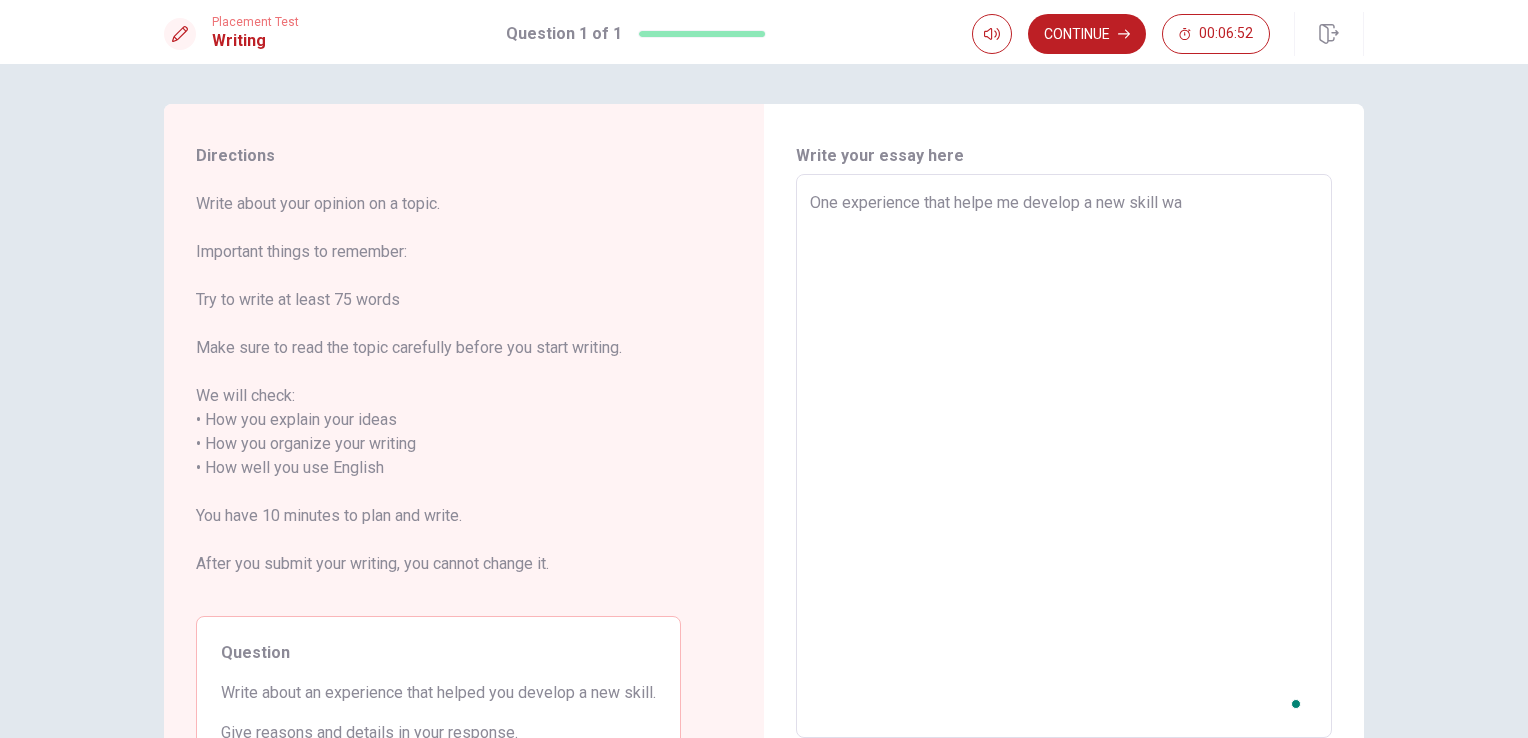 type on "One experience that helpe me develop a new skill was" 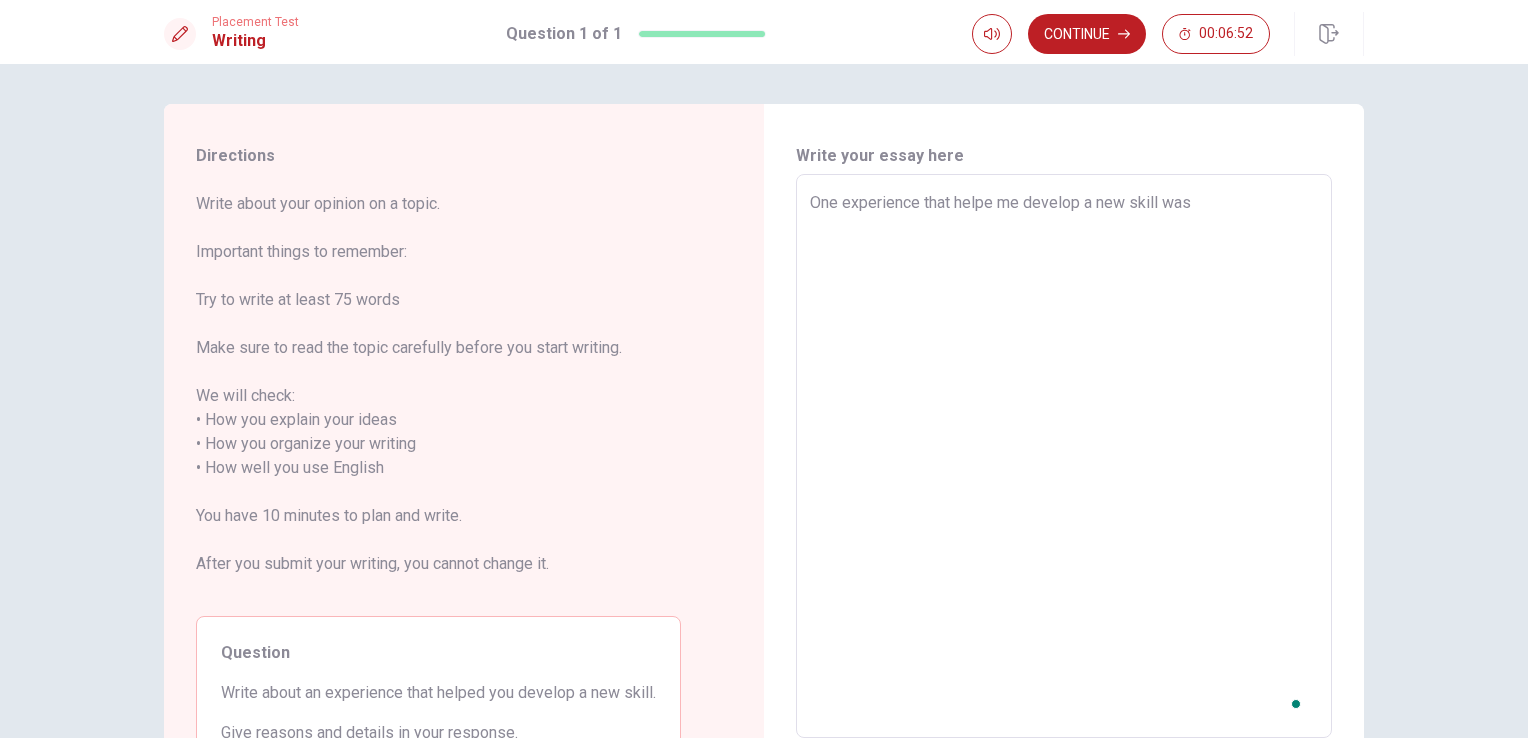 type on "x" 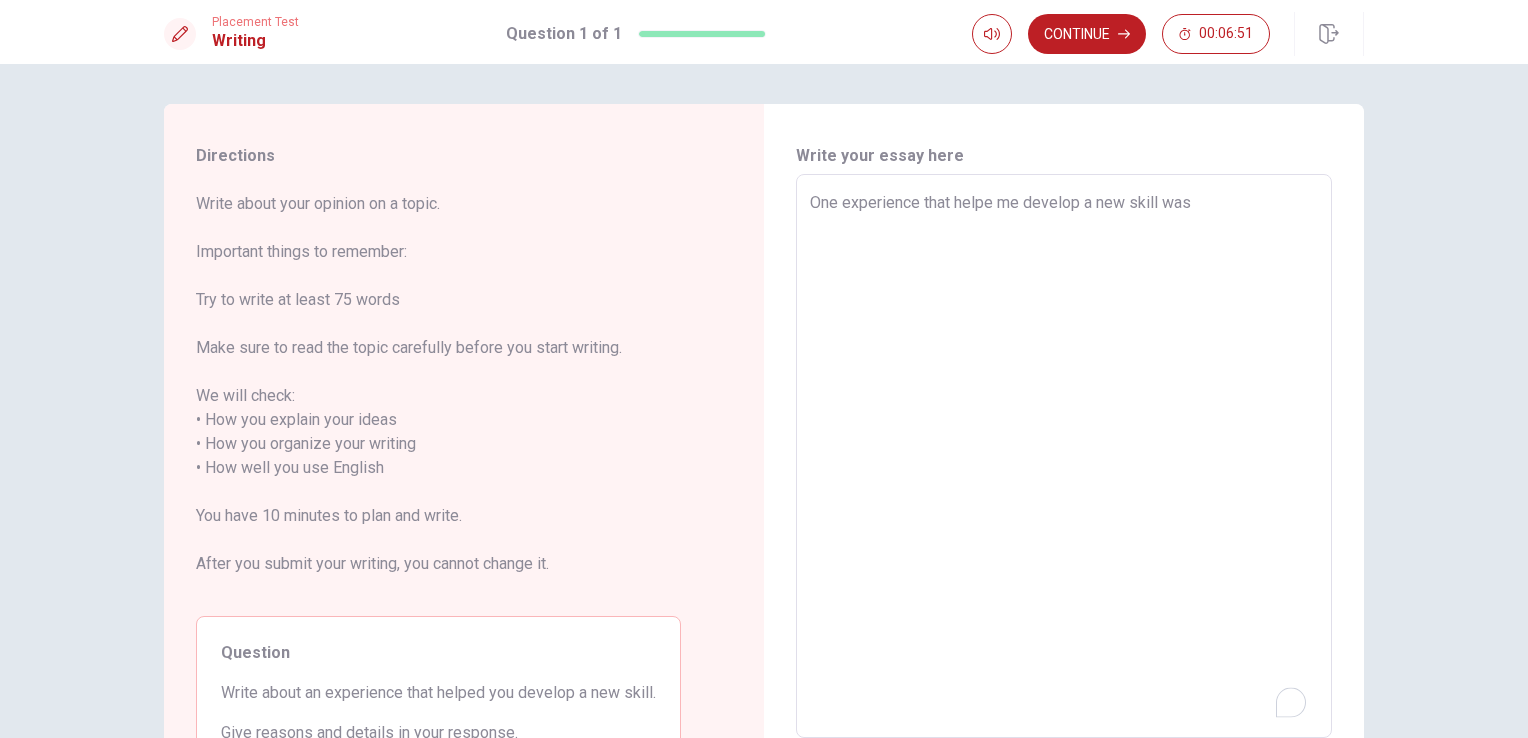 type on "x" 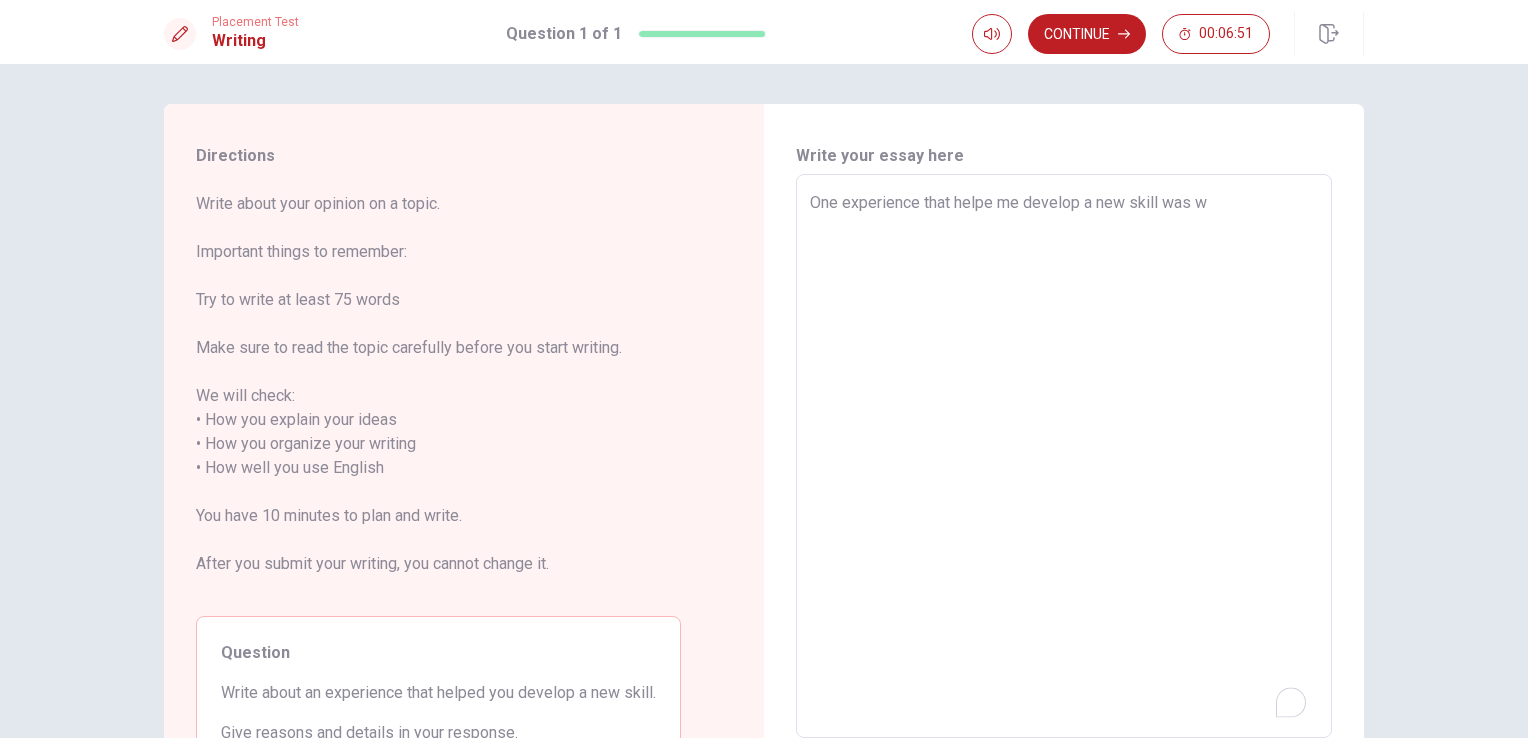 type on "x" 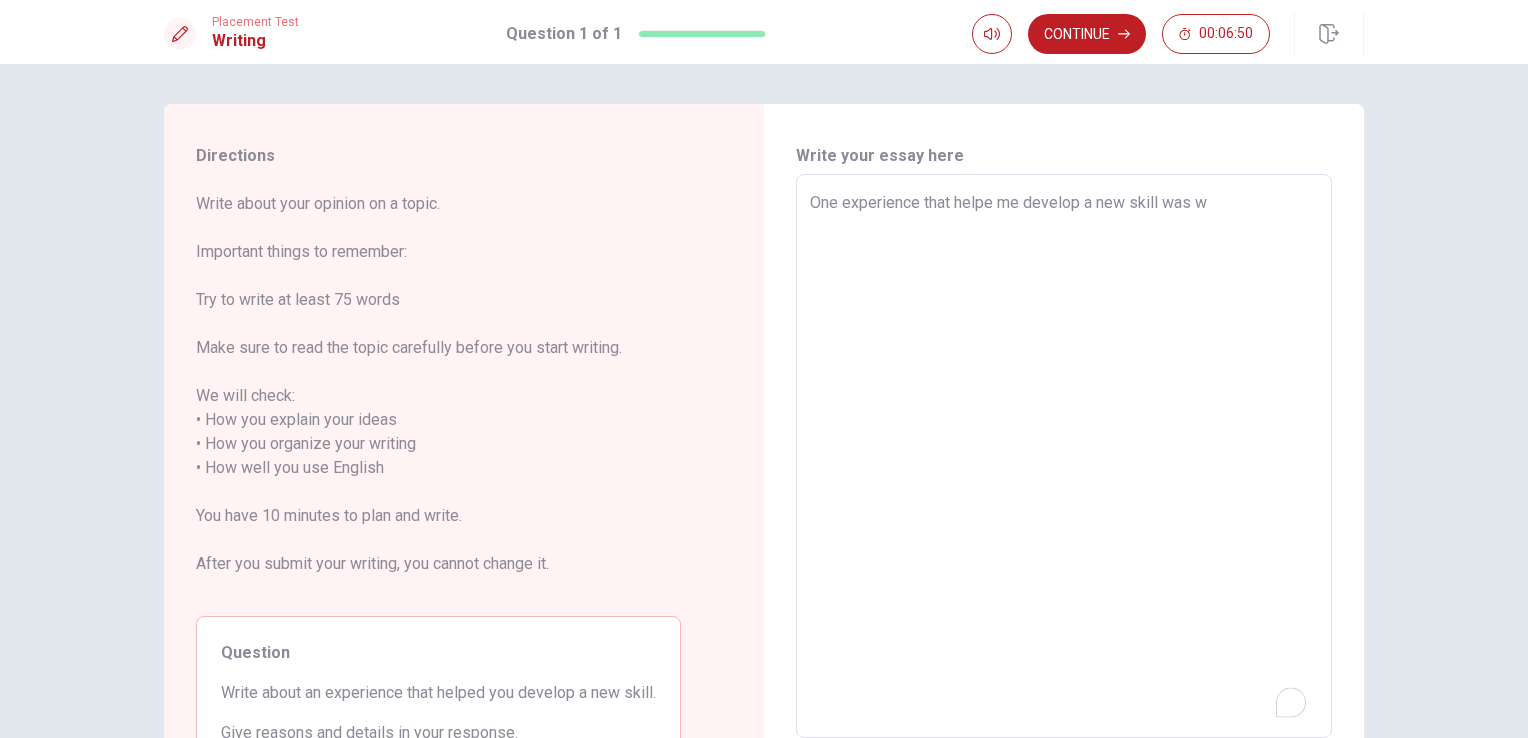 type on "One experience that helpe me develop a new skill was wh" 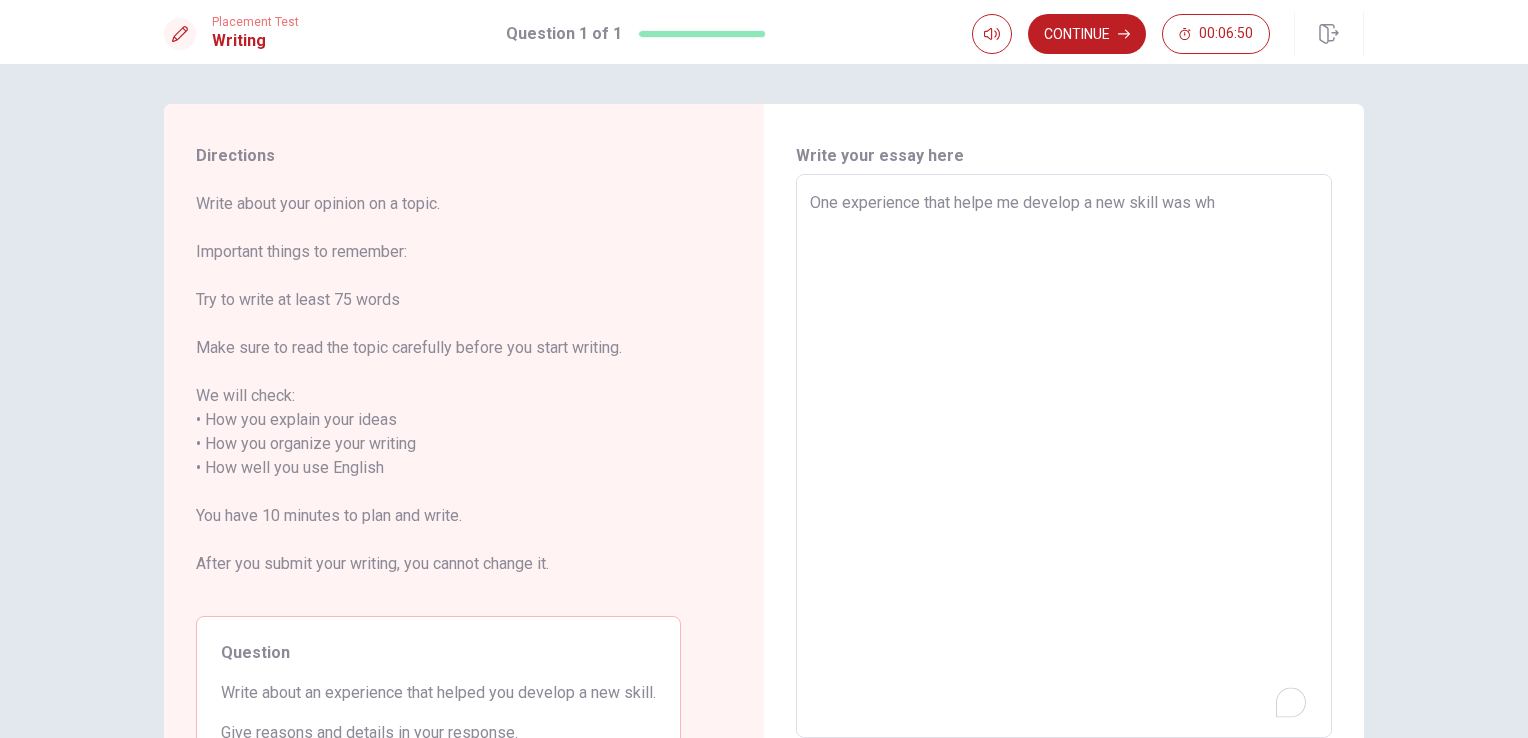 type on "x" 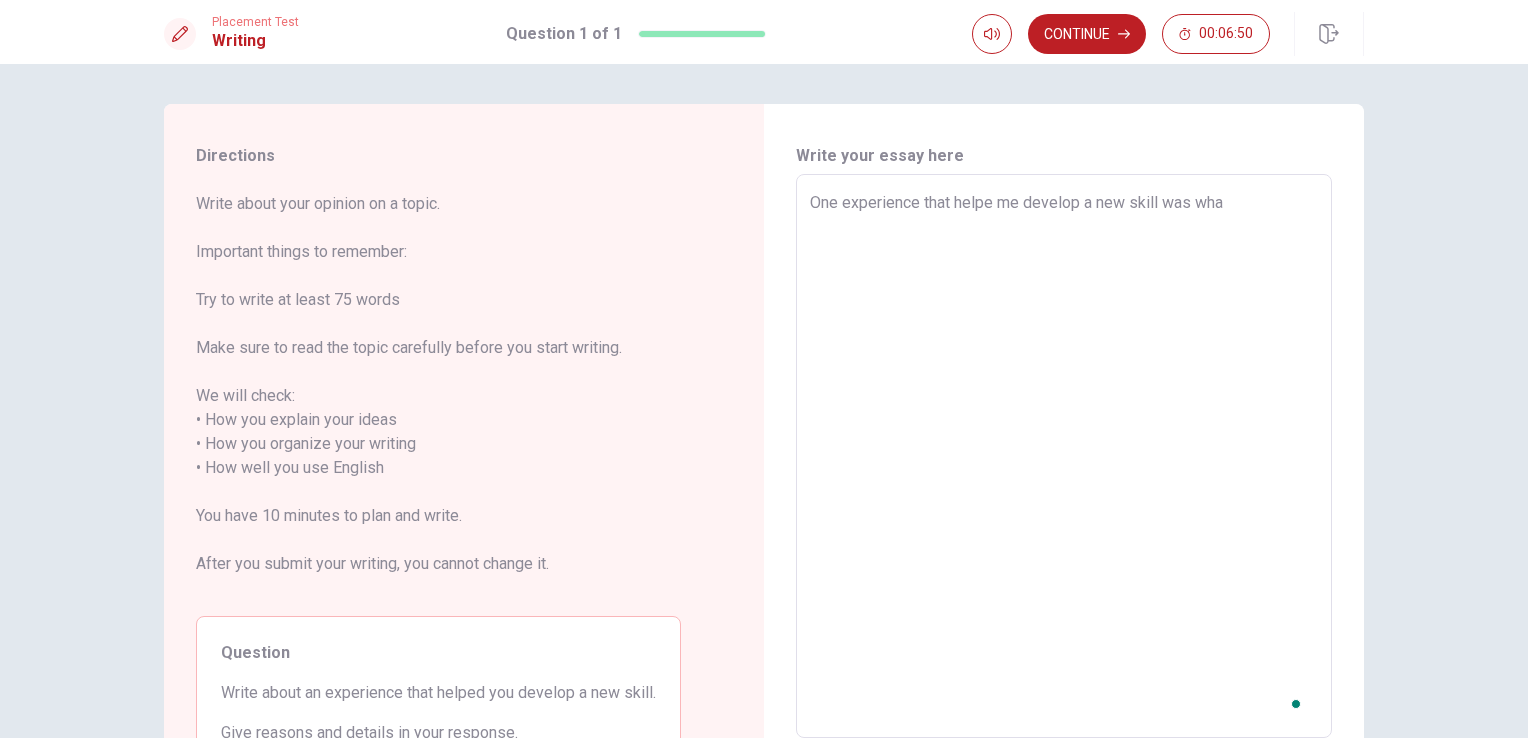type on "x" 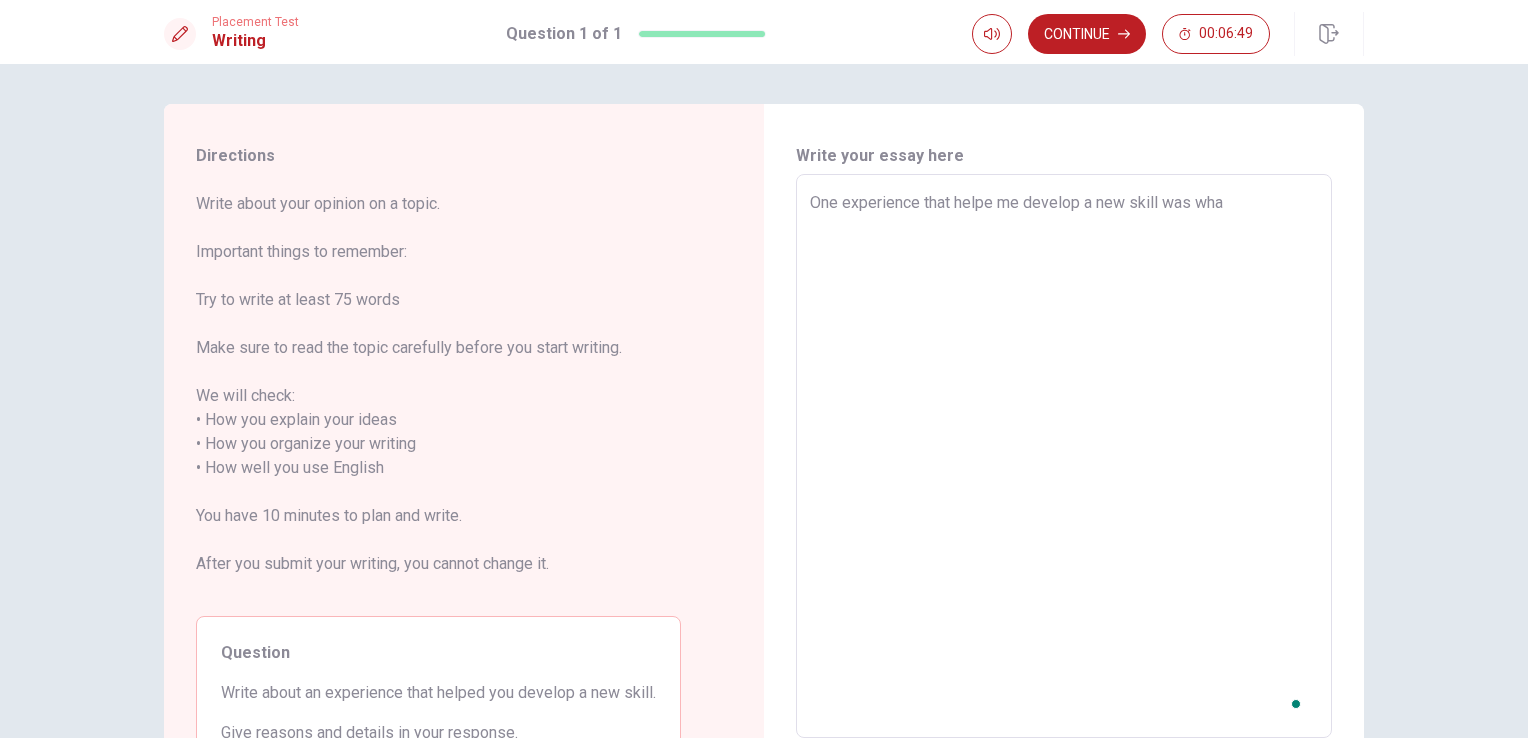 type on "One experience that helpe me develop a new skill was wh" 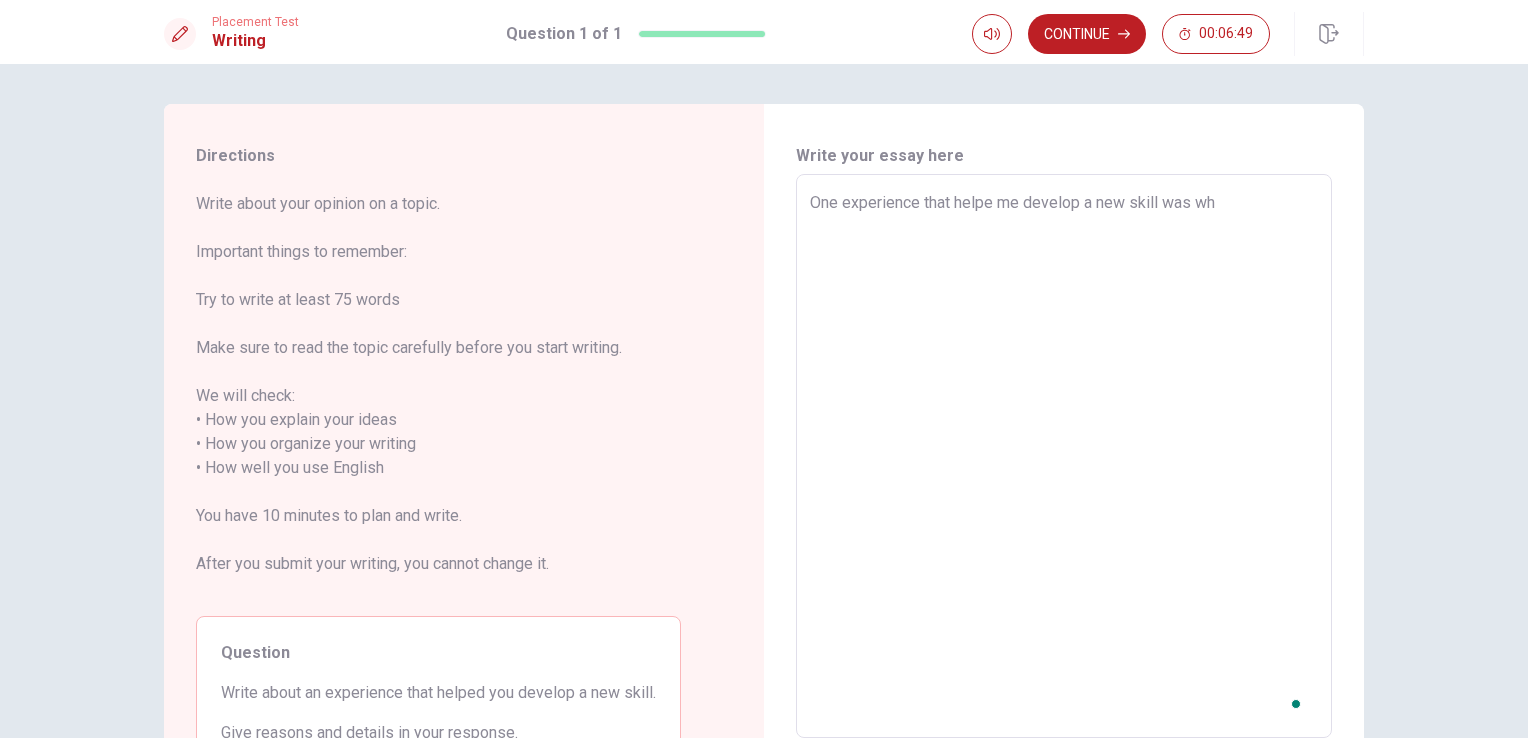 type on "x" 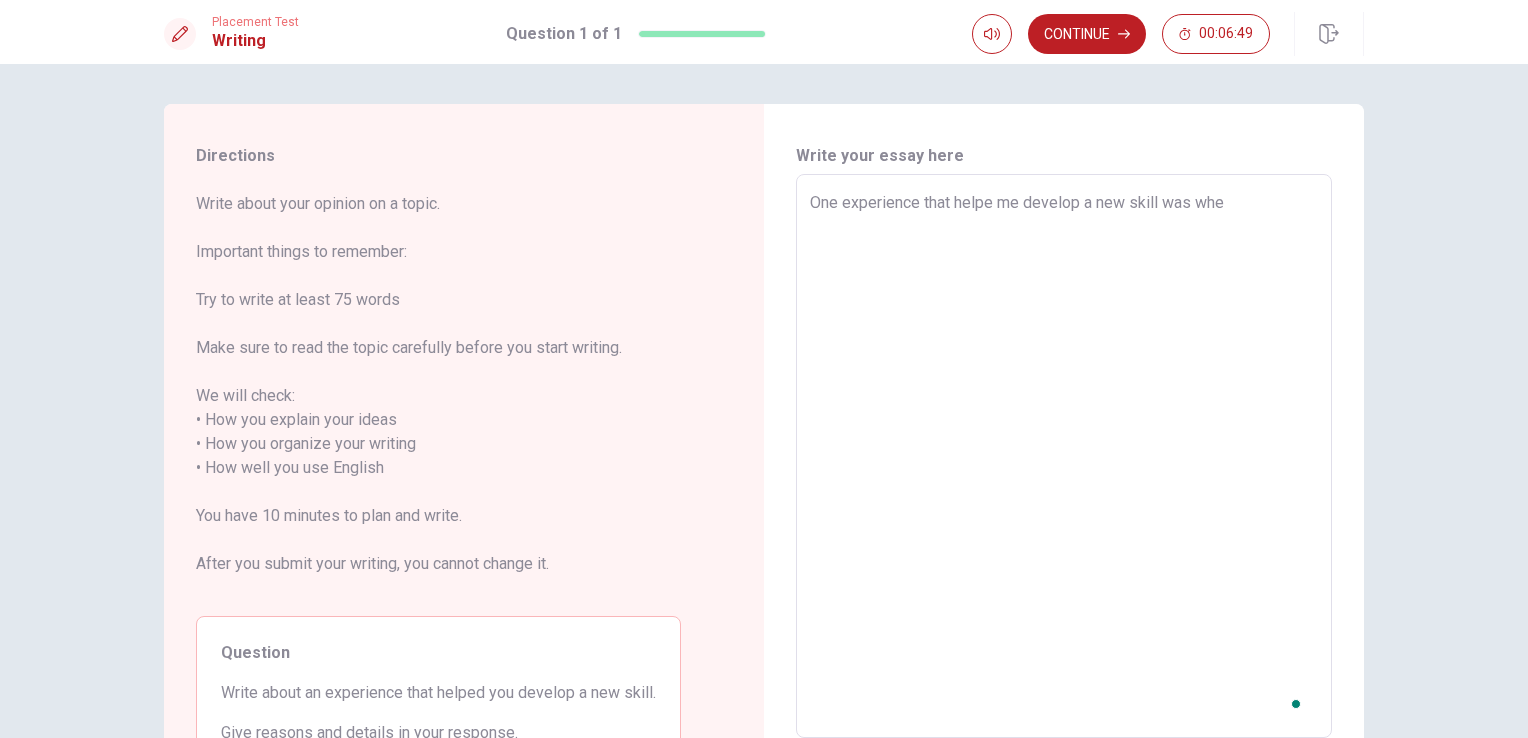 type on "x" 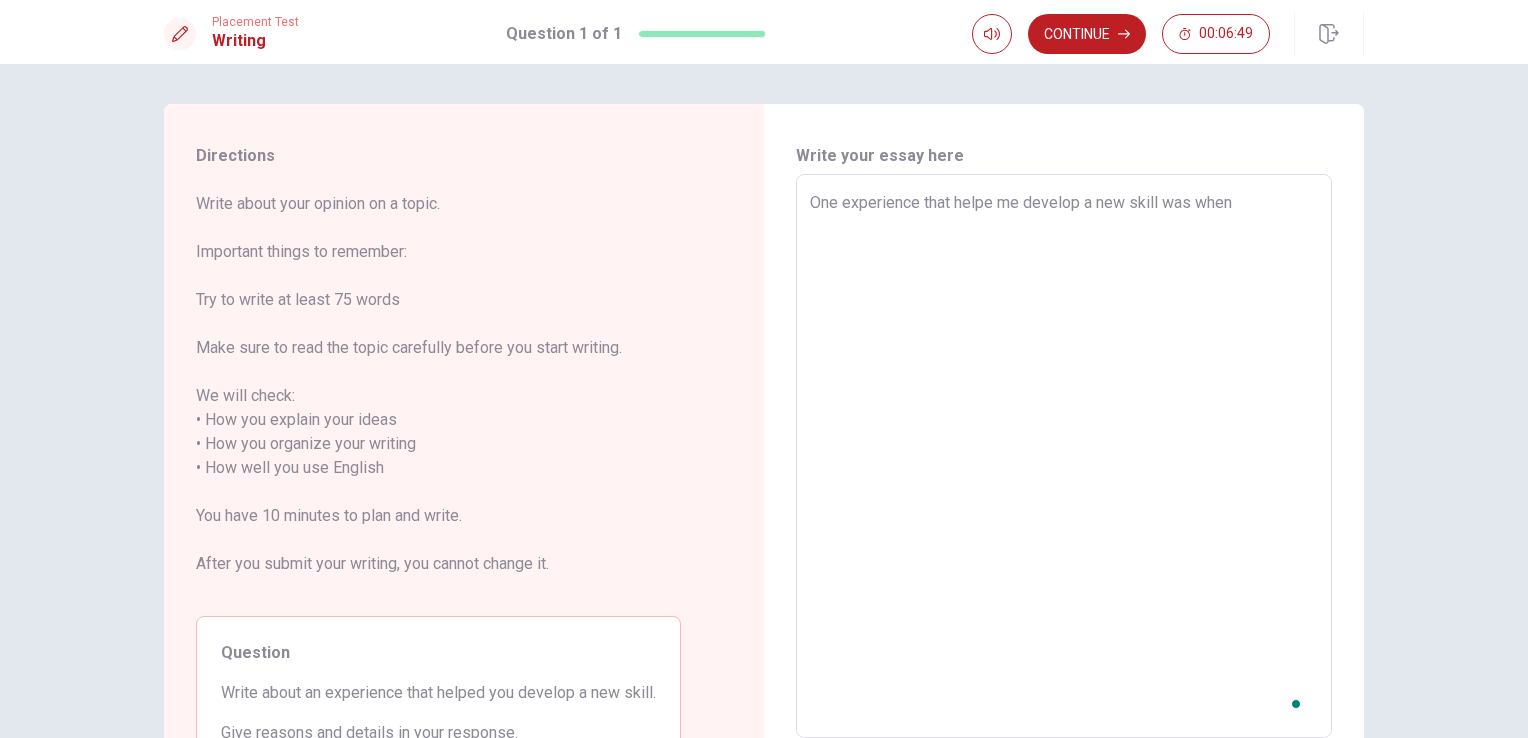 type on "x" 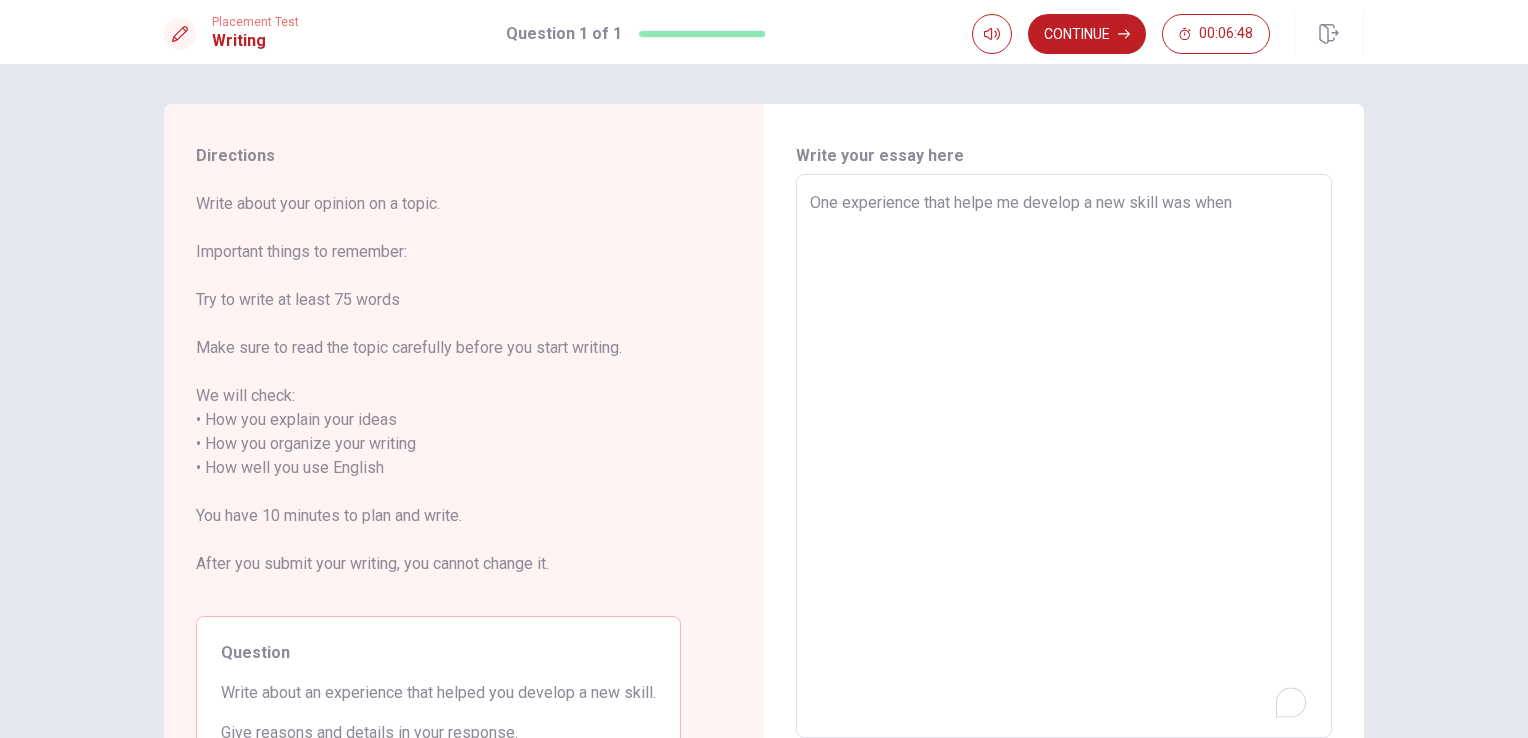 type on "One experience that helpe me develop a new skill was when" 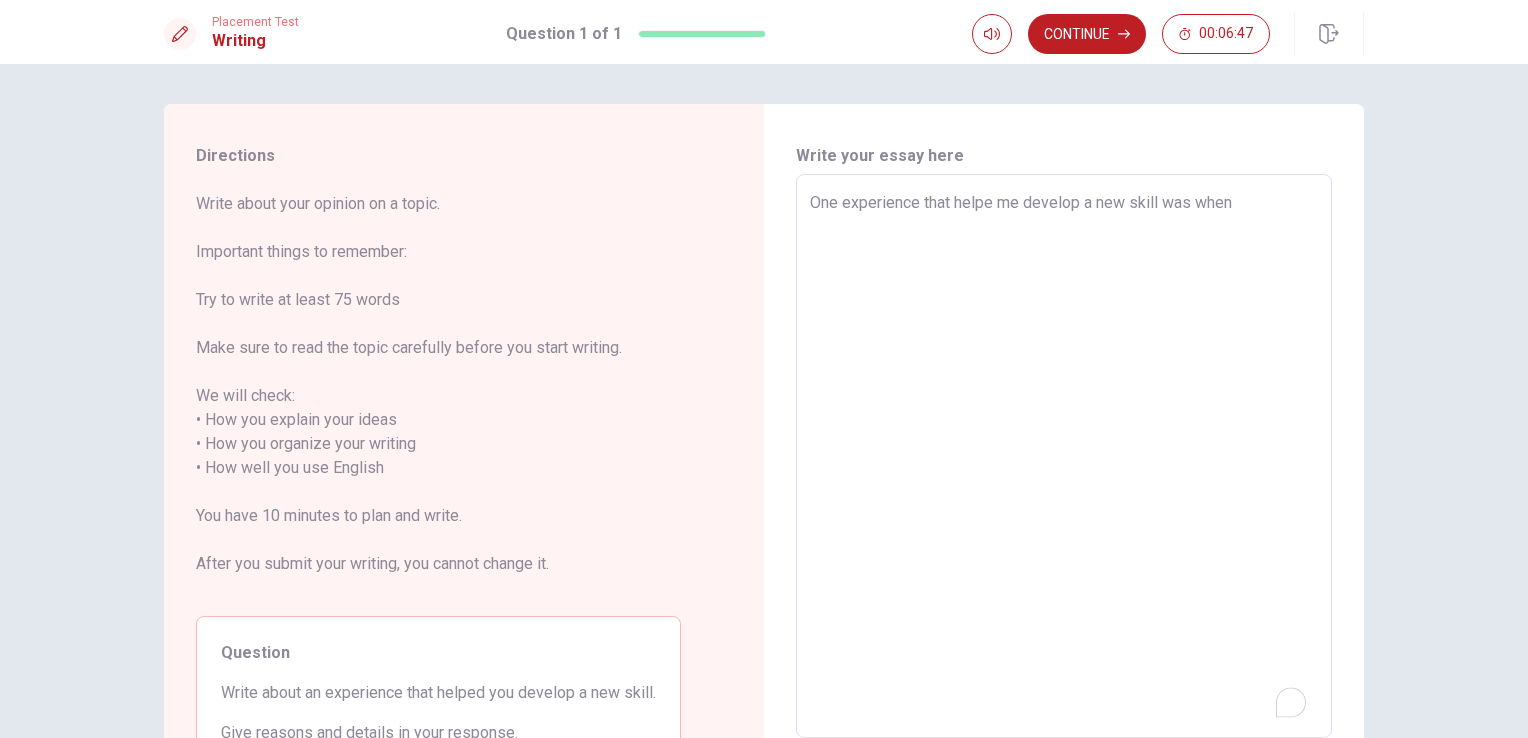 type on "x" 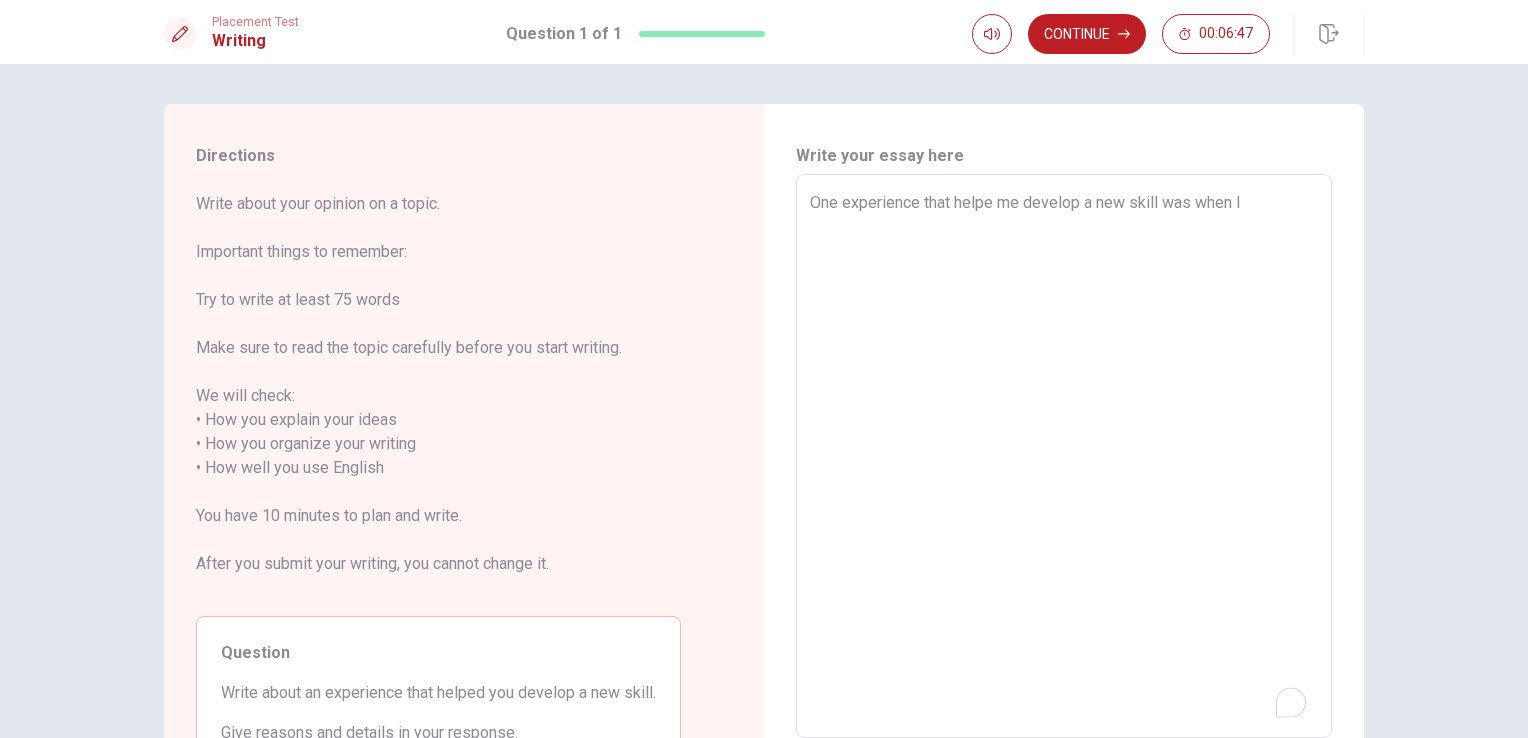 type on "x" 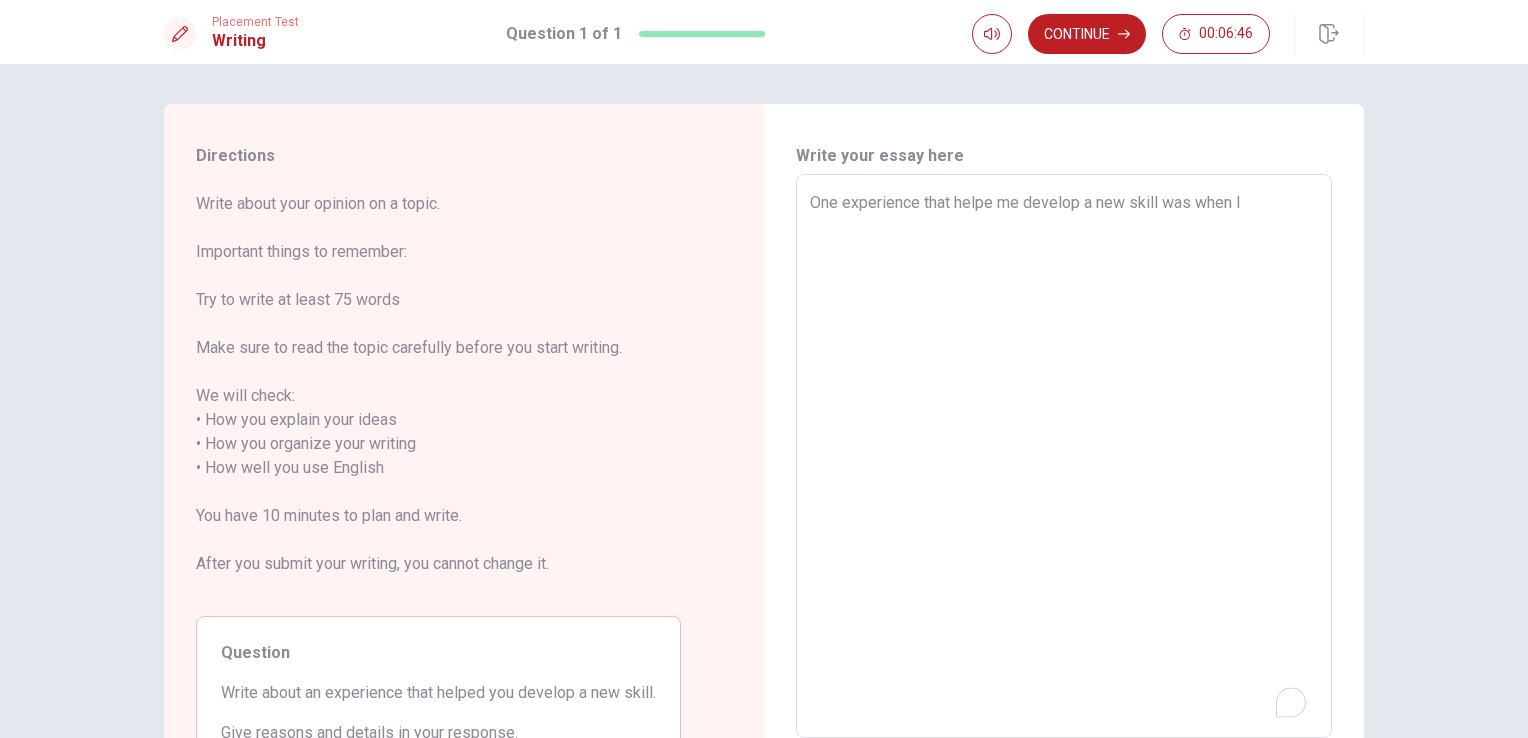 type on "One experience that helpe me develop a new skill was when I" 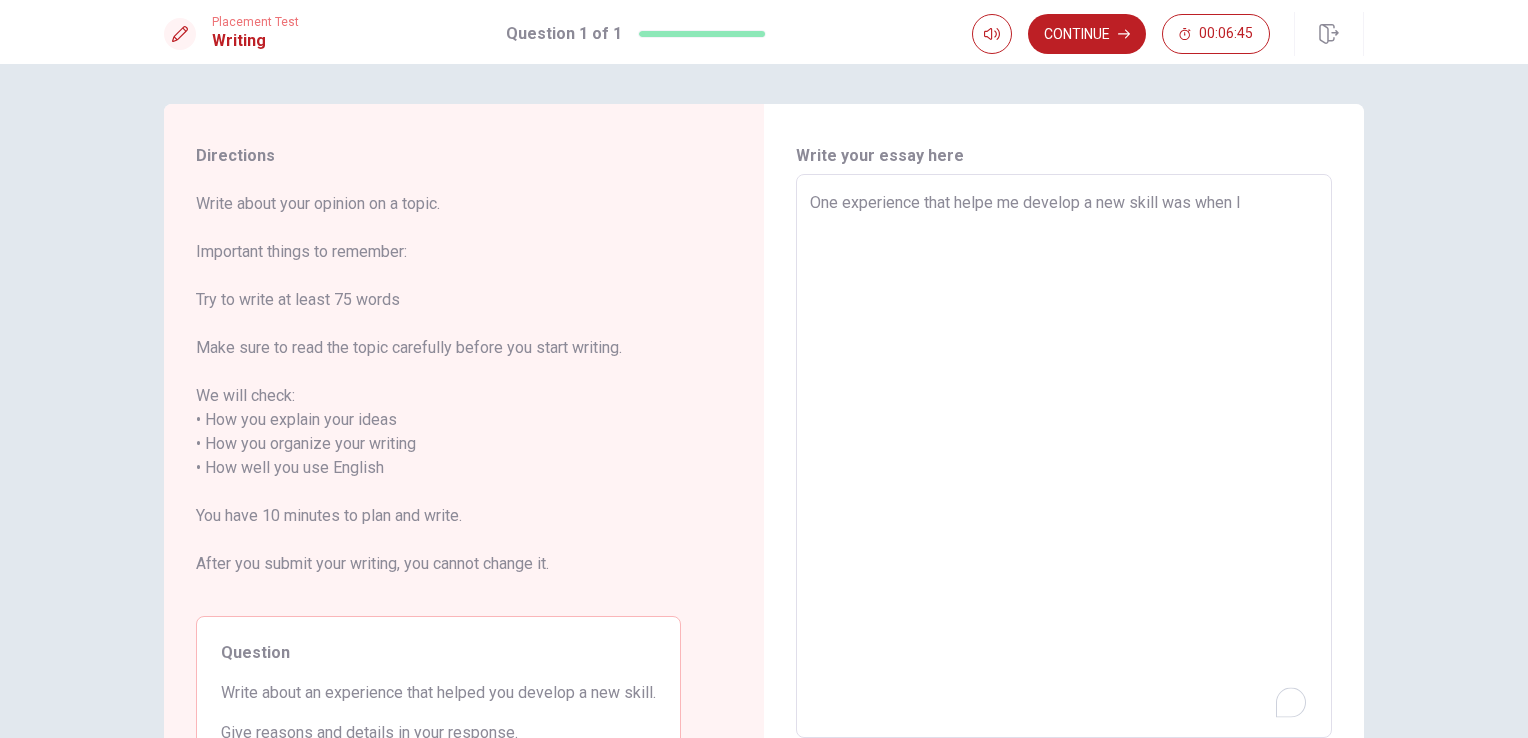 type on "x" 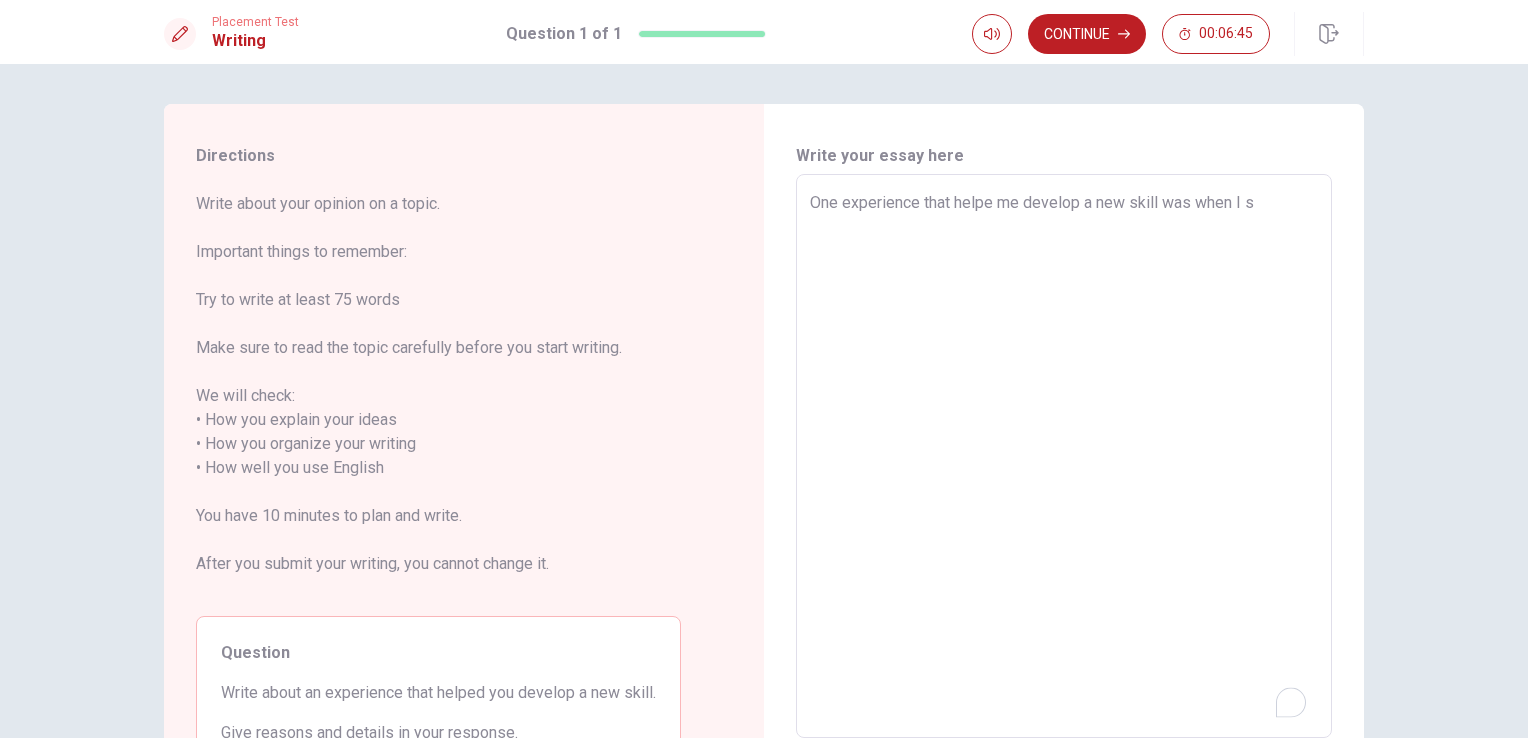 type on "x" 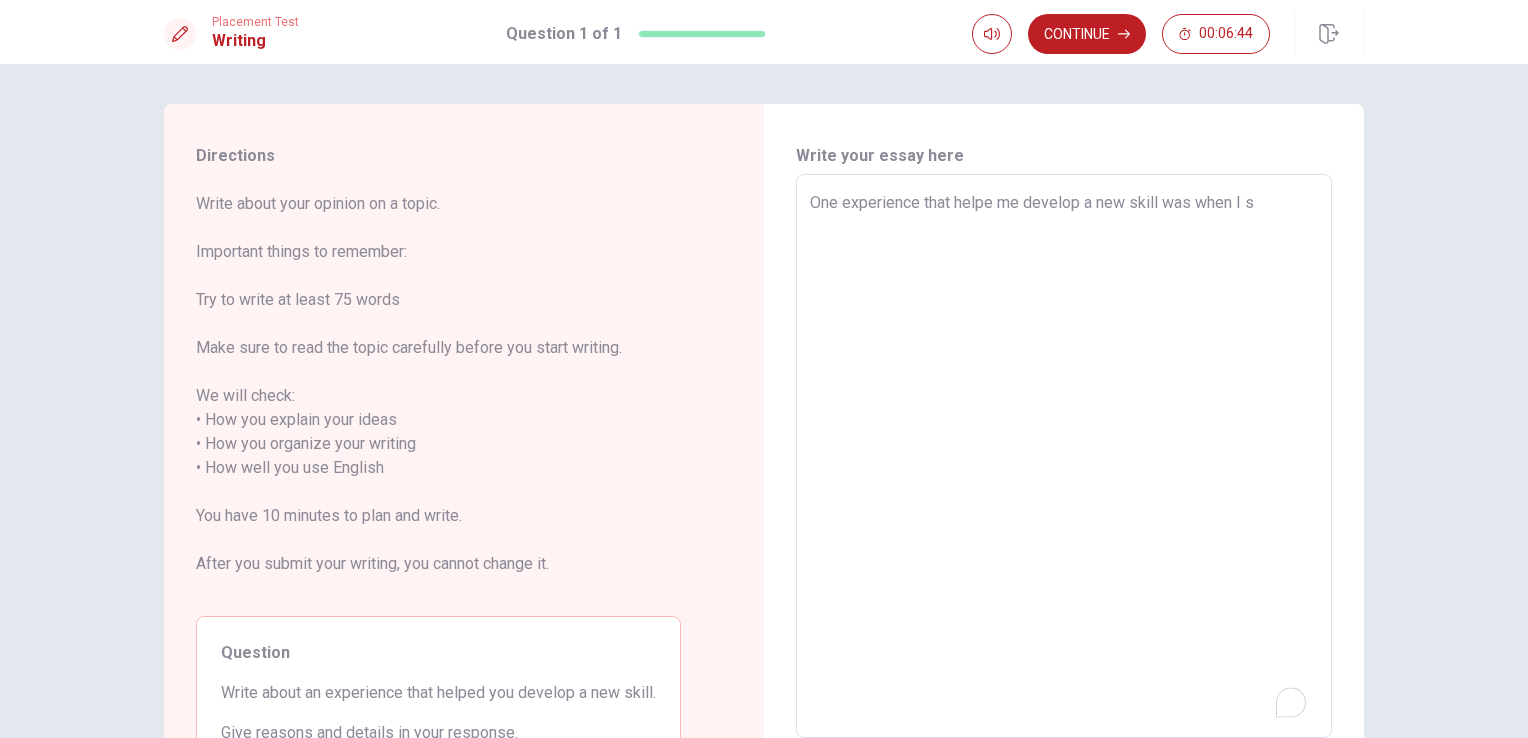 type on "One experience that helpe me develop a new skill was when I st" 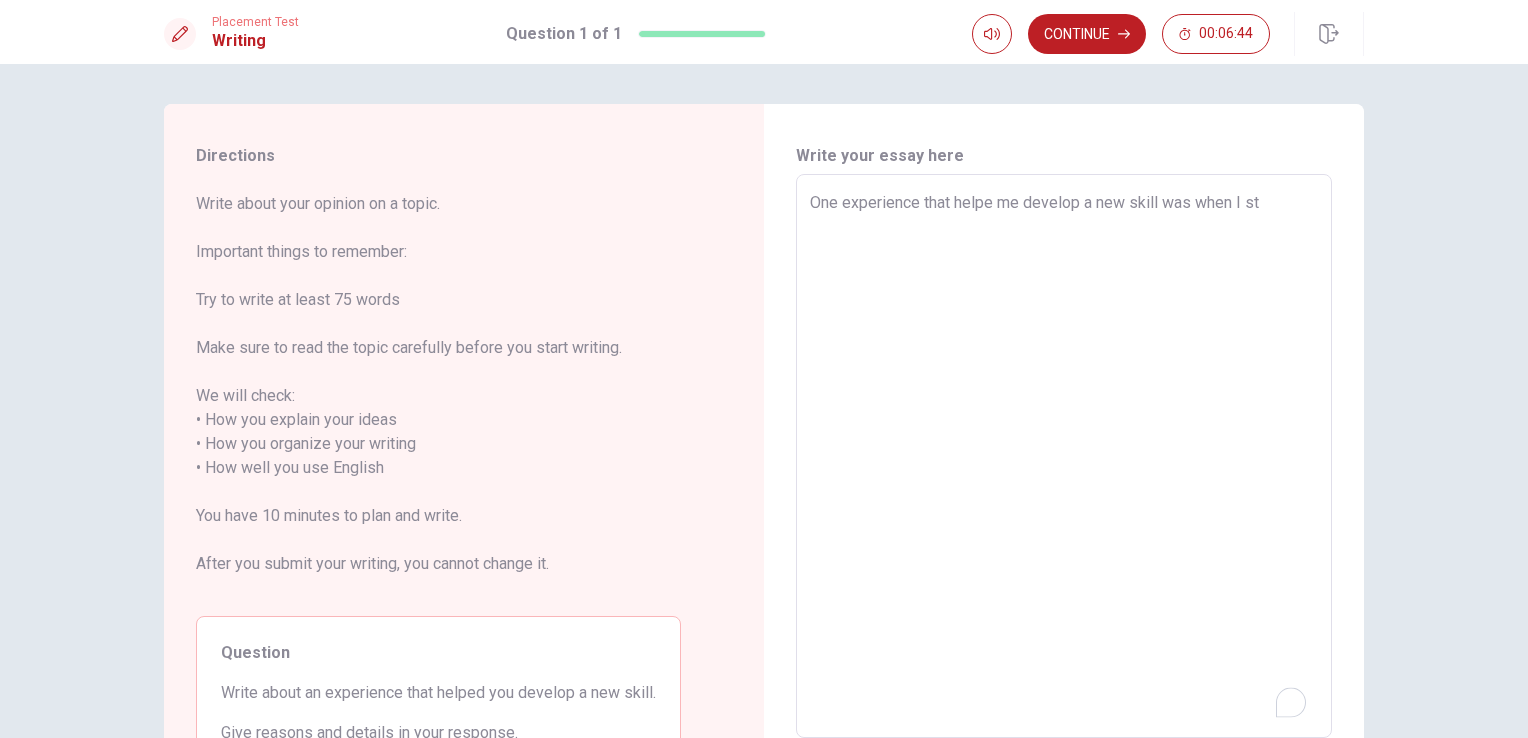 type on "x" 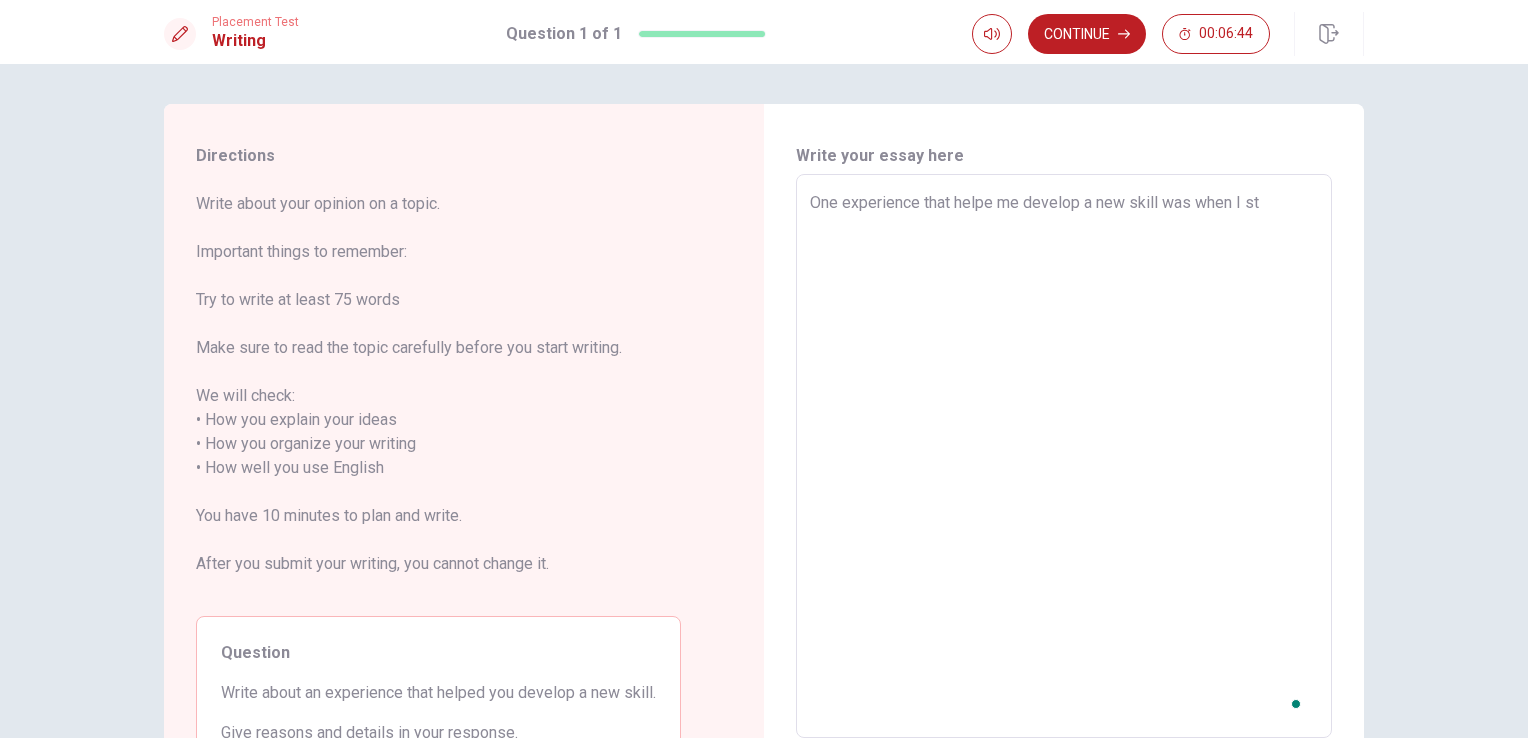 type on "One experience that helpe me develop a new skill was when I sta" 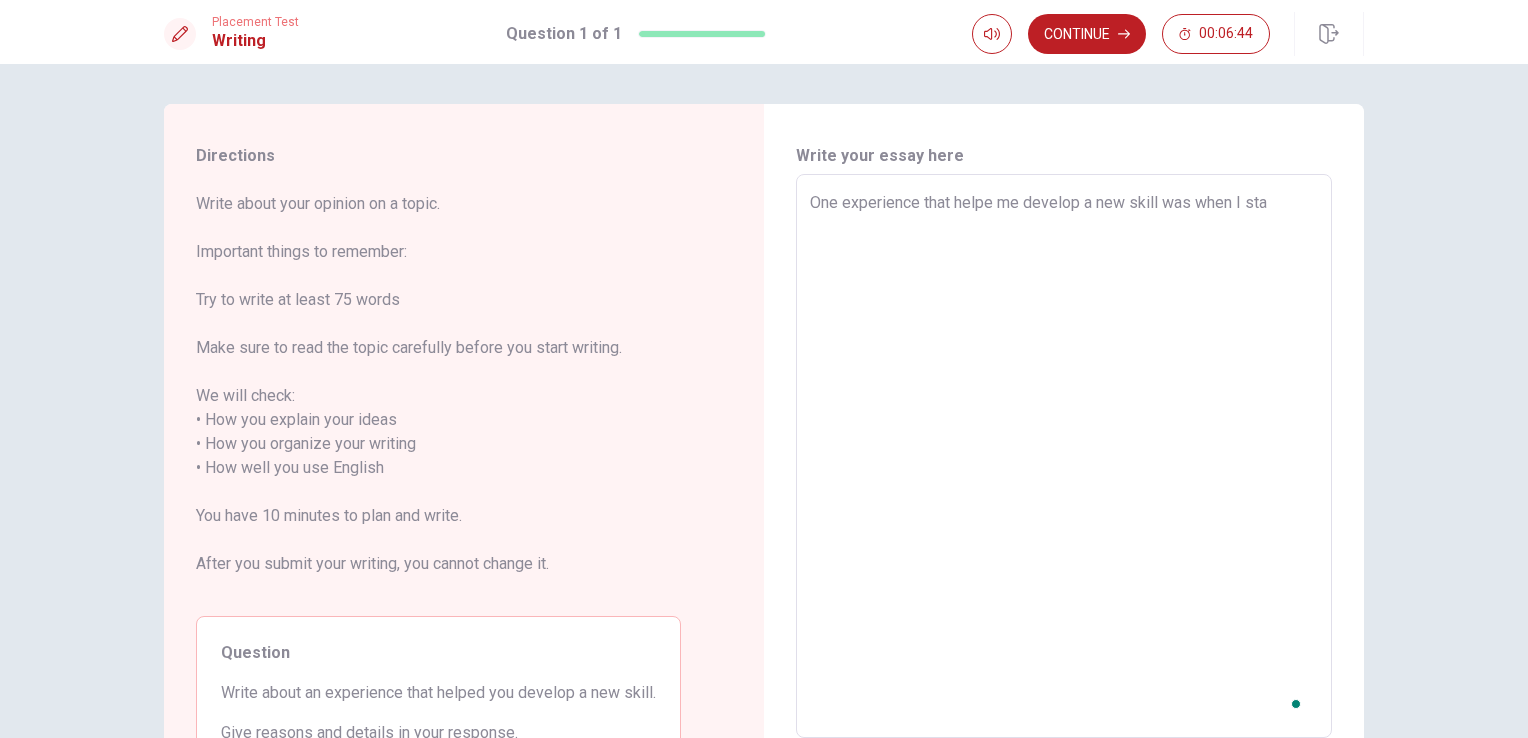 type on "x" 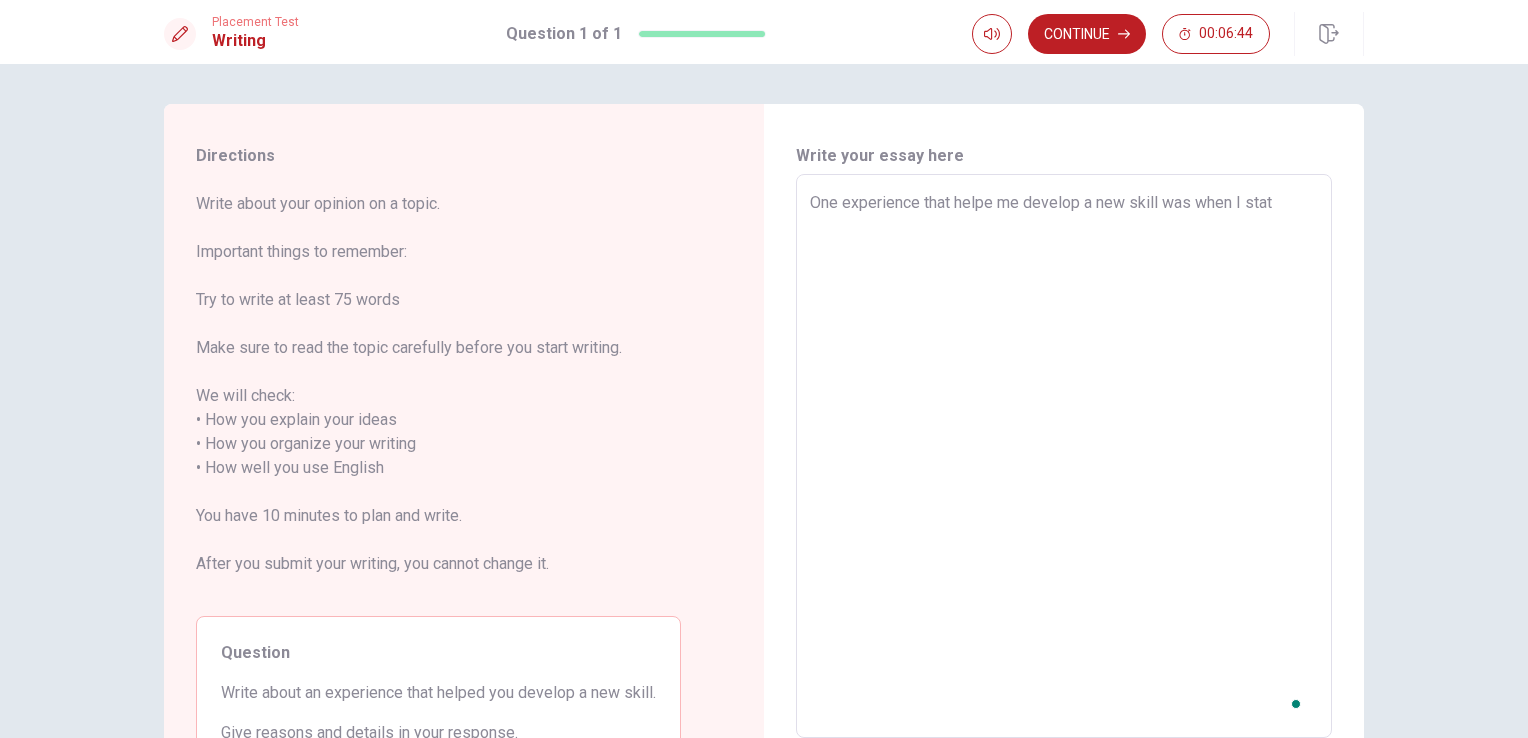 type on "x" 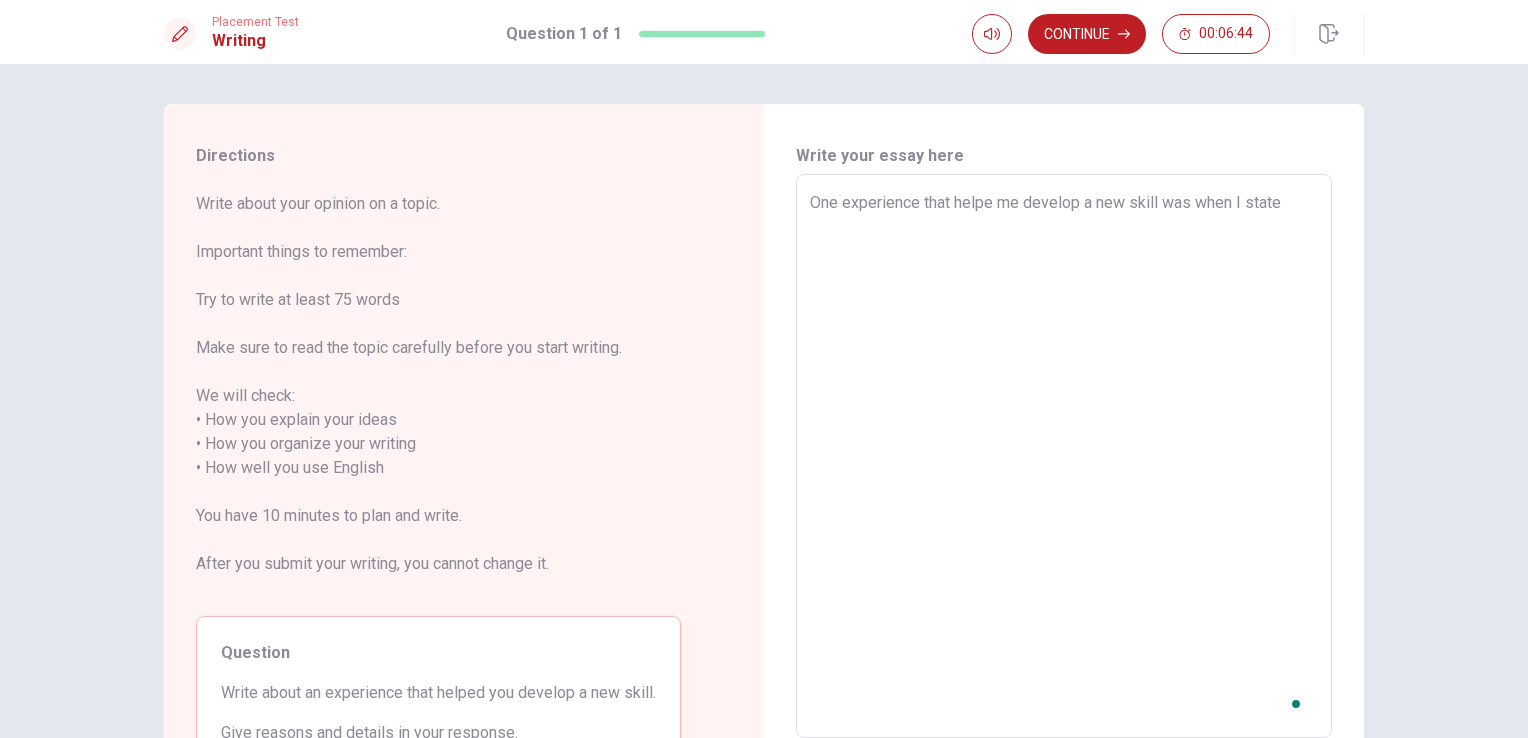 type on "x" 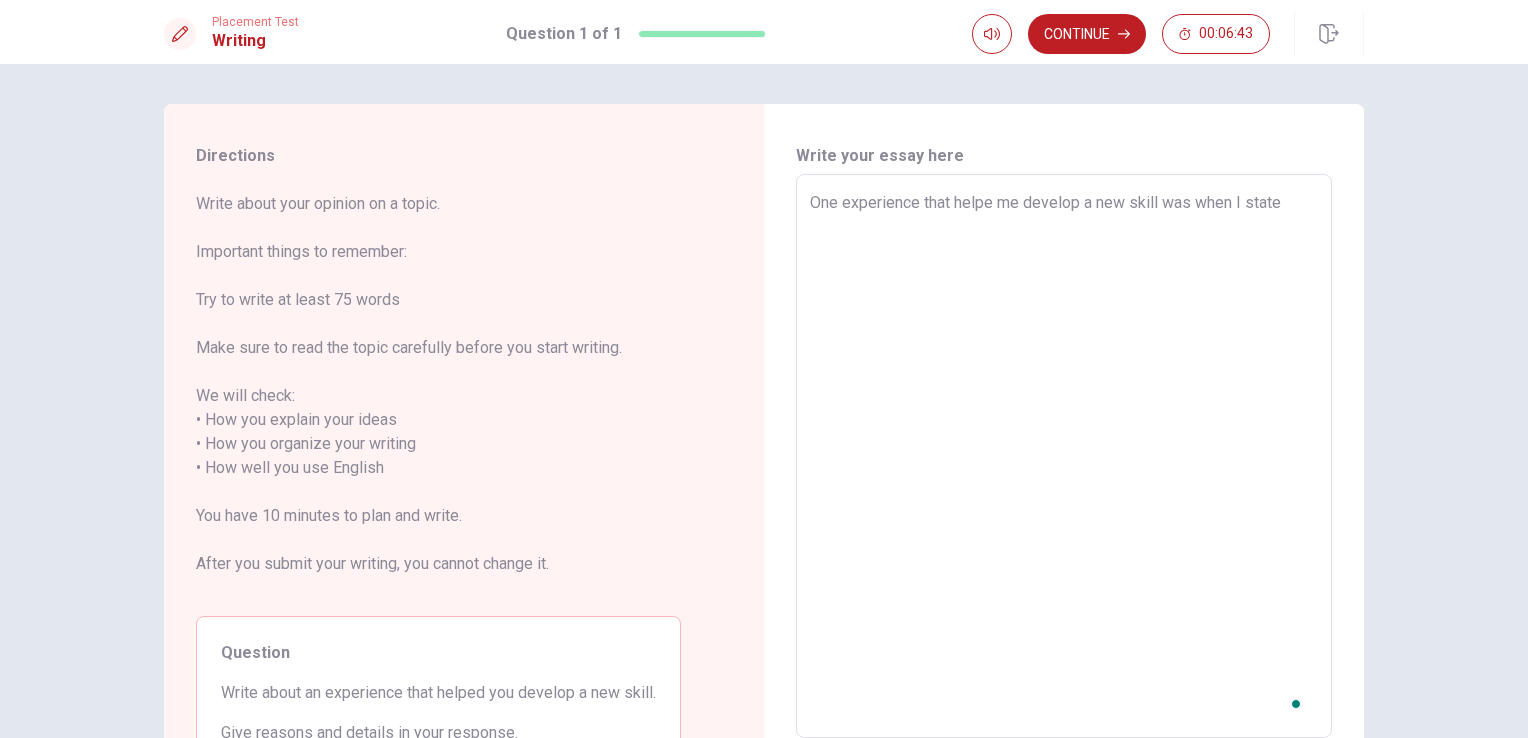 type on "One experience that helpe me develop a new skill was when I stated" 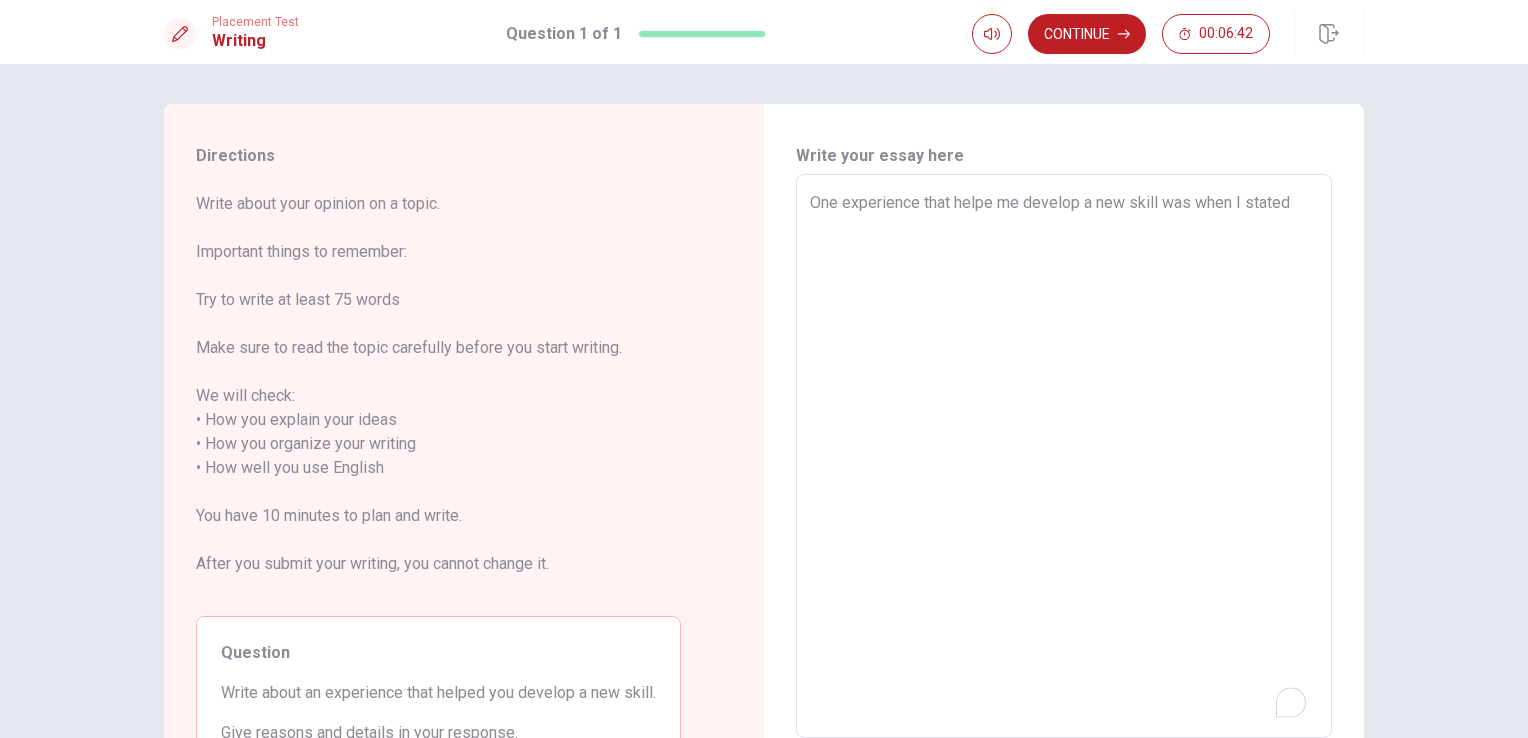 type on "x" 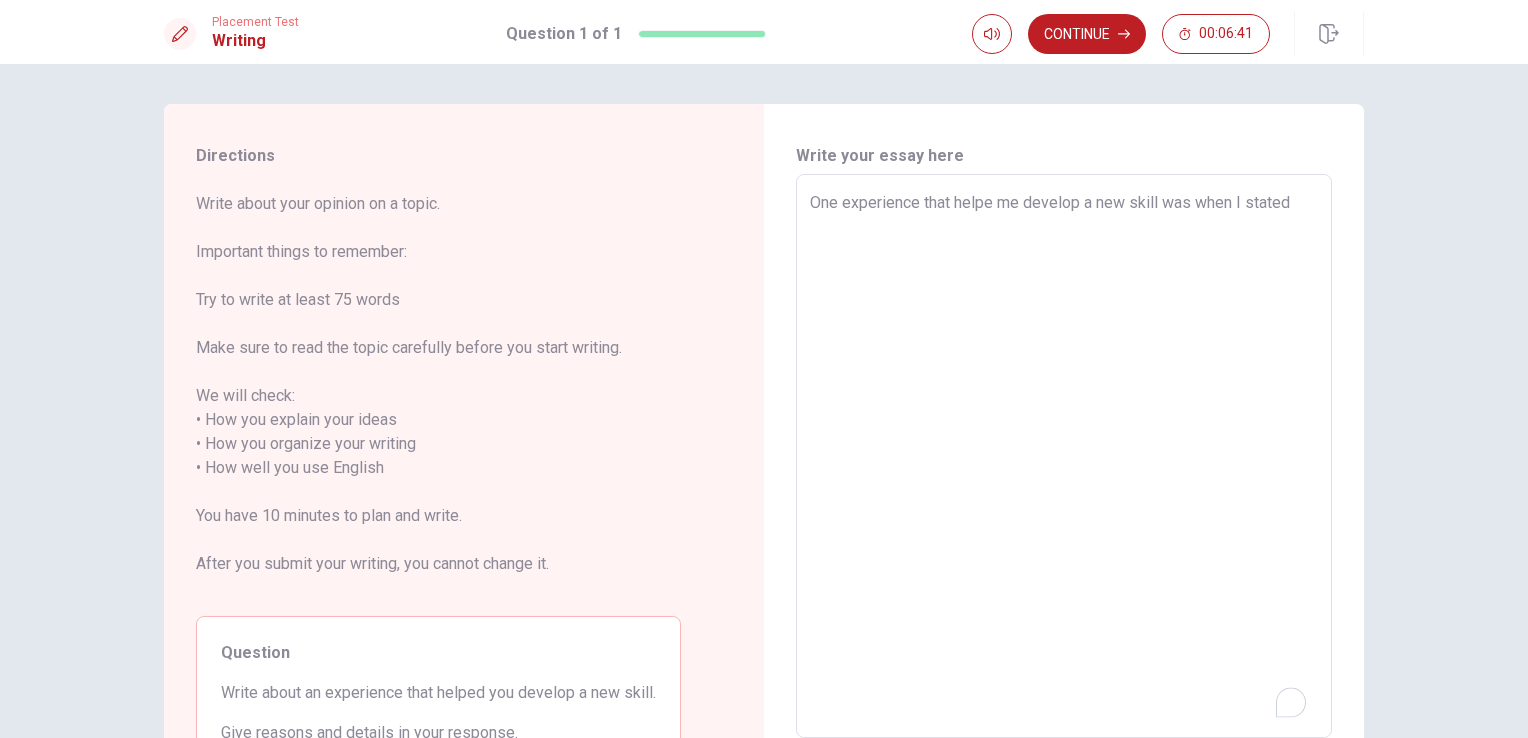 type on "One experience that helpe me develop a new skill was when I stated w" 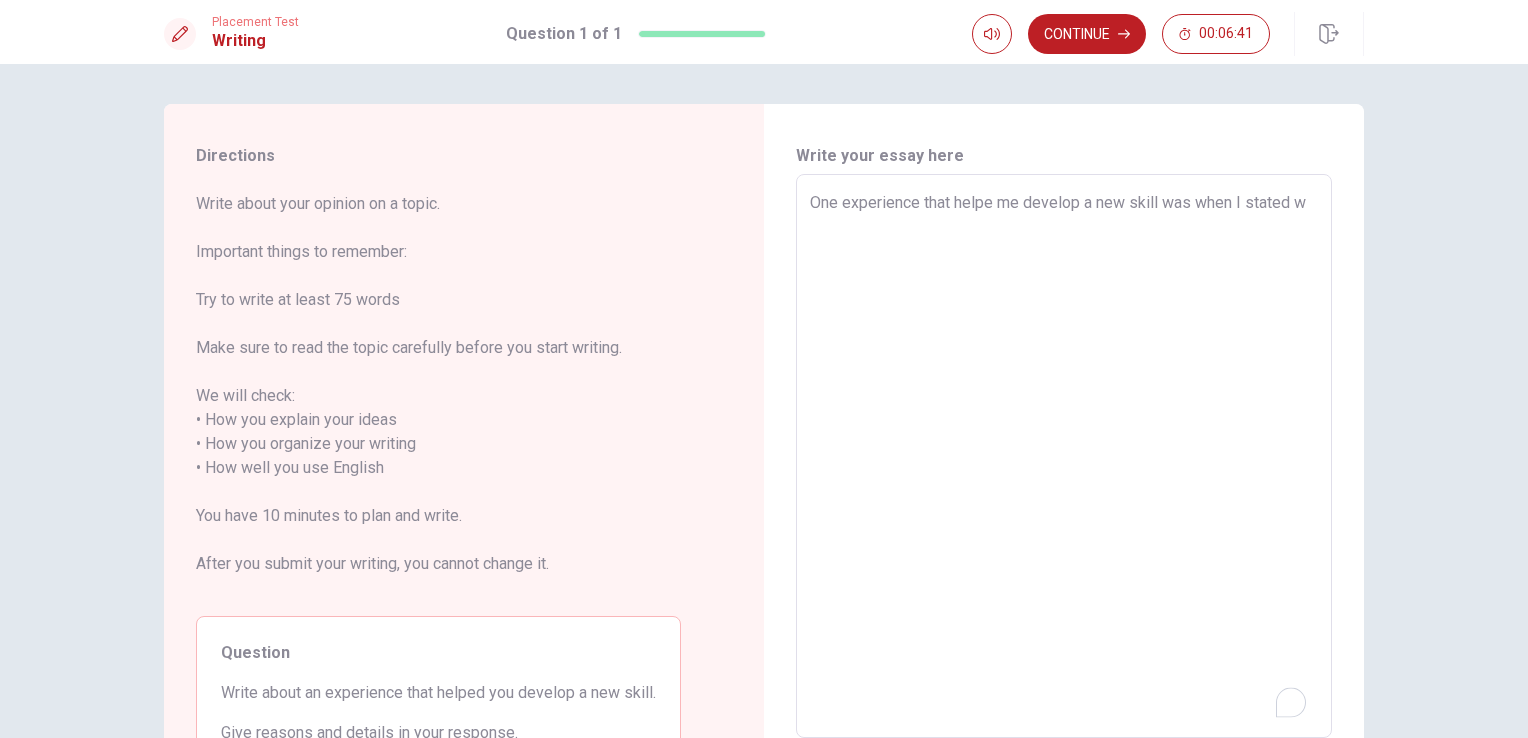 type on "x" 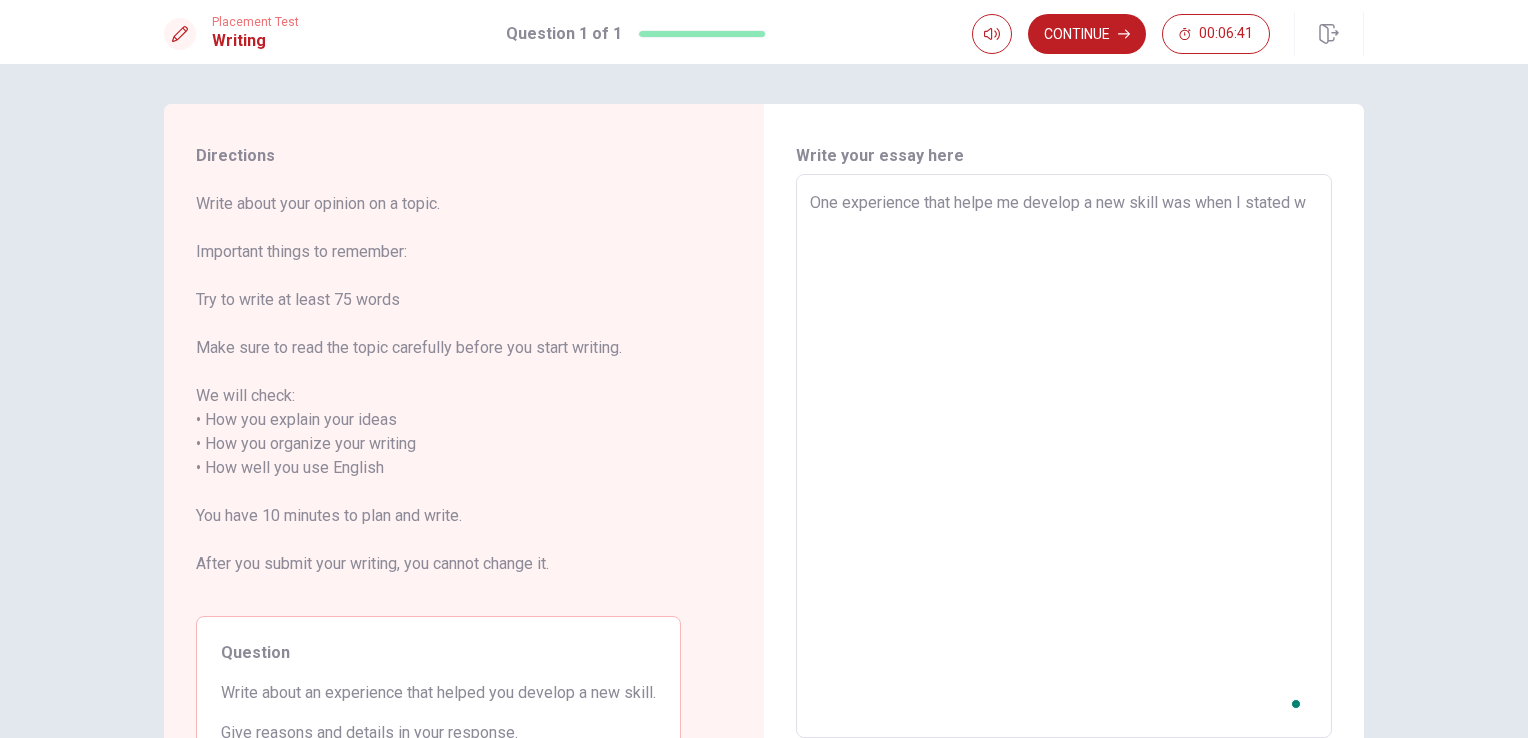 type on "One experience that helpe me develop a new skill was when I stated wo" 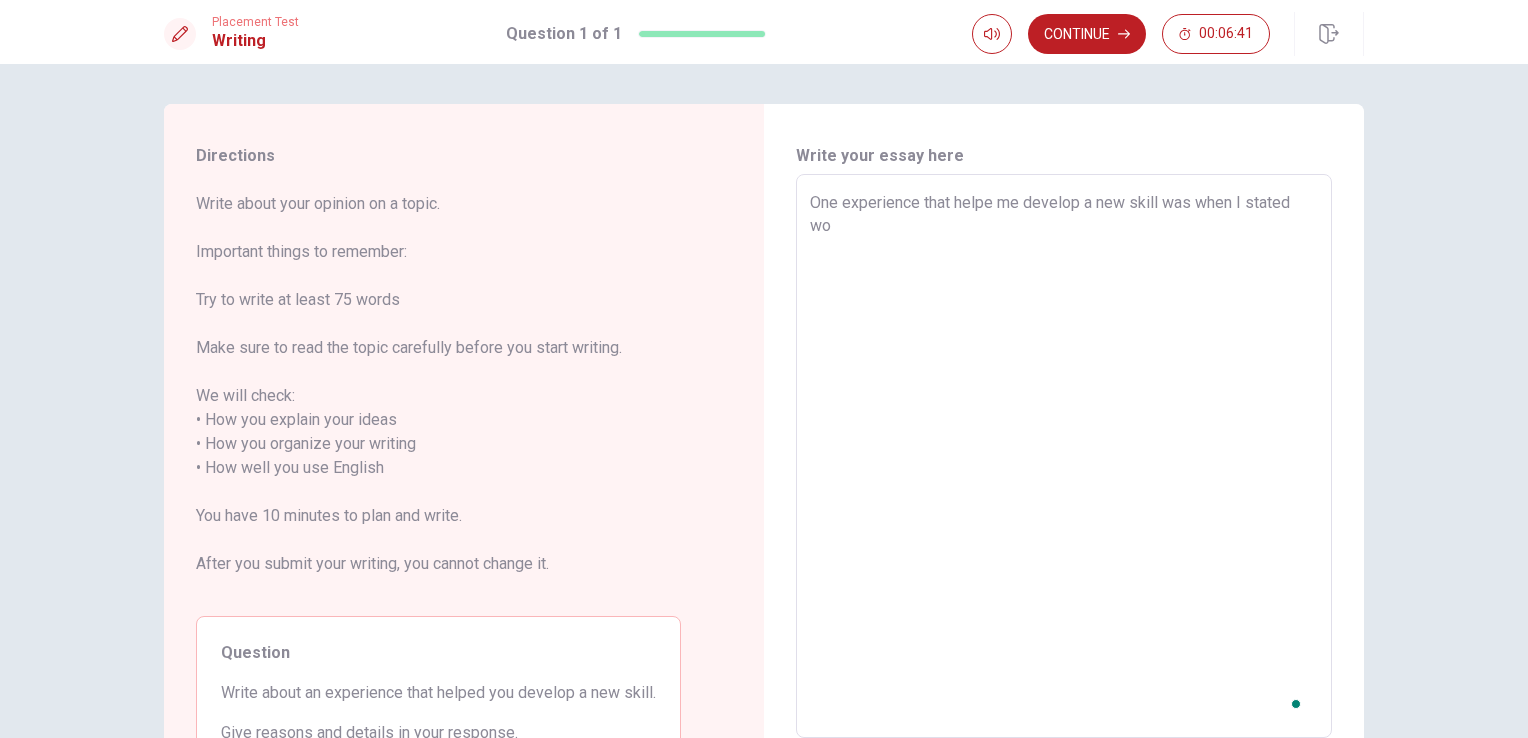 type on "x" 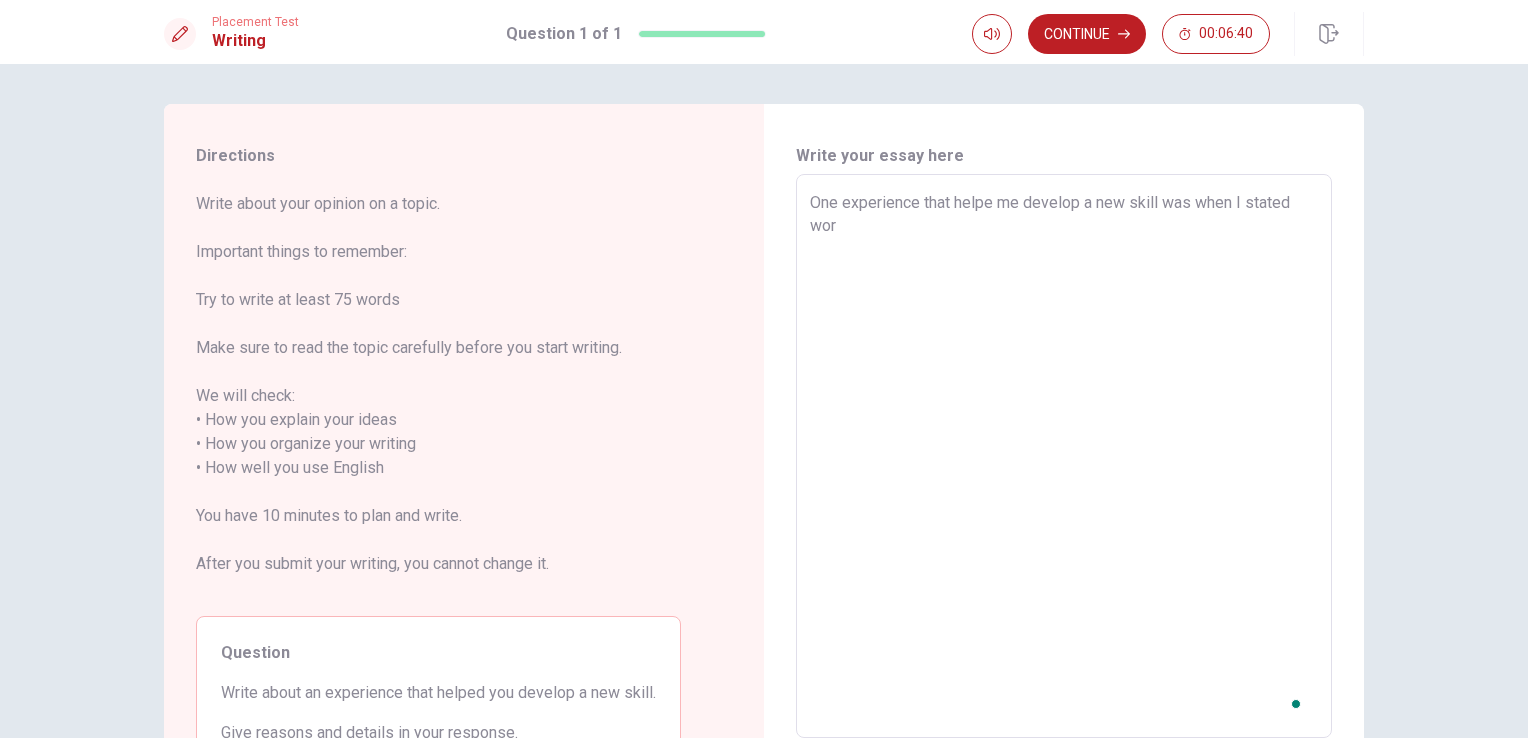 type on "x" 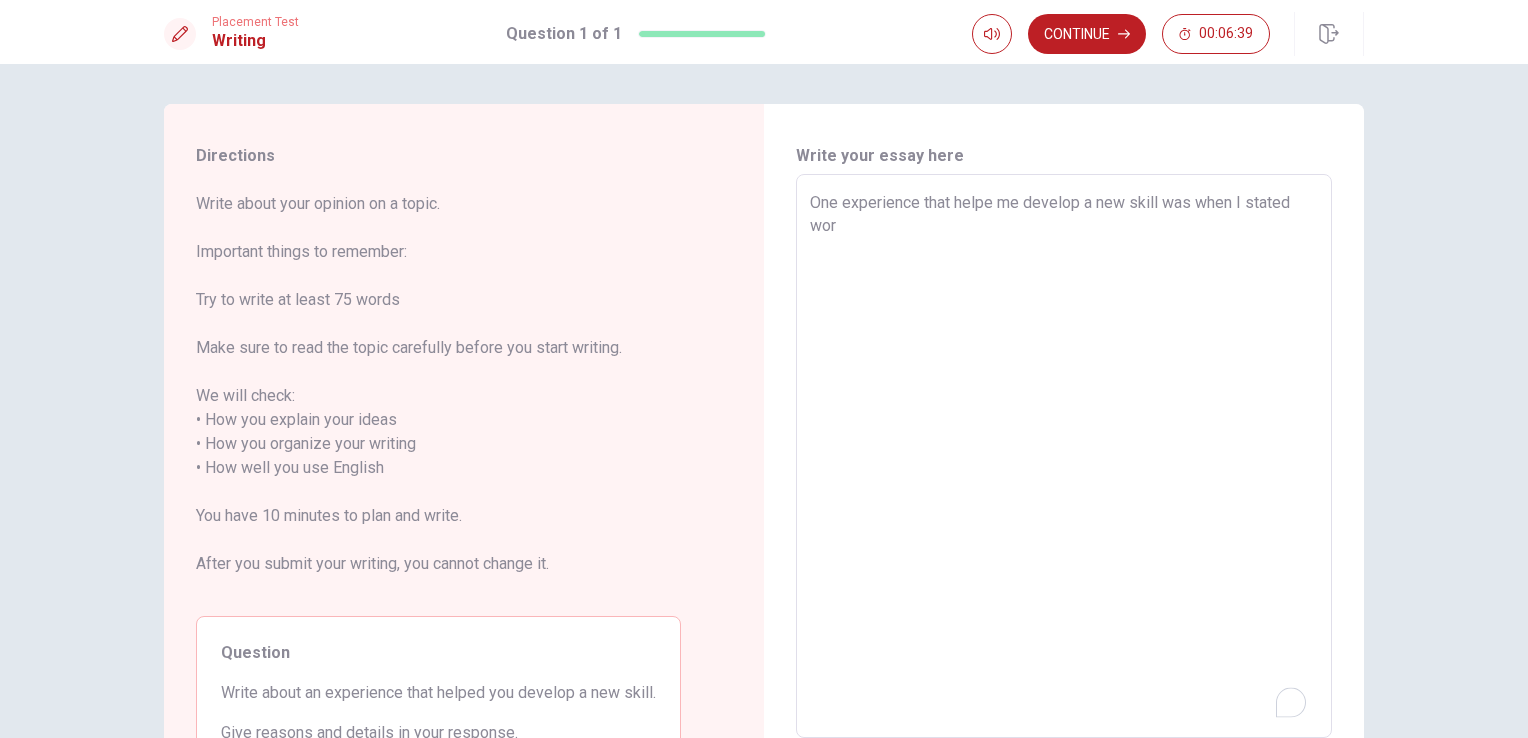 type on "One experience that helpe me develop a new skill was when I stated work" 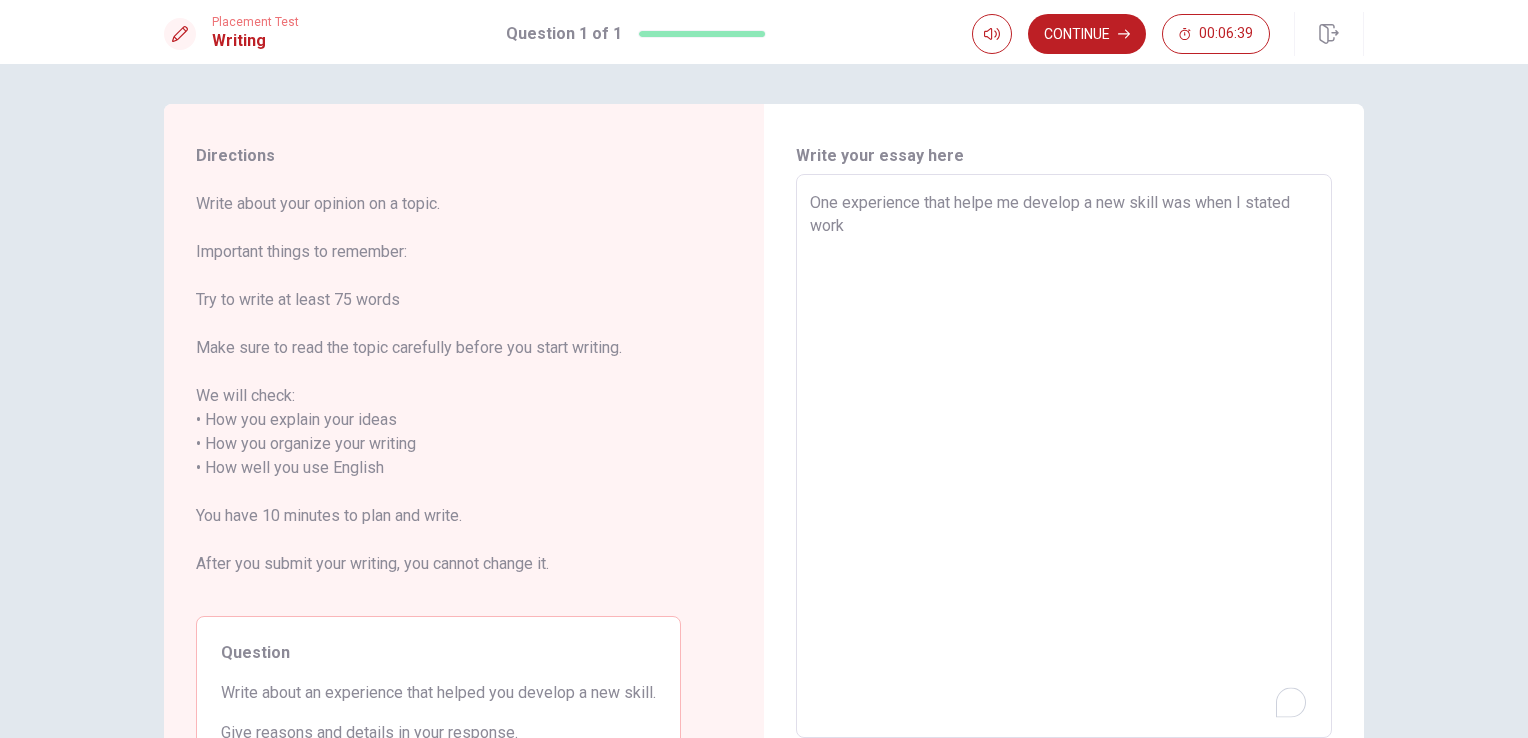 type on "x" 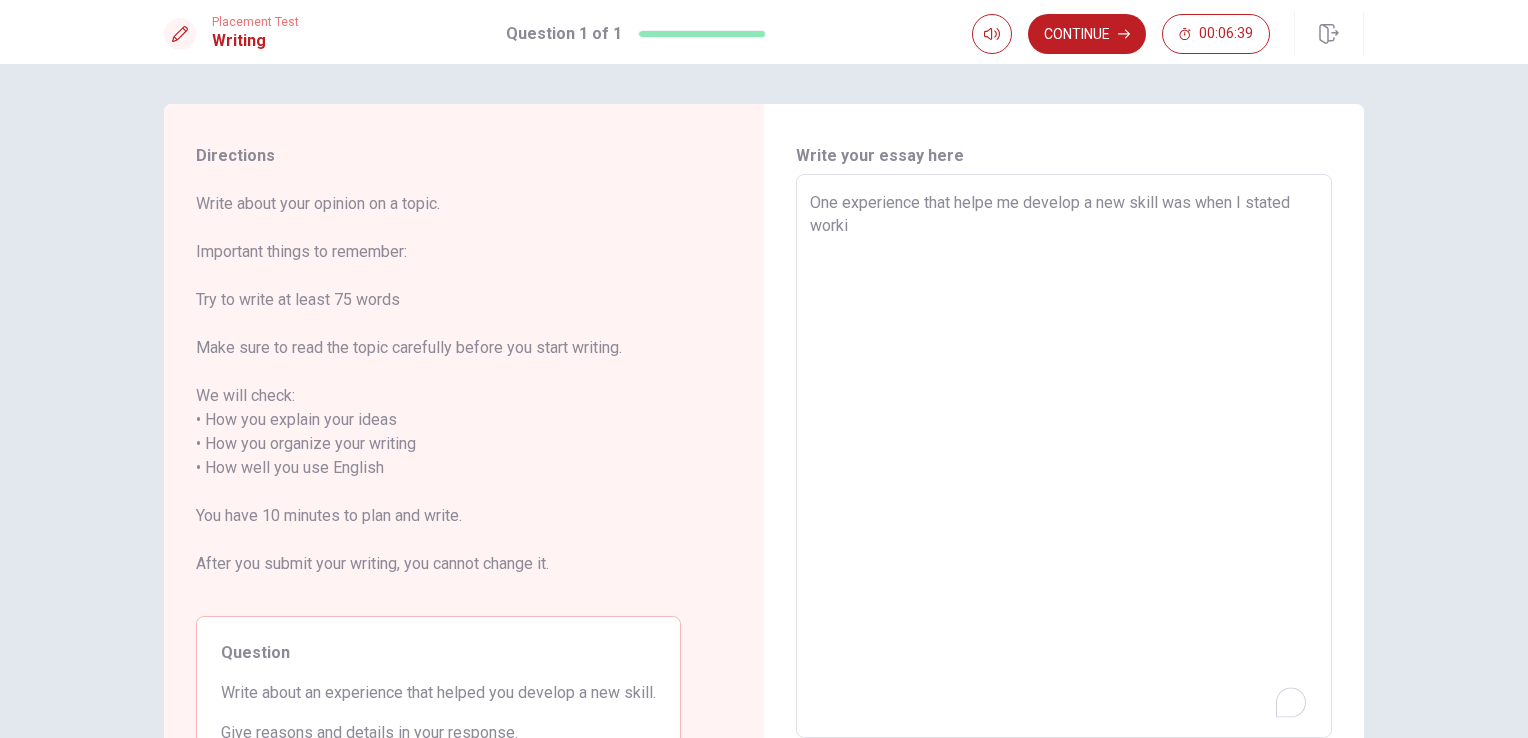 type on "x" 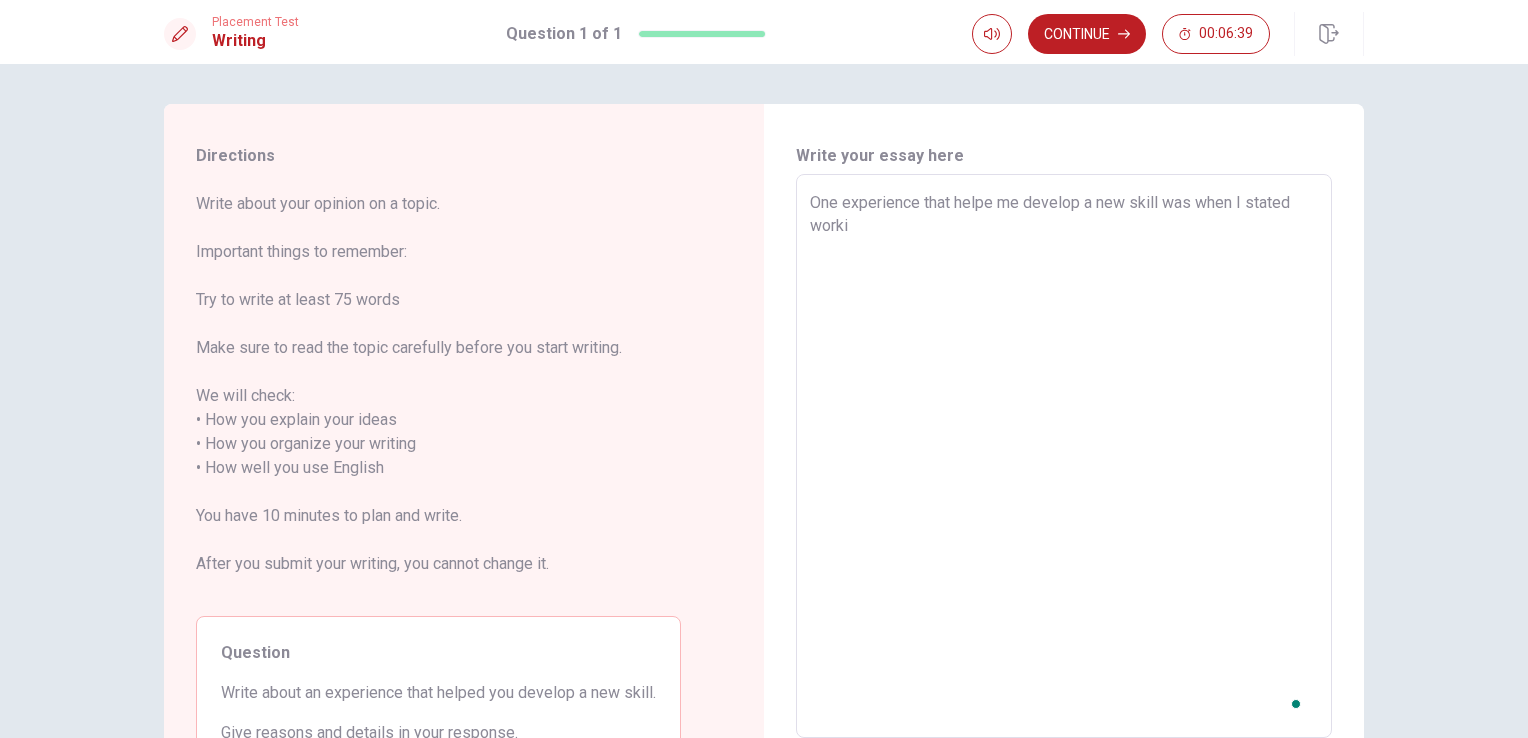 type on "One experience that helpe me develop a new skill was when I stated workin" 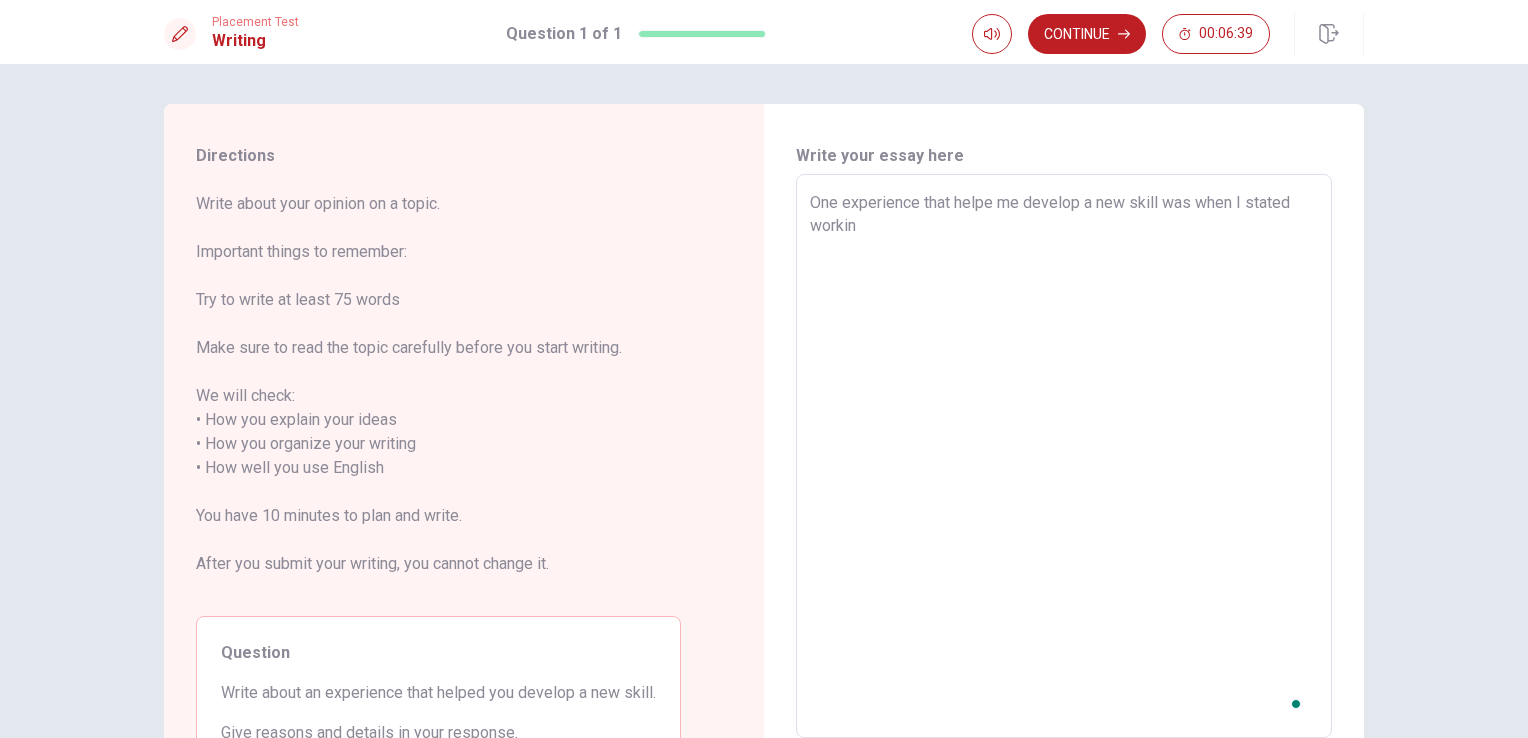 type on "x" 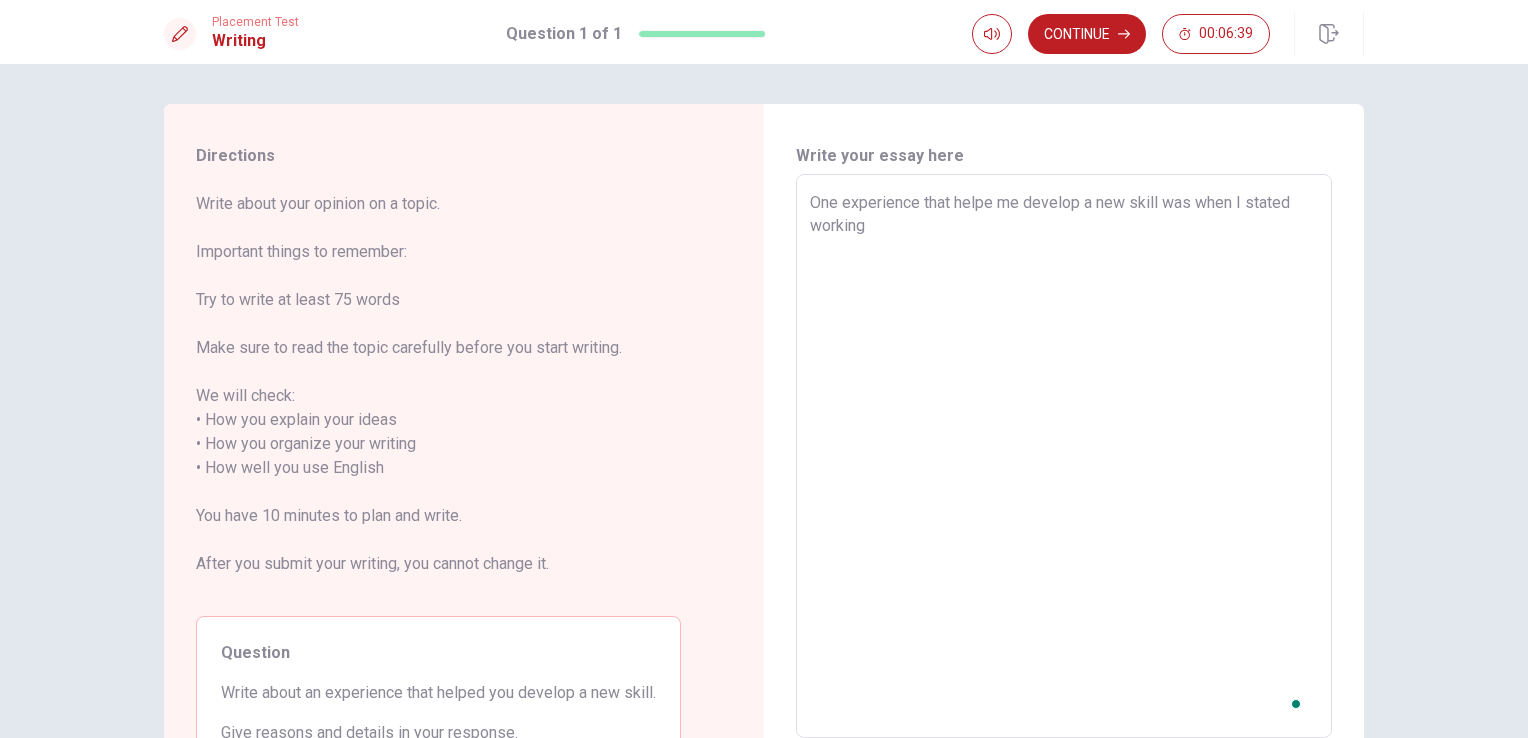 type on "x" 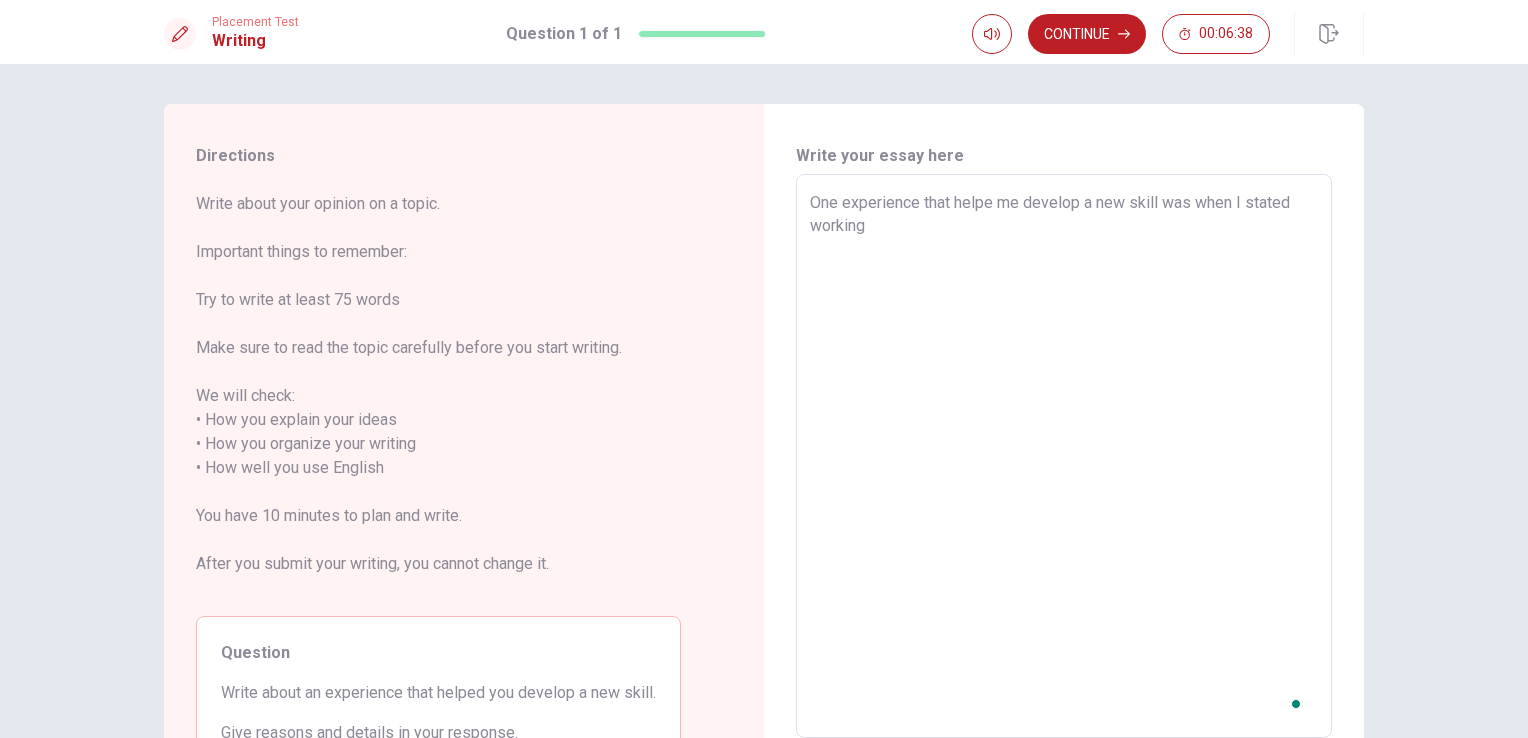 type on "x" 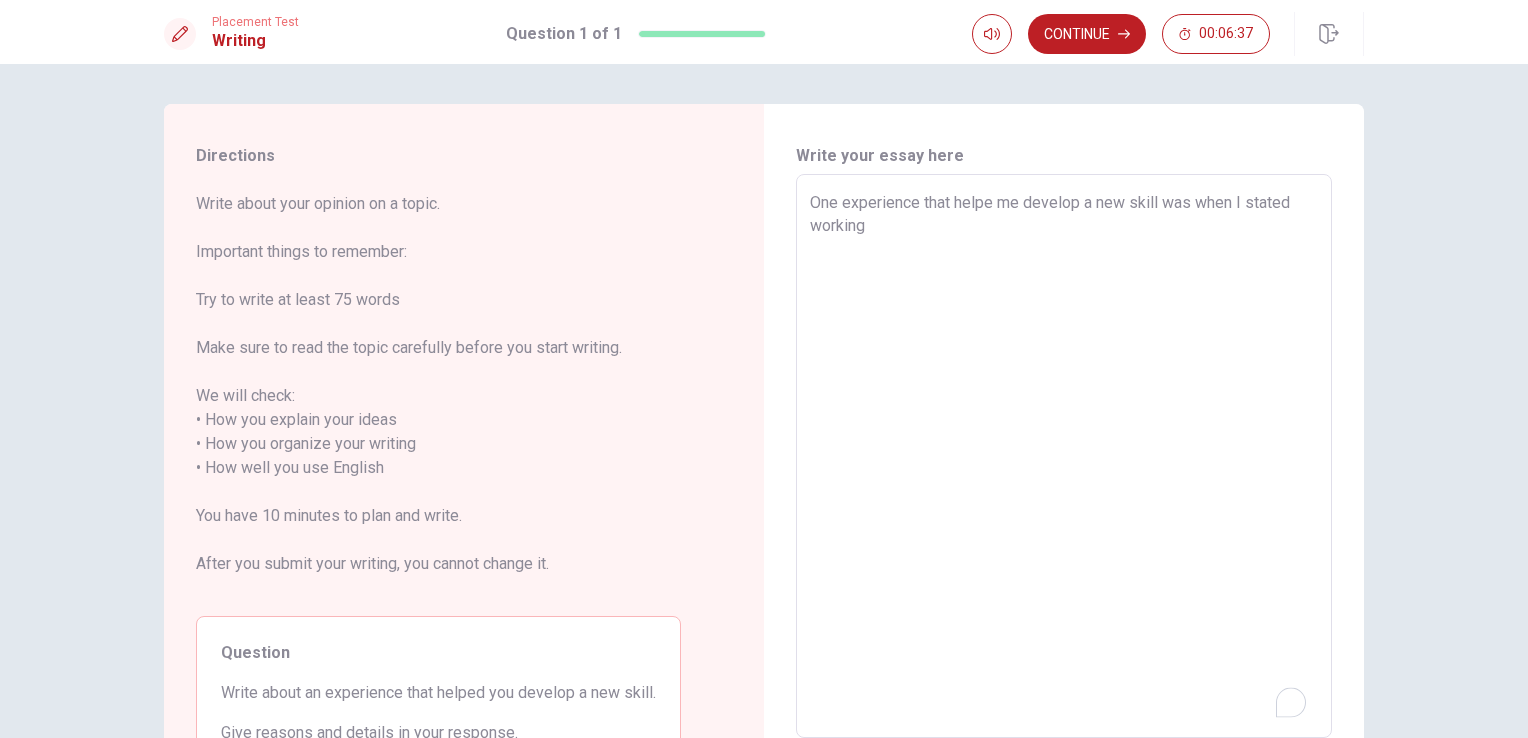 type on "One experience that helpe me develop a new skill was when I stated working a" 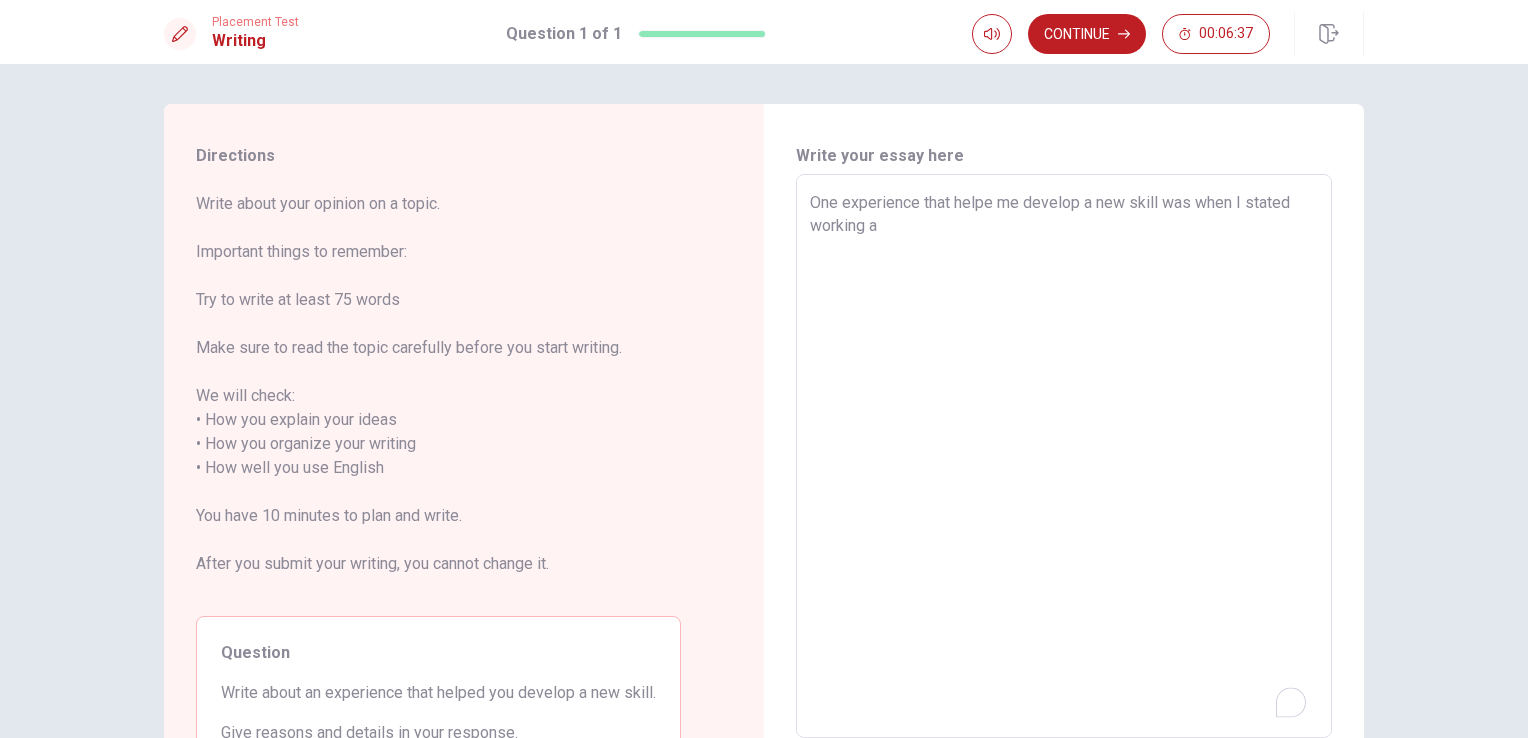 type on "x" 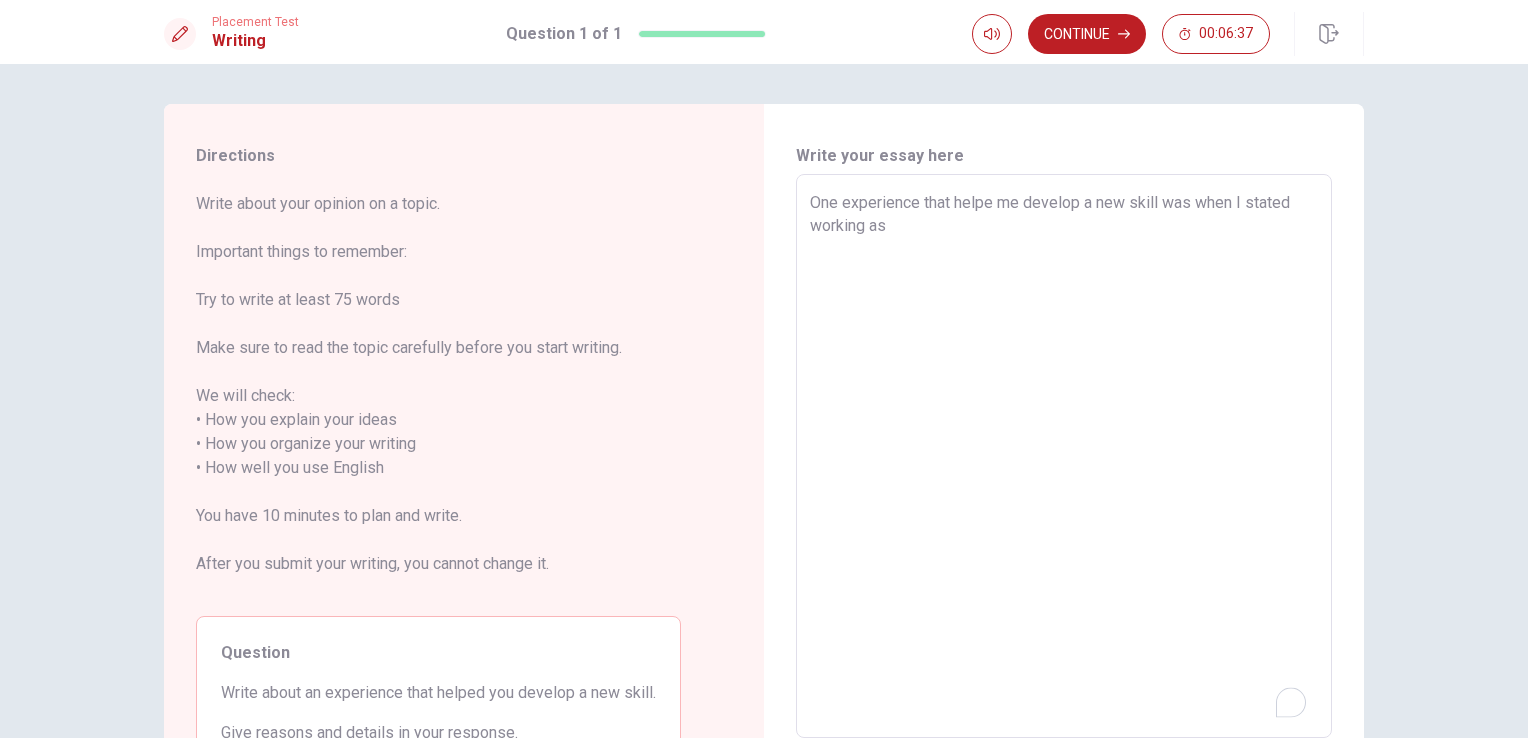 type on "x" 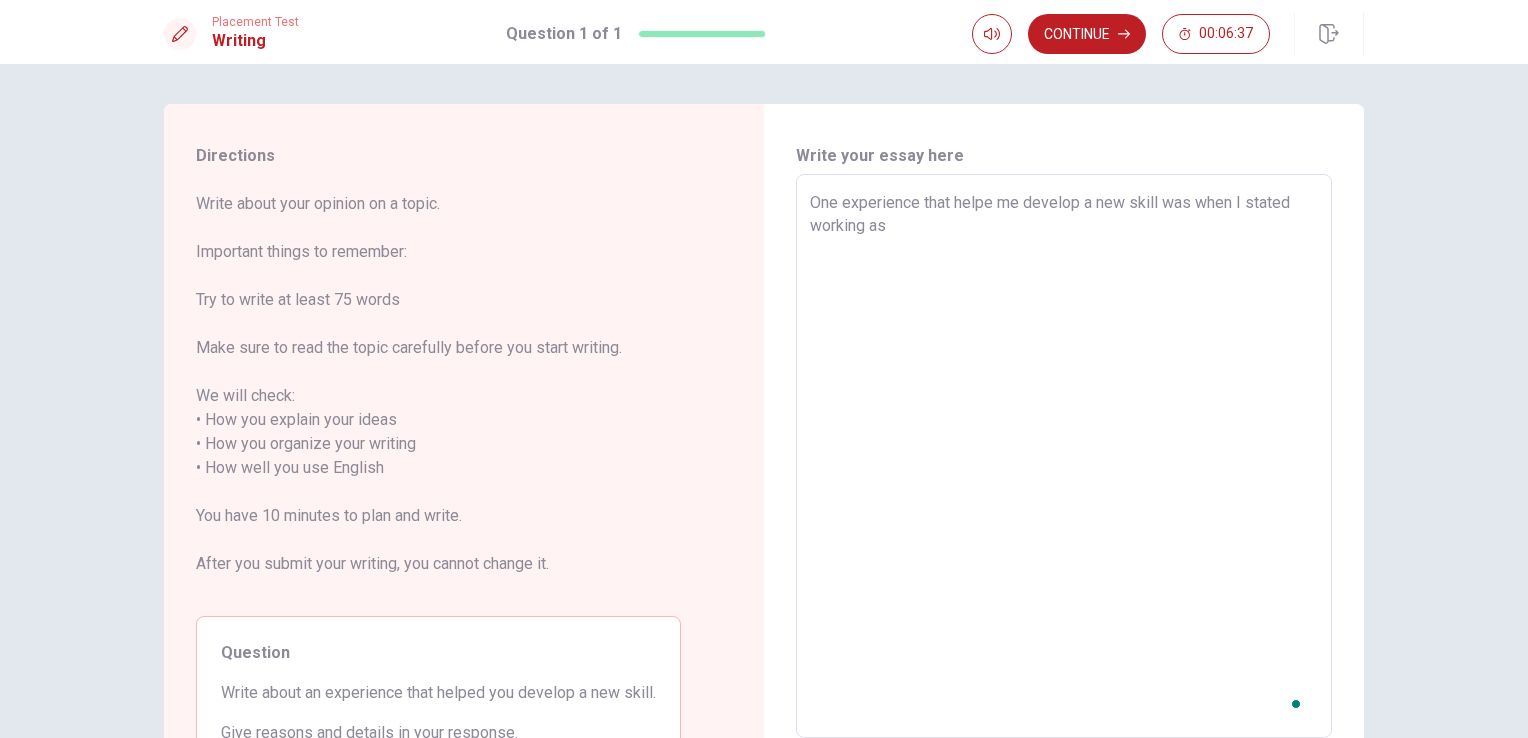 type on "One experience that helpe me develop a new skill was when I stated working as" 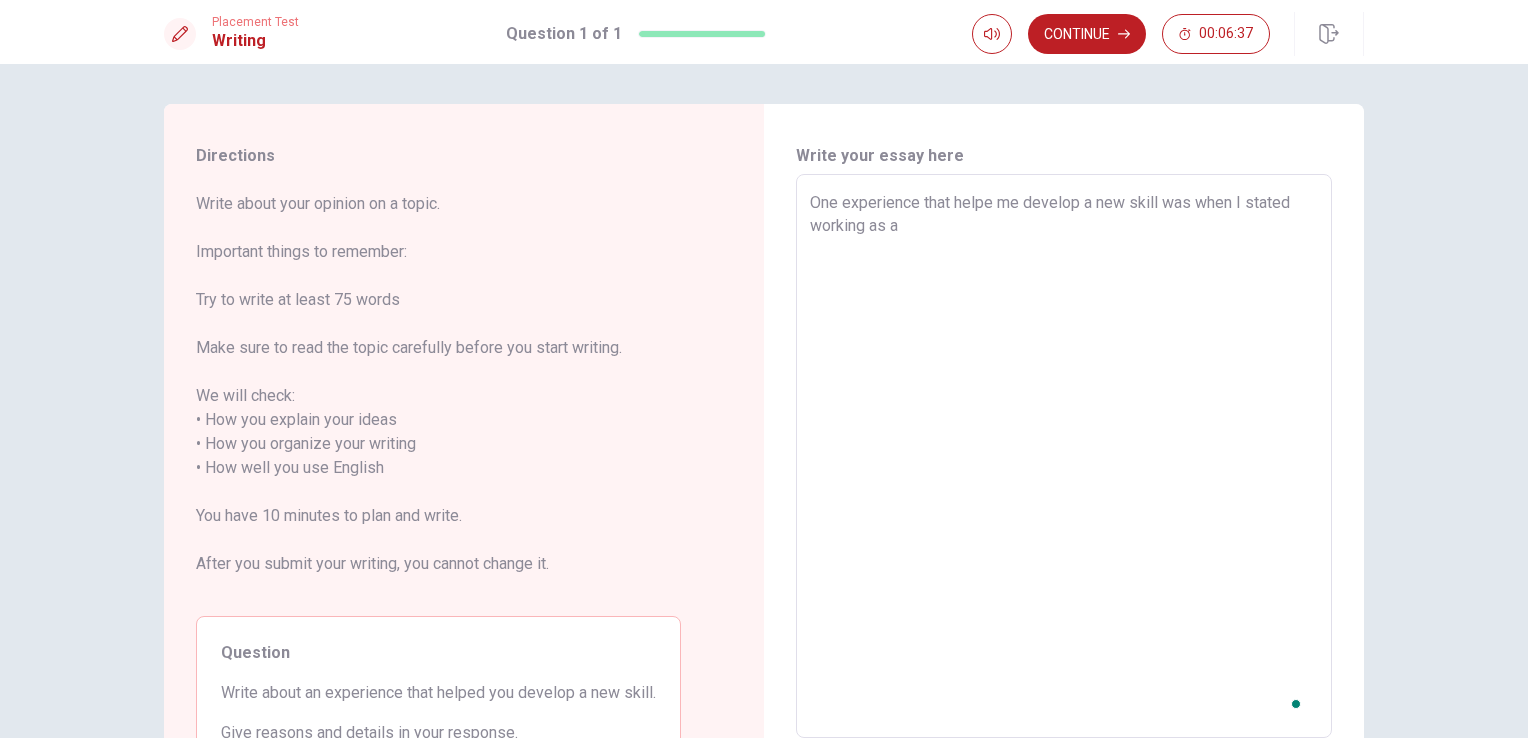 type on "x" 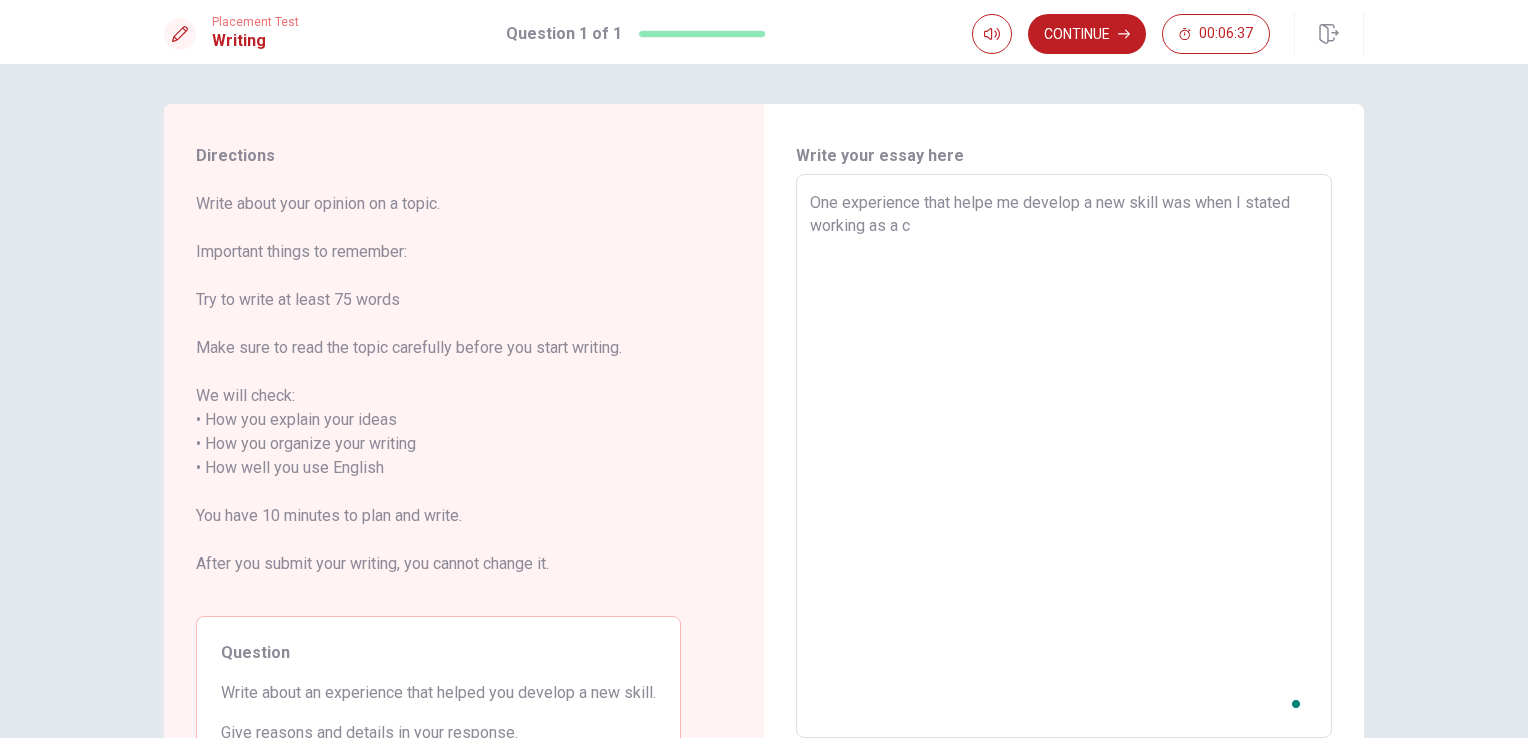 type on "x" 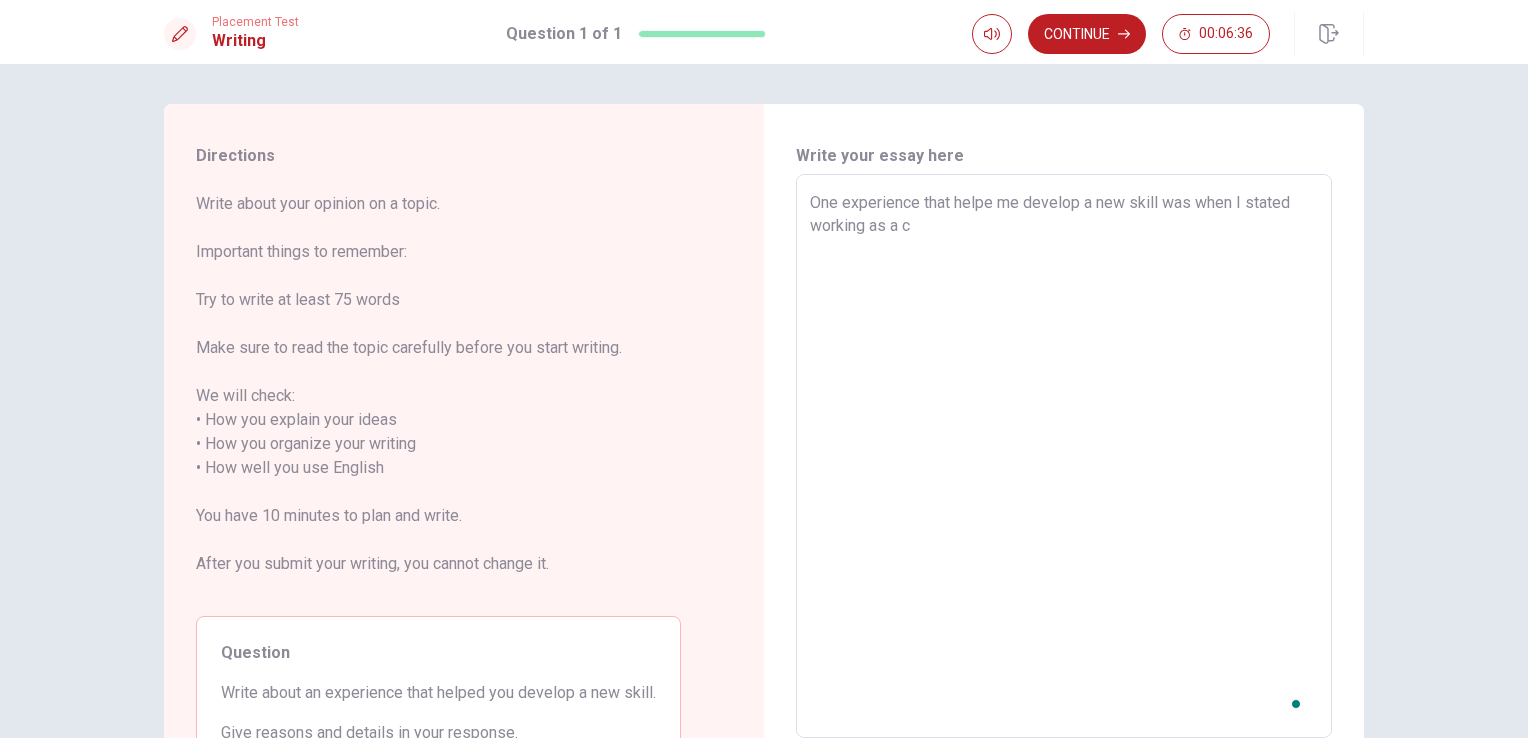 type on "One experience that helpe me develop a new skill was when I stated working as a ci" 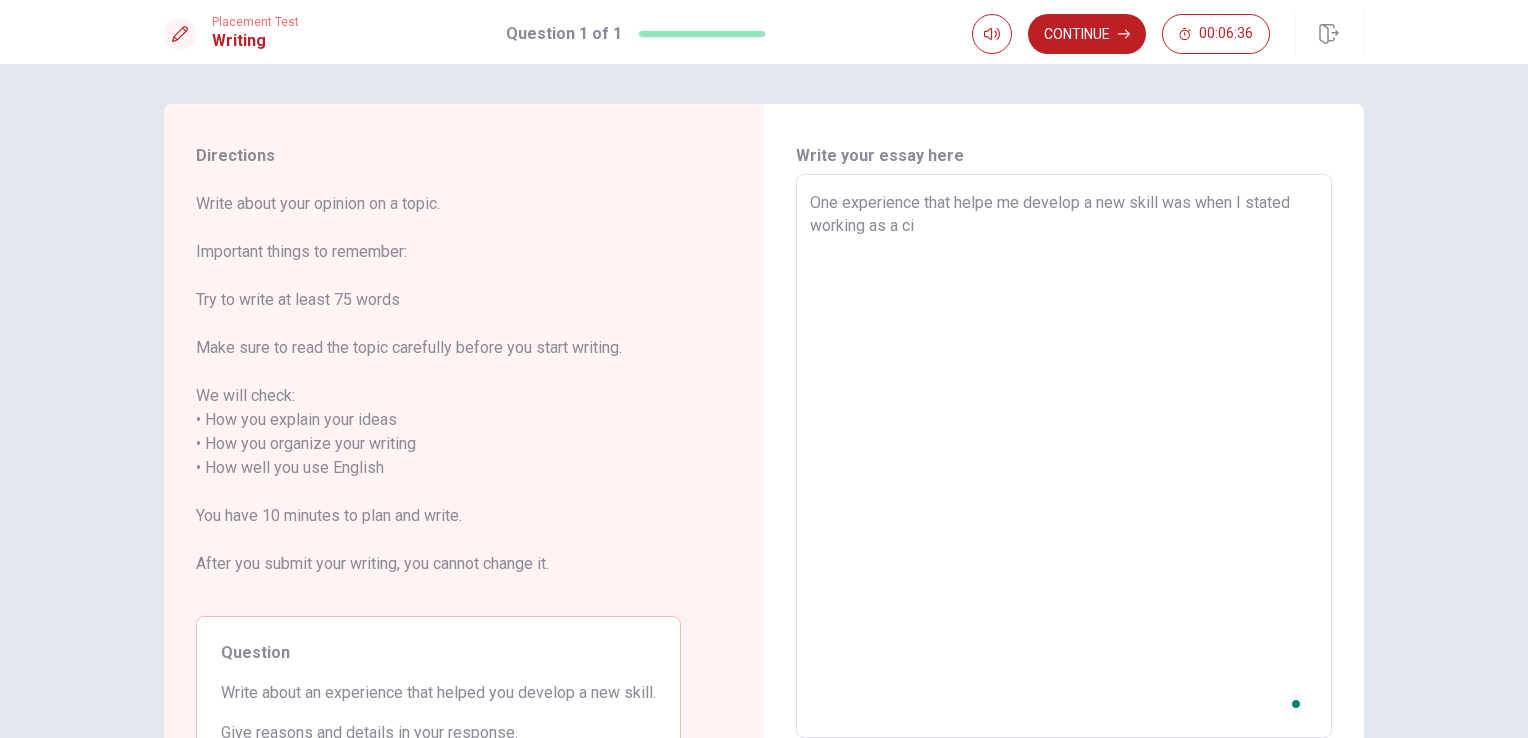 type on "x" 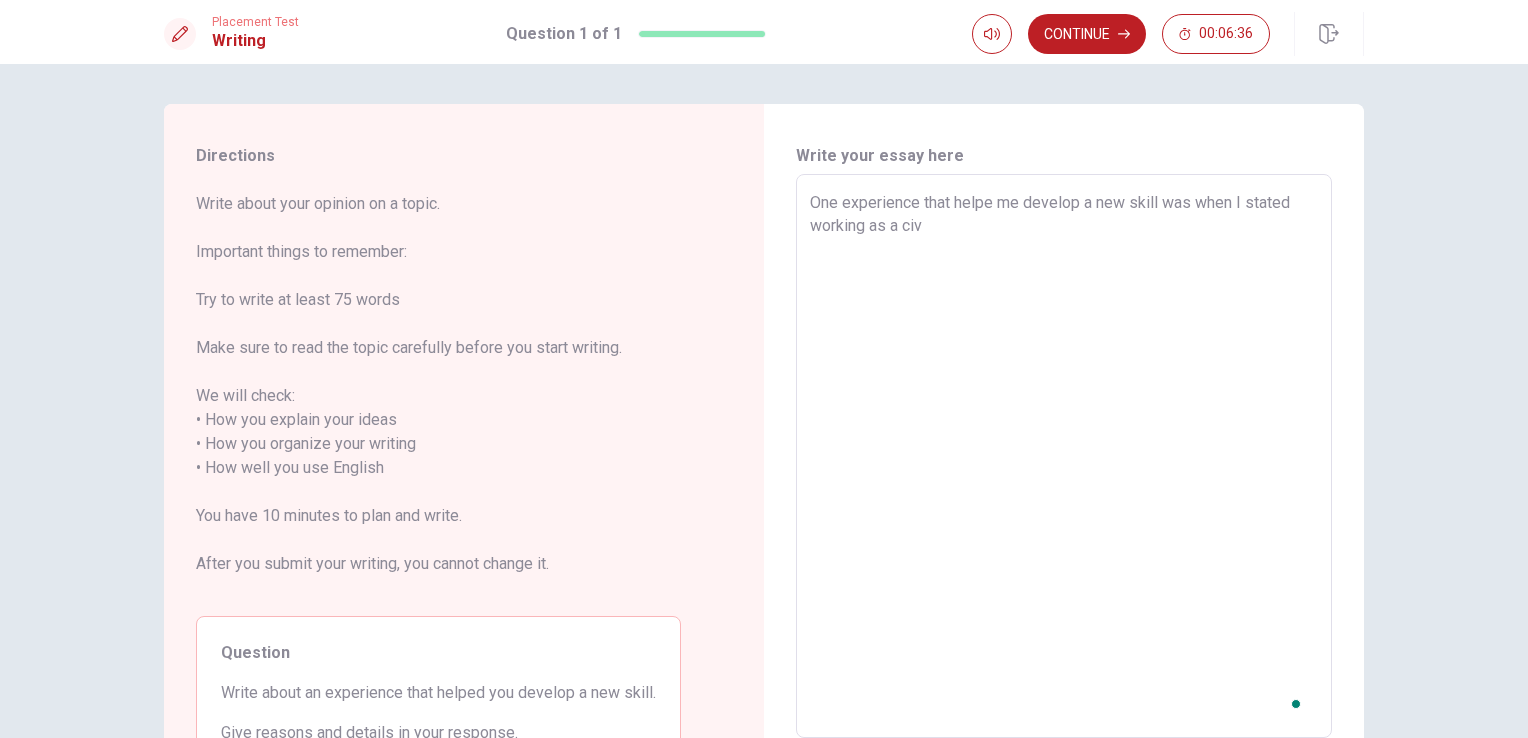 type on "x" 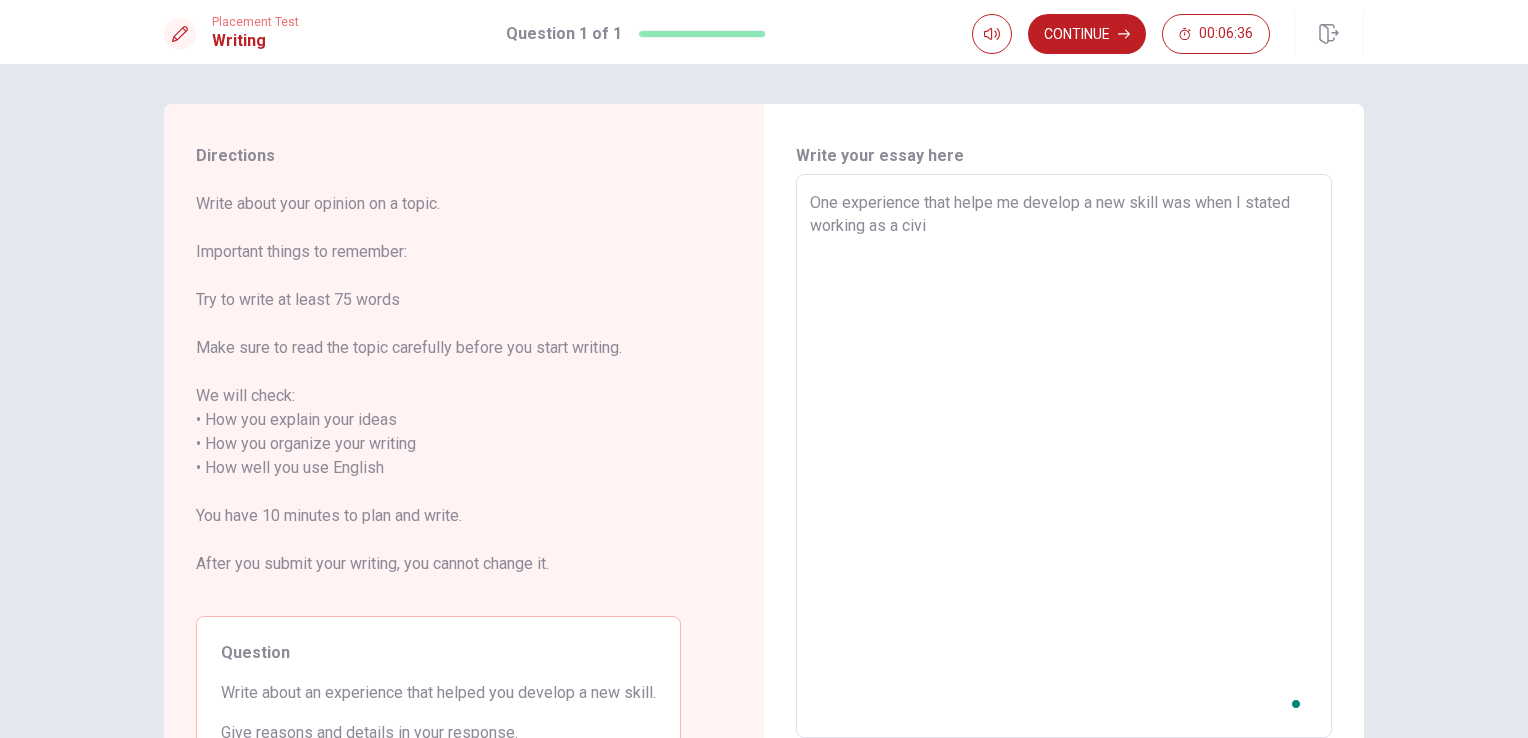 type on "x" 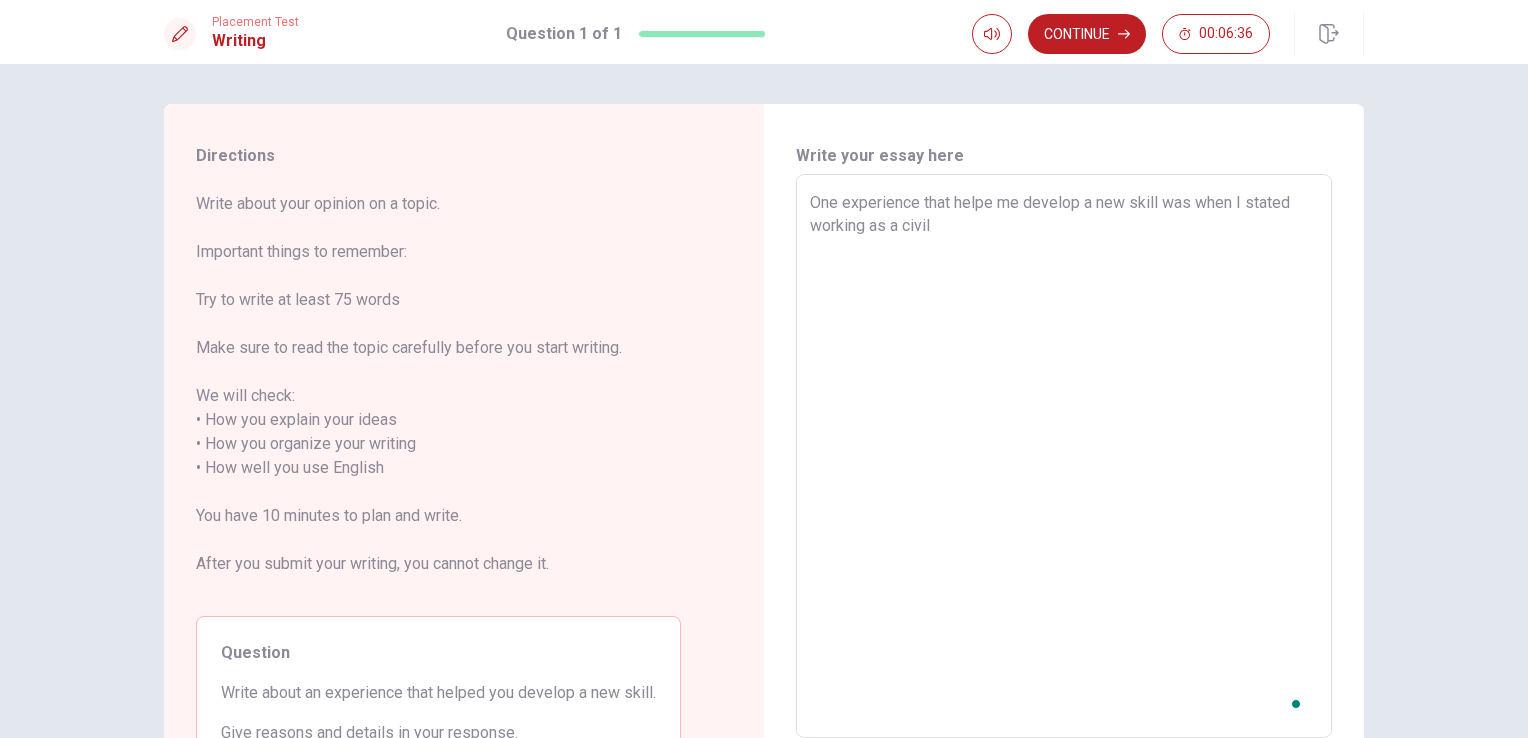 type on "x" 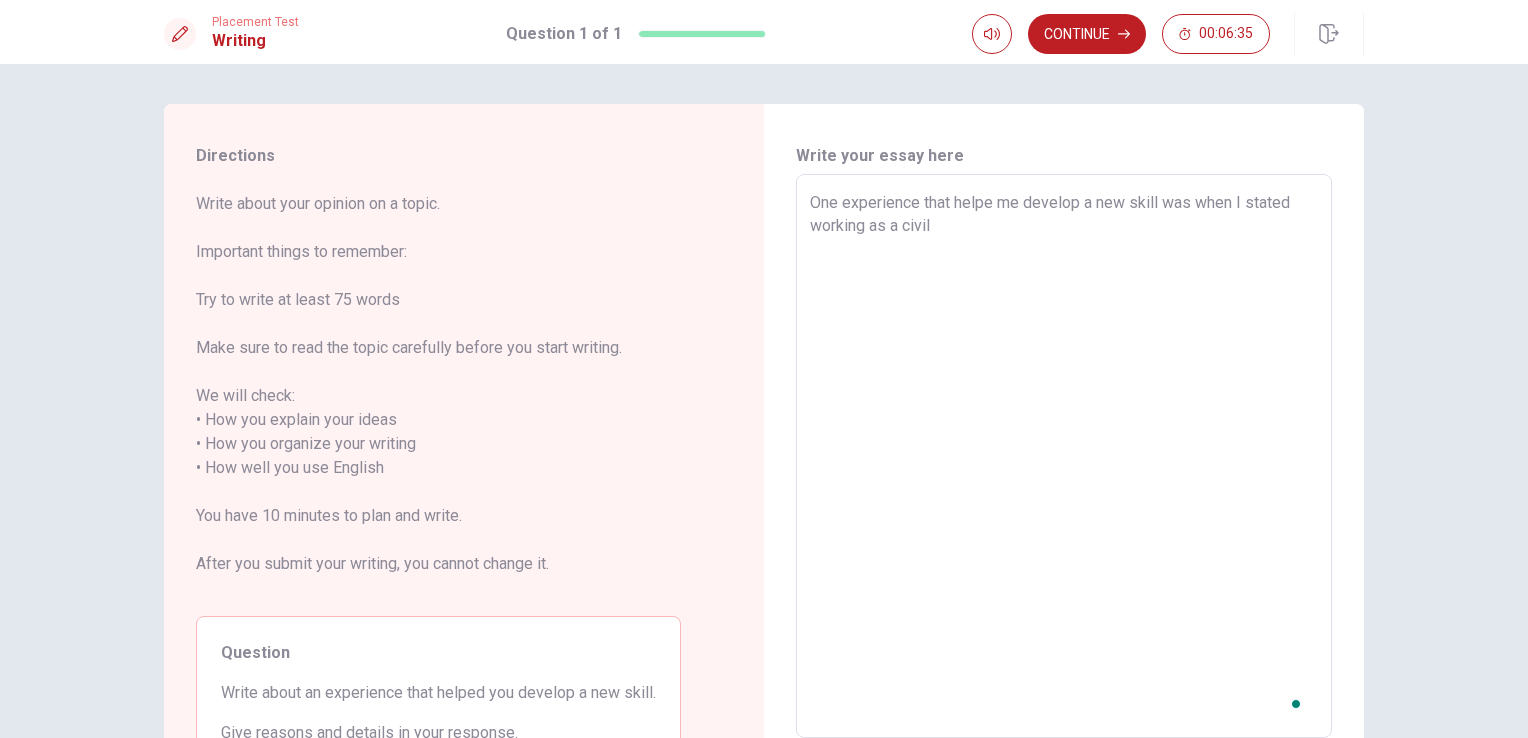 type on "One experience that helpe me develop a new skill was when I stated working as a civil e" 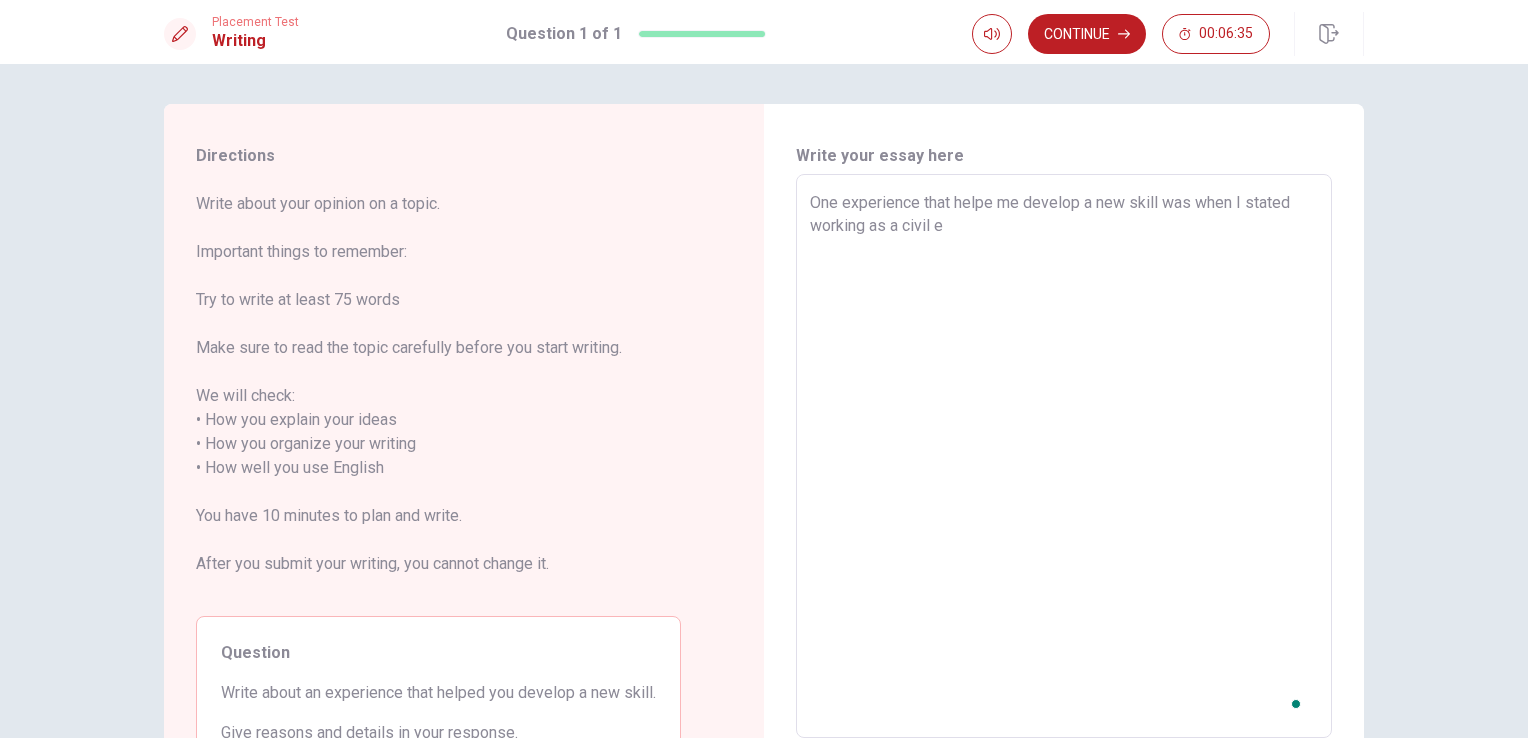 type on "x" 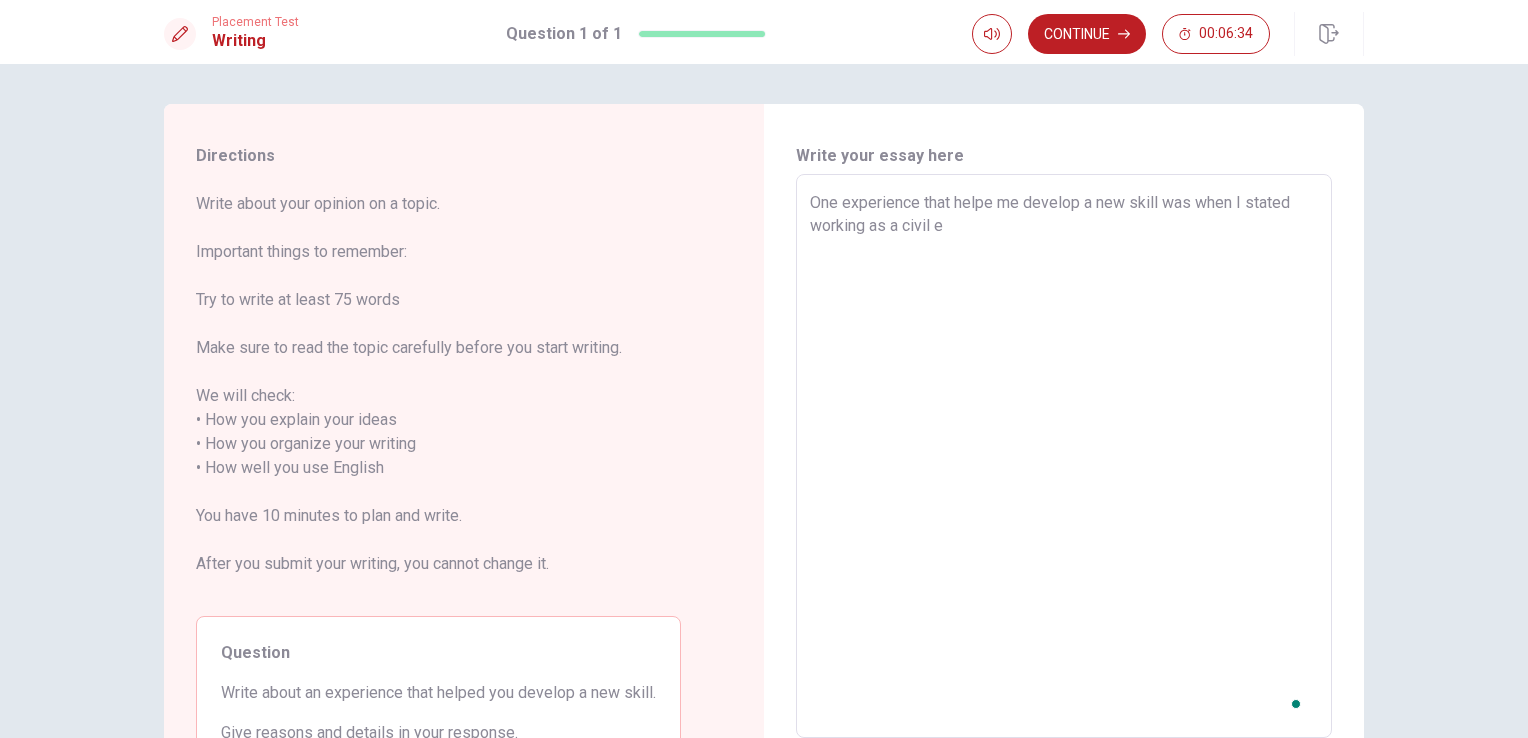 type on "One experience that helpe me develop a new skill was when I stated working as a civil en" 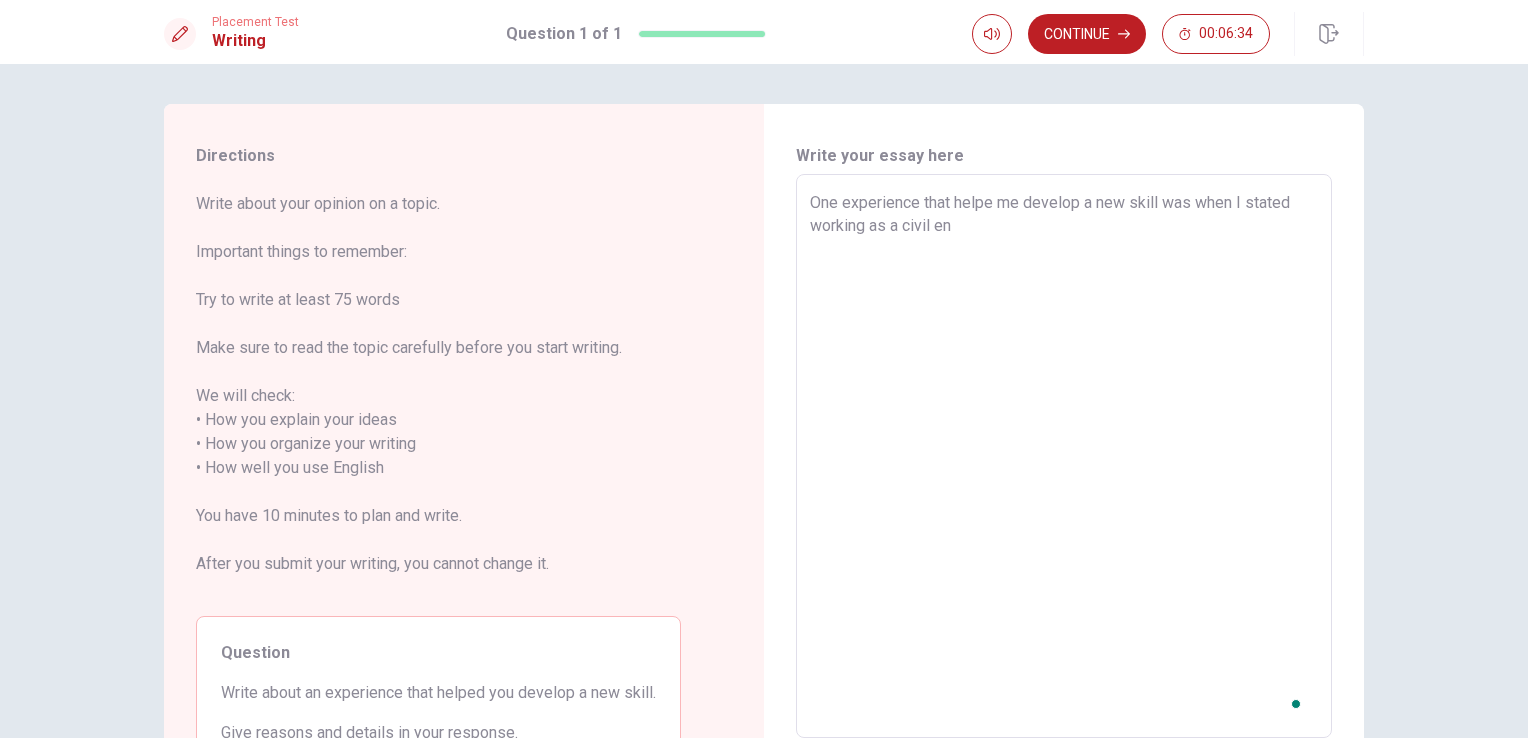 type on "x" 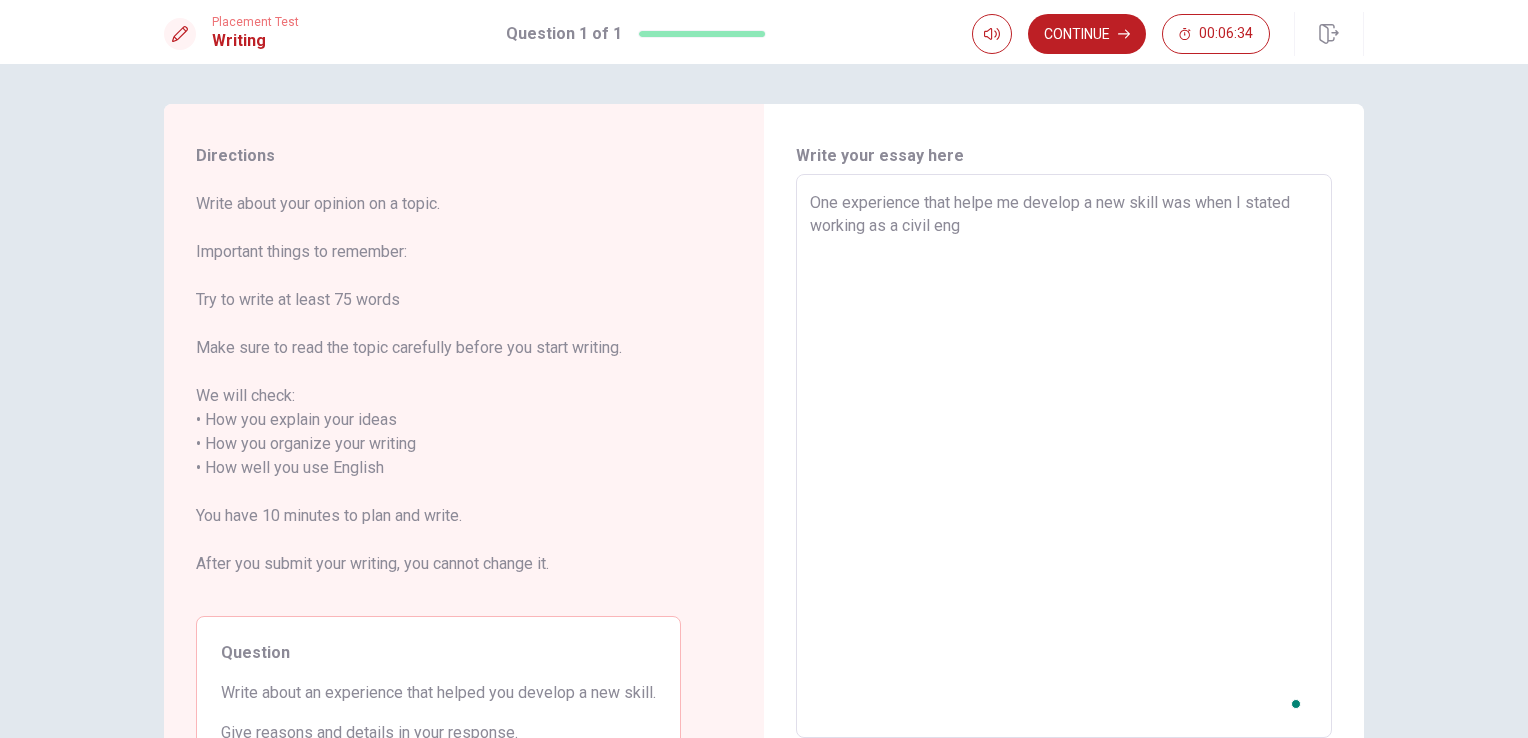 type on "x" 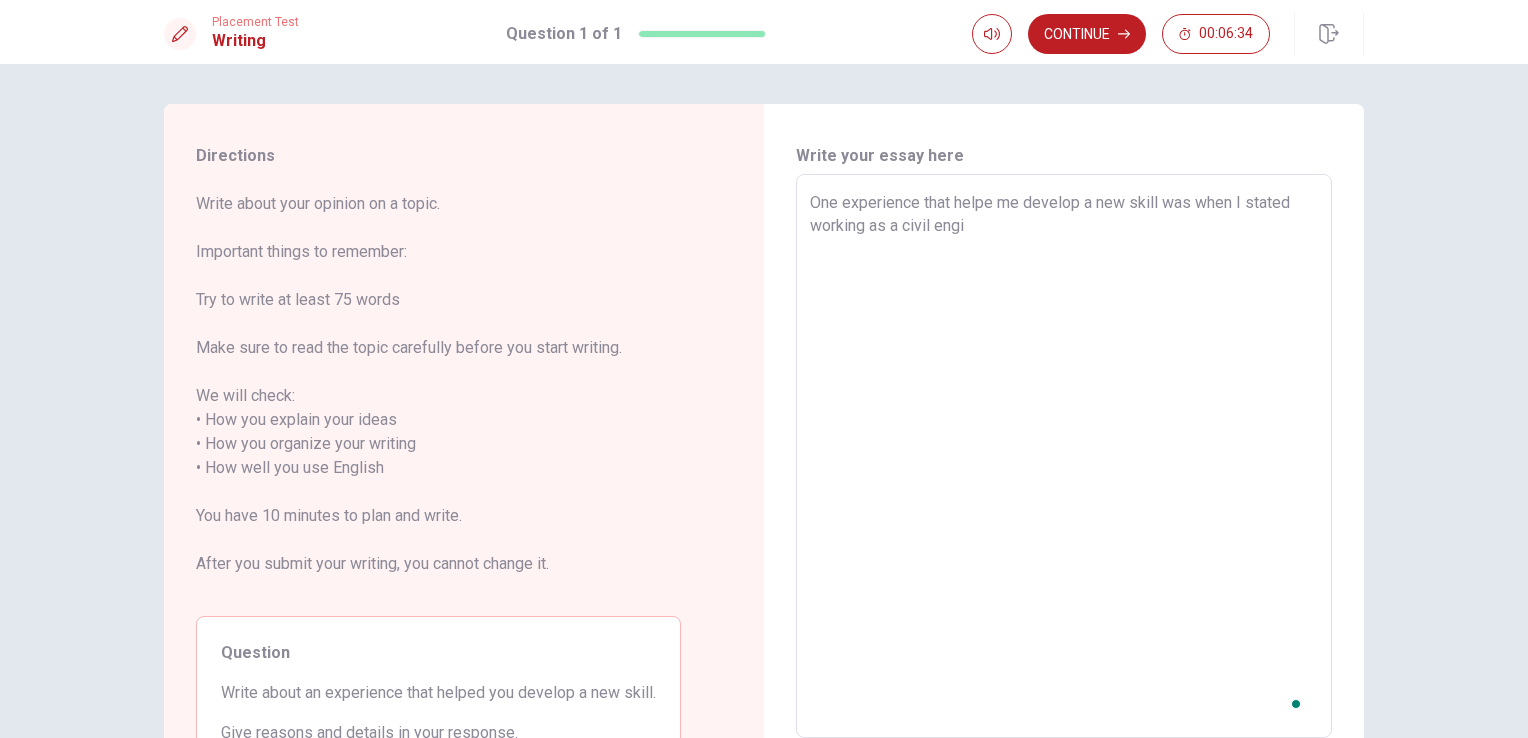 type on "x" 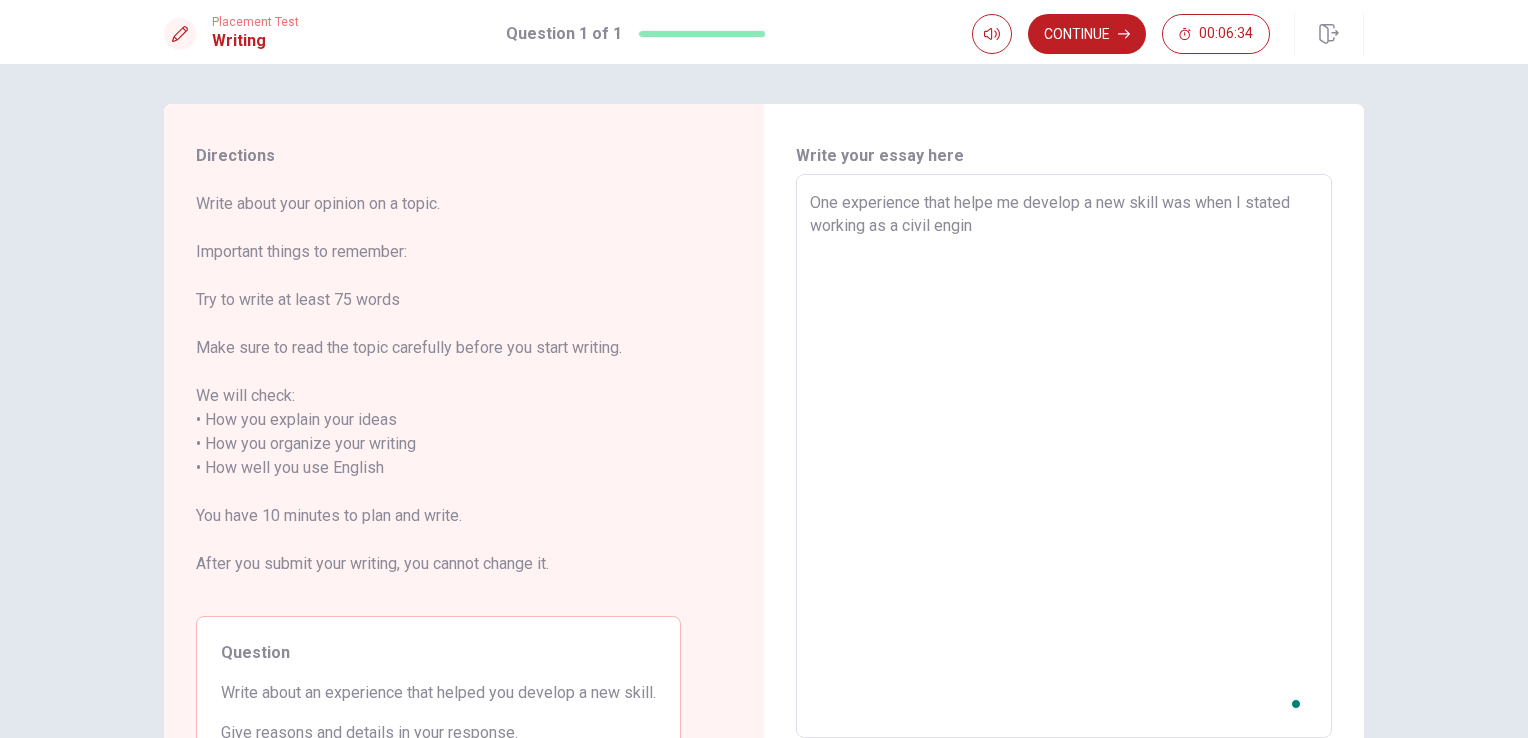 type on "x" 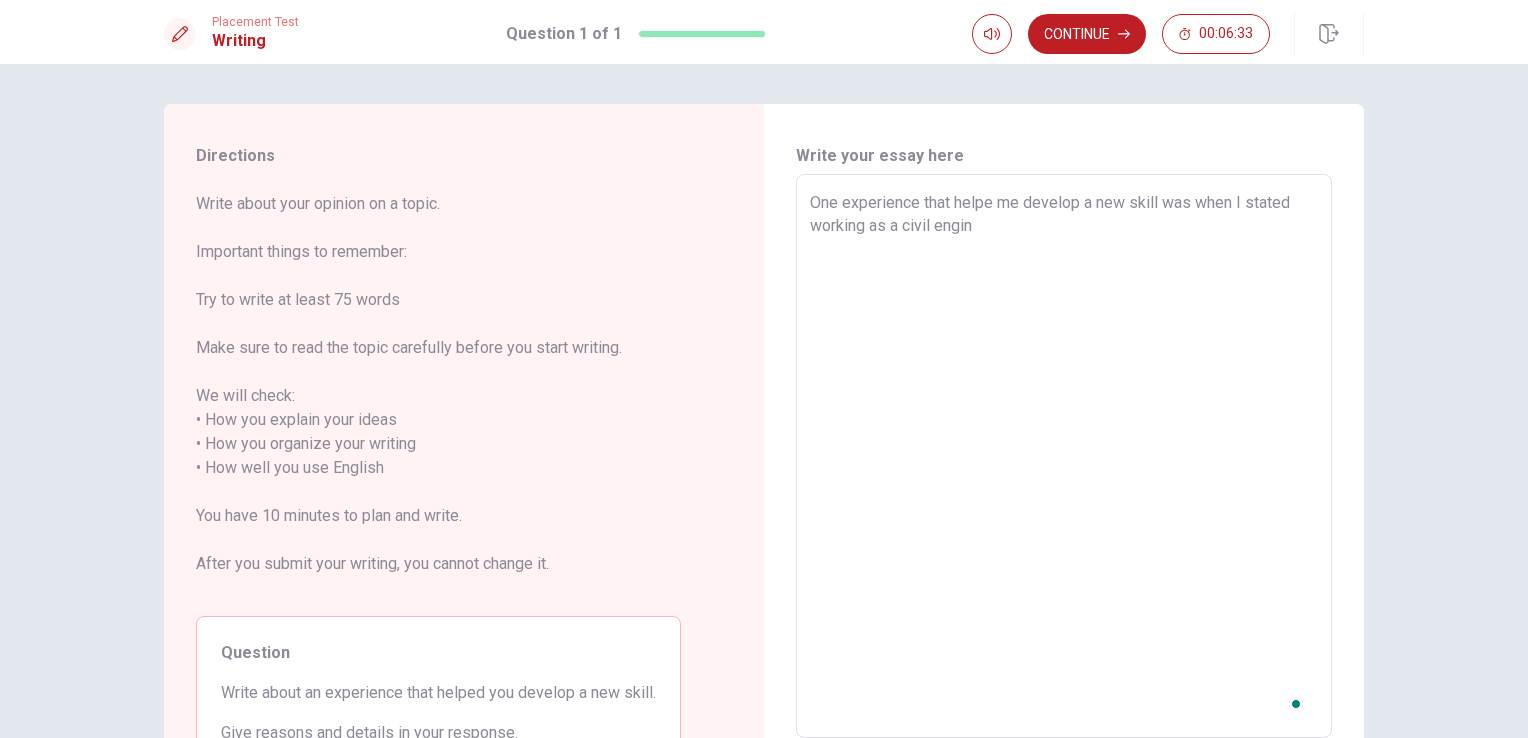 type on "One experience that helpe me develop a new skill was when I stated working as a civil engine" 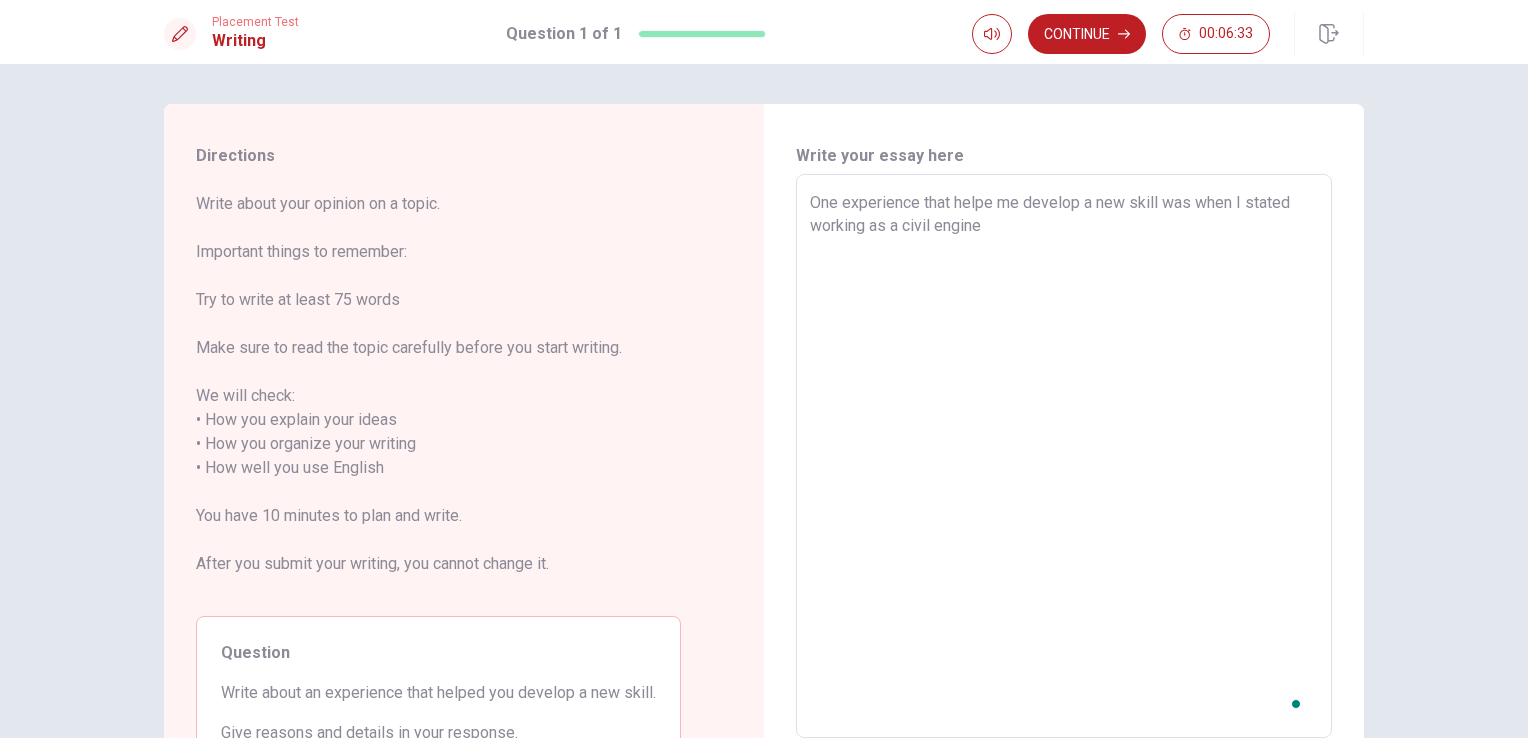 type on "x" 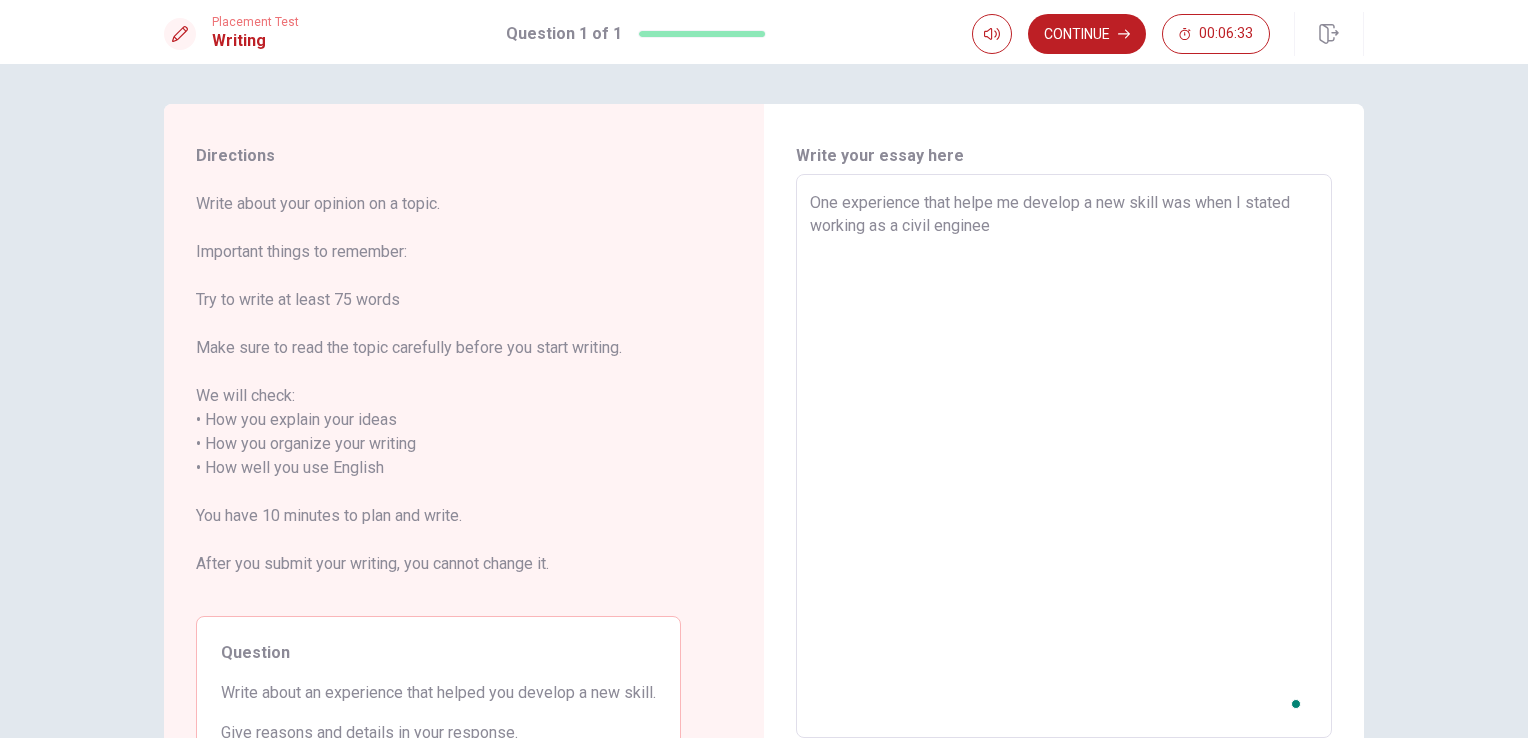 type on "x" 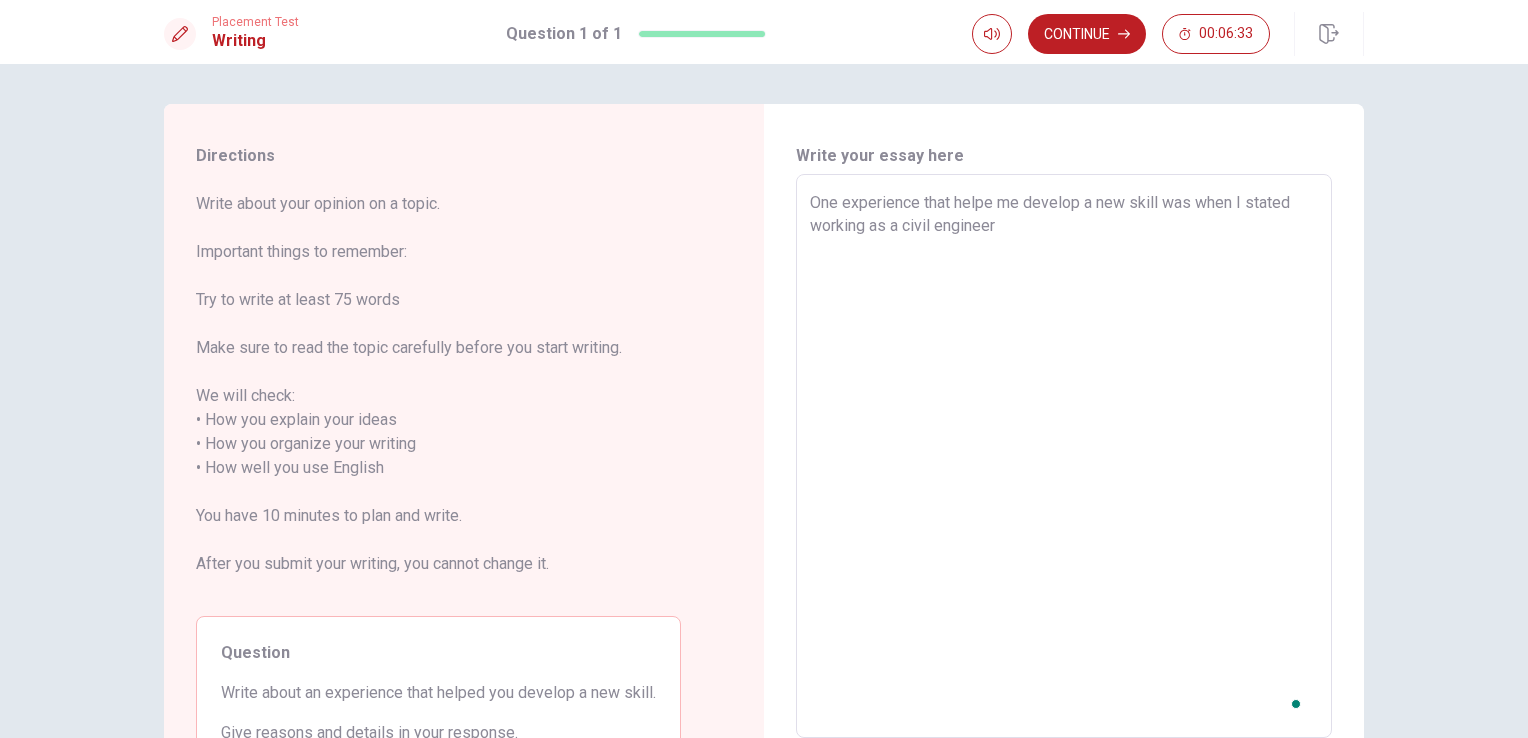 type on "x" 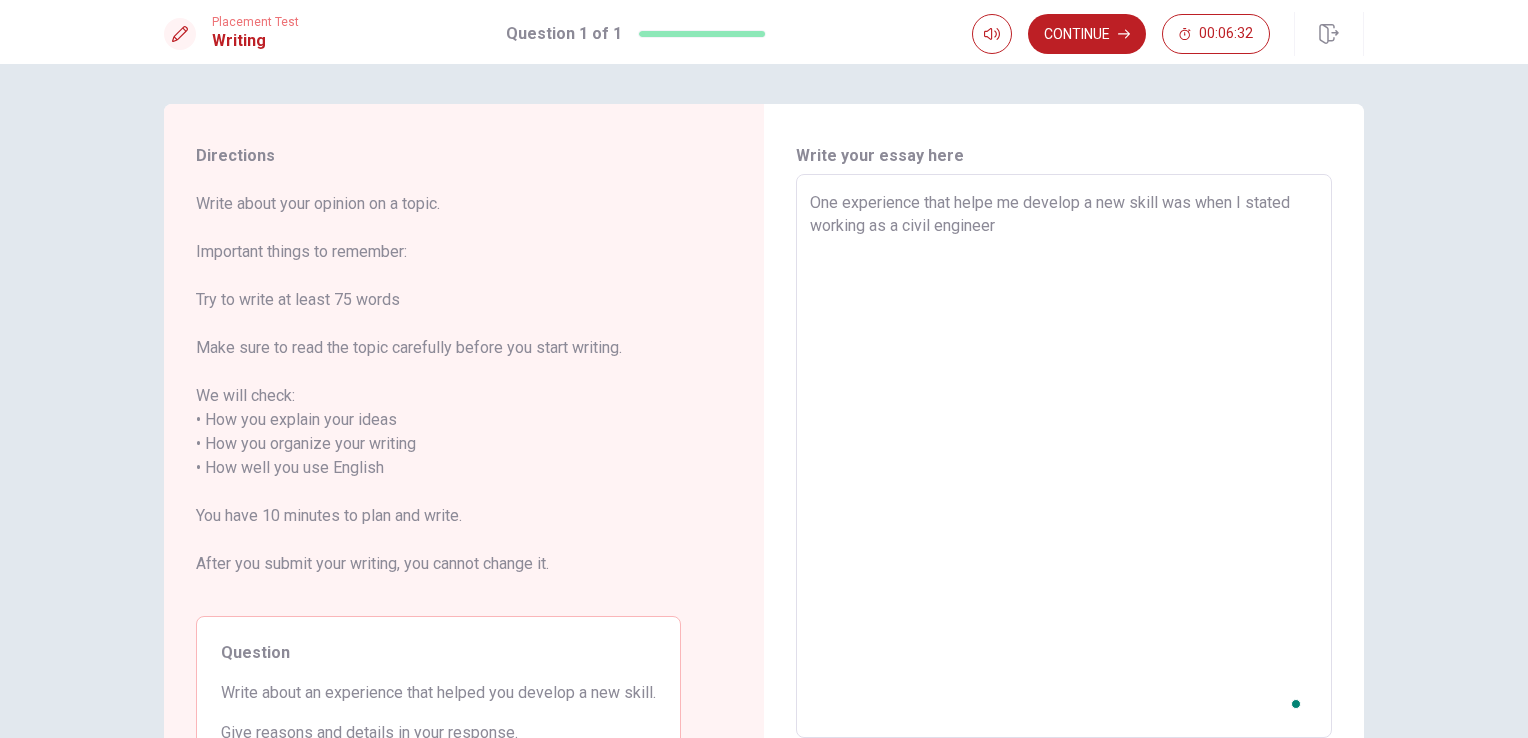 type on "One experience that helpe me develop a new skill was when I stated working as a civil engineer" 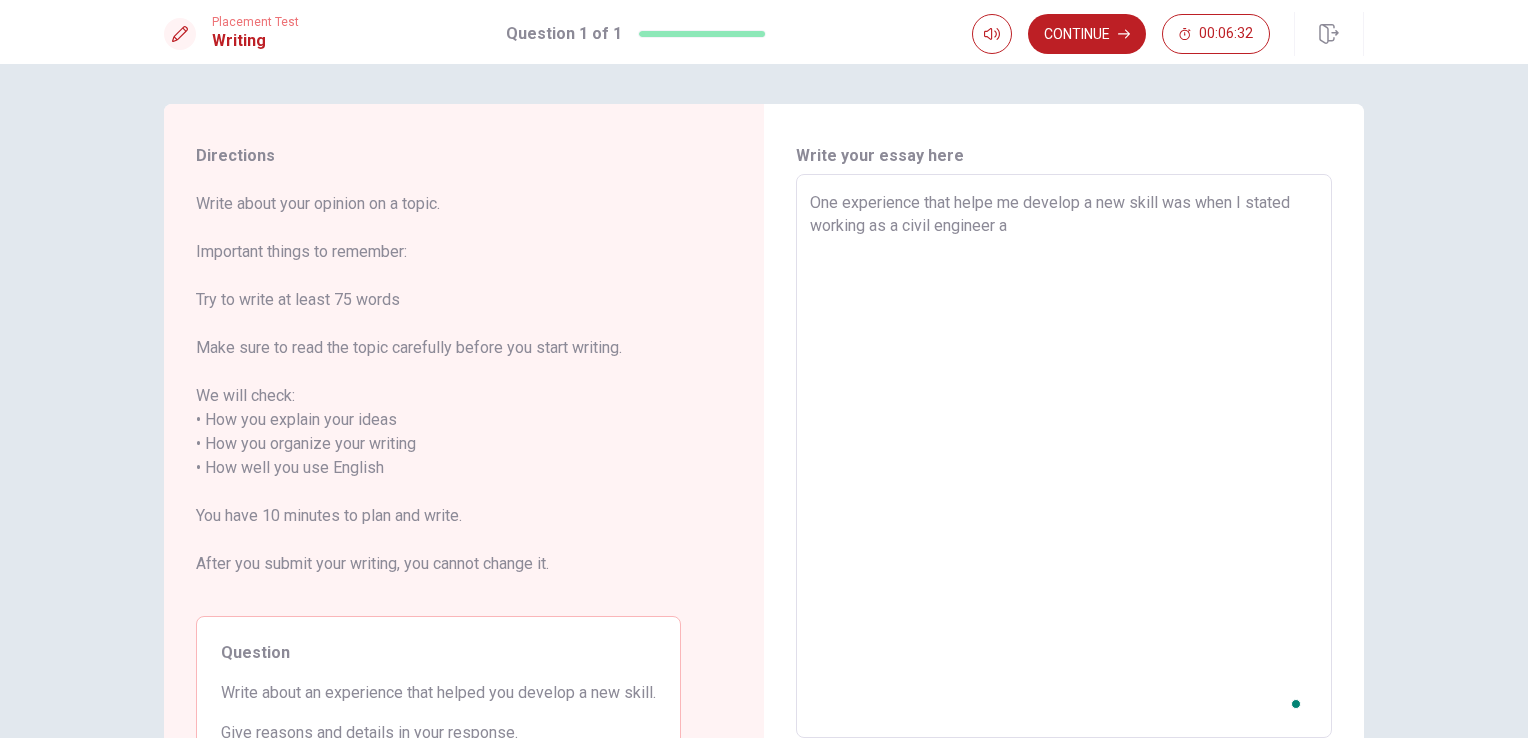type on "x" 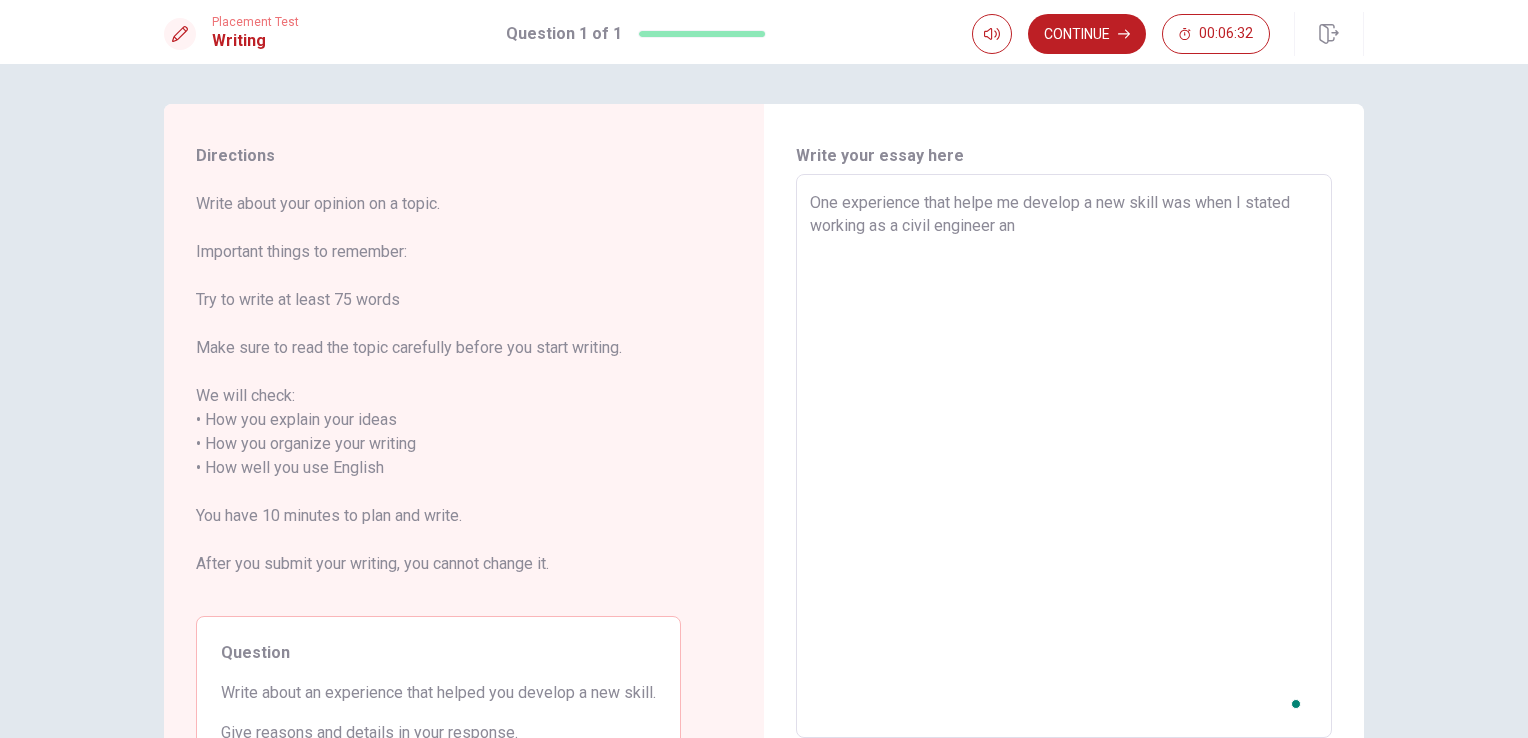 type 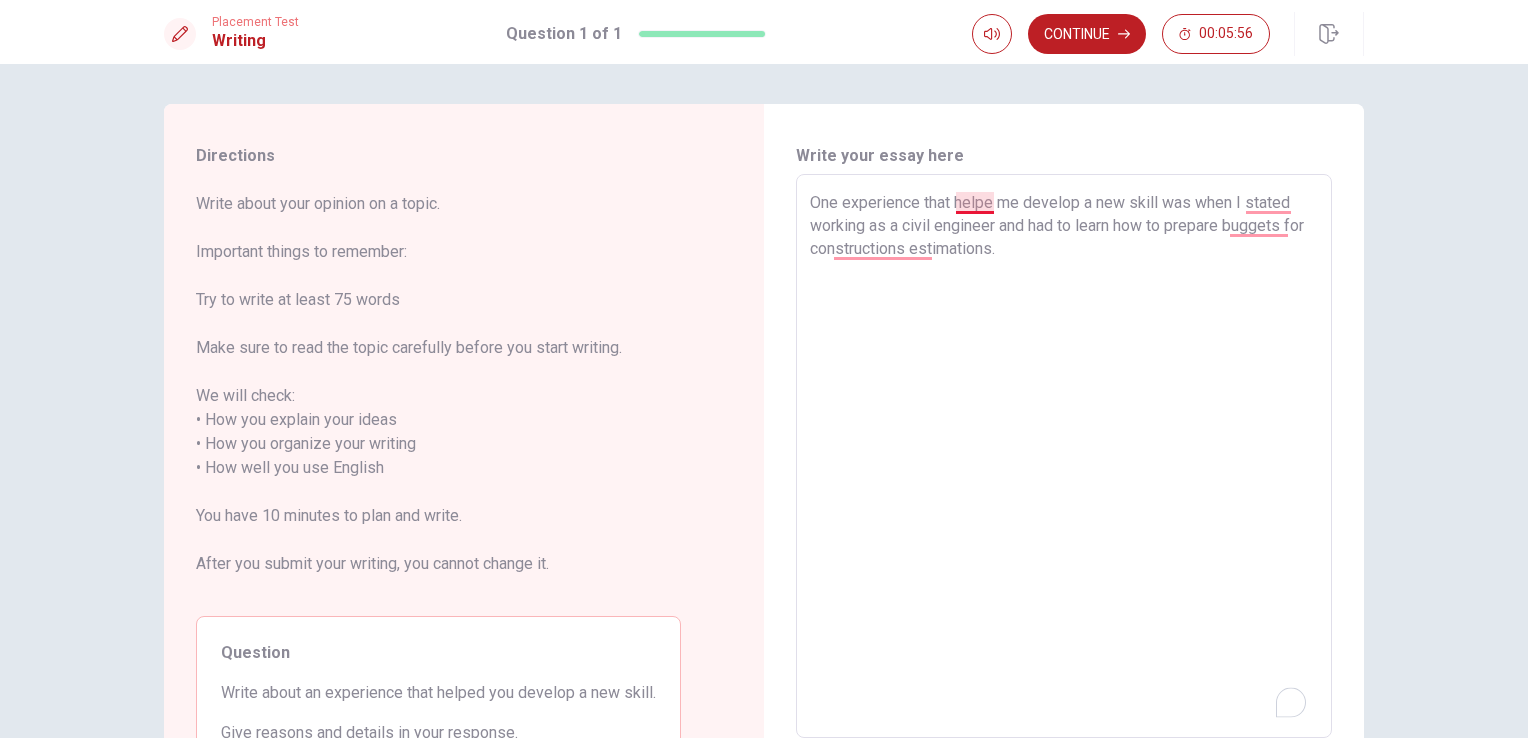 click on "One experience that helpe me develop a new skill was when I stated working as a civil engineer and had to learn how to prepare buggets for constructions estimations." at bounding box center (1064, 456) 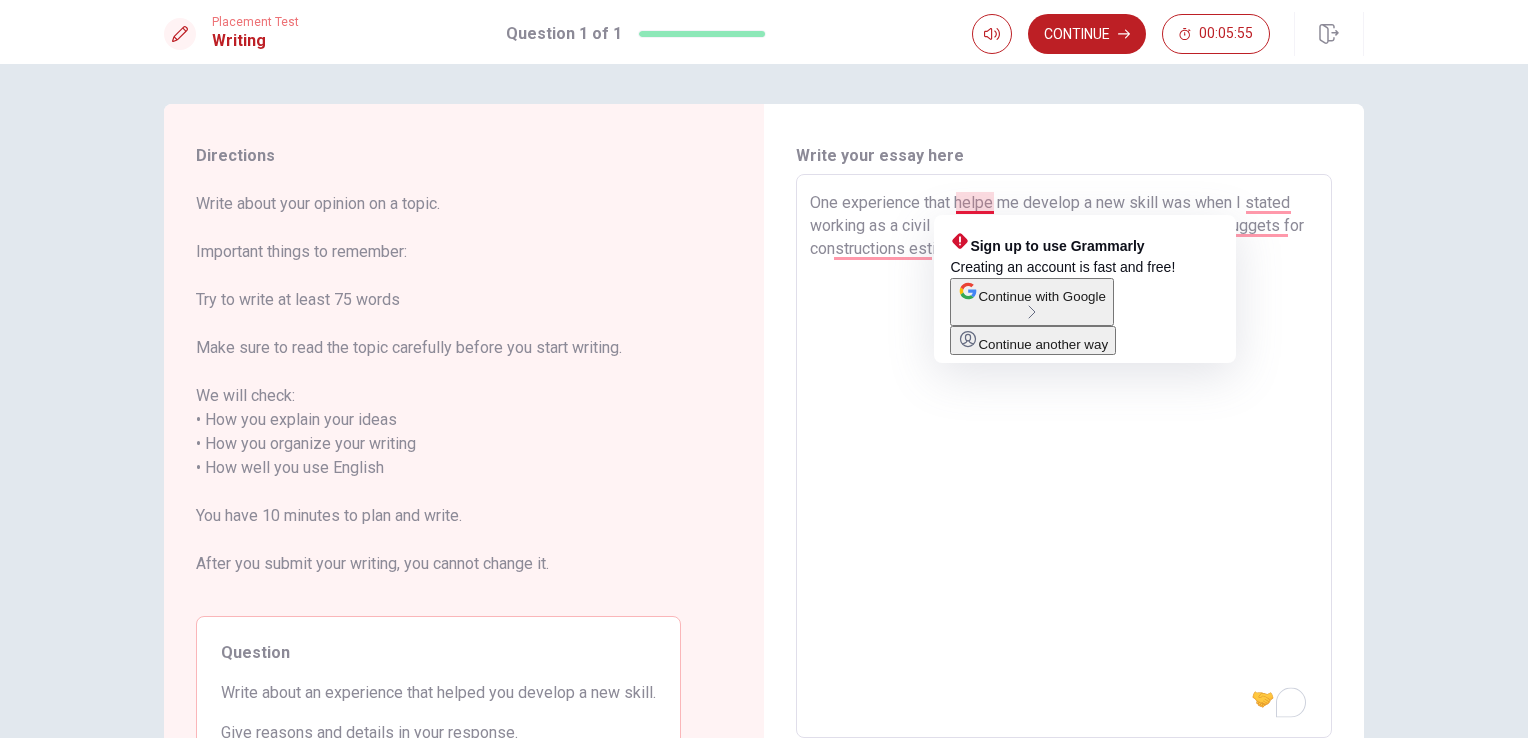 click on "One experience that helpe me develop a new skill was when I stated working as a civil engineer and had to learn how to prepare buggets for constructions estimations." at bounding box center (1064, 456) 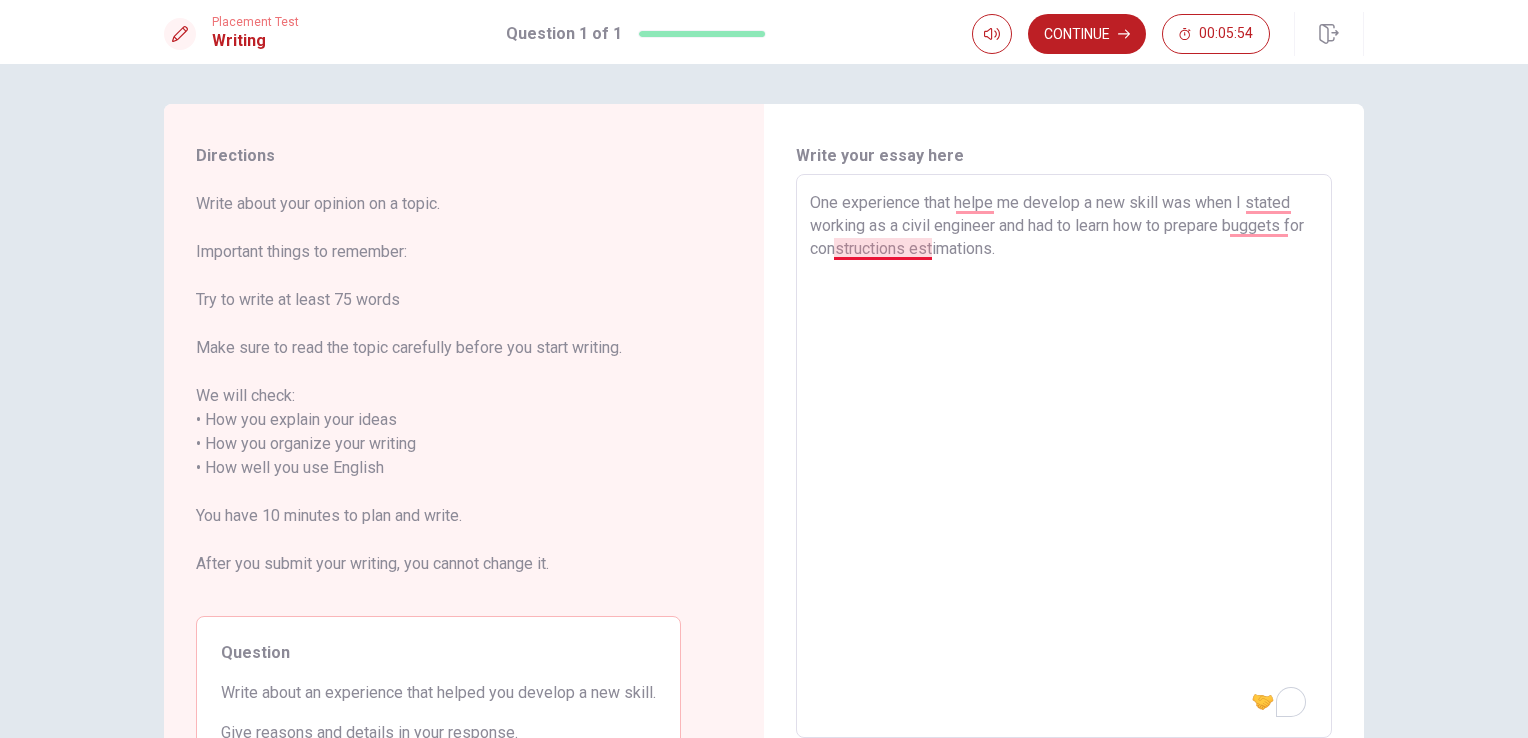click on "One experience that helpe me develop a new skill was when I stated working as a civil engineer and had to learn how to prepare buggets for constructions estimations." at bounding box center [1064, 456] 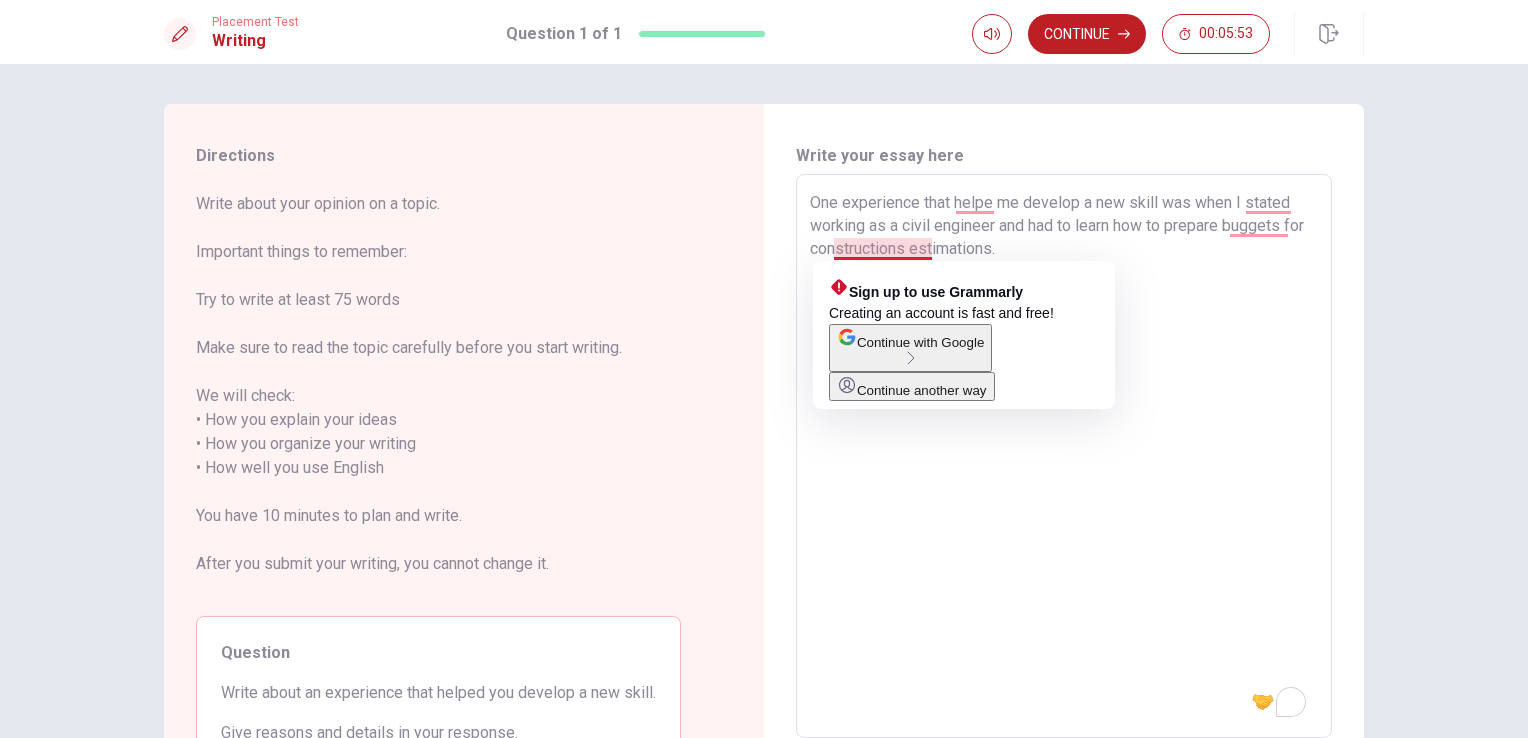 click on "One experience that helpe me develop a new skill was when I stated working as a civil engineer and had to learn how to prepare buggets for constructions estimations." at bounding box center (1064, 456) 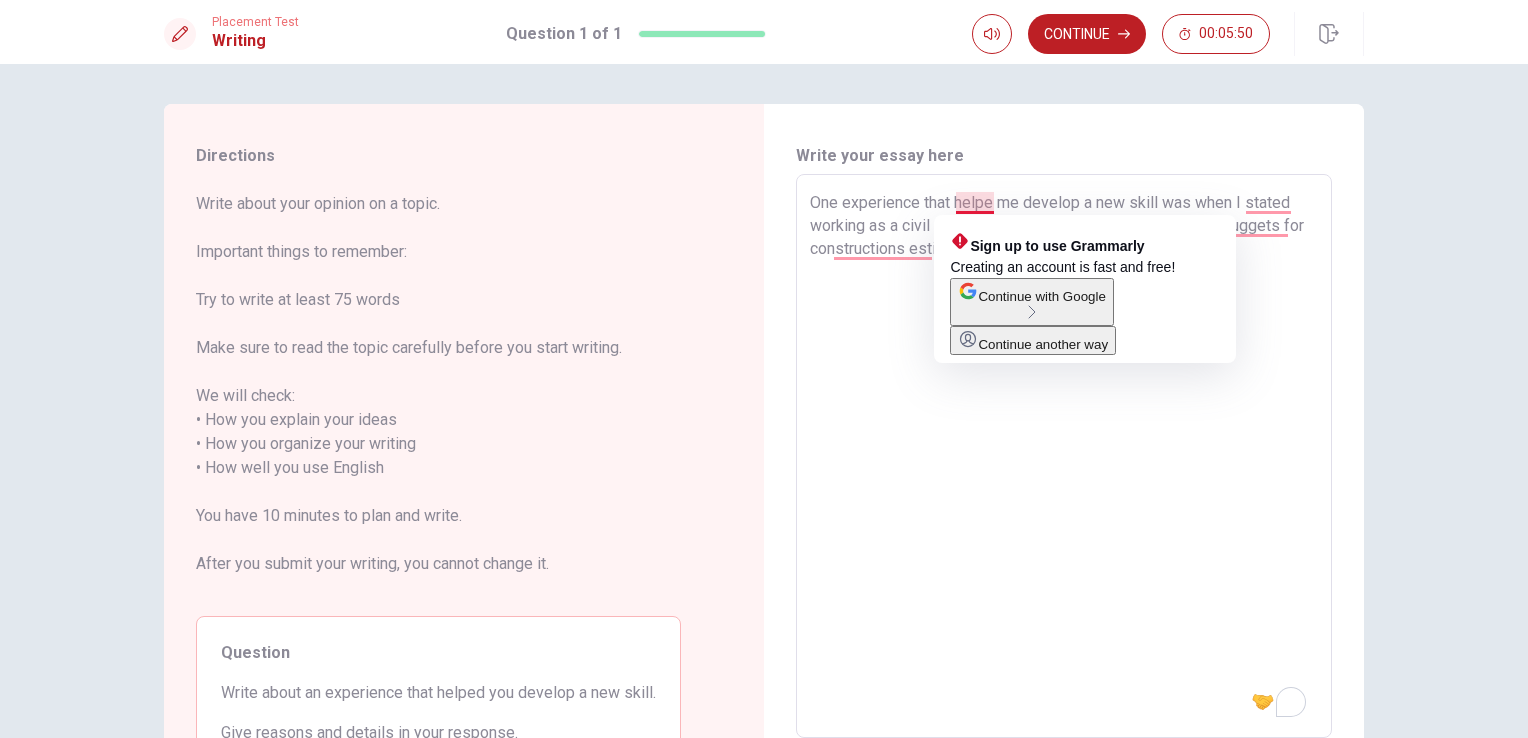 click on "One experience that helpe me develop a new skill was when I stated working as a civil engineer and had to learn how to prepare buggets for constructions estimations." at bounding box center [1064, 456] 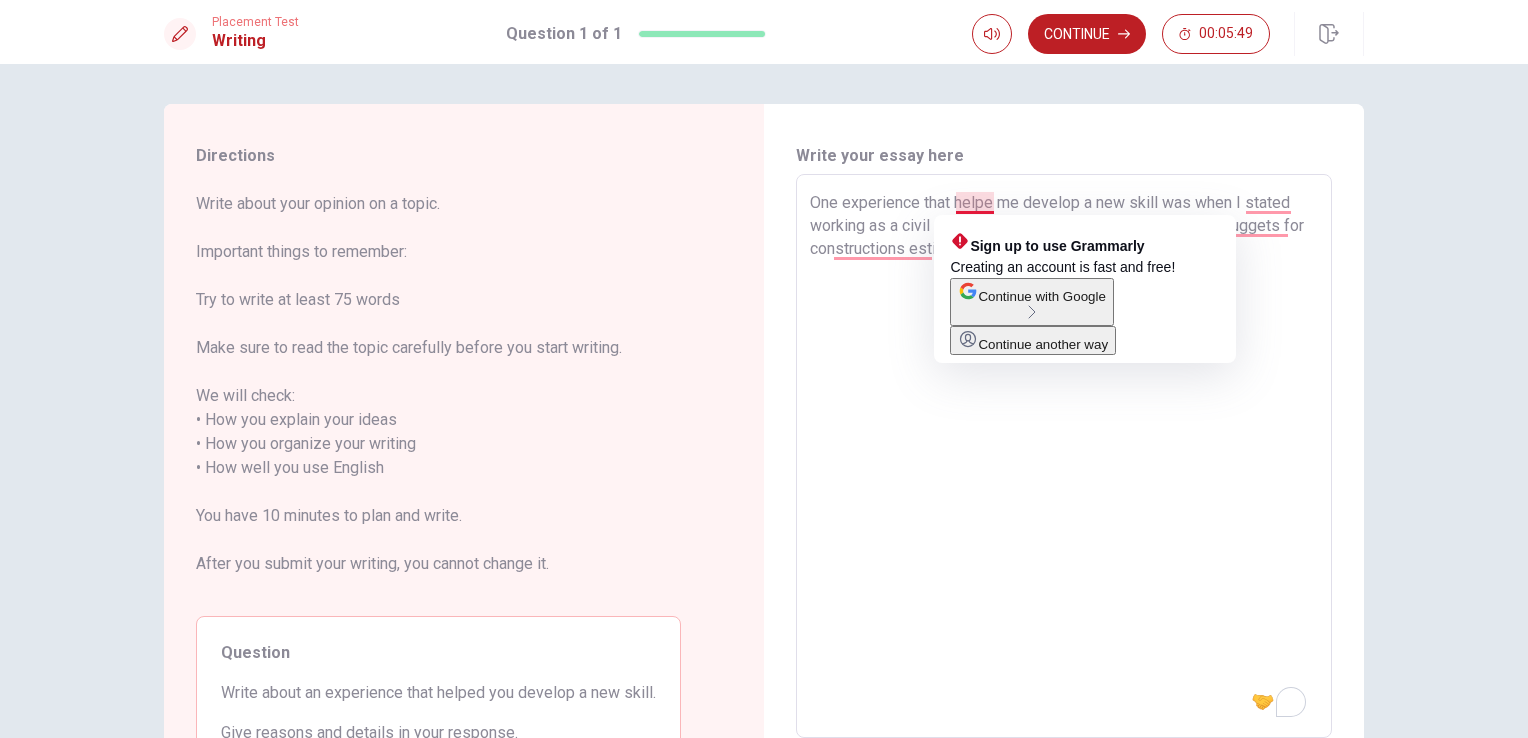 click on "One experience that helpe me develop a new skill was when I stated working as a civil engineer and had to learn how to prepare buggets for constructions estimations." at bounding box center (1064, 456) 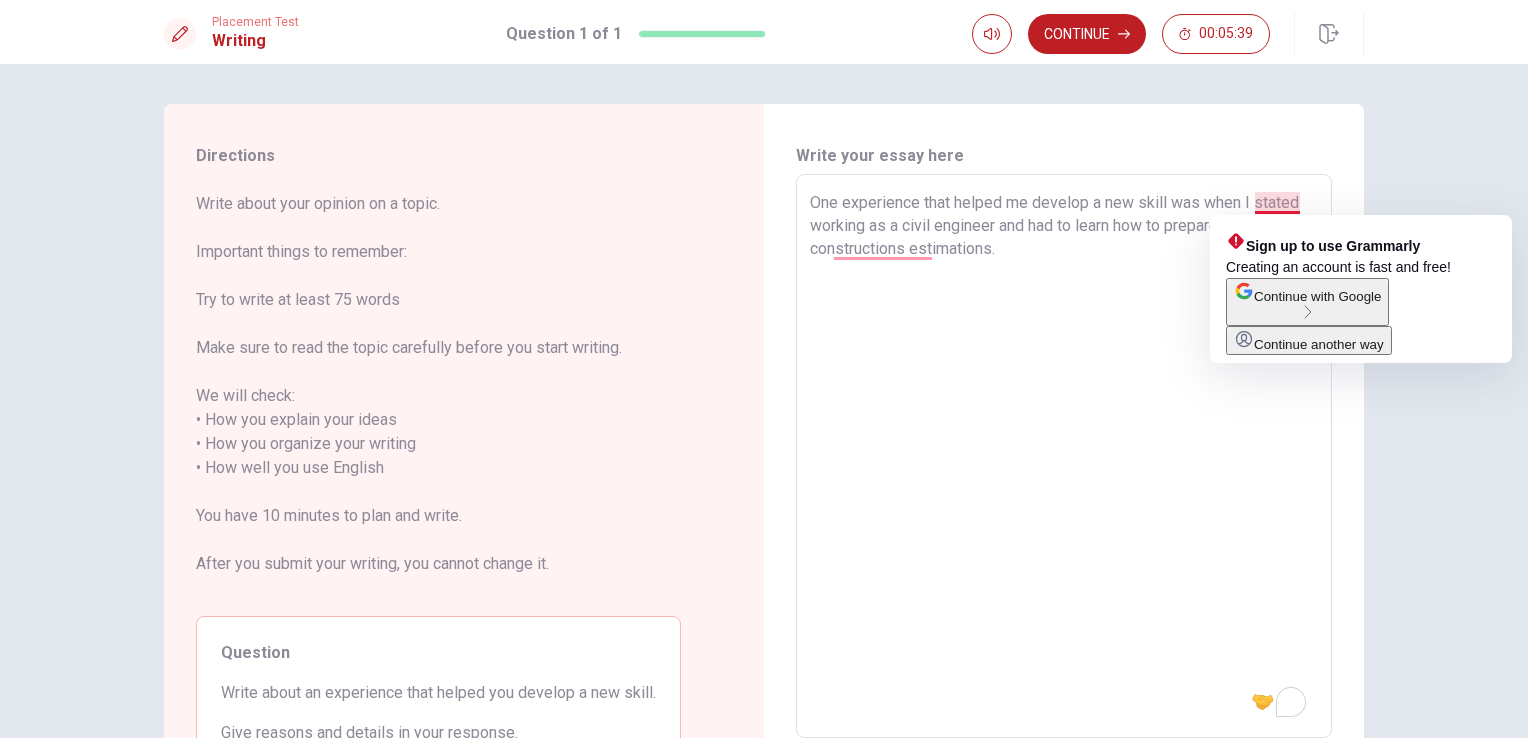 click on "One experience that helped me develop a new skill was when I stated working as a civil engineer and had to learn how to prepare buggets for constructions estimations." at bounding box center [1064, 456] 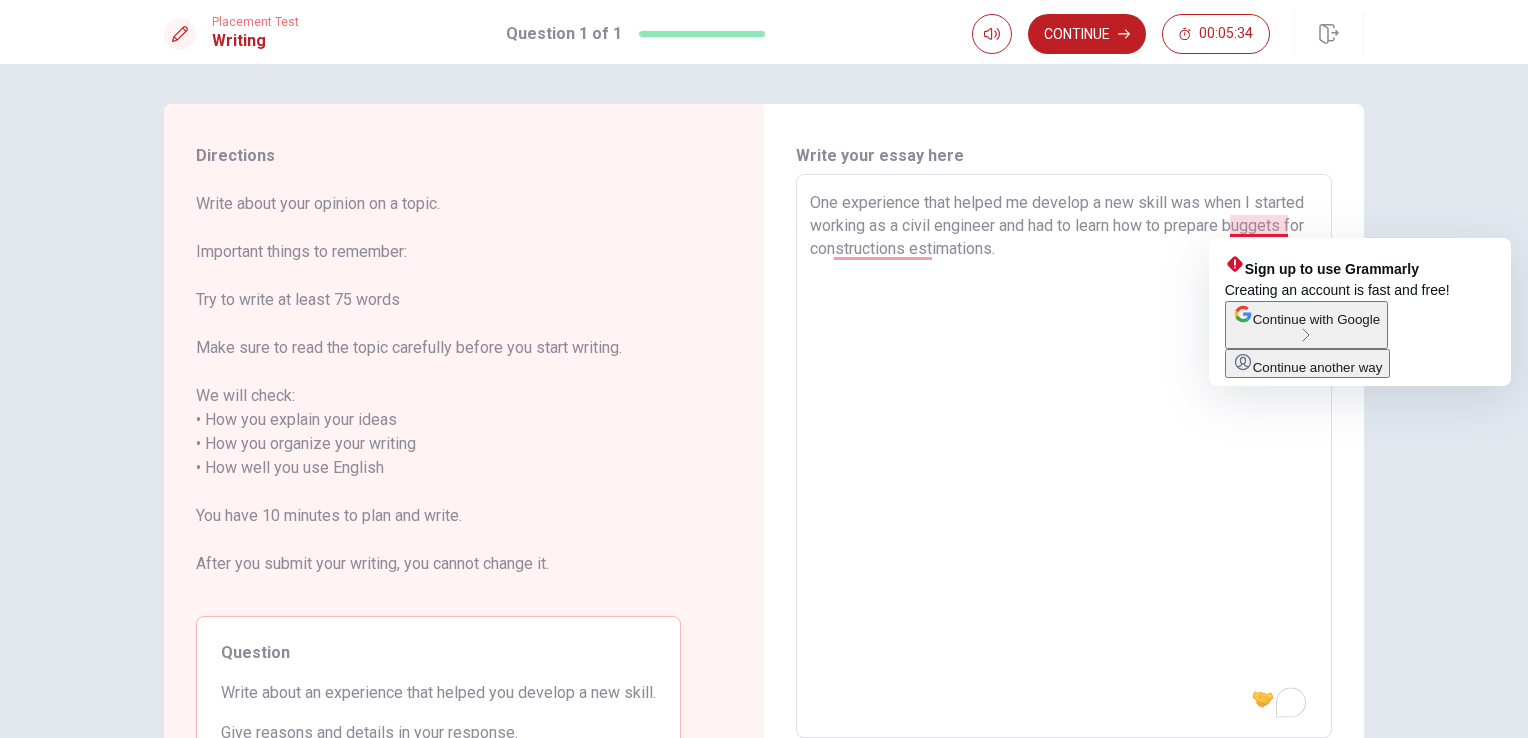click on "One experience that helped me develop a new skill was when I started working as a civil engineer and had to learn how to prepare buggets for constructions estimations." at bounding box center (1064, 456) 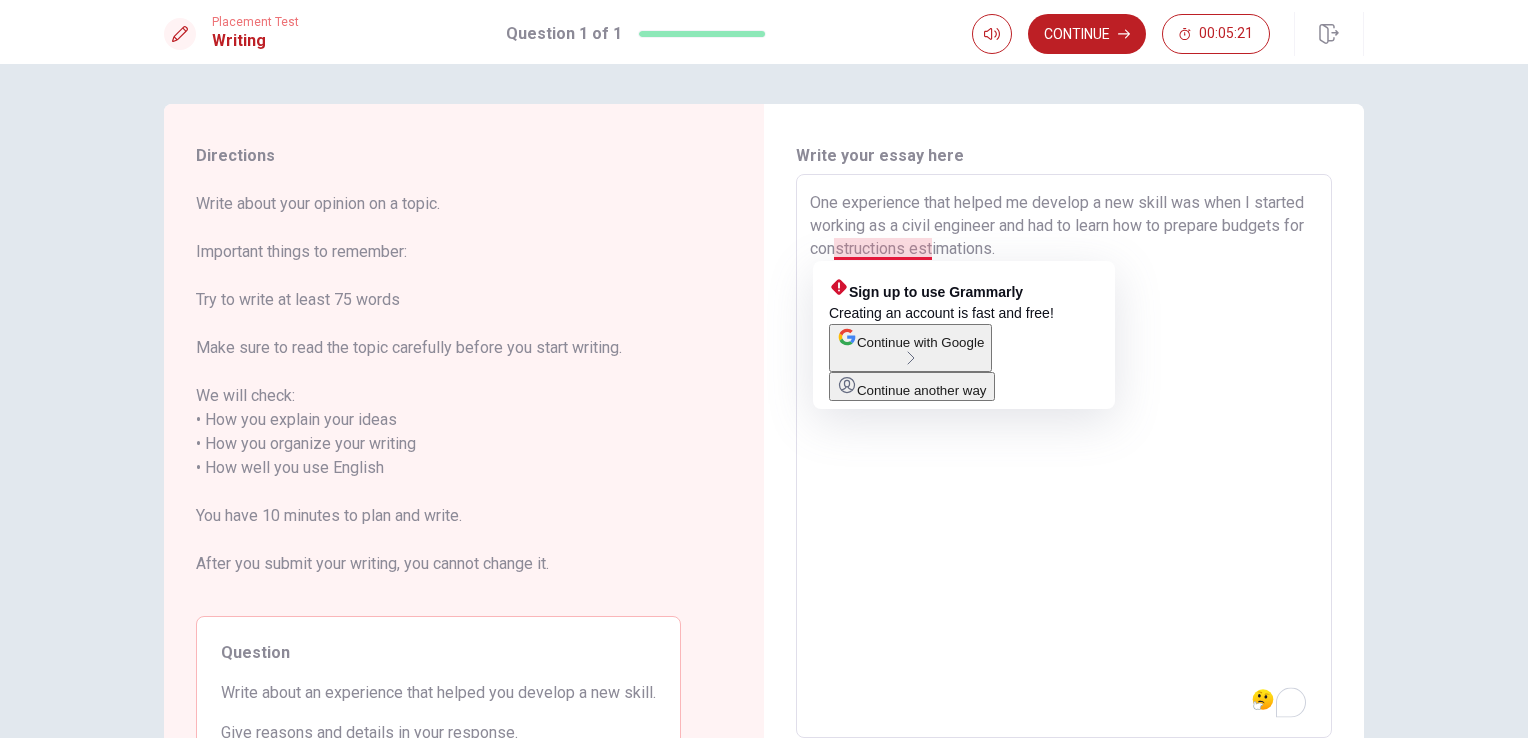 click on "One experience that helped me develop a new skill was when I started working as a civil engineer and had to learn how to prepare budgets for constructions estimations." at bounding box center [1064, 456] 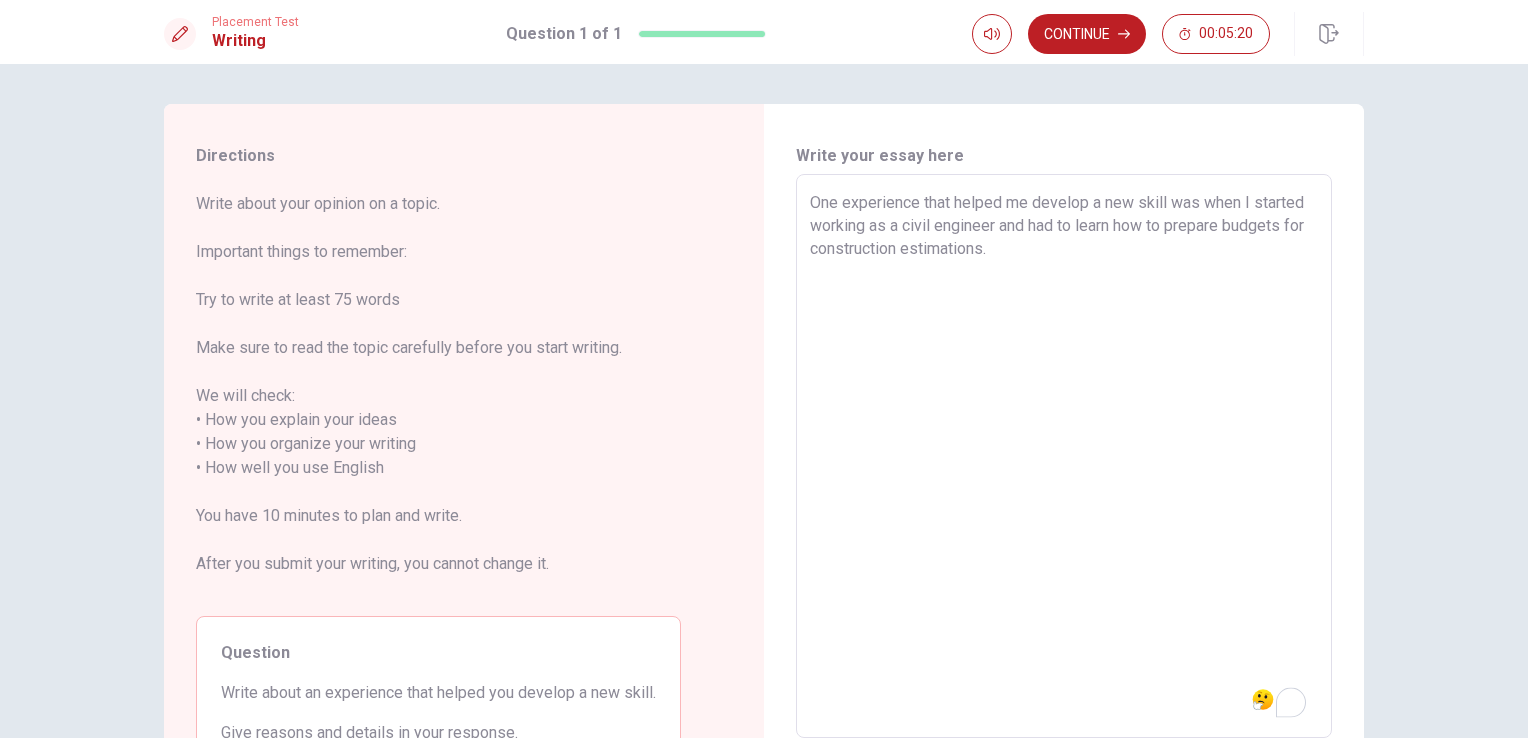 click on "One experience that helped me develop a new skill was when I started working as a civil engineer and had to learn how to prepare budgets for construction estimations." at bounding box center [1064, 456] 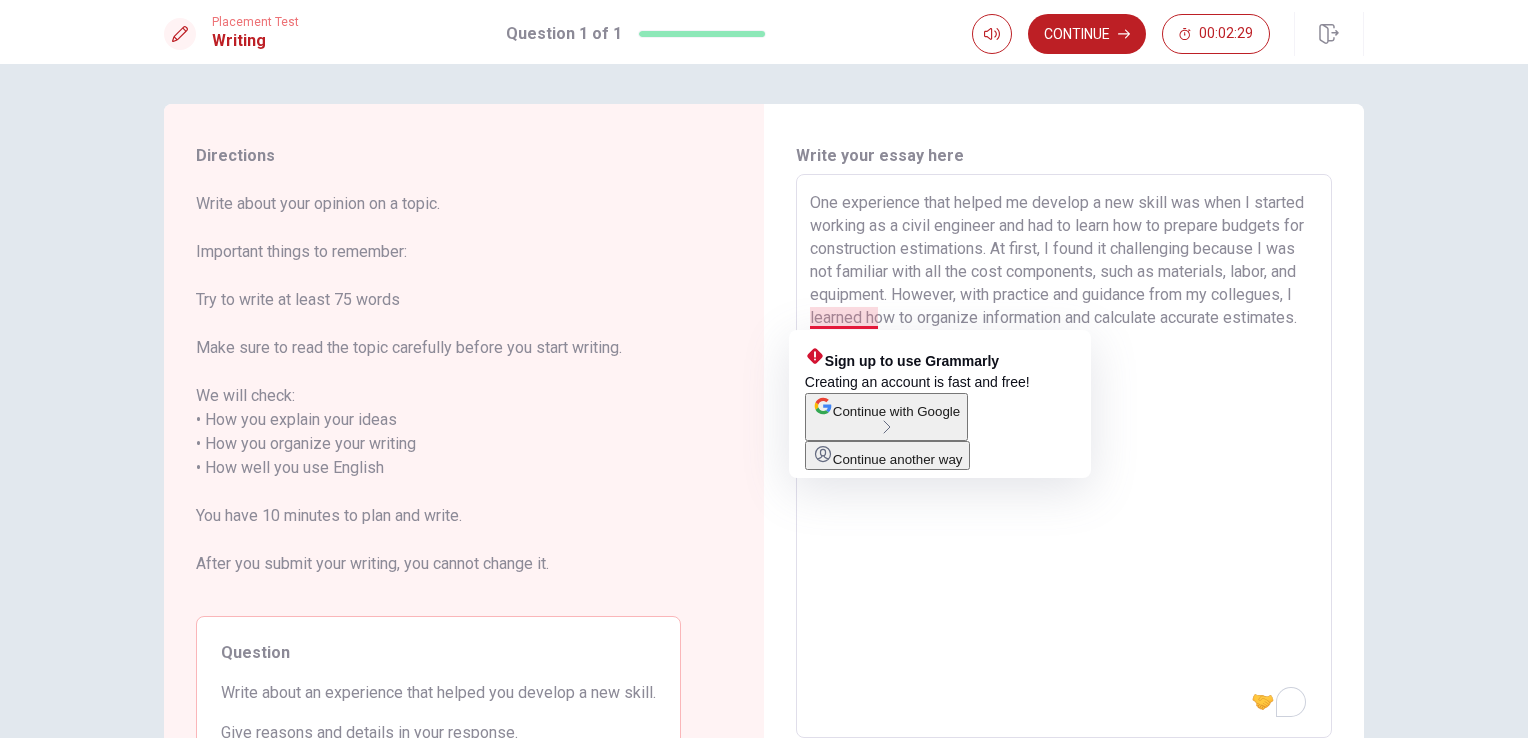 click on "One experience that helped me develop a new skill was when I started working as a civil engineer and had to learn how to prepare budgets for construction estimations. At first, I found it challenging because I was not familiar with all the cost components, such as materials, labor, and equipment. However, with practice and guidance from my collegues, I learned how to organize information and calculate accurate estimates." at bounding box center [1064, 456] 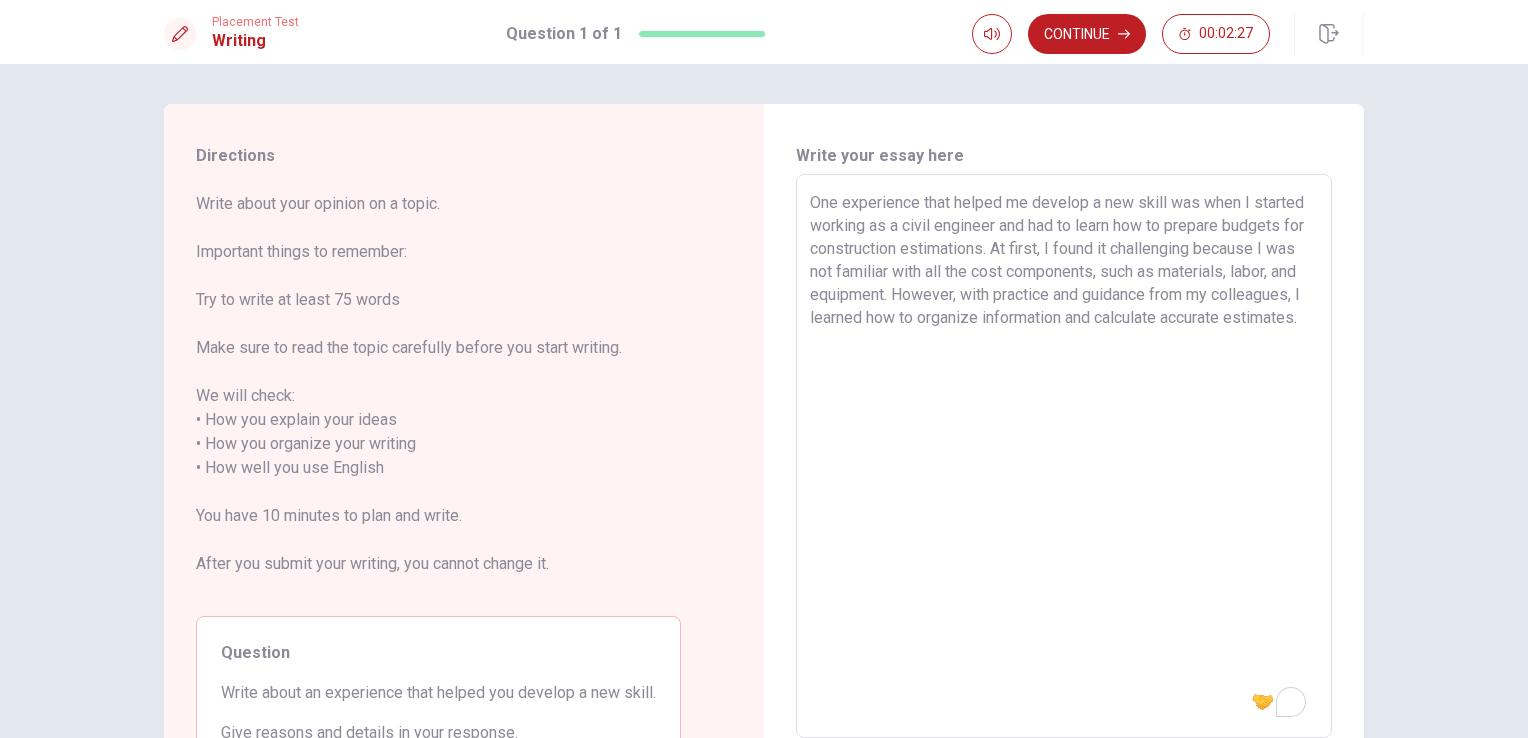 click on "One experience that helped me develop a new skill was when I started working as a civil engineer and had to learn how to prepare budgets for construction estimations. At first, I found it challenging because I was not familiar with all the cost components, such as materials, labor, and equipment. However, with practice and guidance from my colleagues, I learned how to organize information and calculate accurate estimates." at bounding box center (1064, 456) 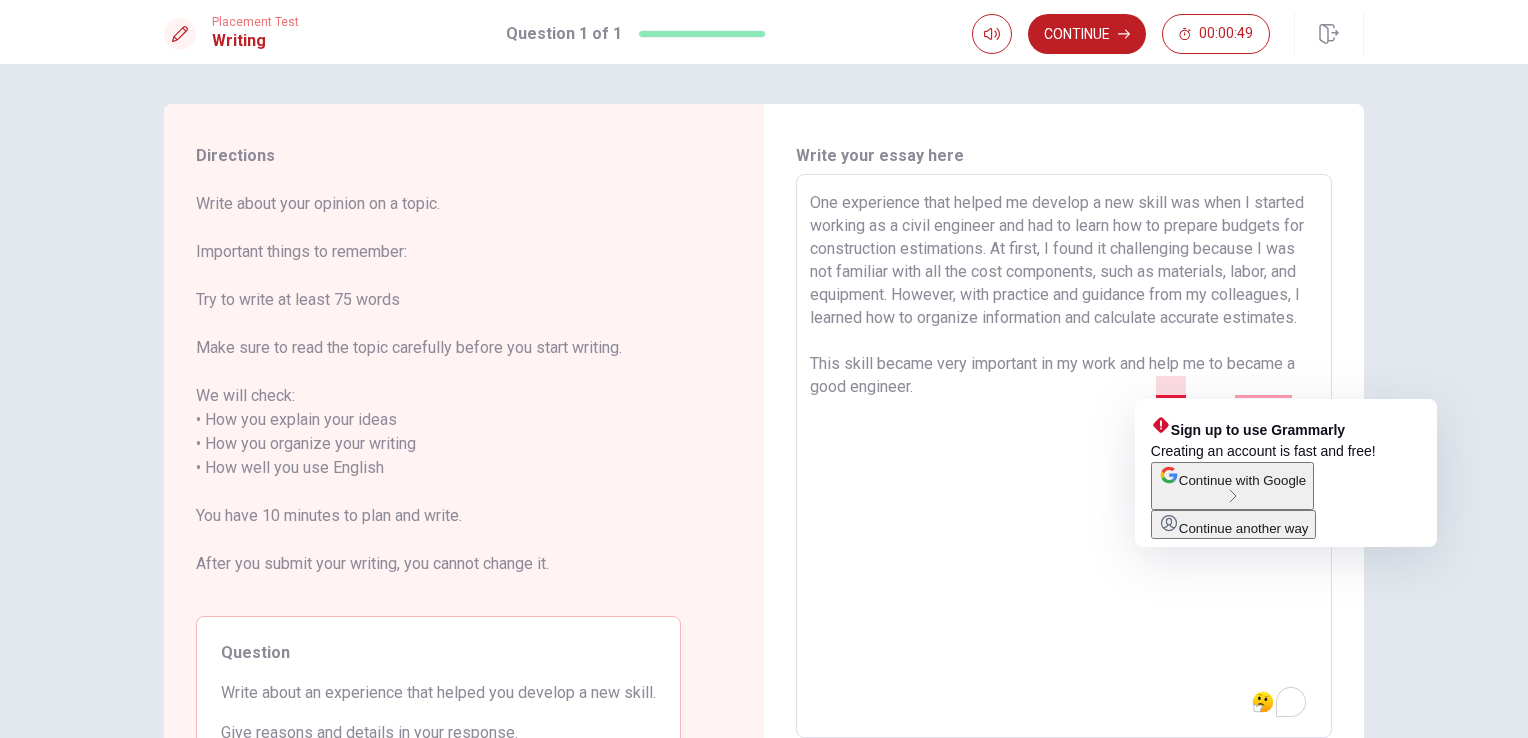 click on "One experience that helped me develop a new skill was when I started working as a civil engineer and had to learn how to prepare budgets for construction estimations. At first, I found it challenging because I was not familiar with all the cost components, such as materials, labor, and equipment. However, with practice and guidance from my colleagues, I learned how to organize information and calculate accurate estimates.
This skill became very important in my work and help me to became a good engineer." at bounding box center (1064, 456) 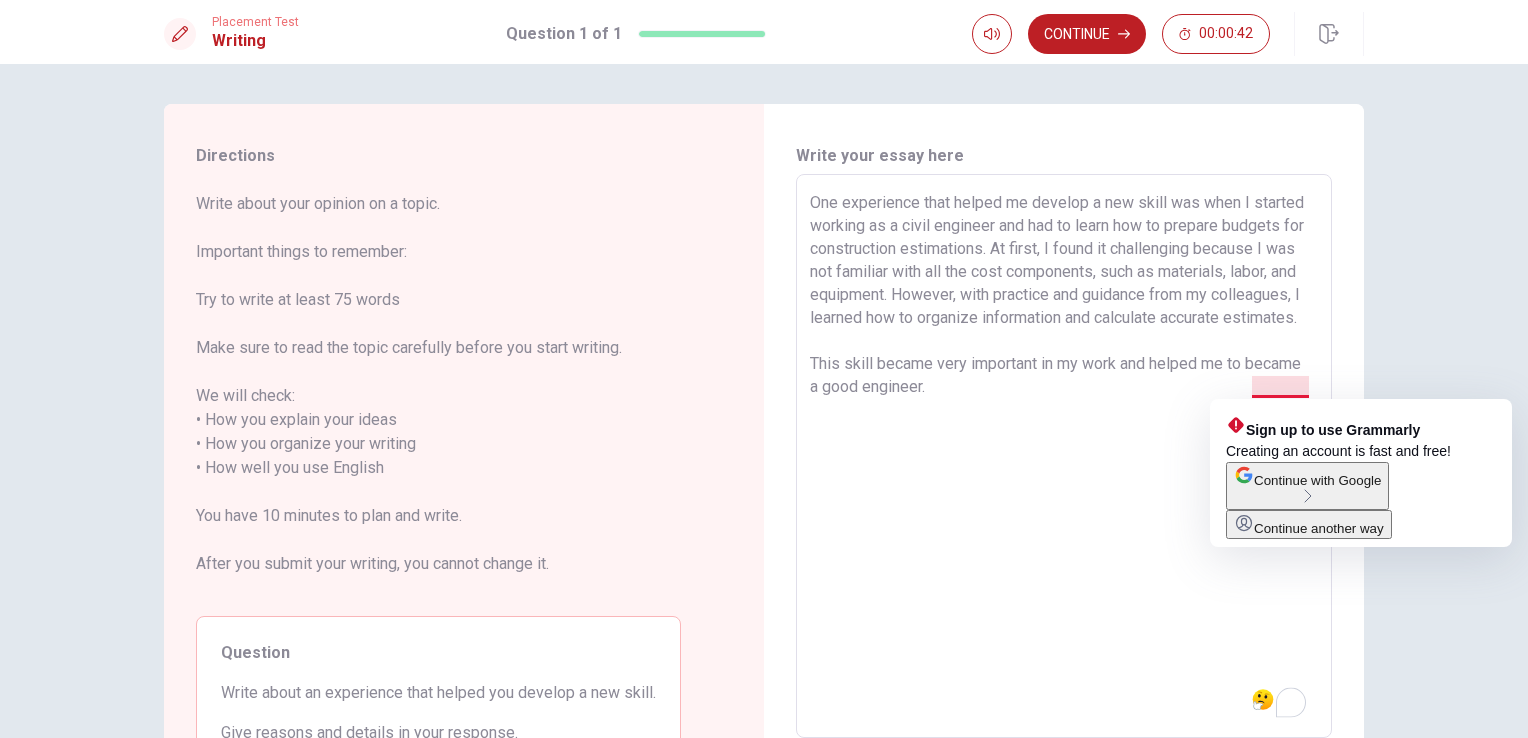 click on "One experience that helped me develop a new skill was when I started working as a civil engineer and had to learn how to prepare budgets for construction estimations. At first, I found it challenging because I was not familiar with all the cost components, such as materials, labor, and equipment. However, with practice and guidance from my colleagues, I learned how to organize information and calculate accurate estimates.
This skill became very important in my work and helped me to became a good engineer." at bounding box center [1064, 456] 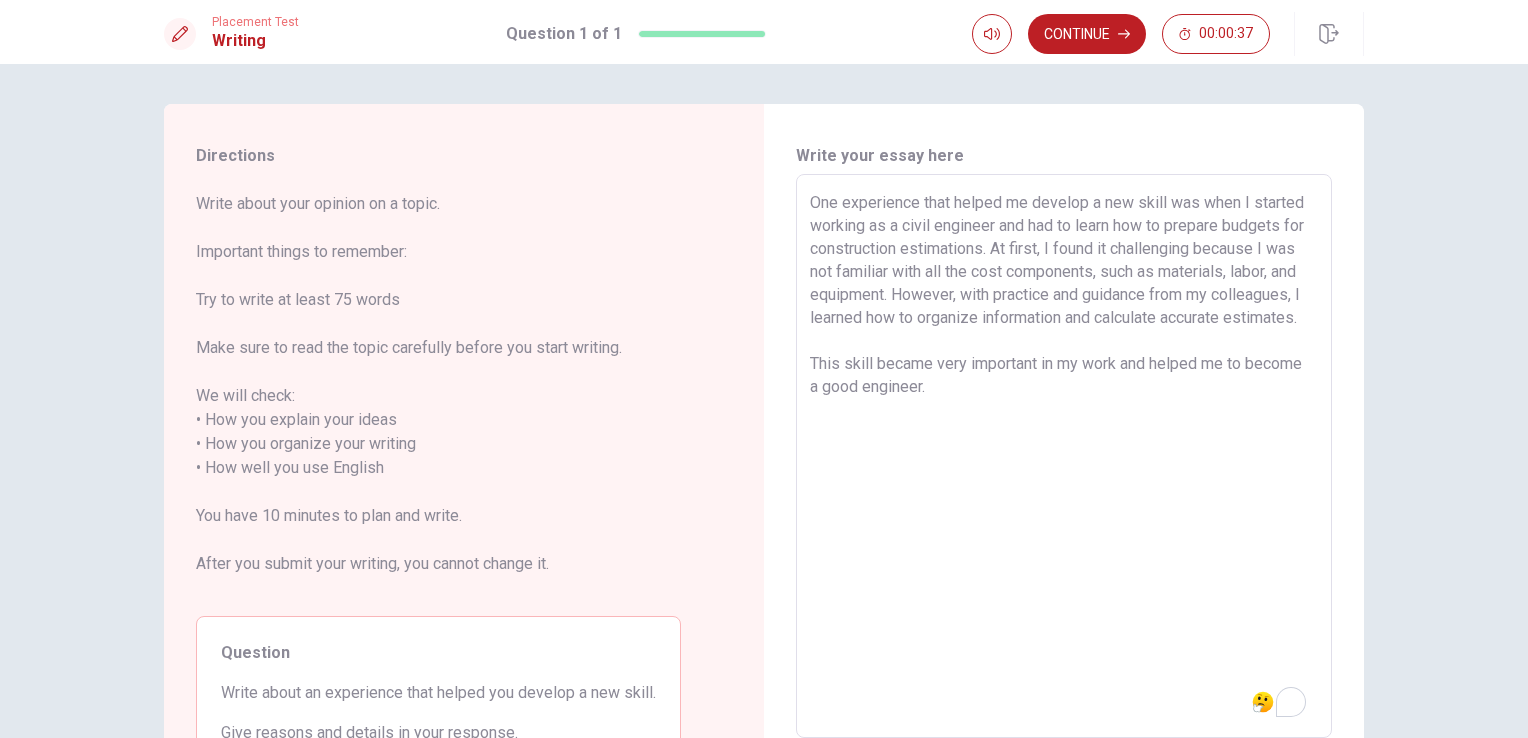 drag, startPoint x: 854, startPoint y: 407, endPoint x: 821, endPoint y: 412, distance: 33.37664 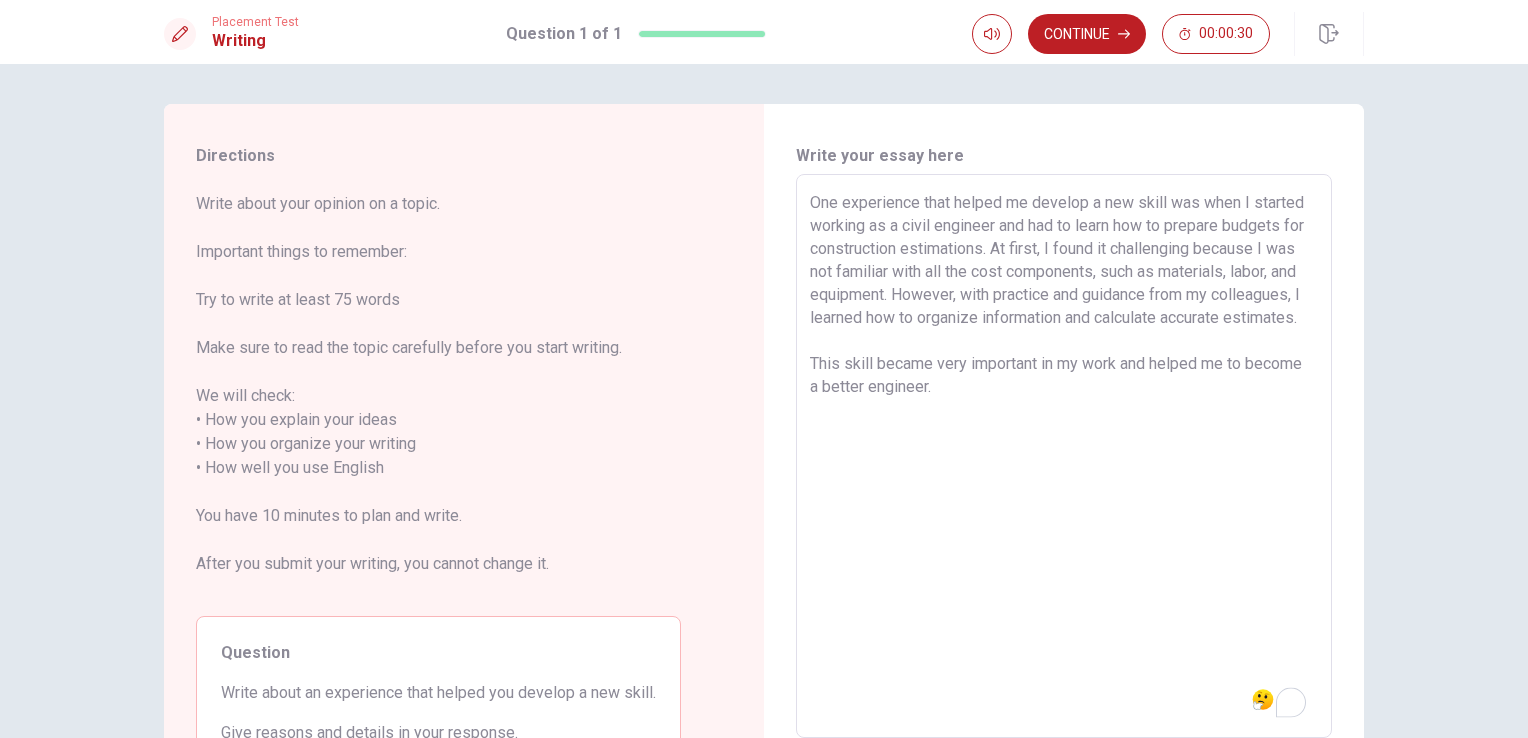 click on "One experience that helped me develop a new skill was when I started working as a civil engineer and had to learn how to prepare budgets for construction estimations. At first, I found it challenging because I was not familiar with all the cost components, such as materials, labor, and equipment. However, with practice and guidance from my colleagues, I learned how to organize information and calculate accurate estimates.
This skill became very important in my work and helped me to become a better engineer." at bounding box center [1064, 456] 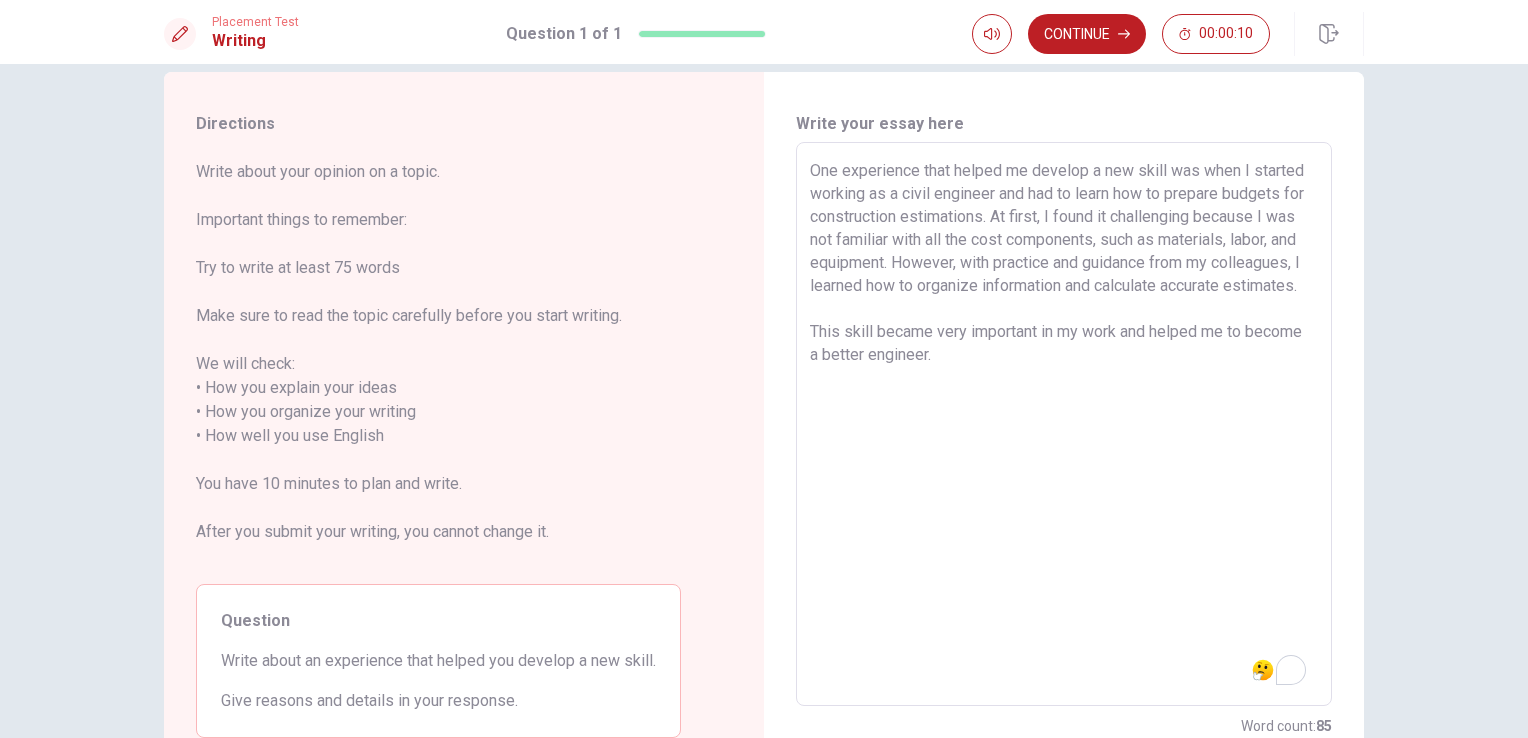 scroll, scrollTop: 0, scrollLeft: 0, axis: both 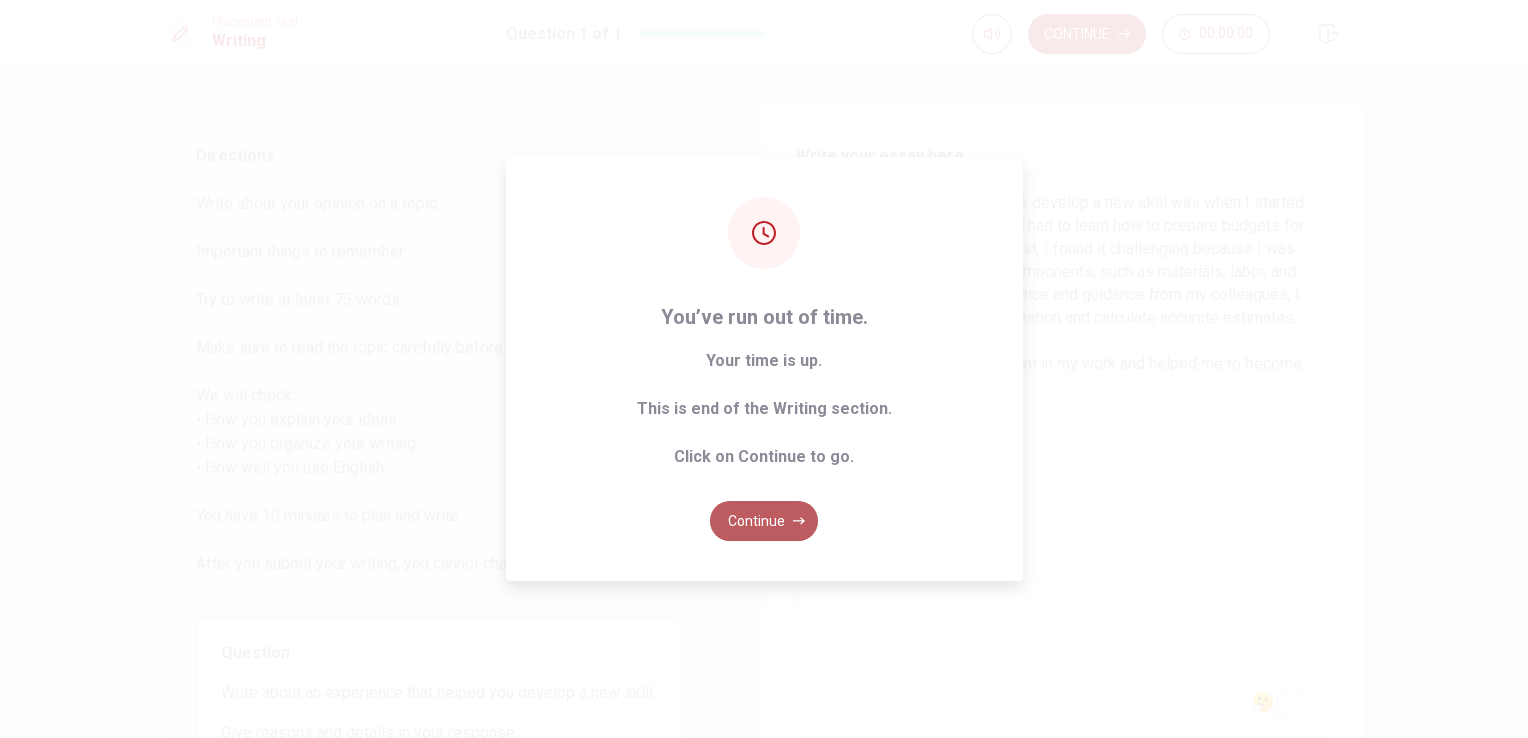 click on "Continue" at bounding box center (764, 521) 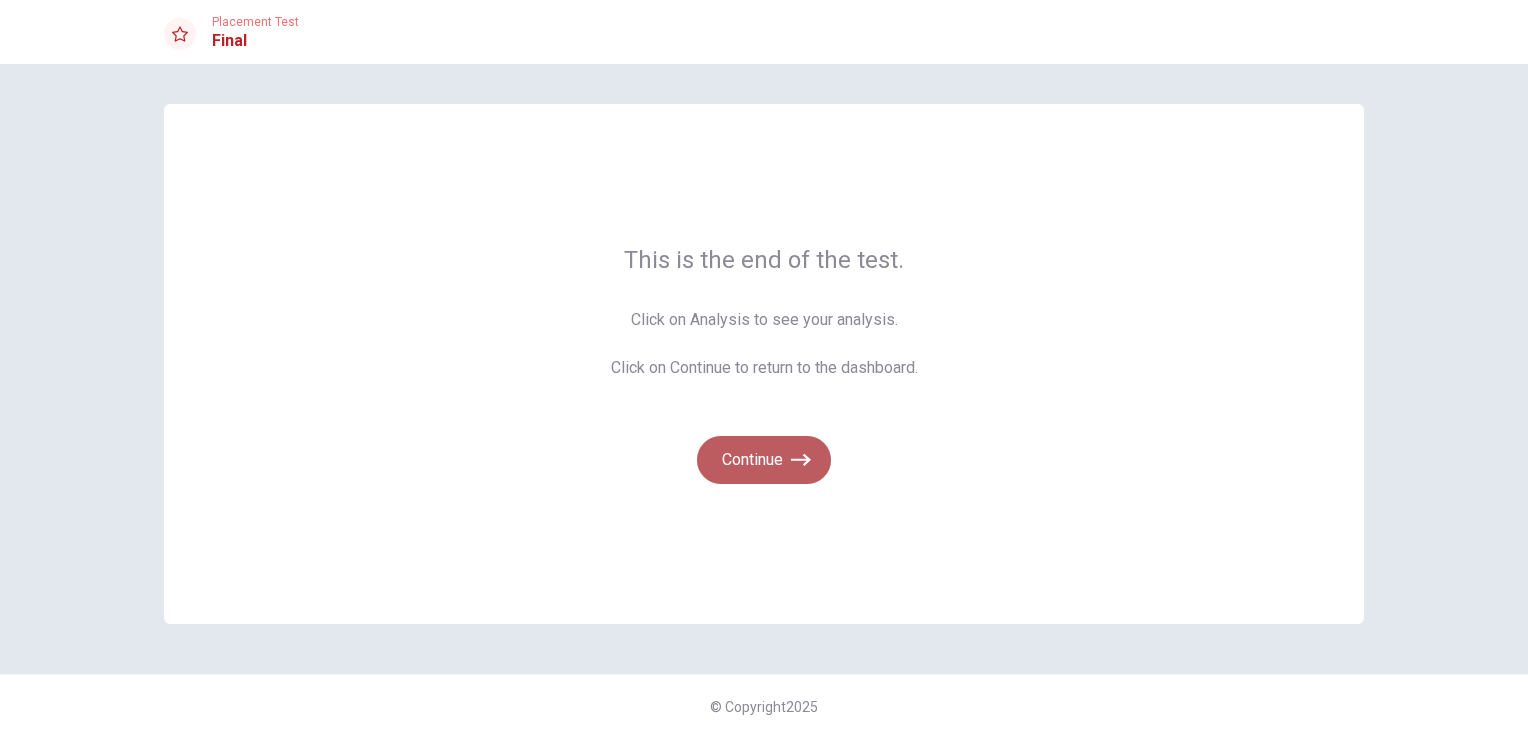click on "Continue" at bounding box center [764, 460] 